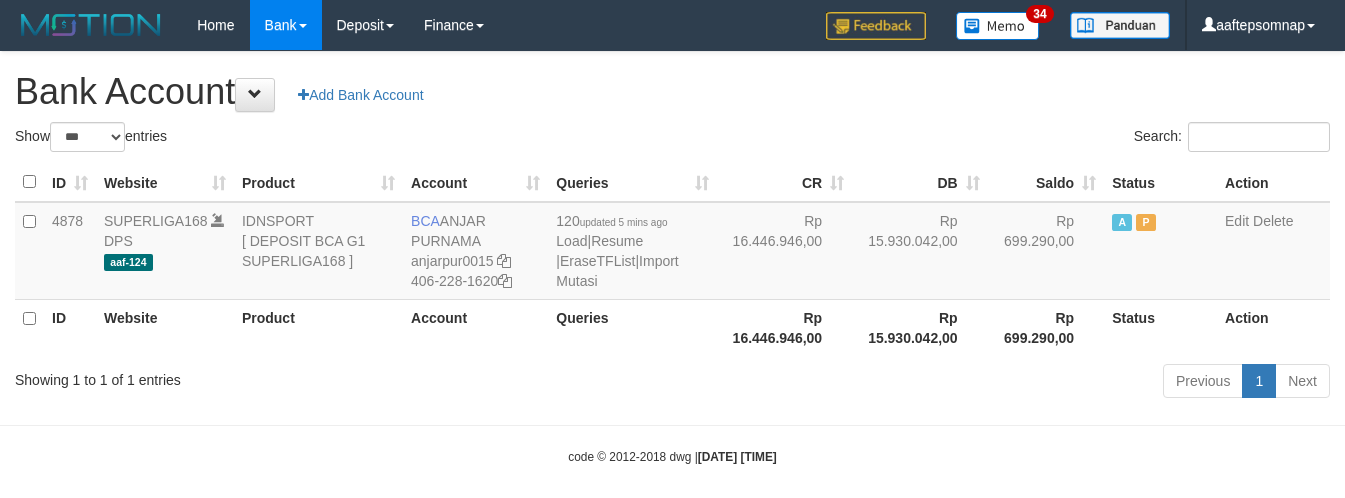 select on "***" 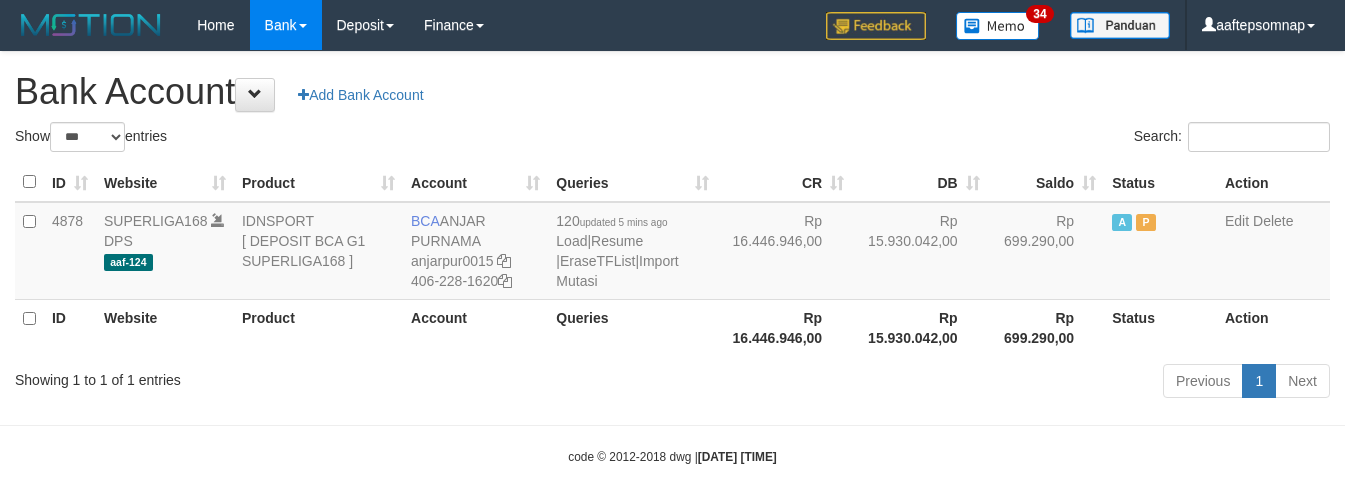 scroll, scrollTop: 0, scrollLeft: 0, axis: both 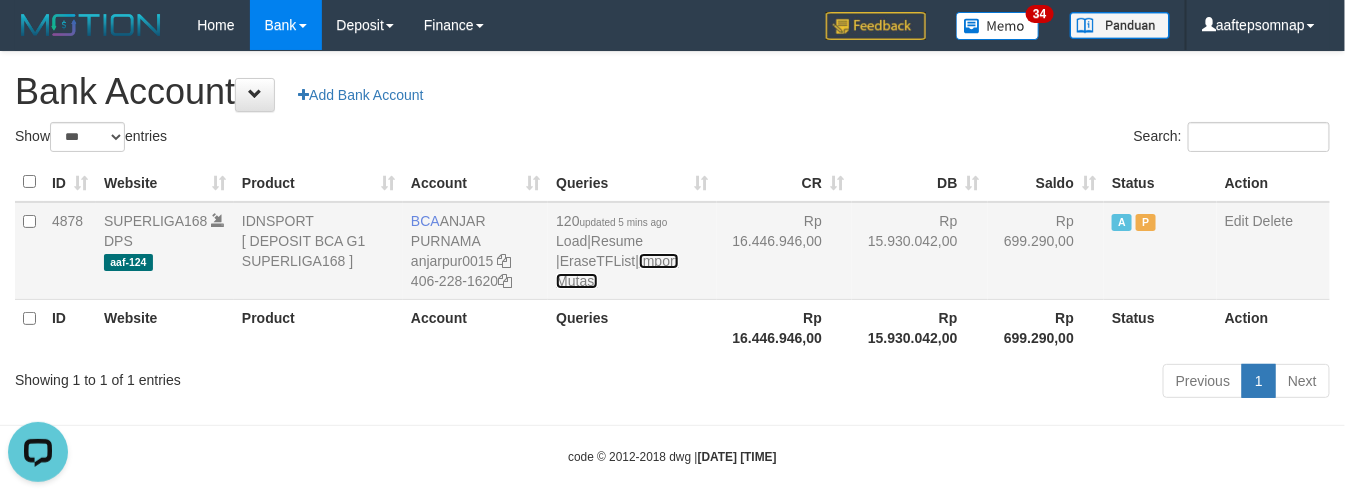click on "Import Mutasi" at bounding box center (617, 271) 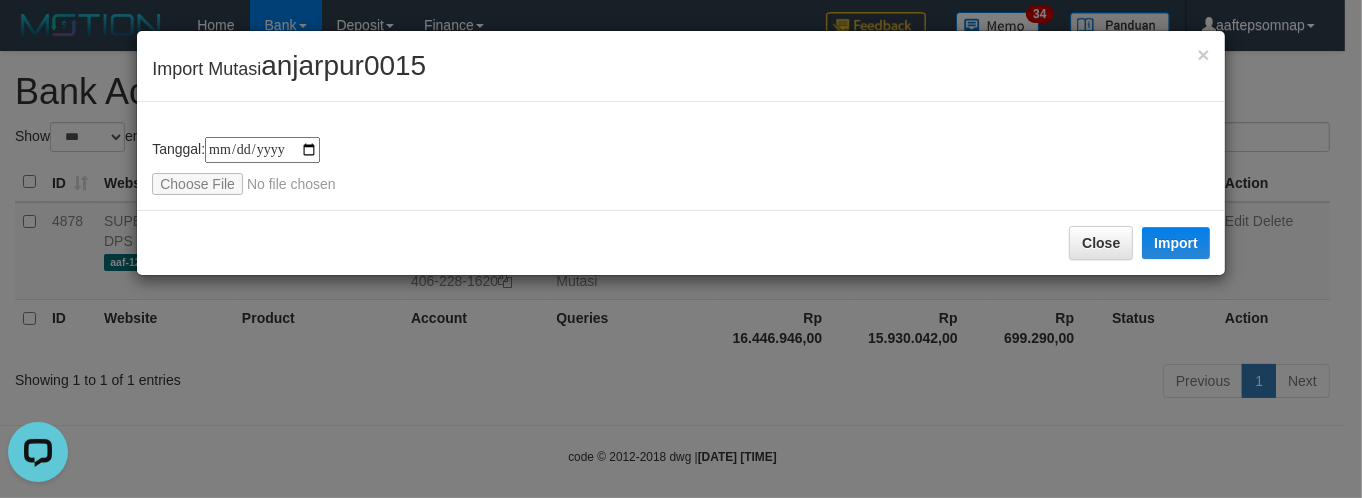 type on "**********" 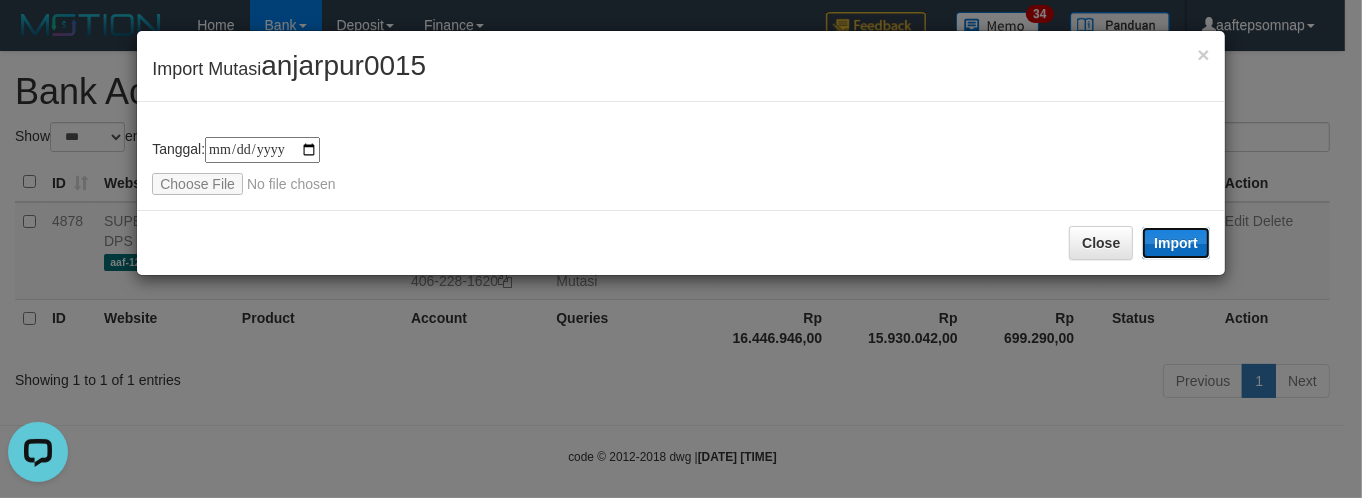 click on "Import" at bounding box center [1176, 243] 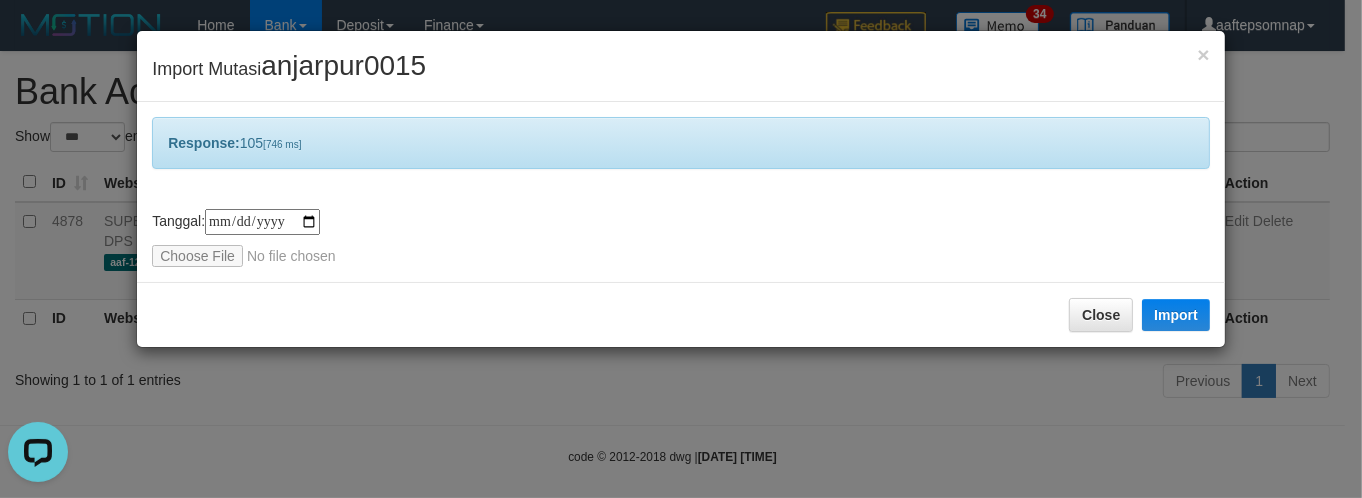 drag, startPoint x: 452, startPoint y: 315, endPoint x: 508, endPoint y: 178, distance: 148.00337 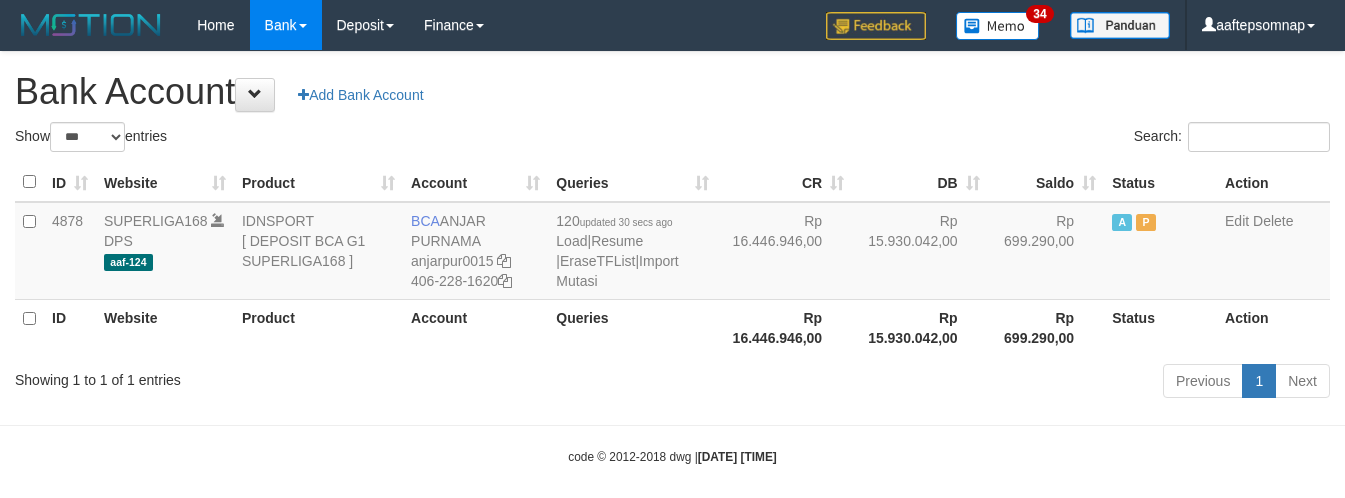 select on "***" 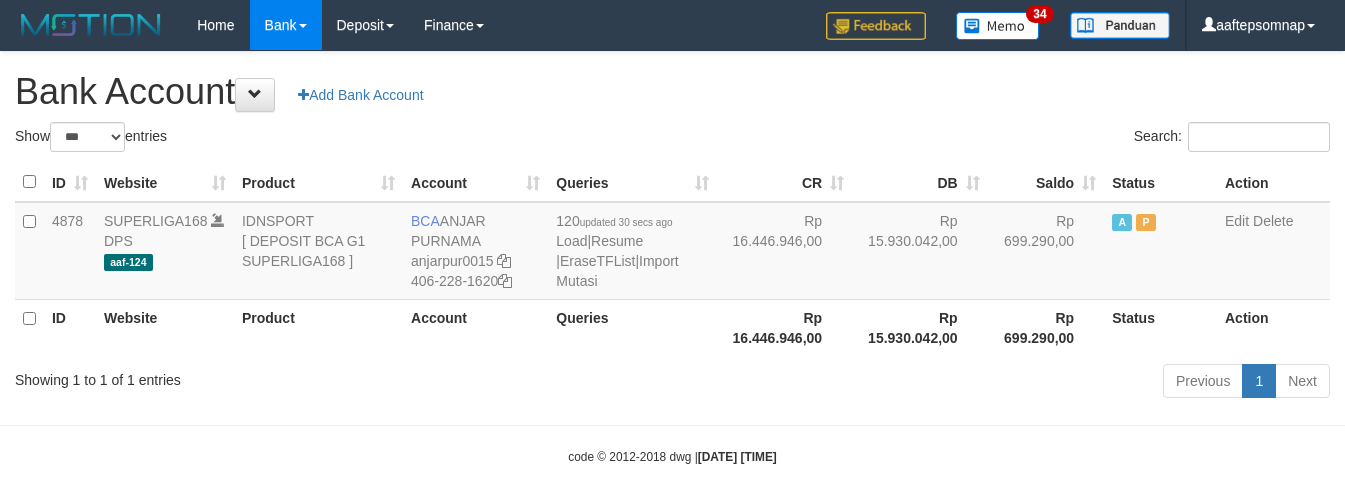scroll, scrollTop: 0, scrollLeft: 0, axis: both 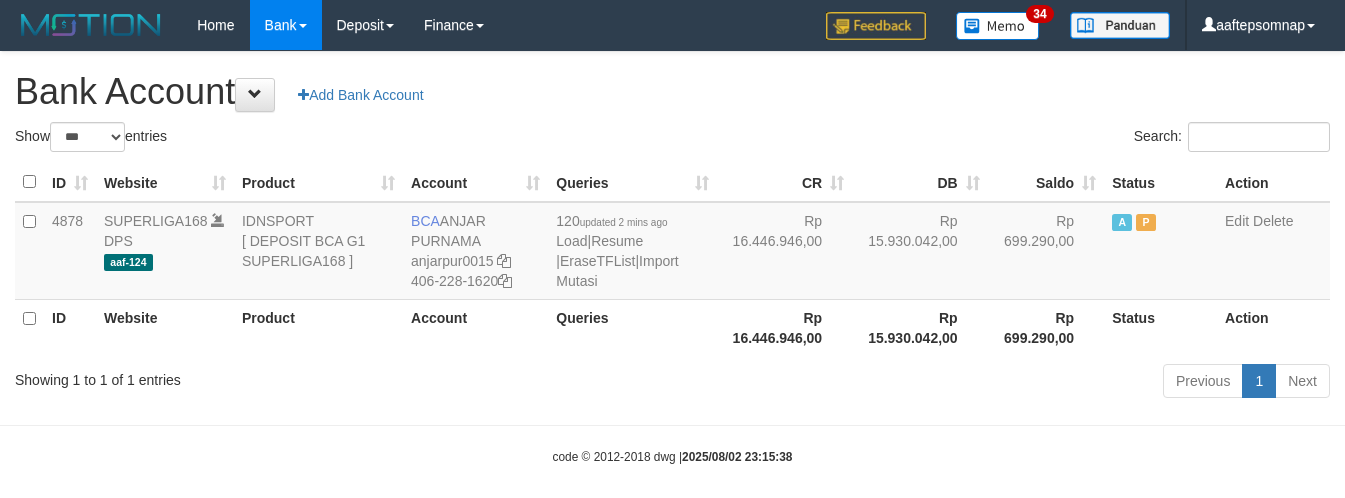 select on "***" 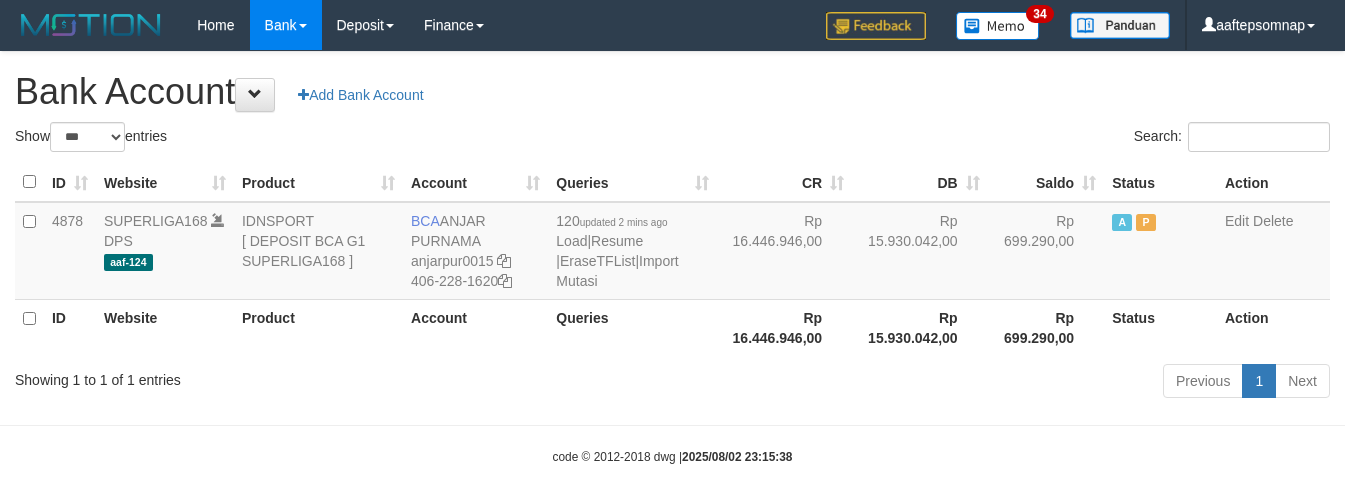 scroll, scrollTop: 0, scrollLeft: 0, axis: both 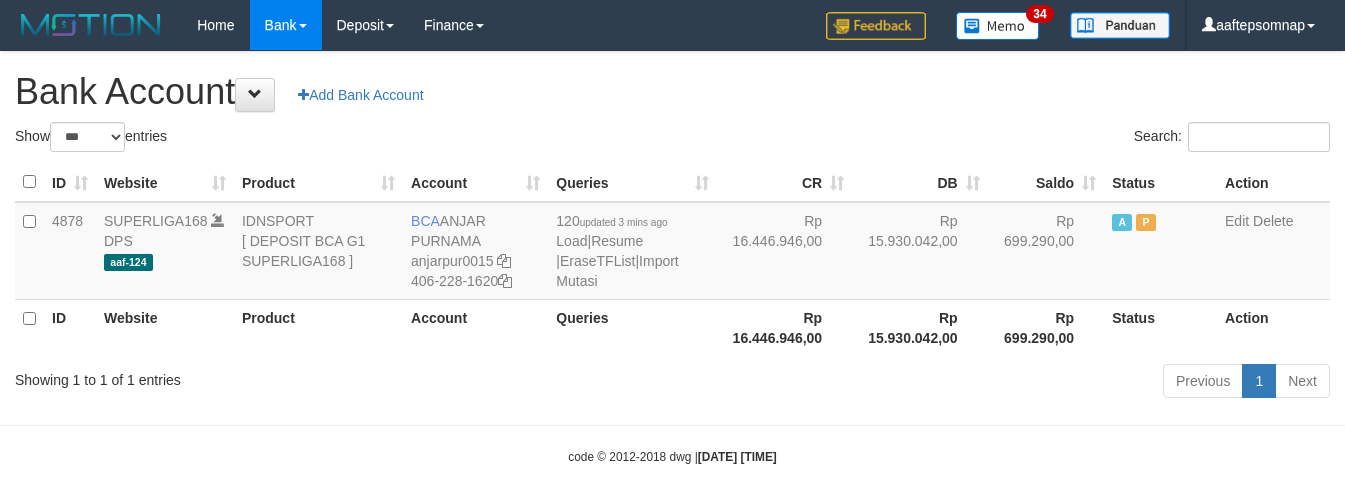 select on "***" 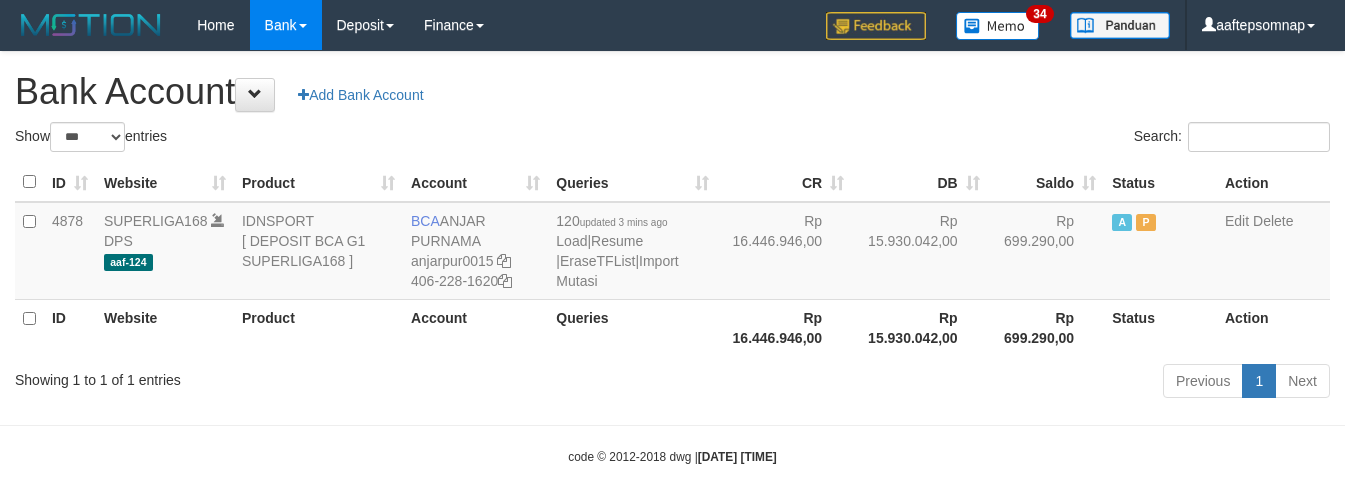 scroll, scrollTop: 0, scrollLeft: 0, axis: both 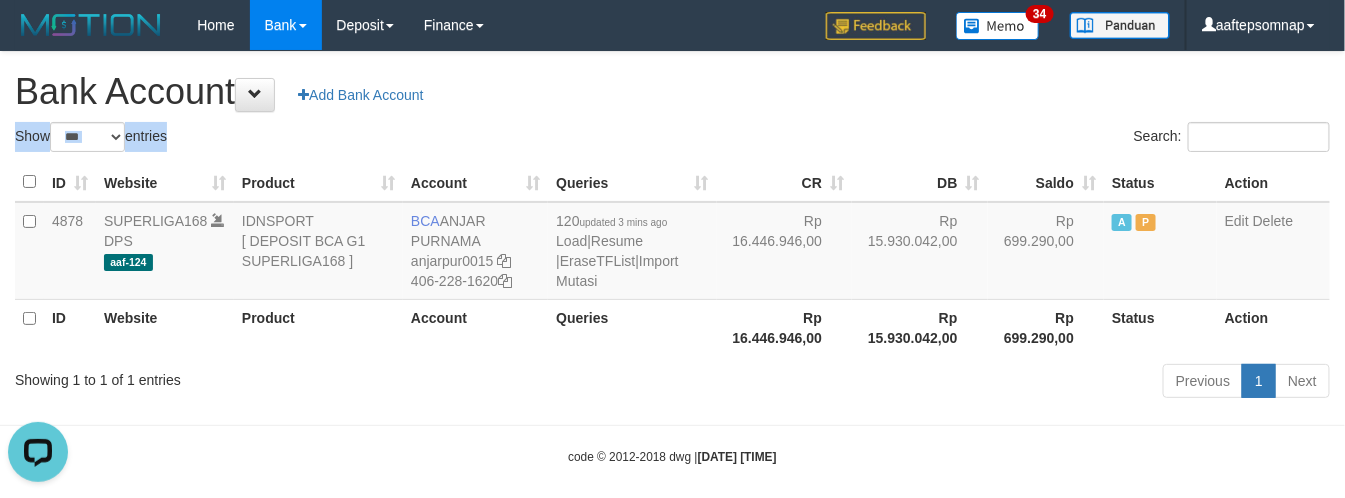click on "**********" at bounding box center [672, 228] 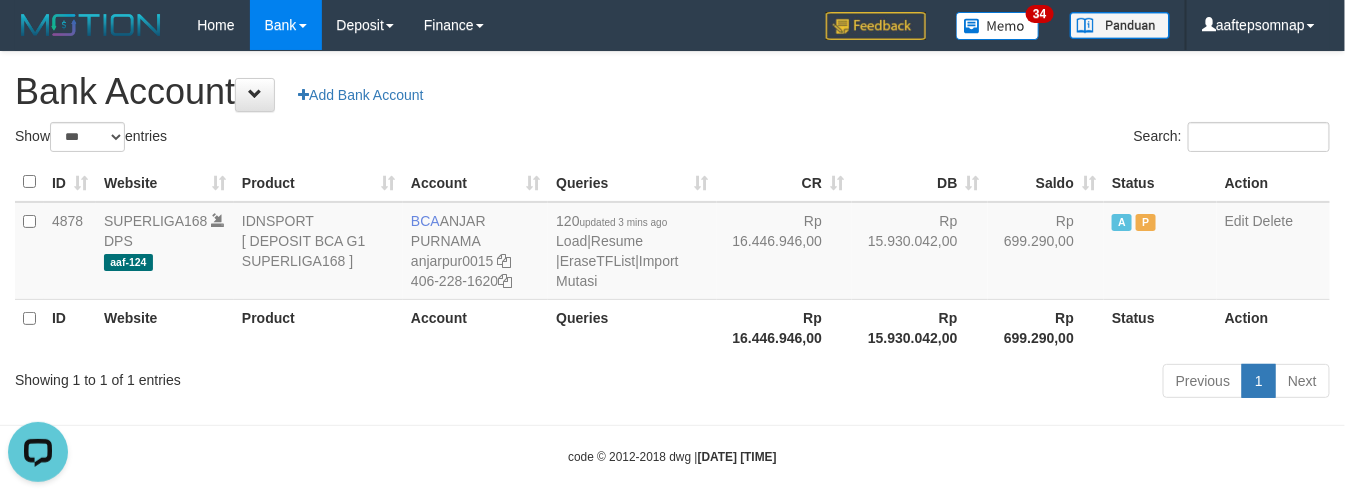 click on "Bank Account
Add Bank Account" at bounding box center [672, 92] 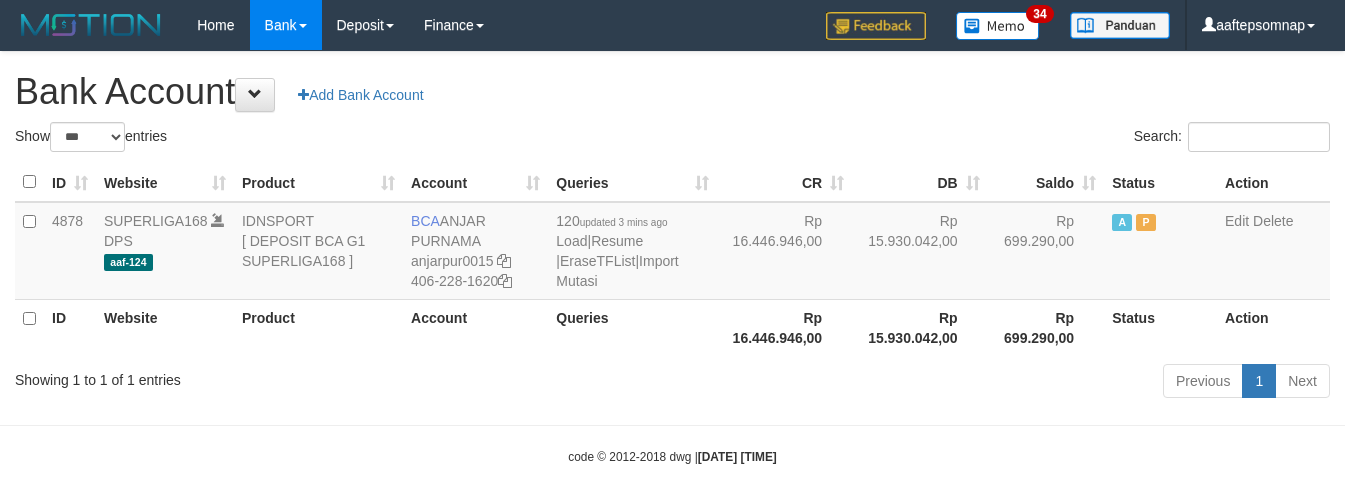 select on "***" 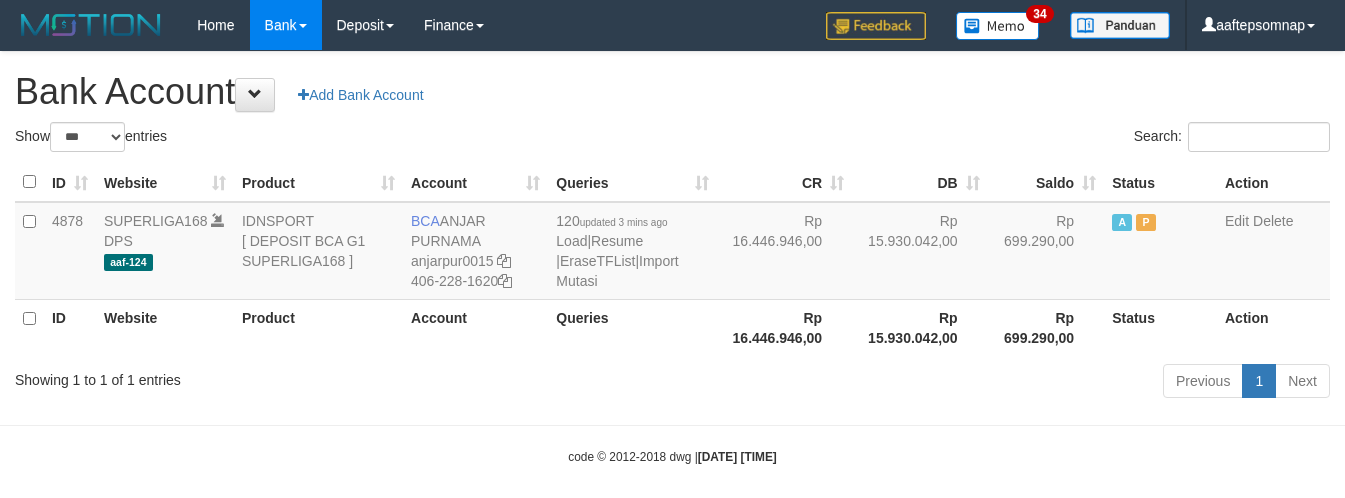 scroll, scrollTop: 0, scrollLeft: 0, axis: both 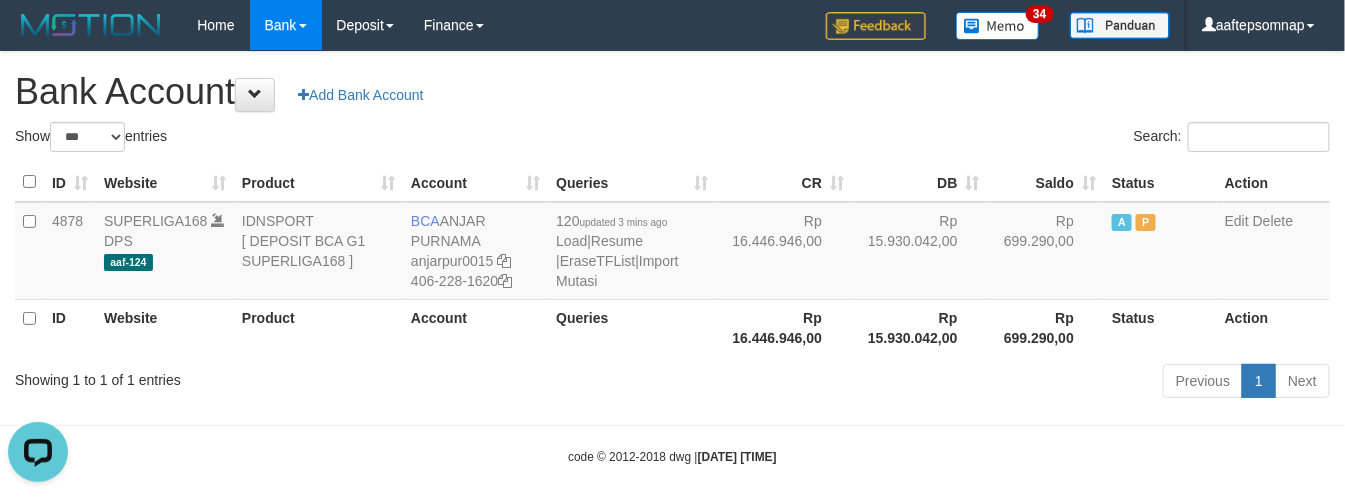 click on "Bank Account
Add Bank Account" at bounding box center [672, 92] 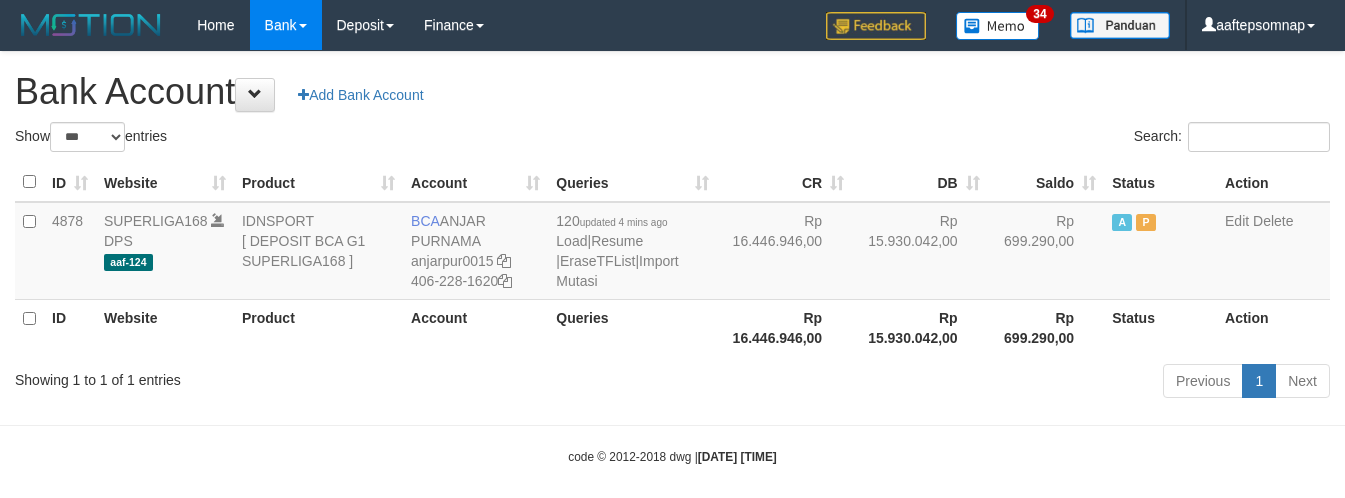 select on "***" 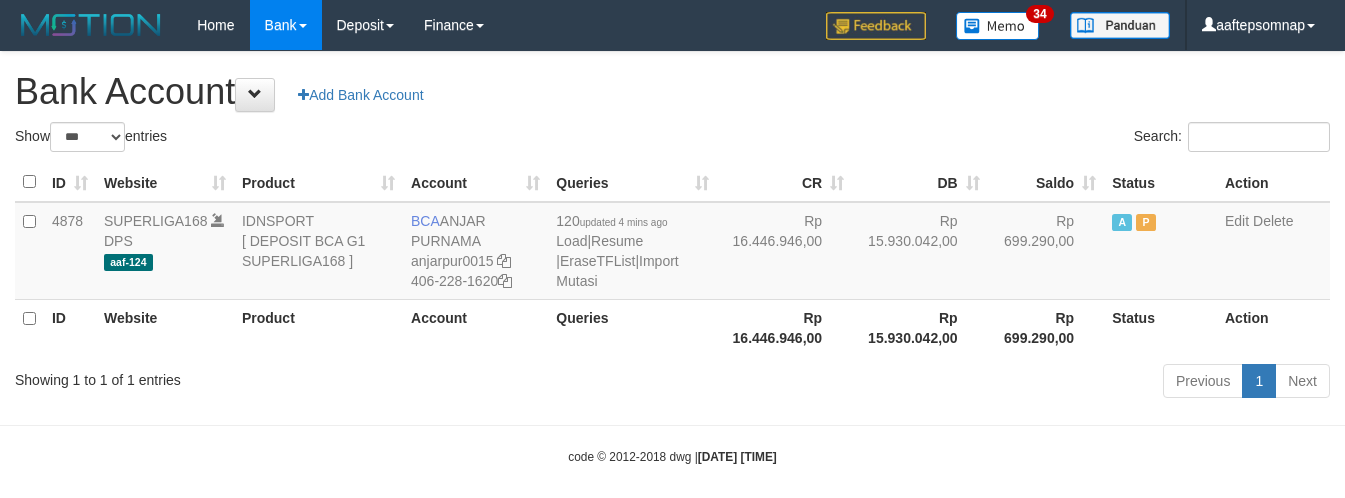 scroll, scrollTop: 0, scrollLeft: 0, axis: both 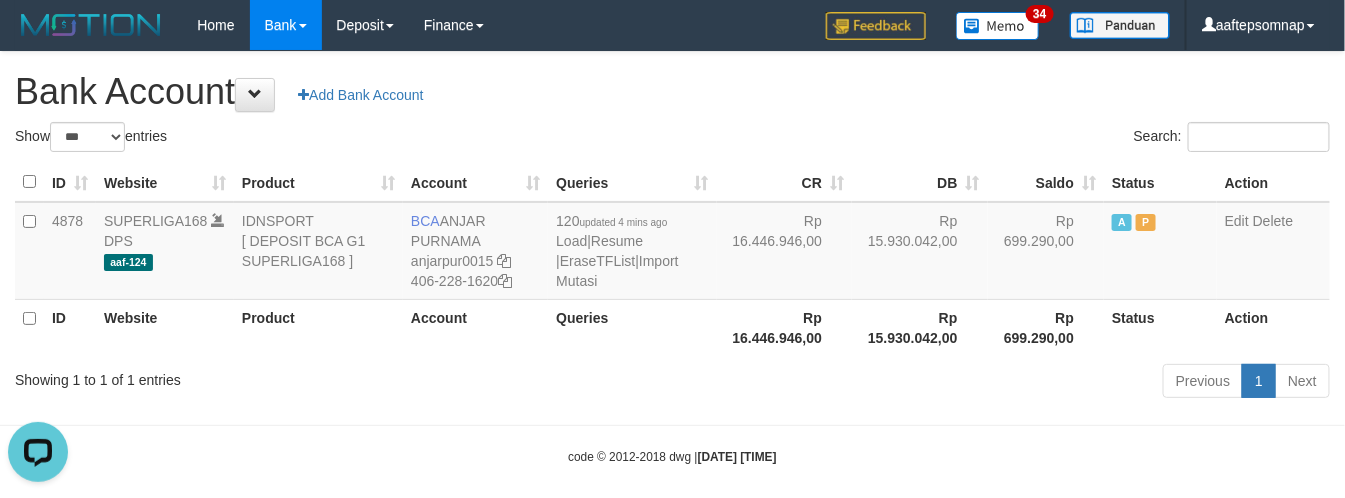 click on "Bank Account
Add Bank Account" at bounding box center (672, 92) 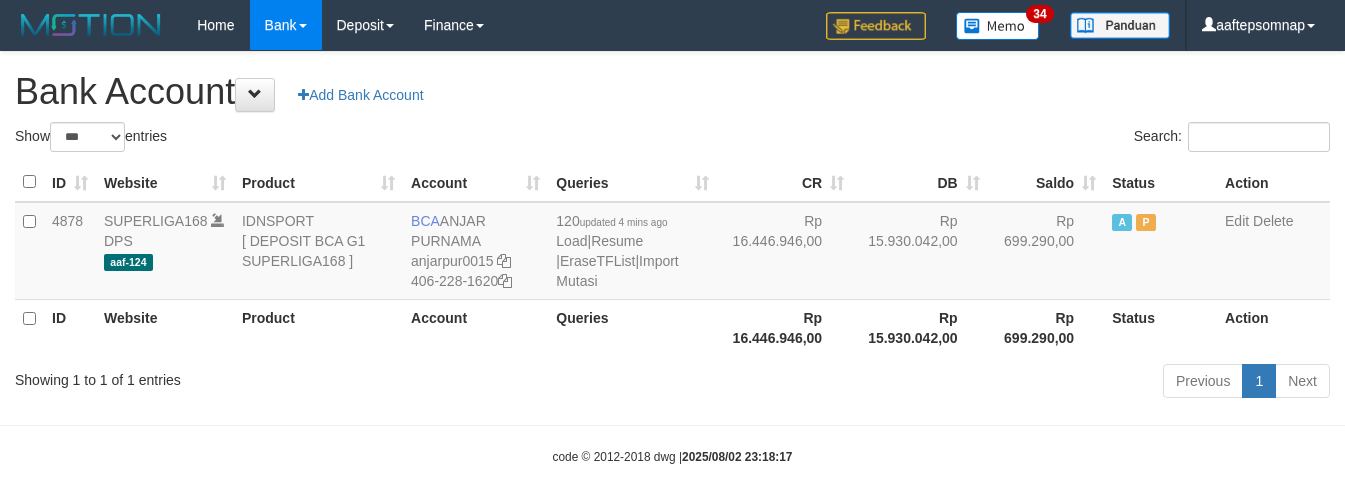 select on "***" 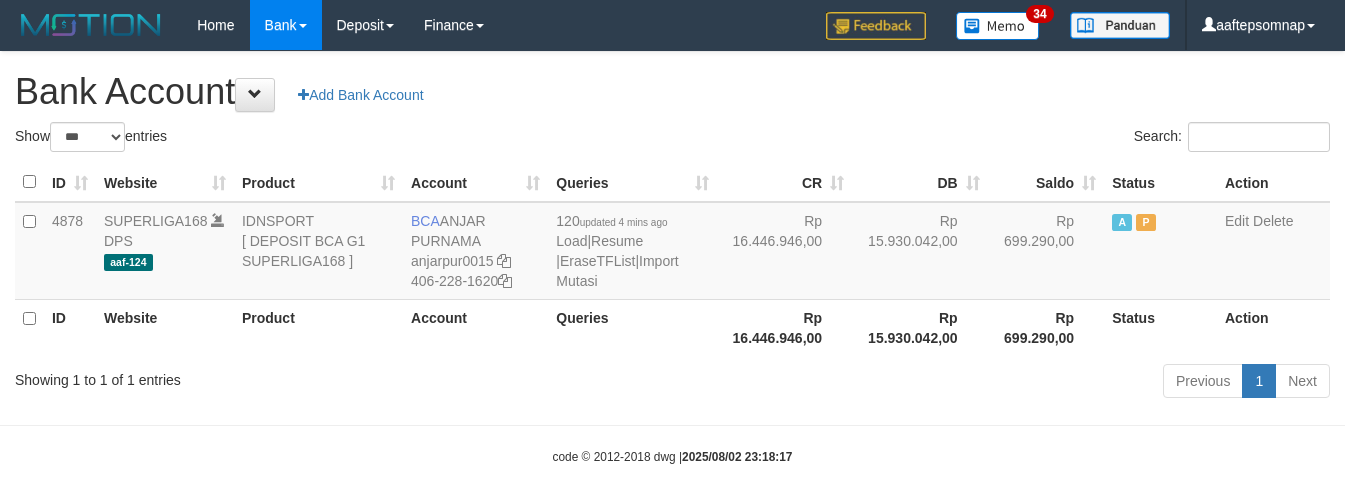scroll, scrollTop: 0, scrollLeft: 0, axis: both 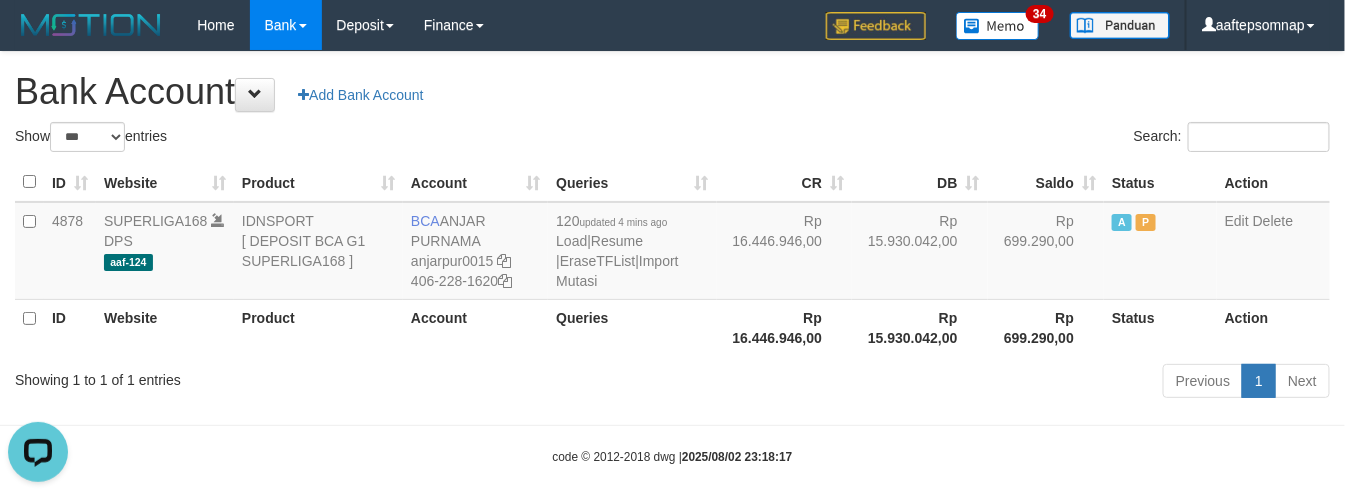click on "Bank Account
Add Bank Account" at bounding box center [672, 92] 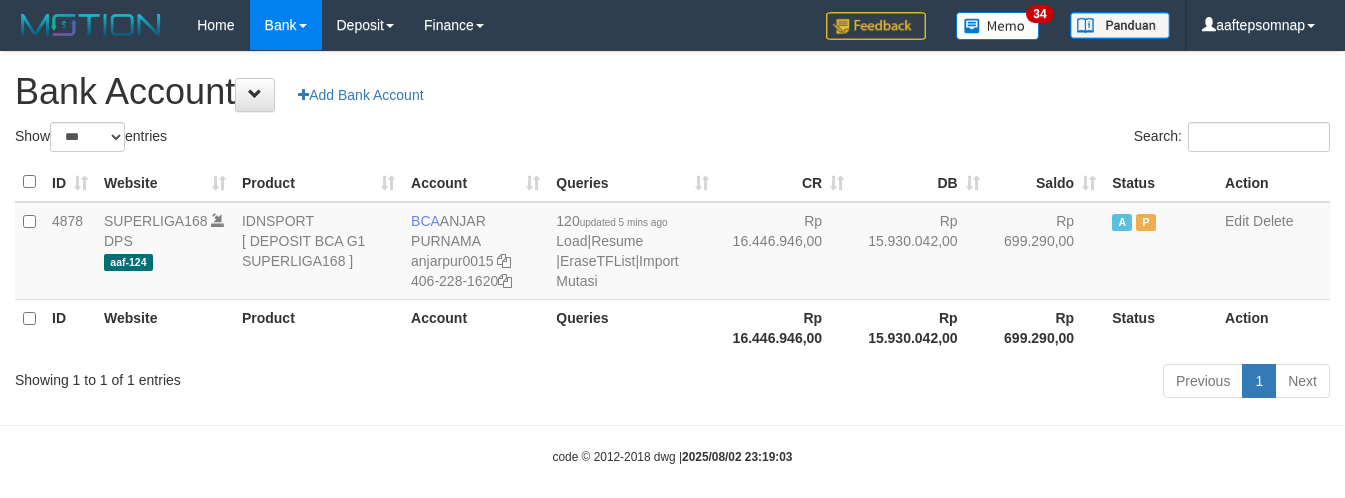 select on "***" 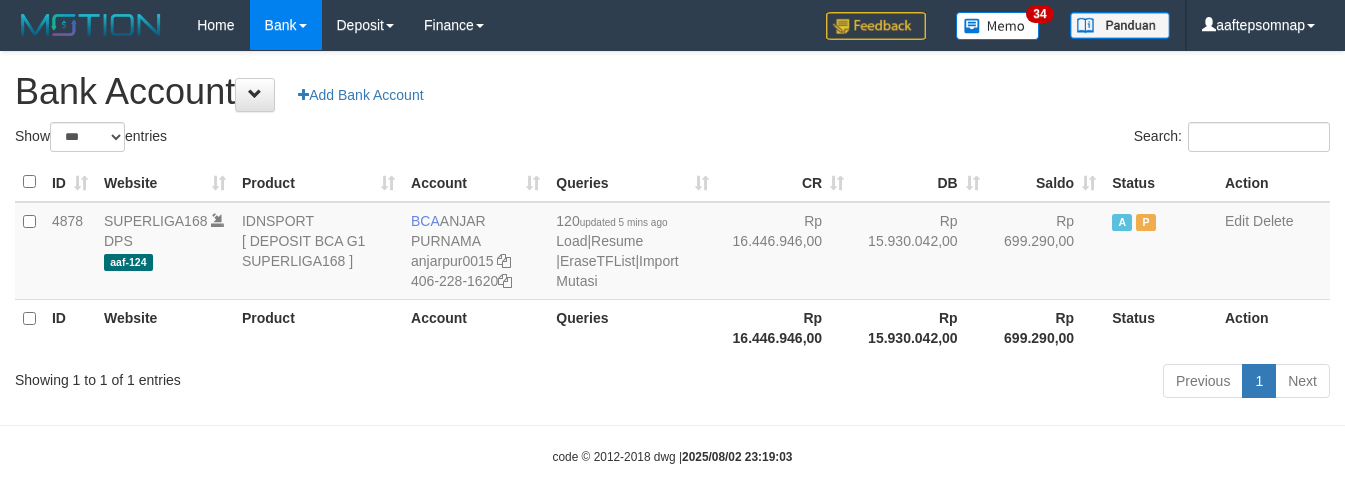 scroll, scrollTop: 0, scrollLeft: 0, axis: both 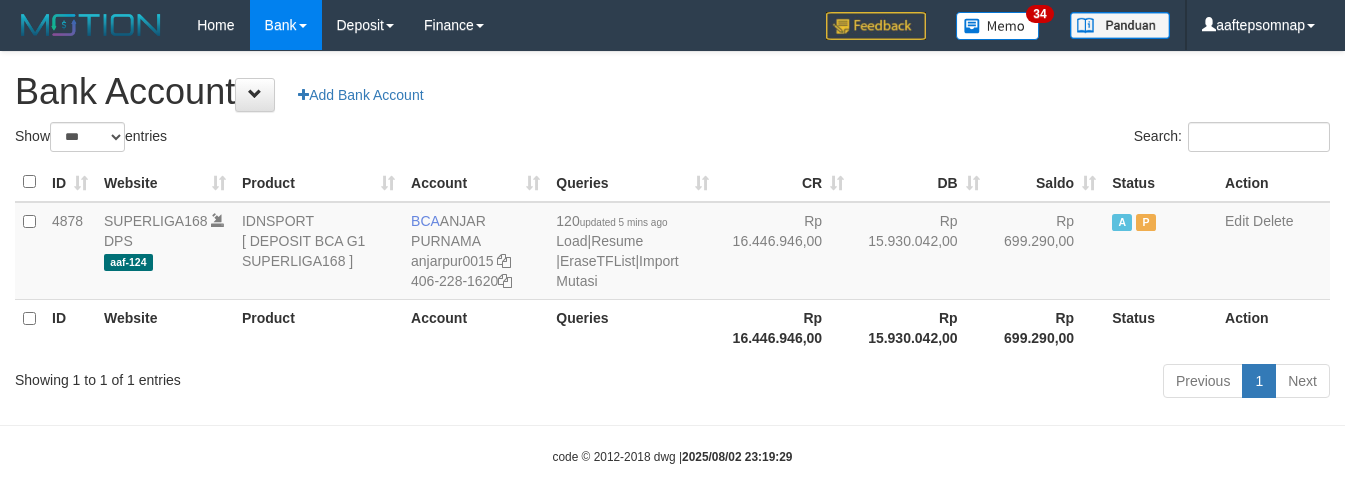 select on "***" 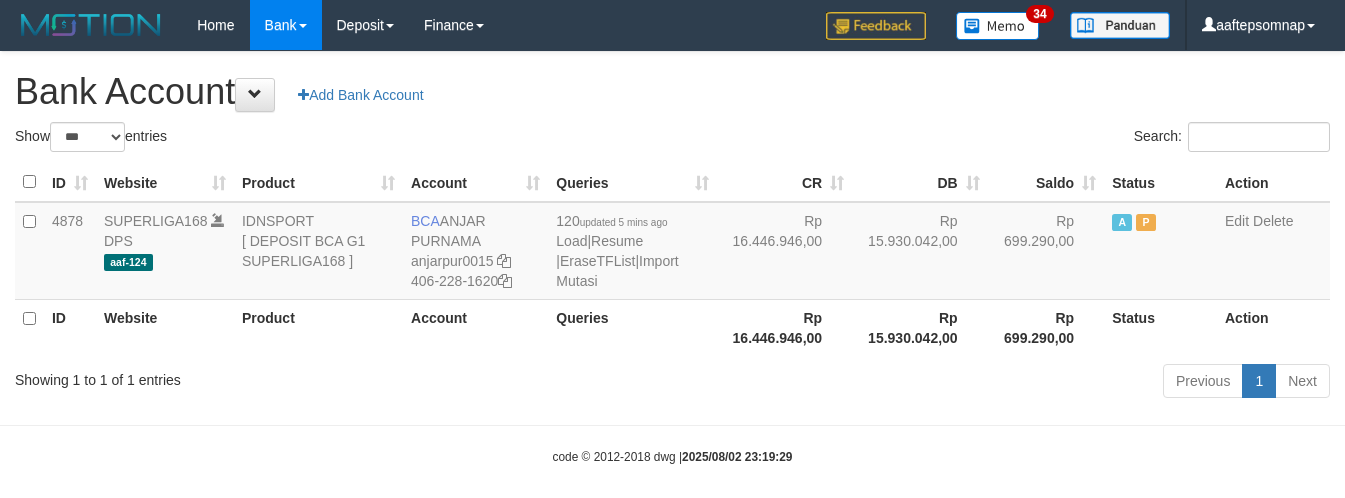 scroll, scrollTop: 0, scrollLeft: 0, axis: both 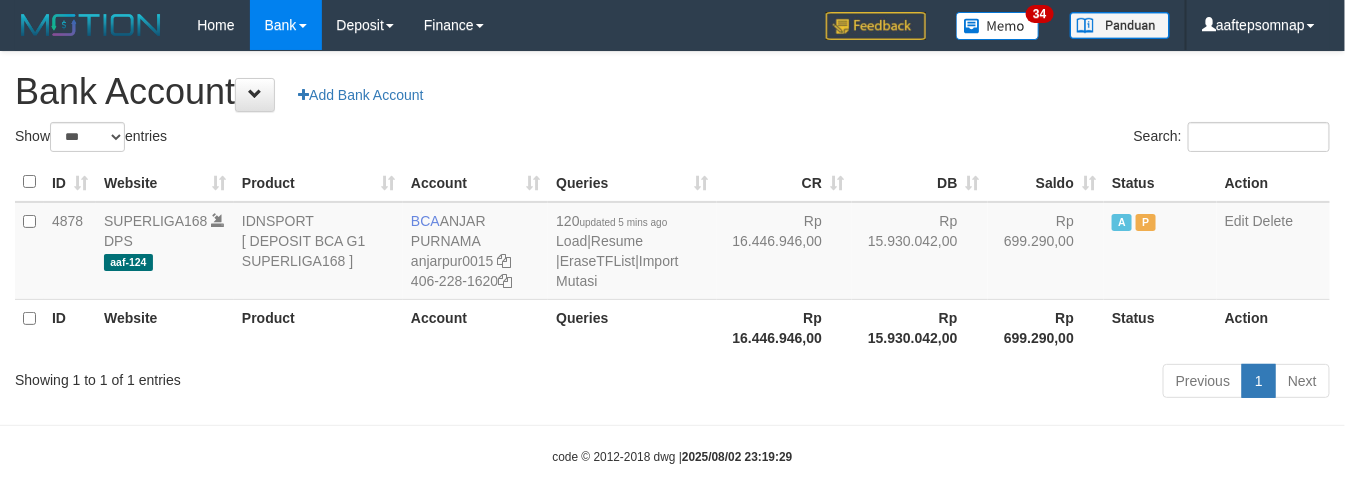 click on "Search:" at bounding box center [1009, 139] 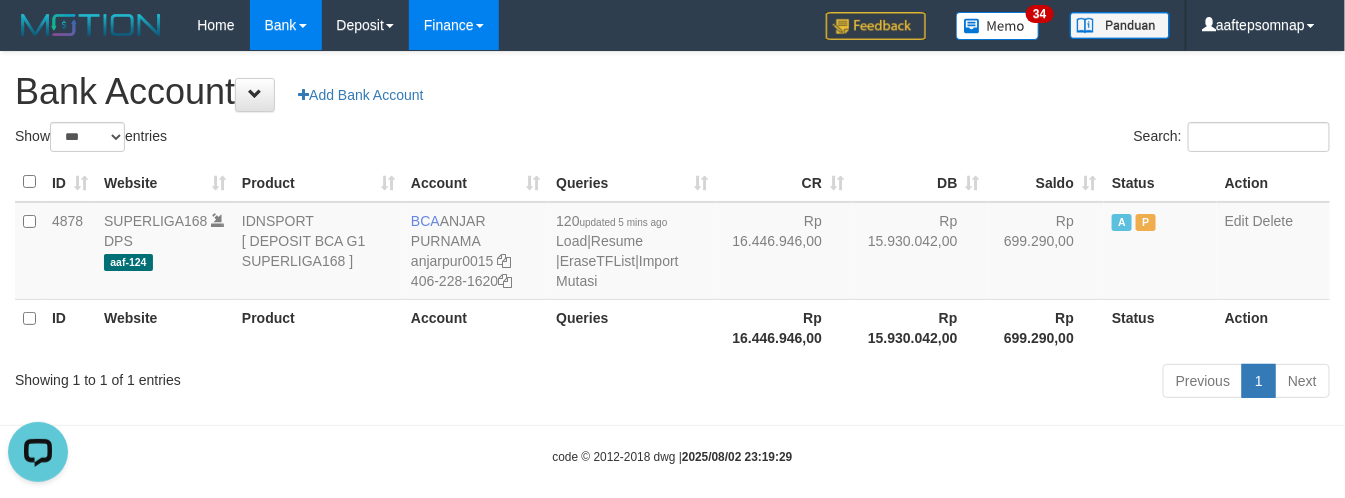 scroll, scrollTop: 0, scrollLeft: 0, axis: both 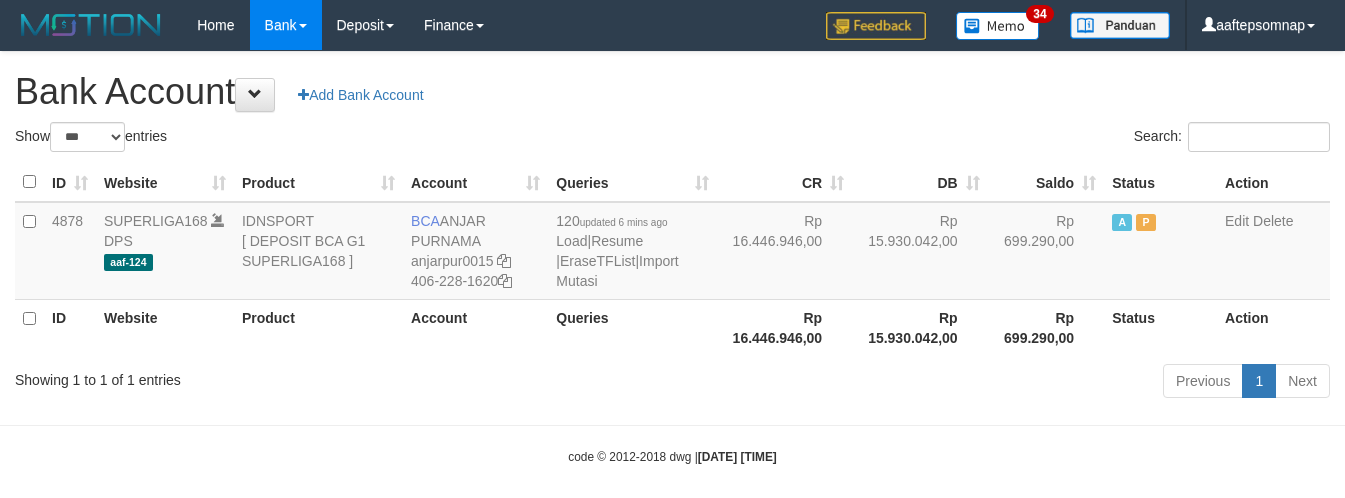 select on "***" 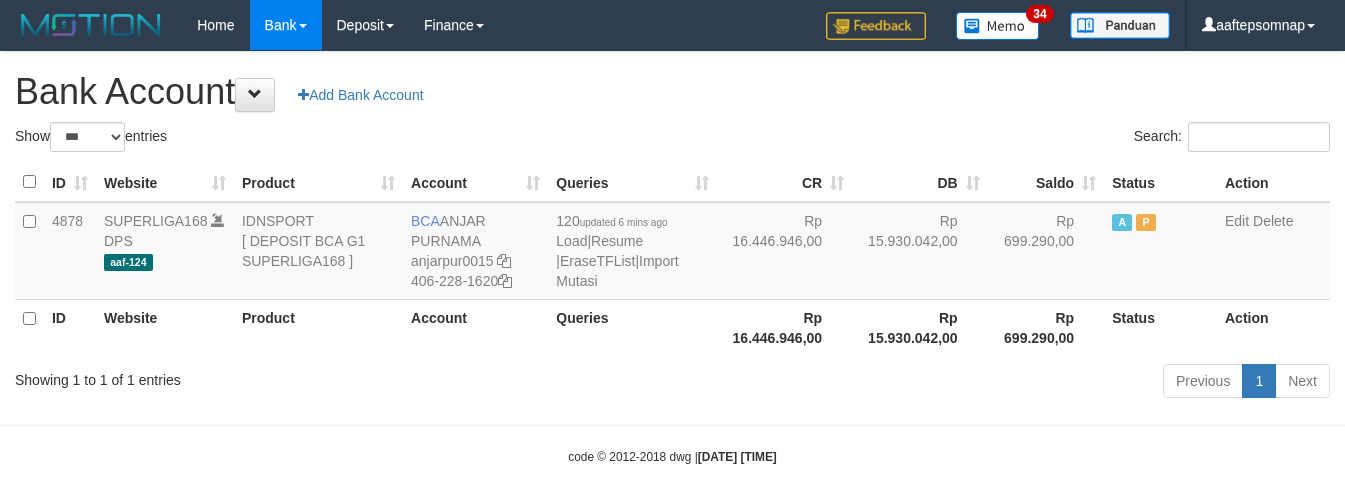 scroll, scrollTop: 0, scrollLeft: 0, axis: both 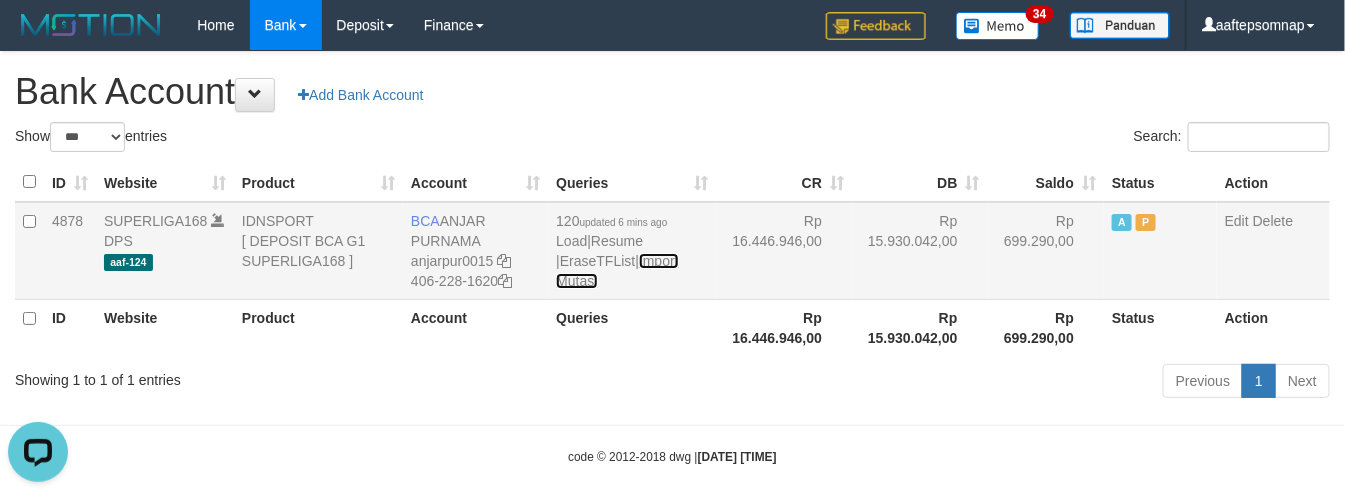 click on "Import Mutasi" at bounding box center (617, 271) 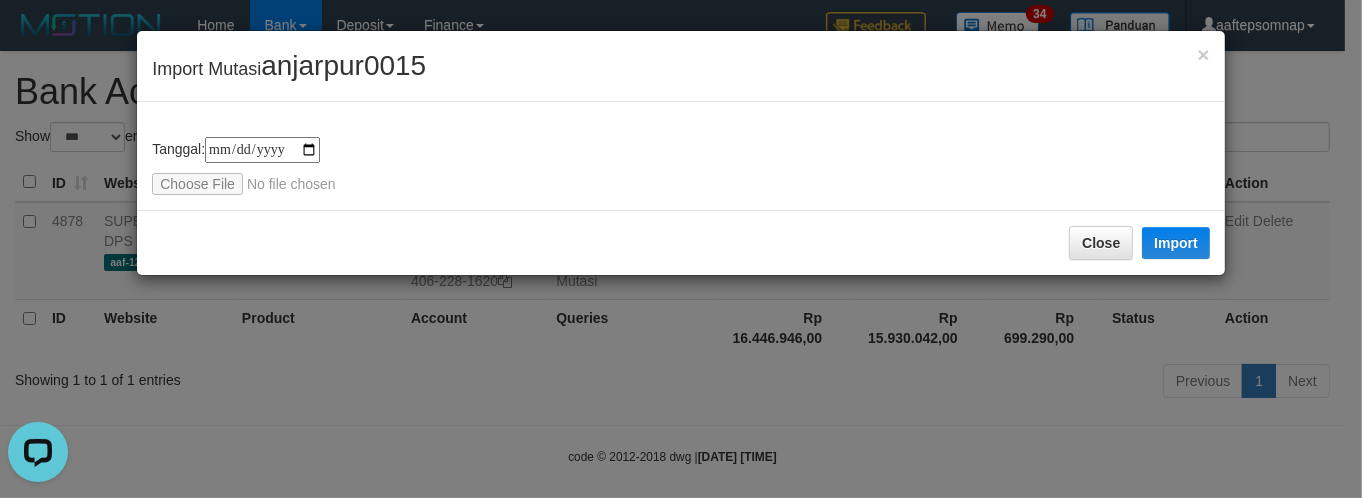 type on "**********" 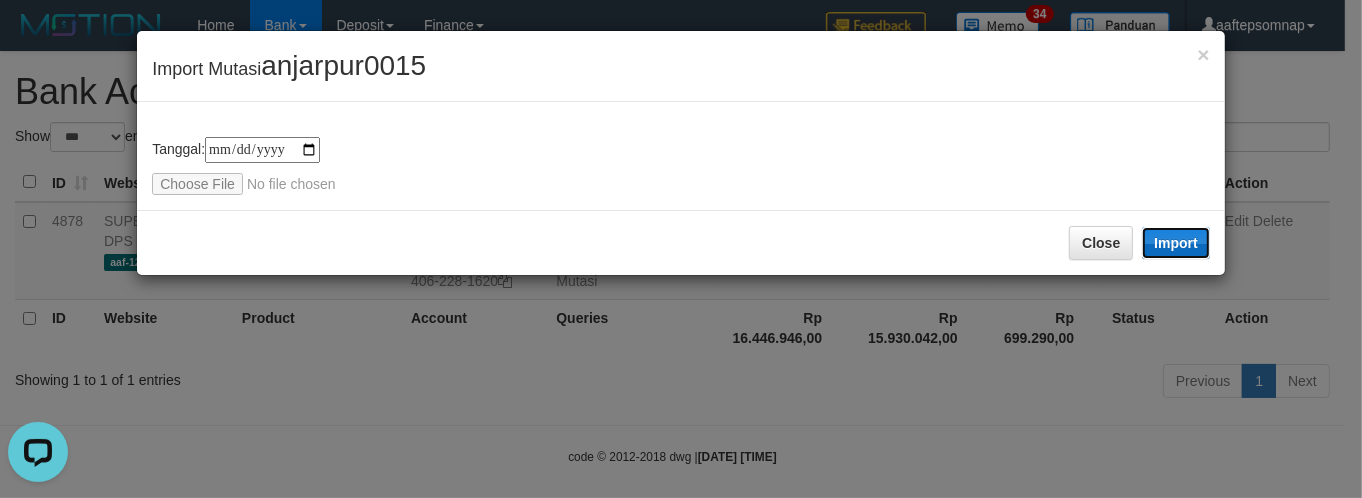 click on "Import" at bounding box center (1176, 243) 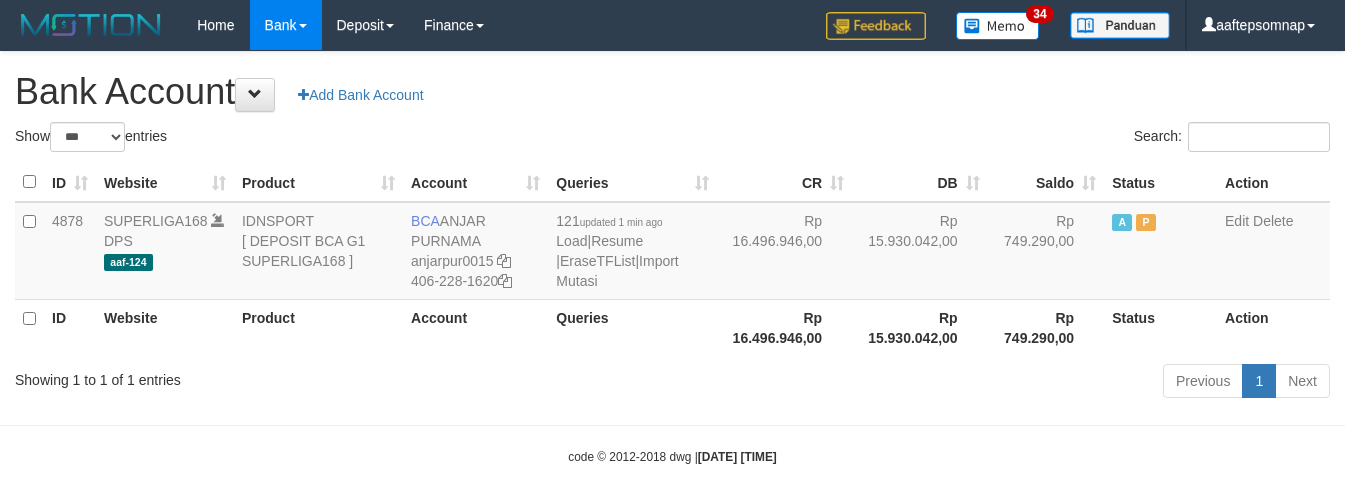 select on "***" 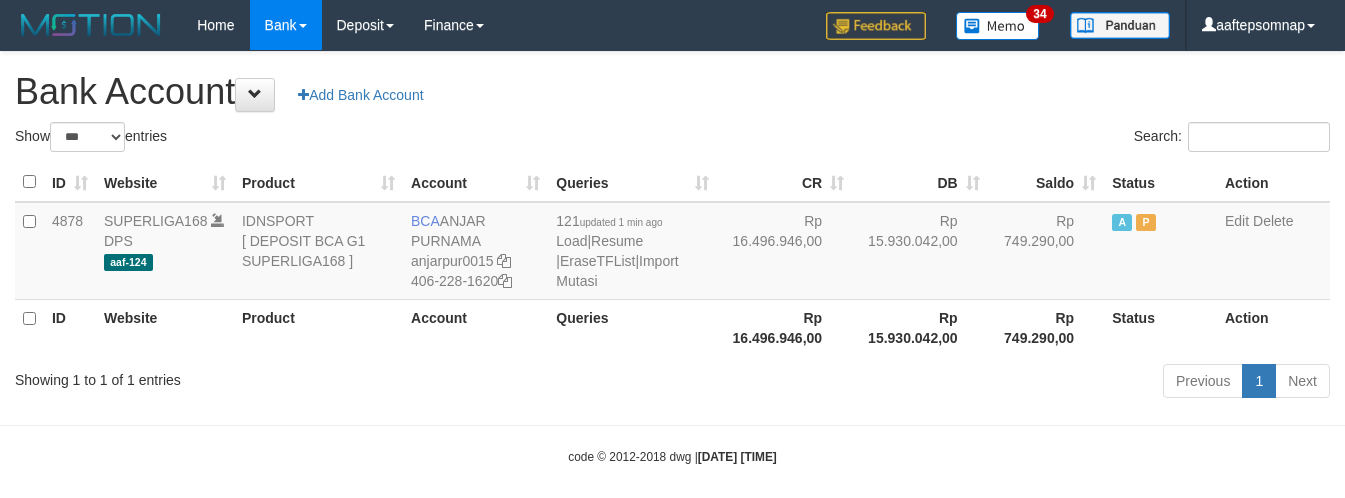 scroll, scrollTop: 0, scrollLeft: 0, axis: both 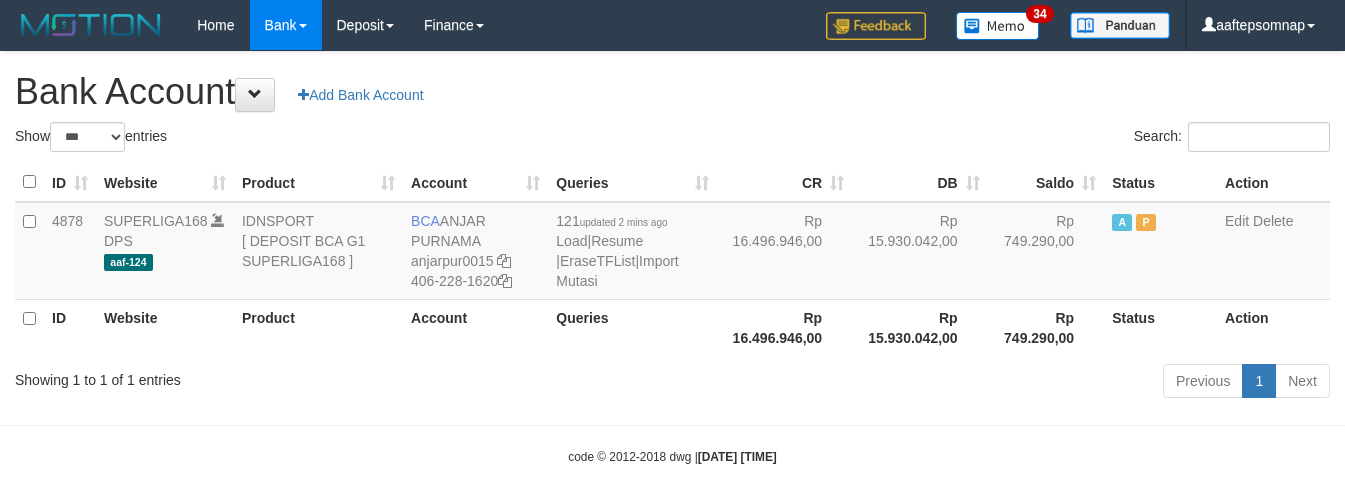 select on "***" 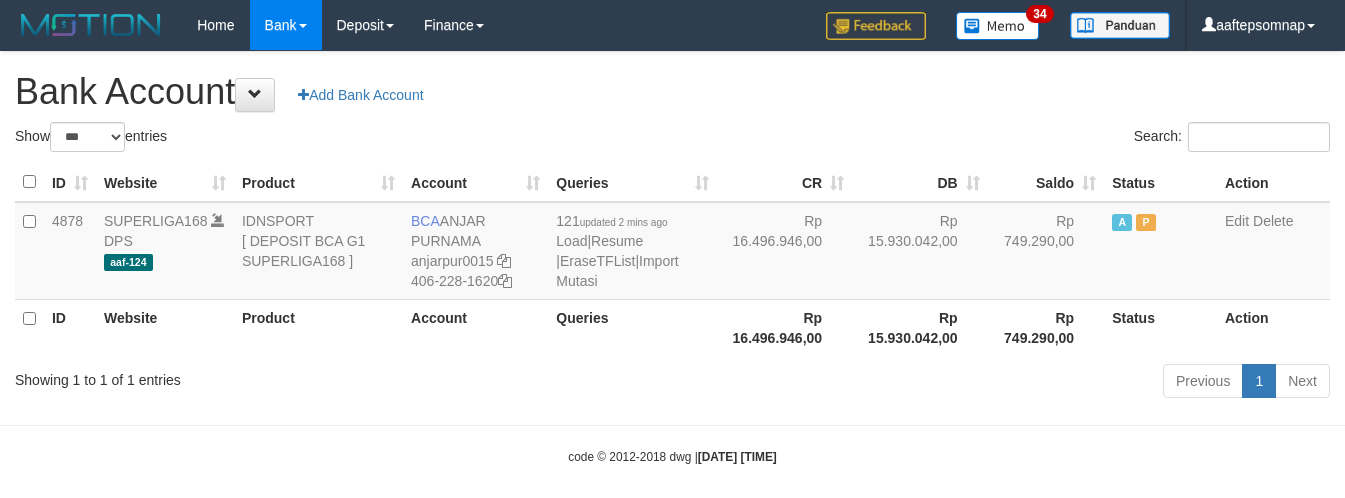 scroll, scrollTop: 0, scrollLeft: 0, axis: both 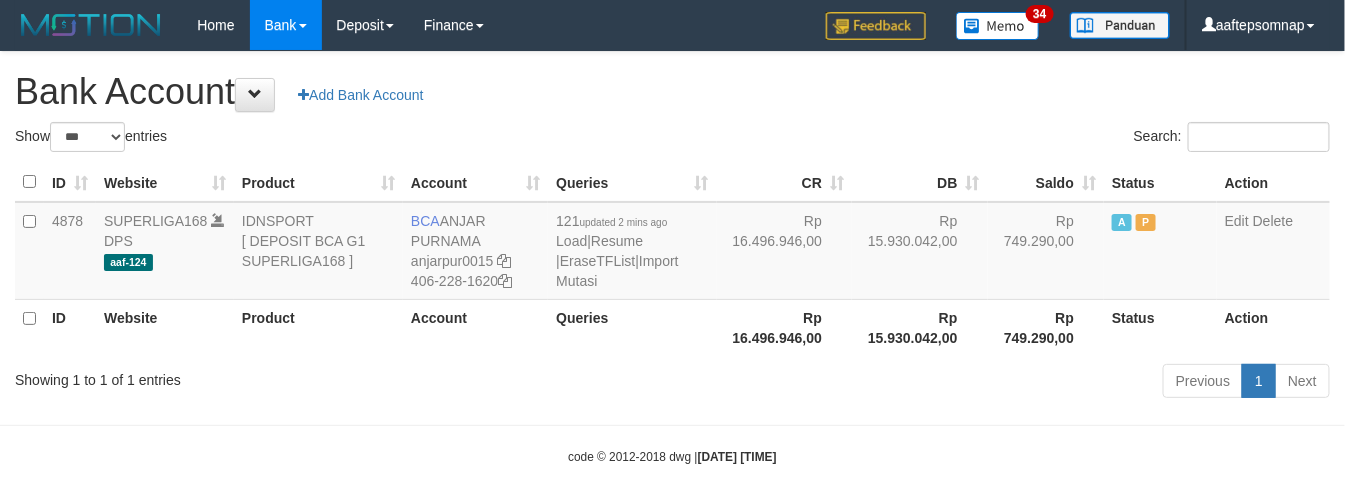 drag, startPoint x: 0, startPoint y: 0, endPoint x: 731, endPoint y: 103, distance: 738.2208 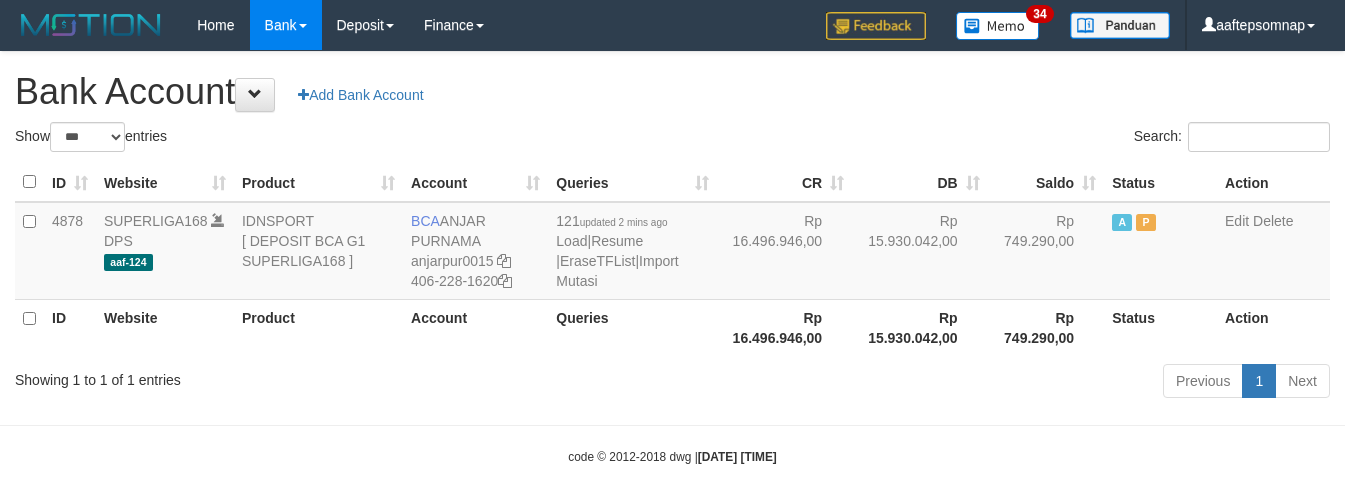 select on "***" 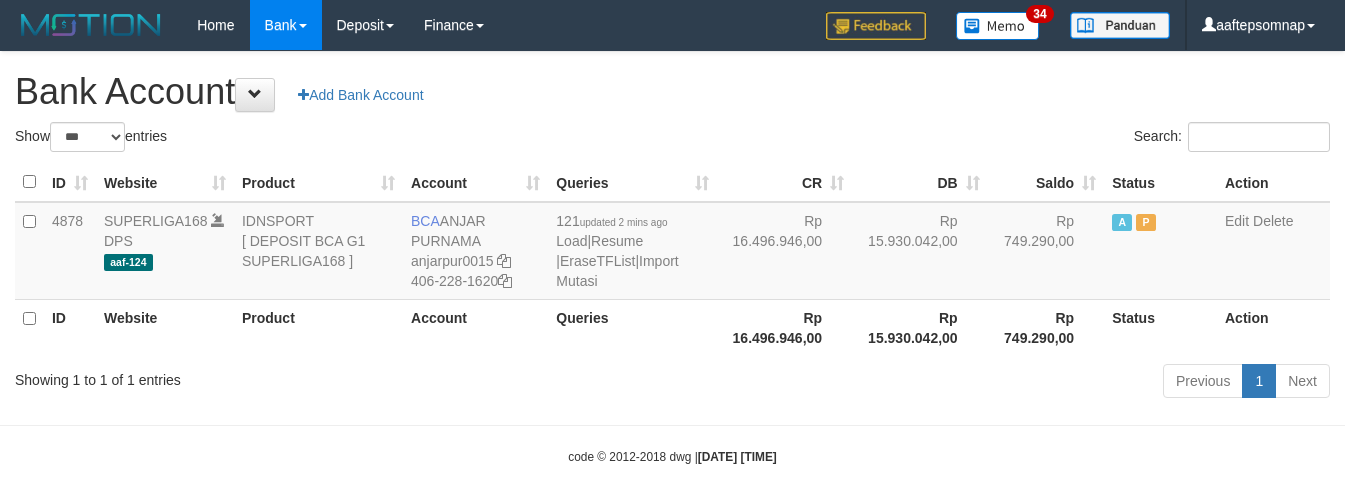 scroll, scrollTop: 0, scrollLeft: 0, axis: both 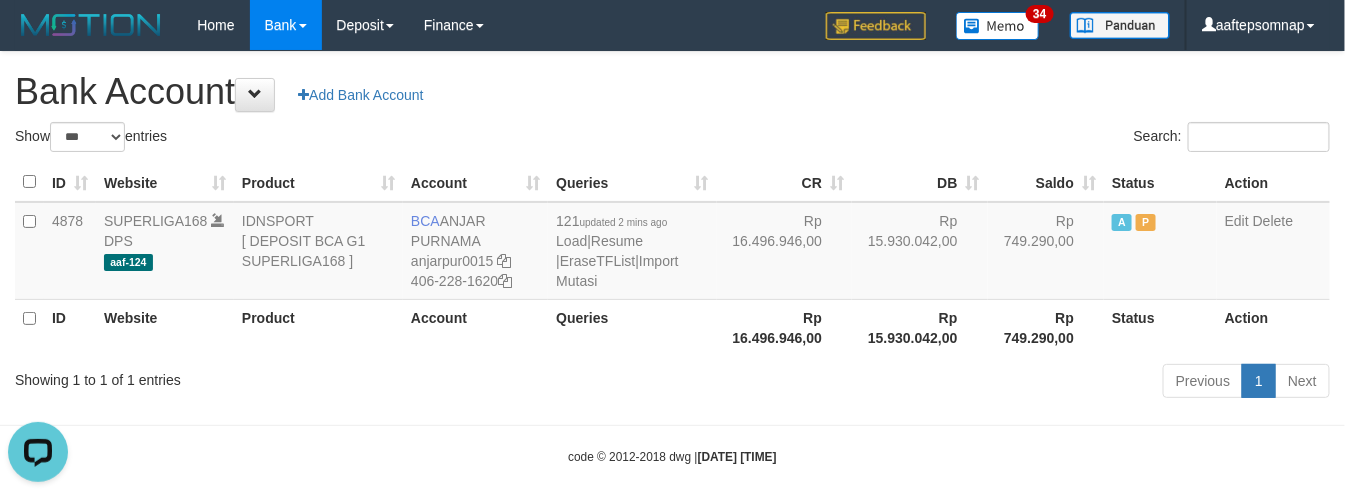 click on "Search:" at bounding box center [1009, 139] 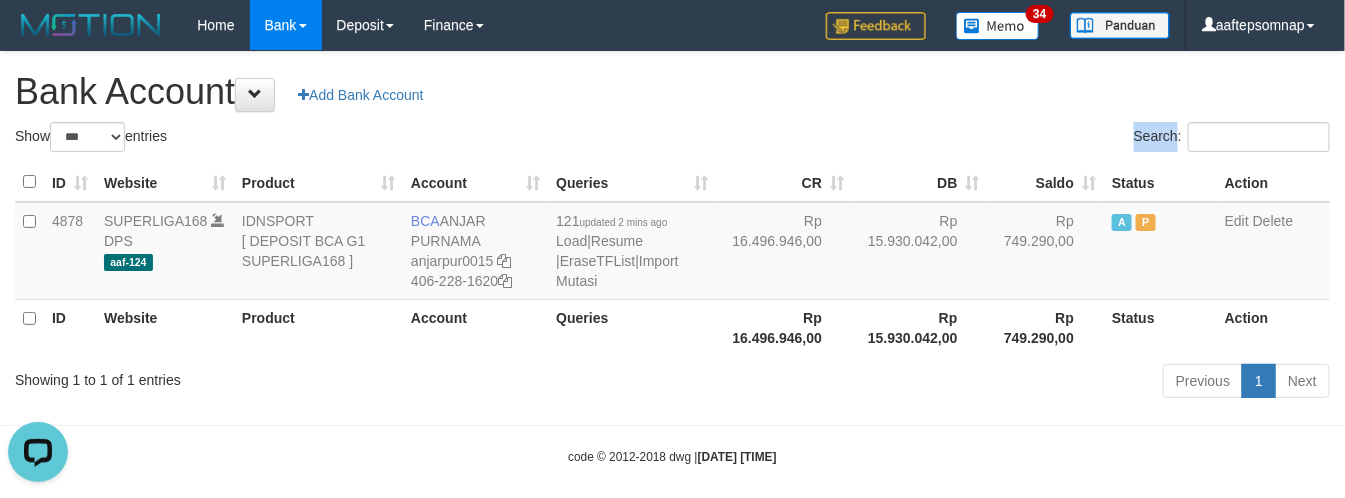 click on "Search:" at bounding box center [1009, 139] 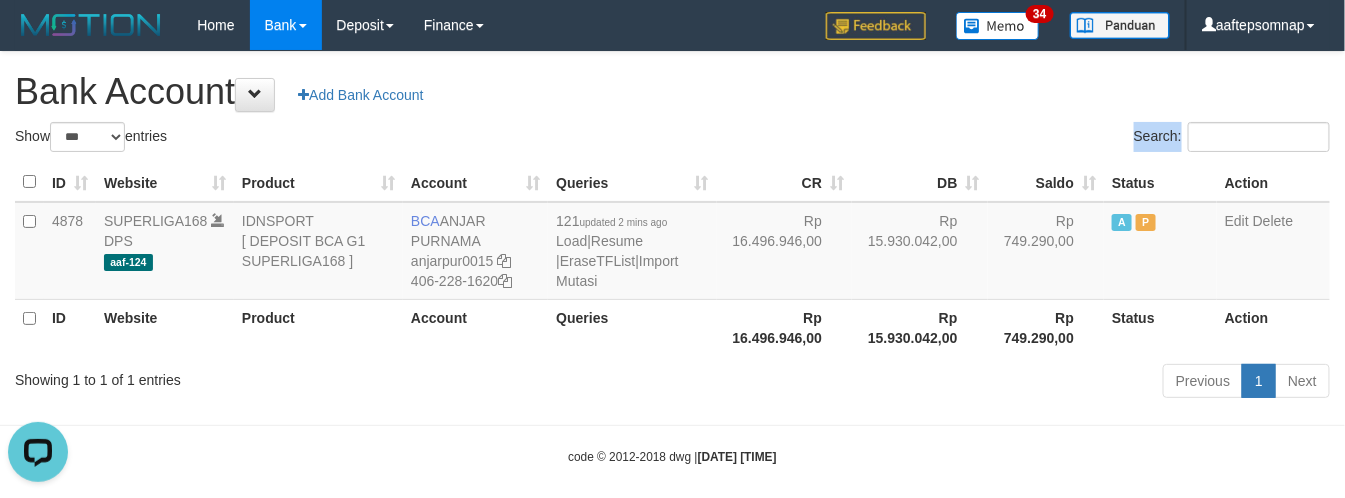 click on "Search:" at bounding box center (1009, 139) 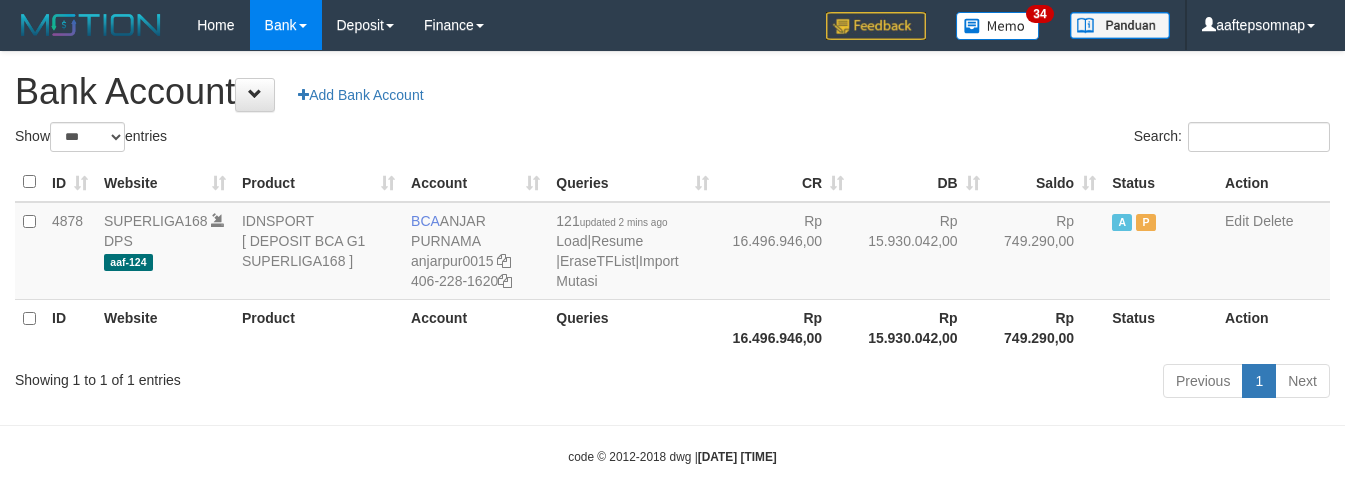 select on "***" 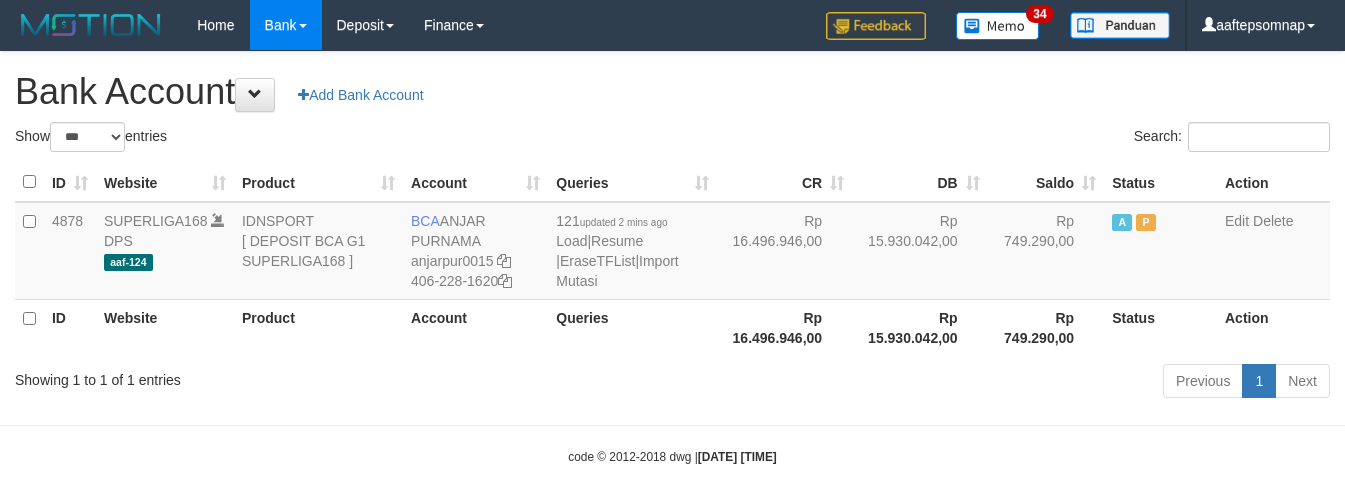 scroll, scrollTop: 0, scrollLeft: 0, axis: both 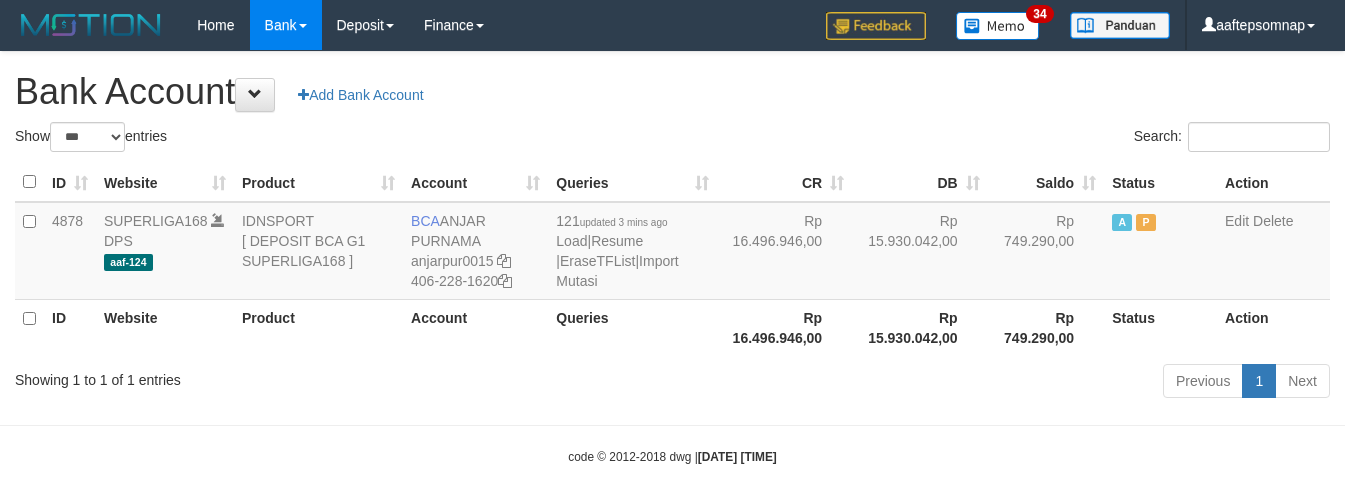 select on "***" 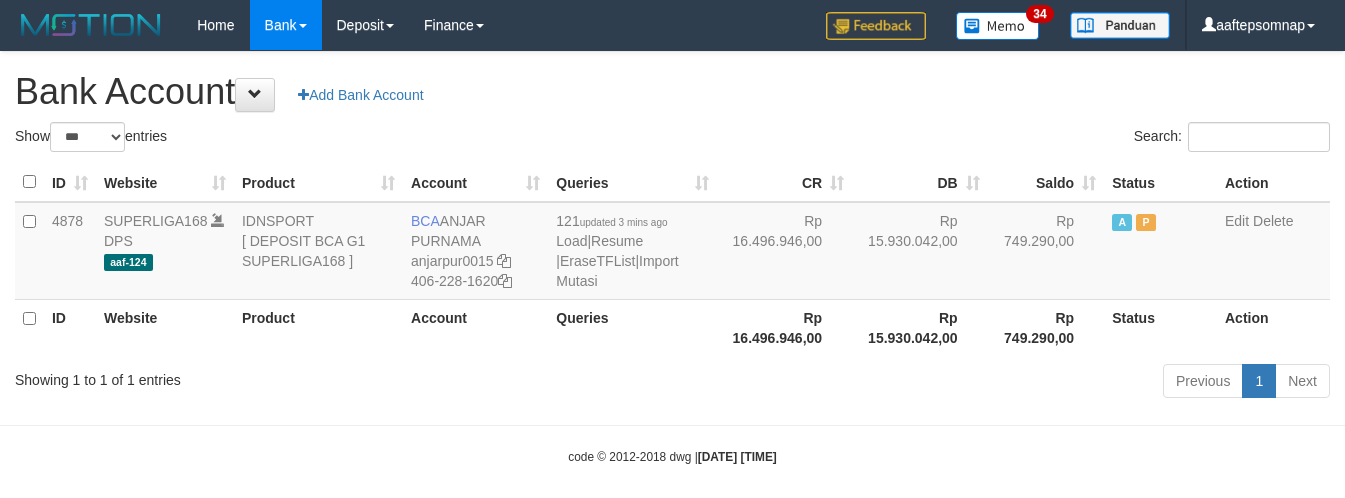 scroll, scrollTop: 0, scrollLeft: 0, axis: both 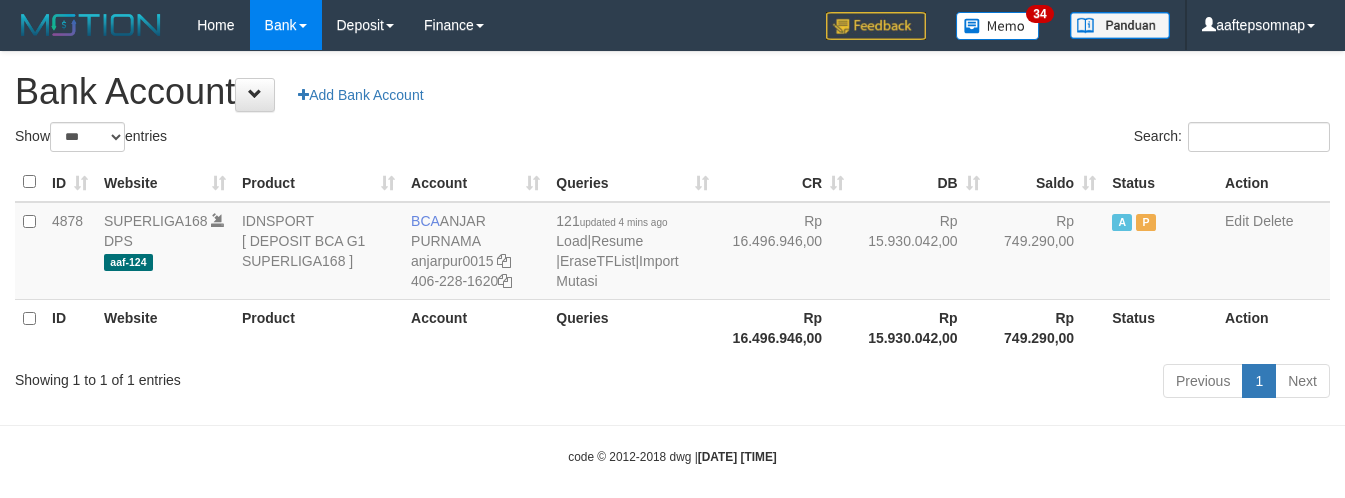 select on "***" 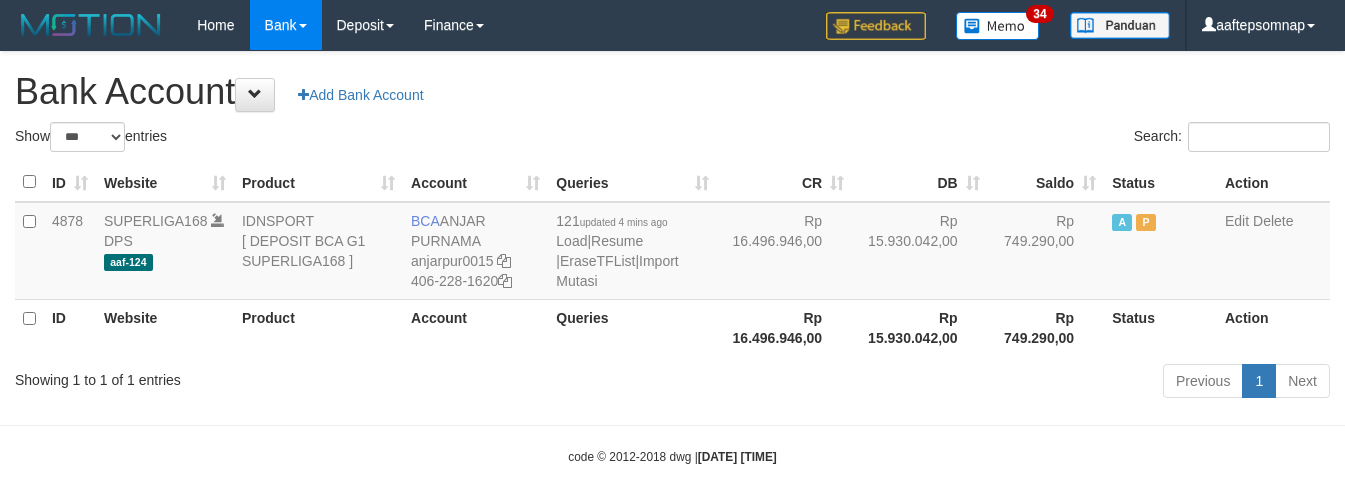 scroll, scrollTop: 0, scrollLeft: 0, axis: both 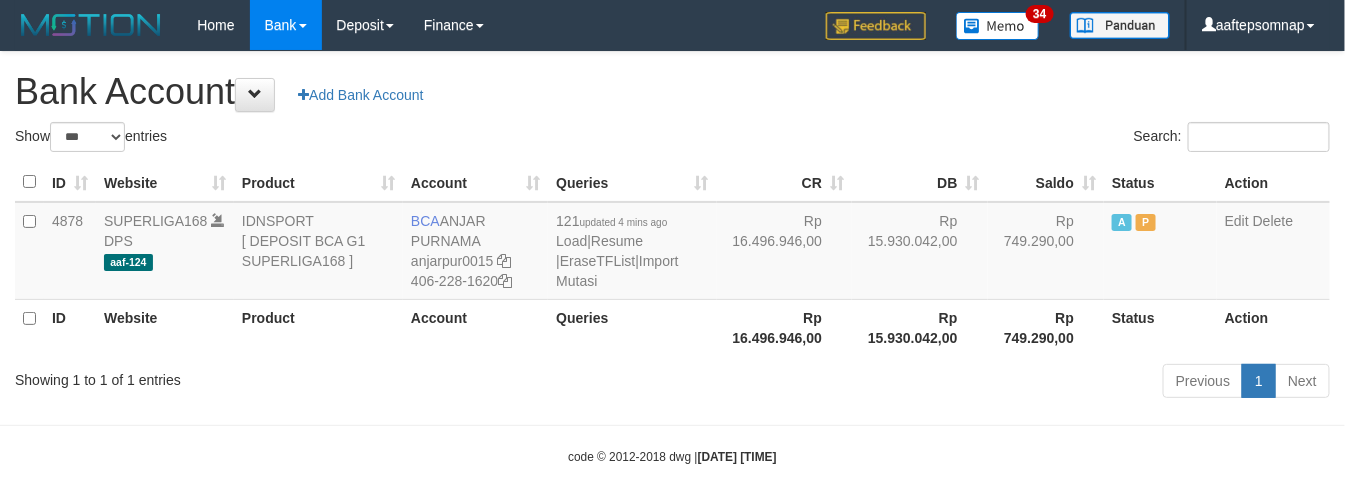 click on "Bank Account
Add Bank Account" at bounding box center [672, 92] 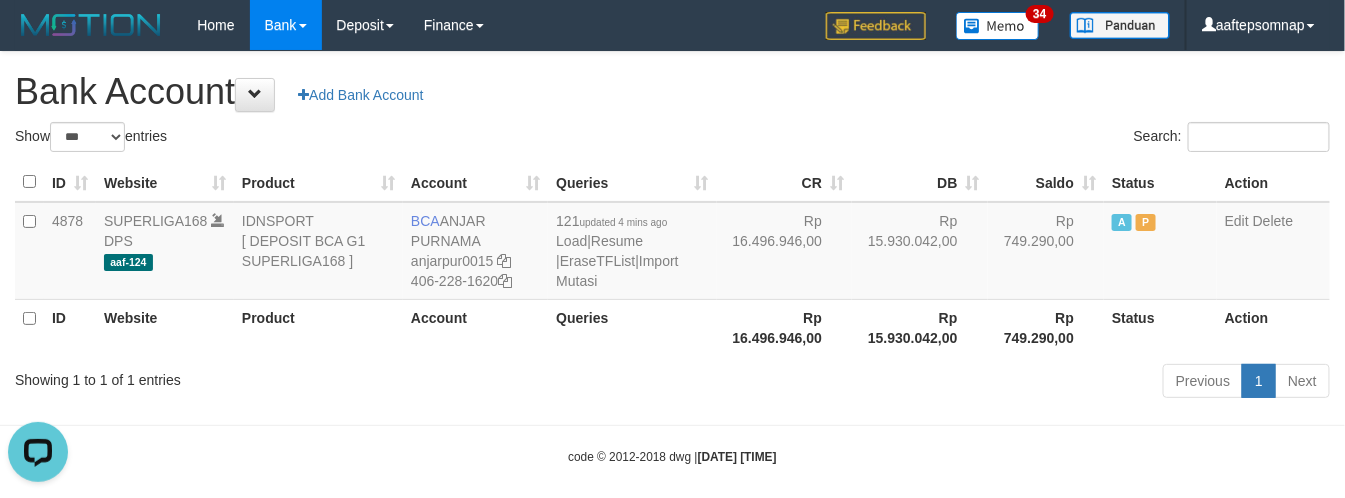 scroll, scrollTop: 0, scrollLeft: 0, axis: both 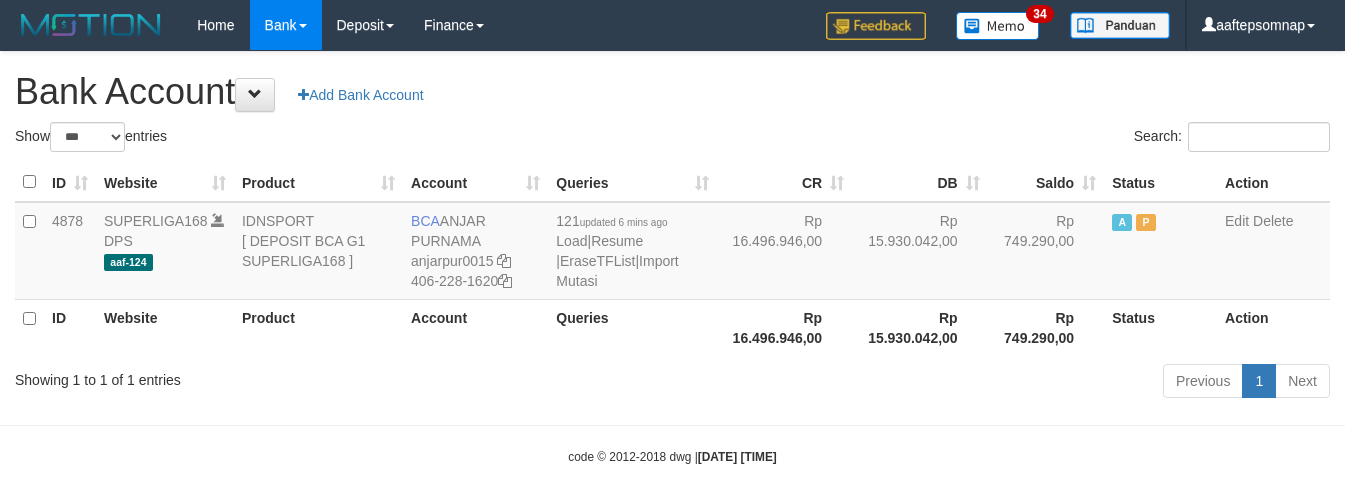 select on "***" 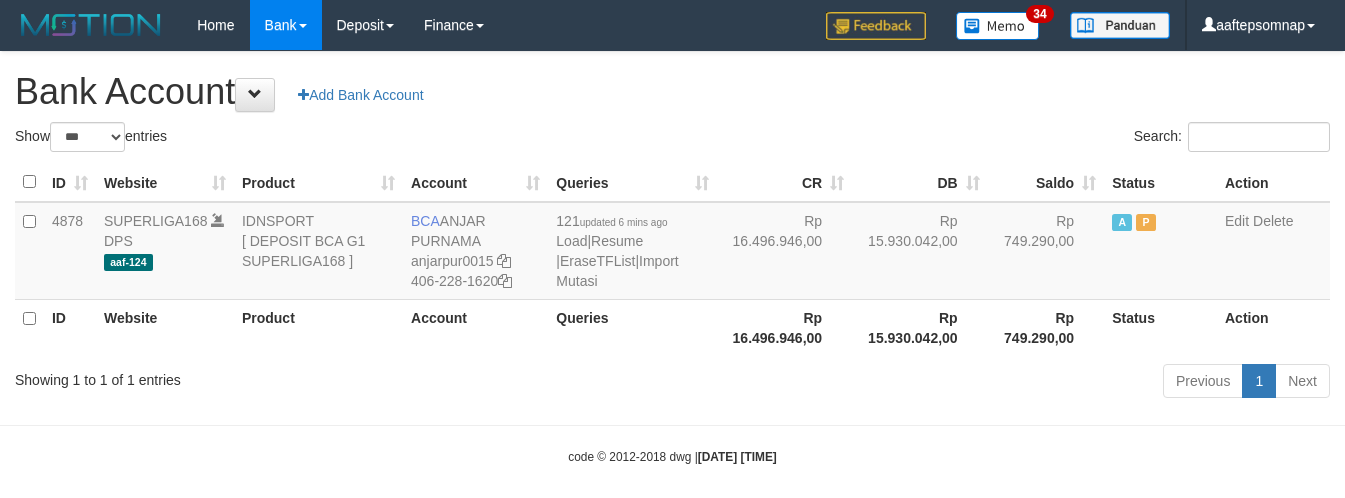 scroll, scrollTop: 0, scrollLeft: 0, axis: both 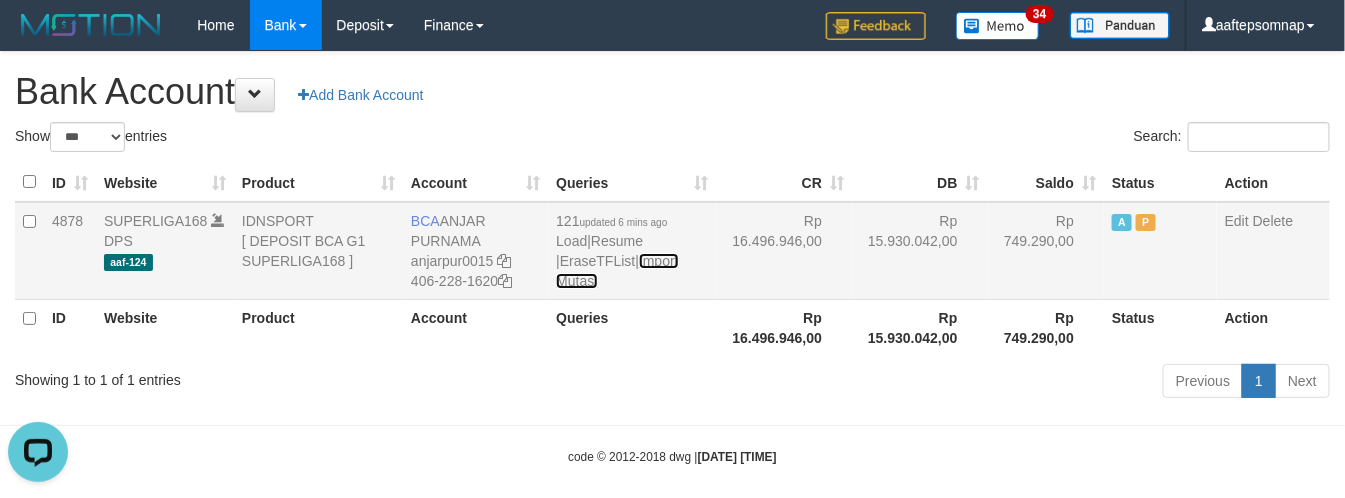 click on "Import Mutasi" at bounding box center (617, 271) 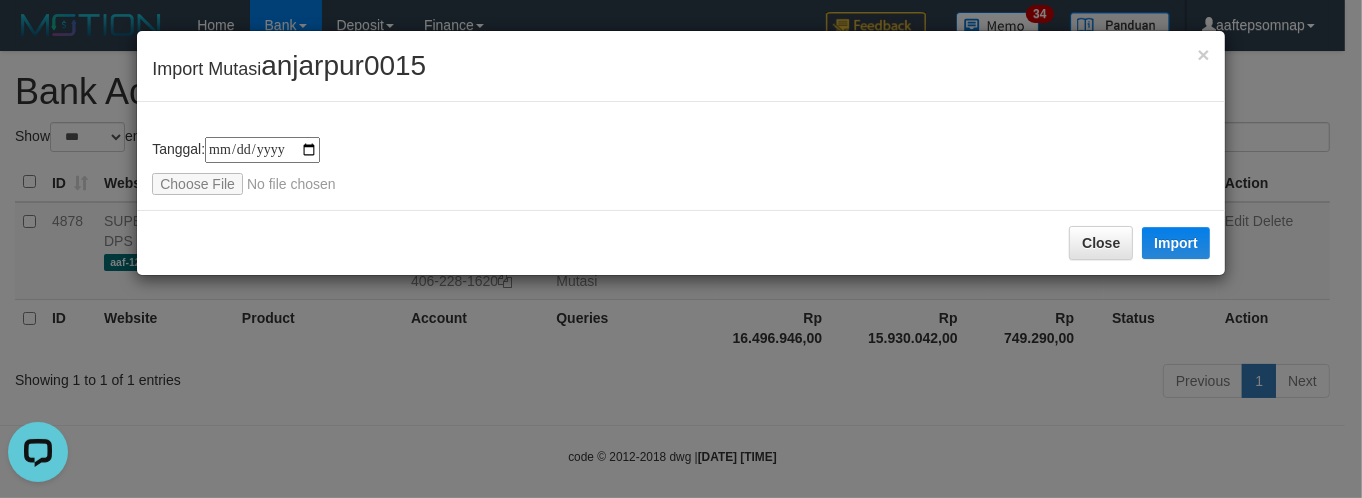 type on "**********" 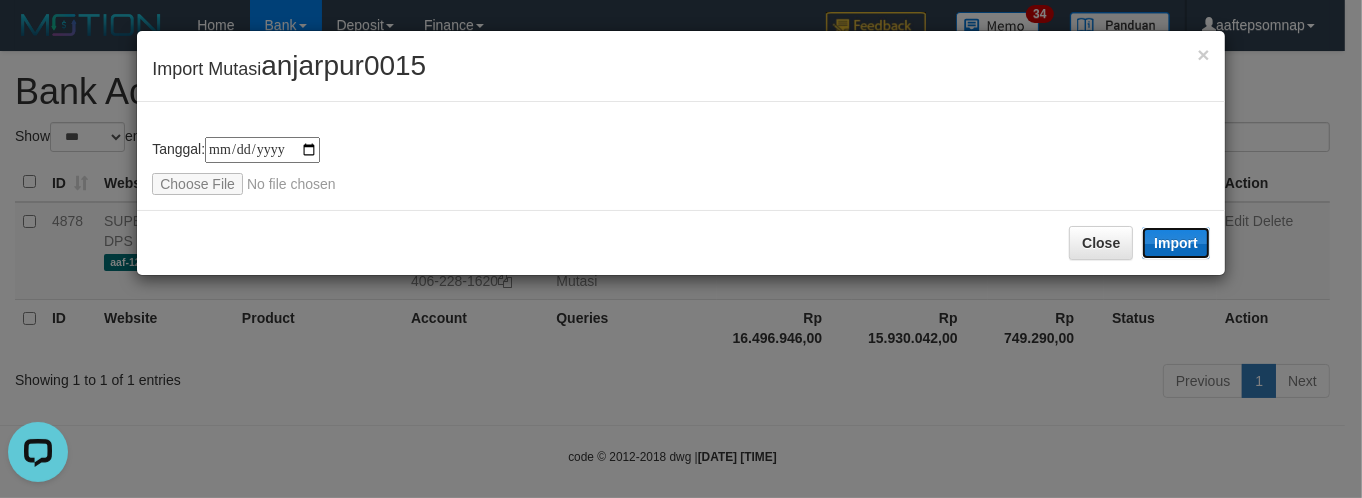 click on "Import" at bounding box center [1176, 243] 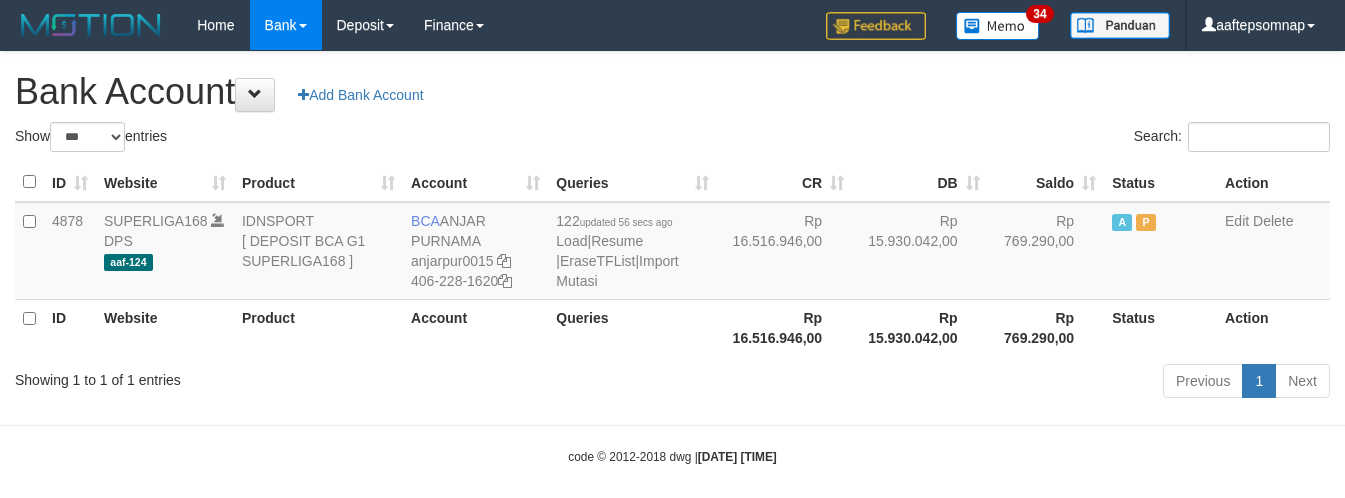 select on "***" 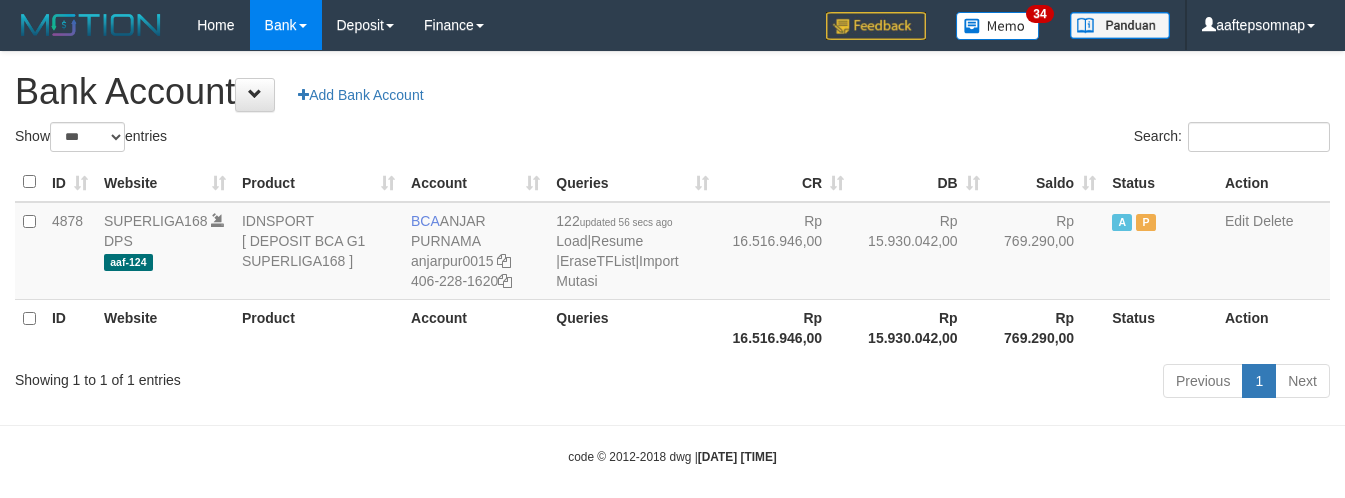 scroll, scrollTop: 0, scrollLeft: 0, axis: both 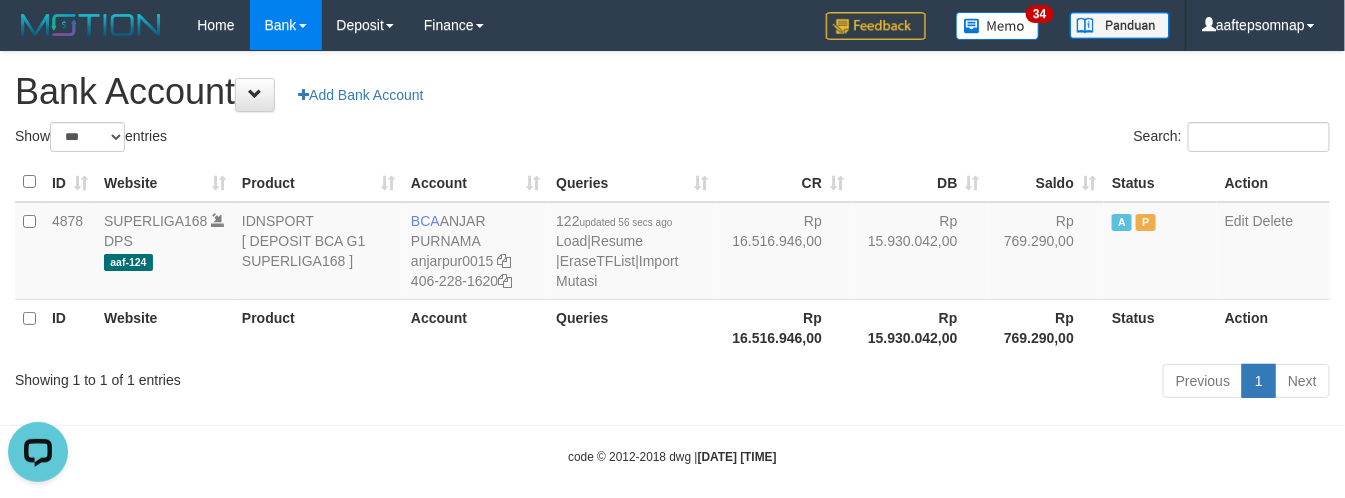 click on "Bank Account
Add Bank Account" at bounding box center (672, 92) 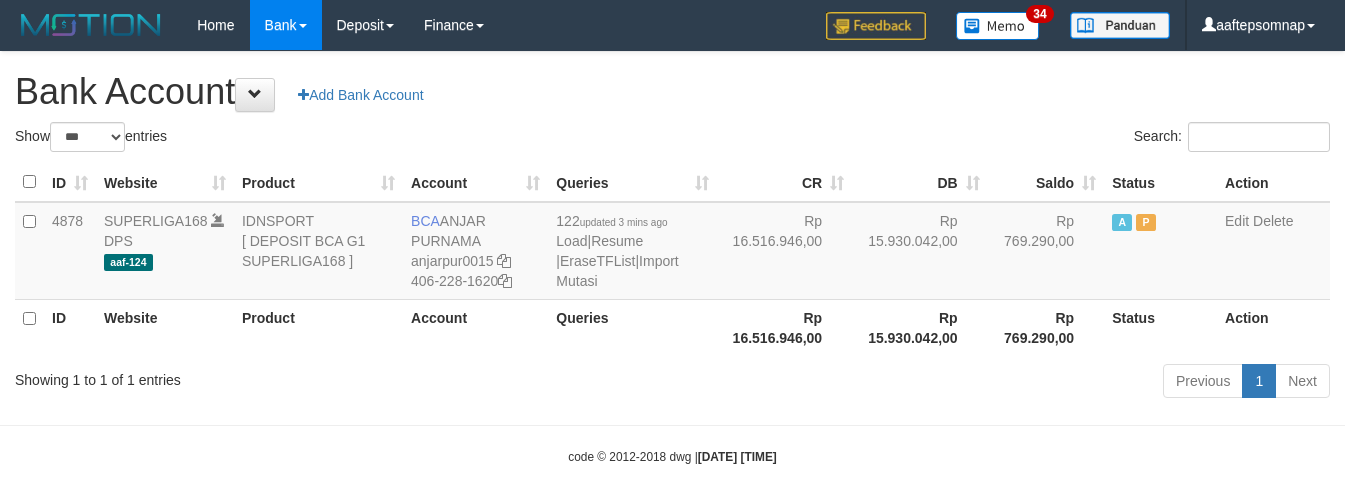 select on "***" 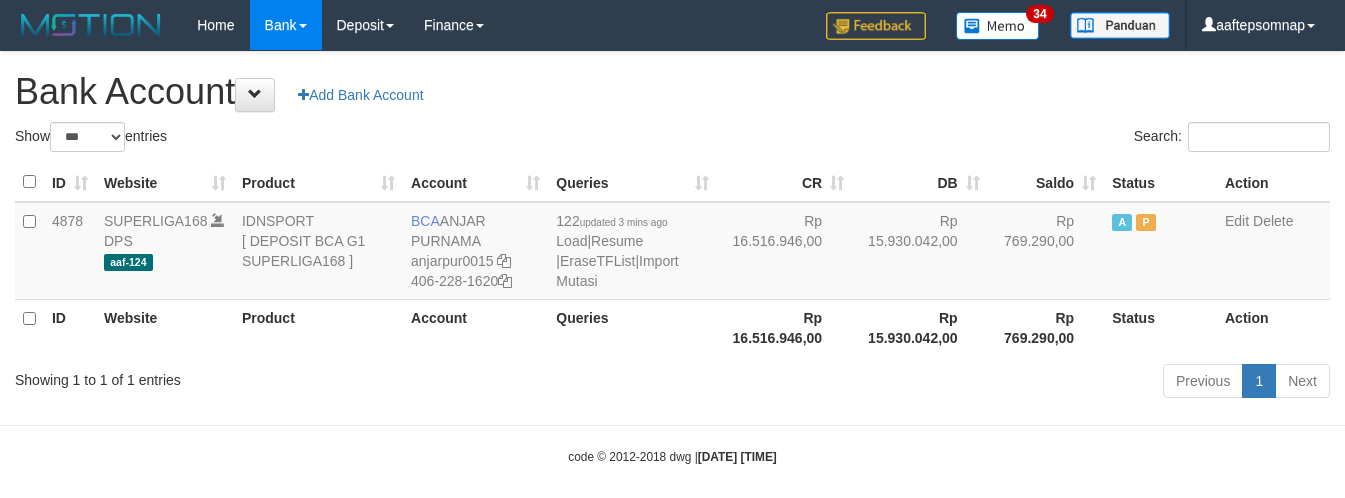 scroll, scrollTop: 0, scrollLeft: 0, axis: both 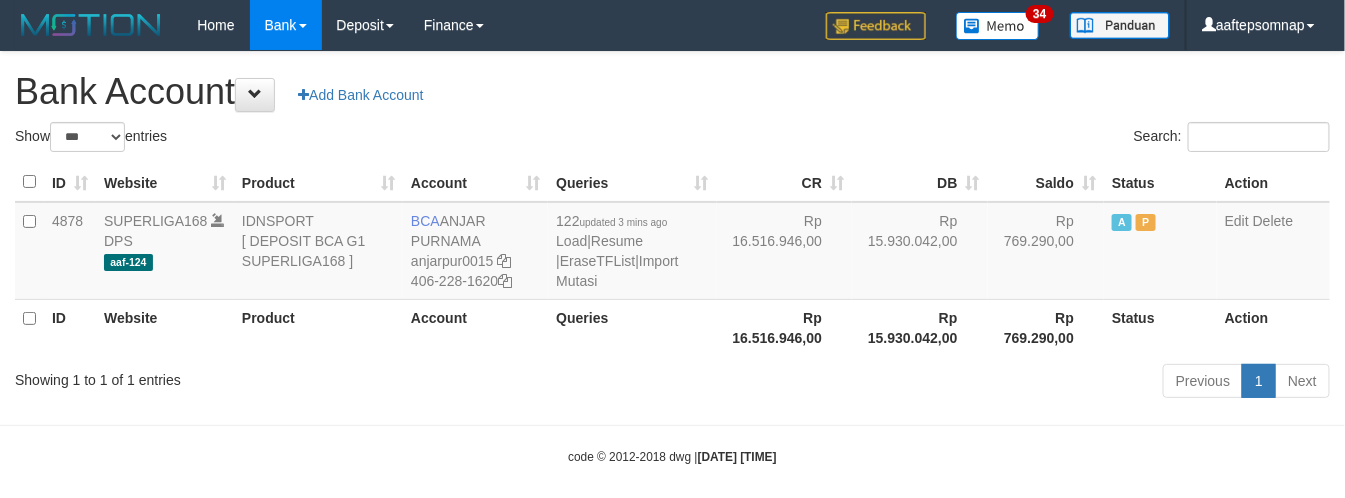 click on "Show  ** ** ** *** ***  entries" at bounding box center (336, 139) 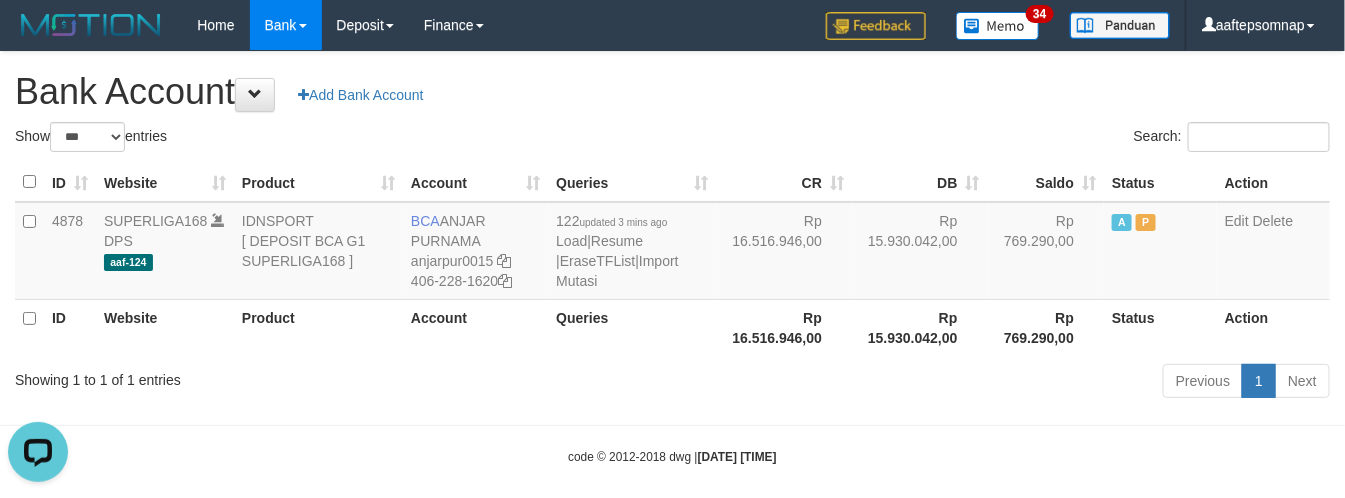 scroll, scrollTop: 0, scrollLeft: 0, axis: both 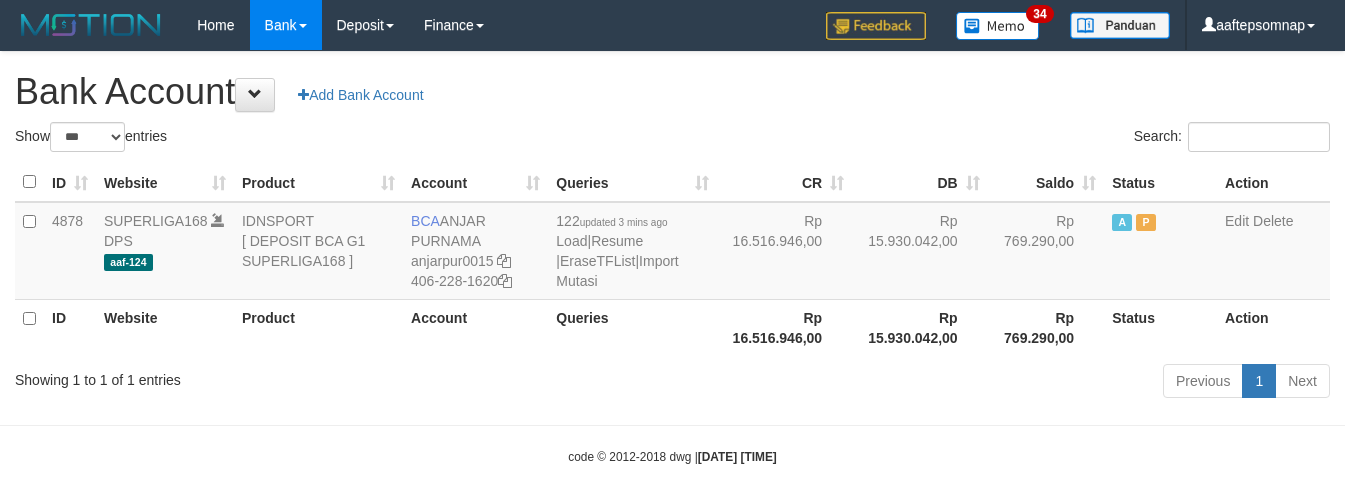 select on "***" 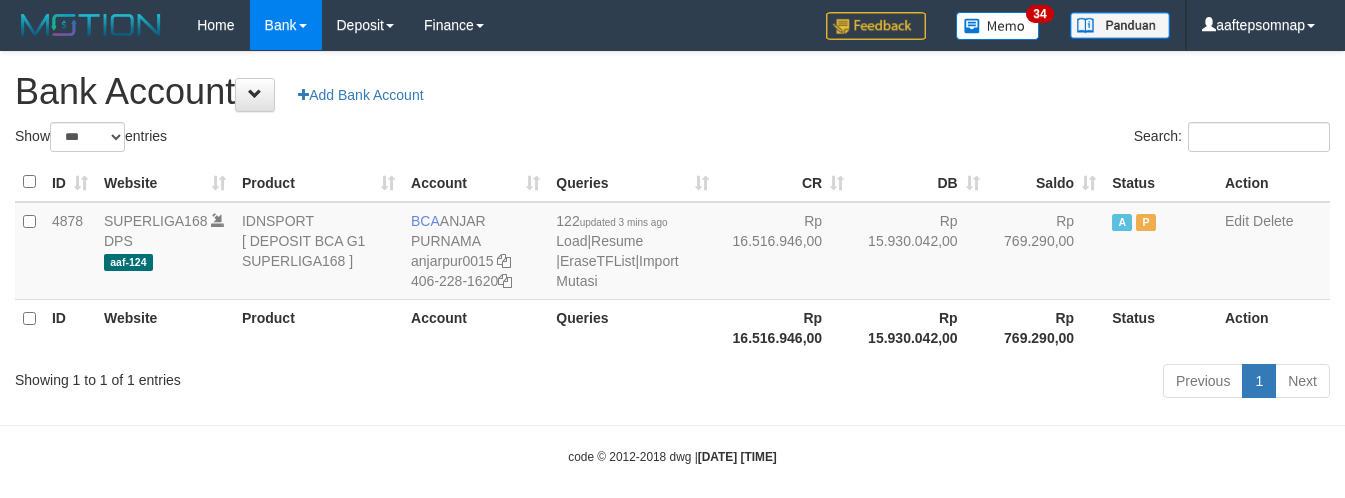 scroll, scrollTop: 0, scrollLeft: 0, axis: both 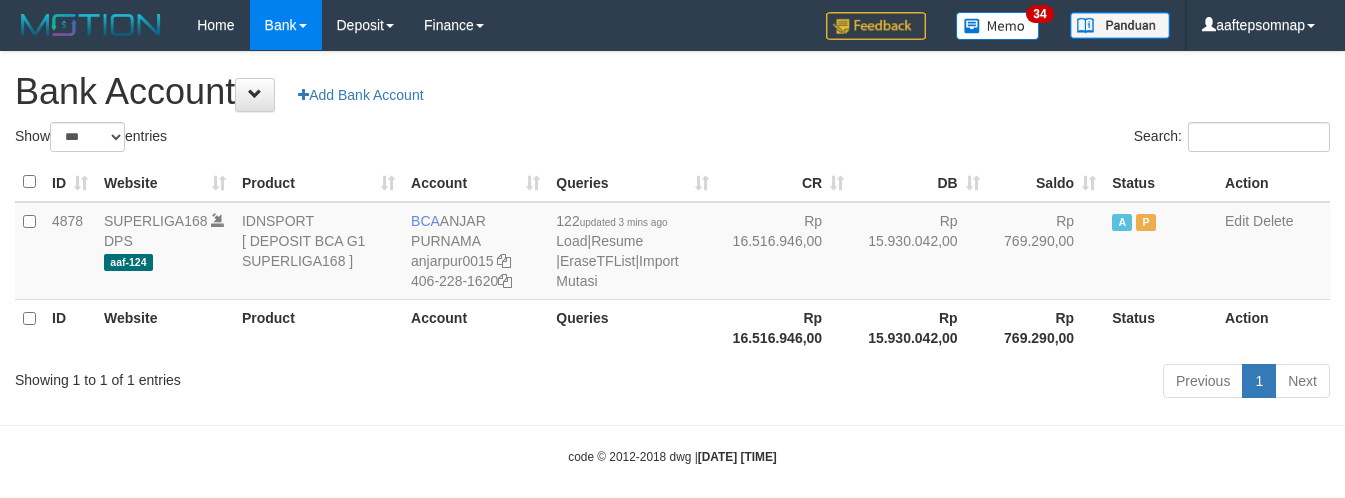 select on "***" 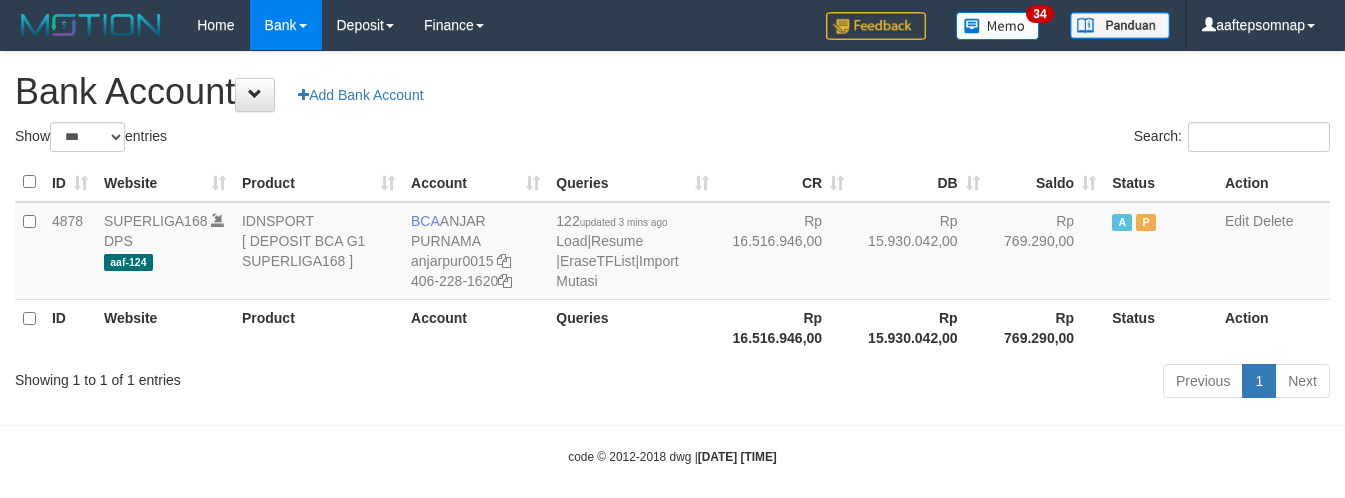 scroll, scrollTop: 0, scrollLeft: 0, axis: both 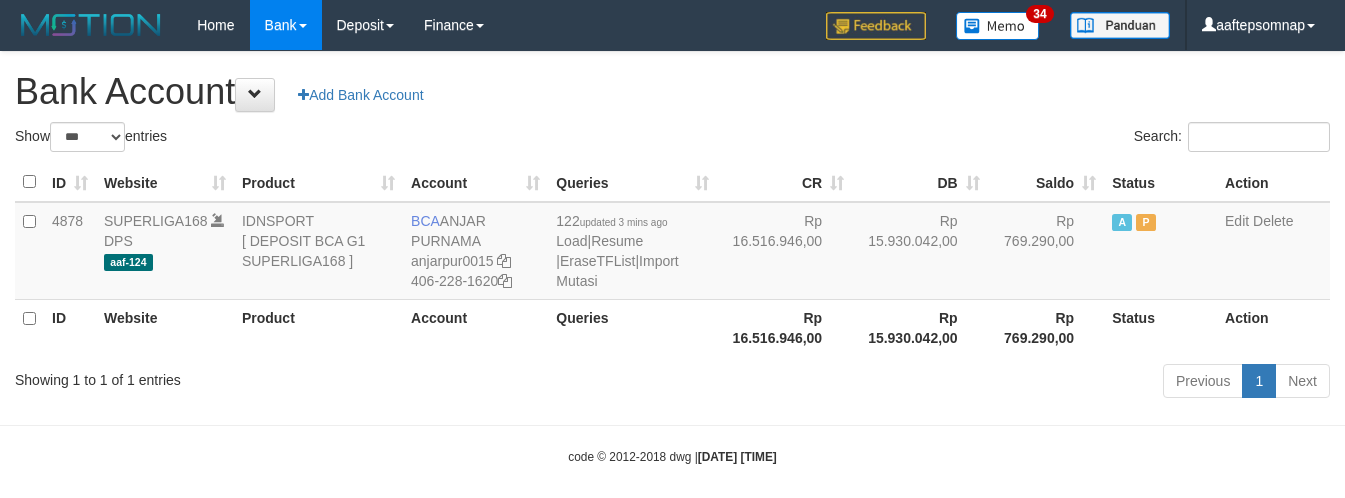 select on "***" 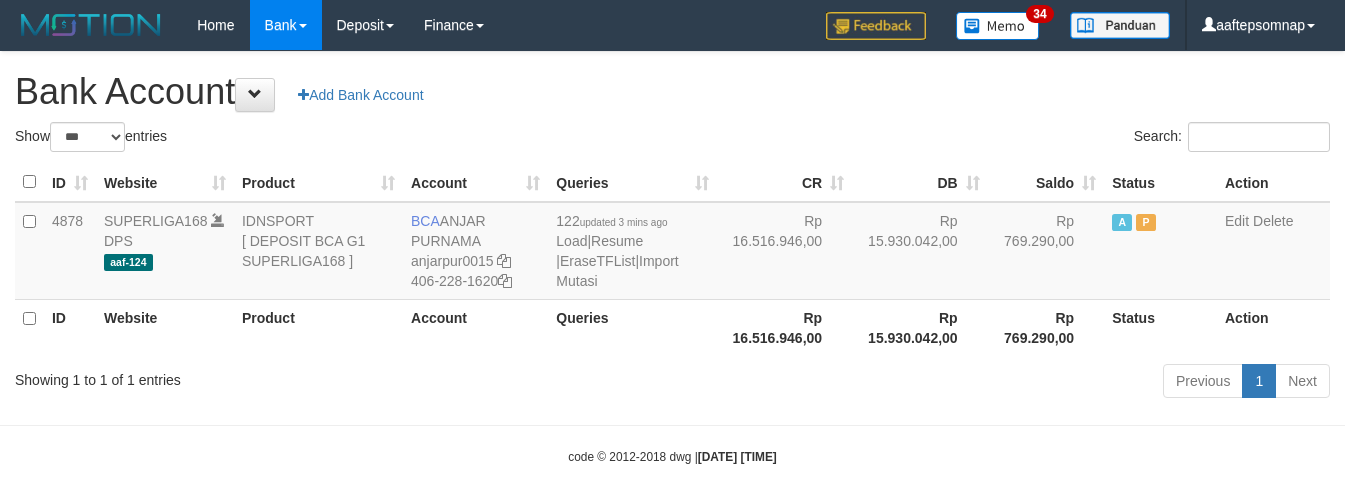 scroll, scrollTop: 0, scrollLeft: 0, axis: both 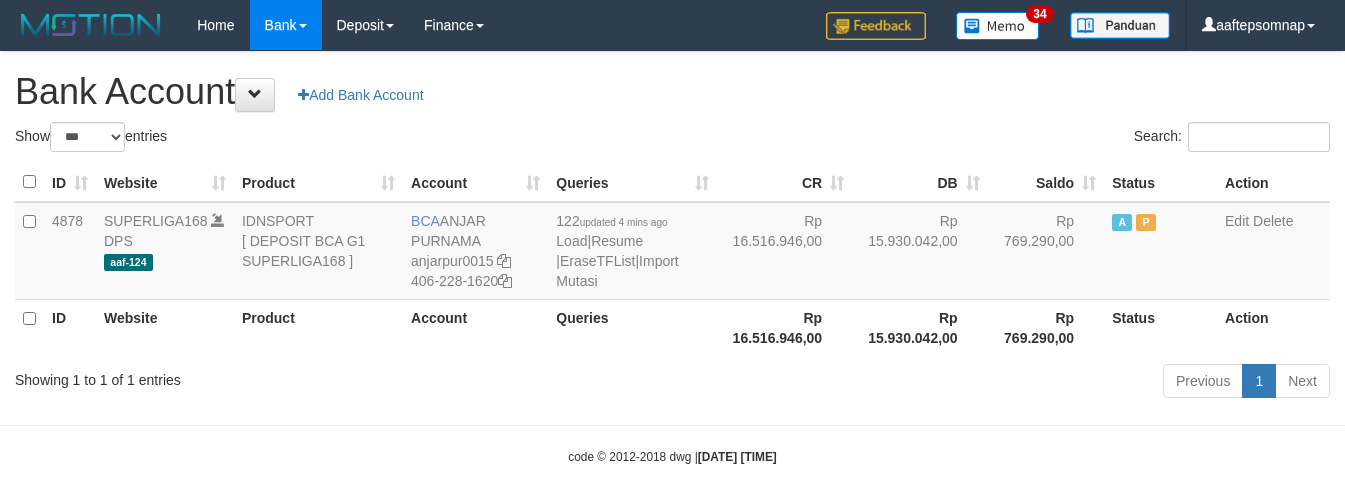 select on "***" 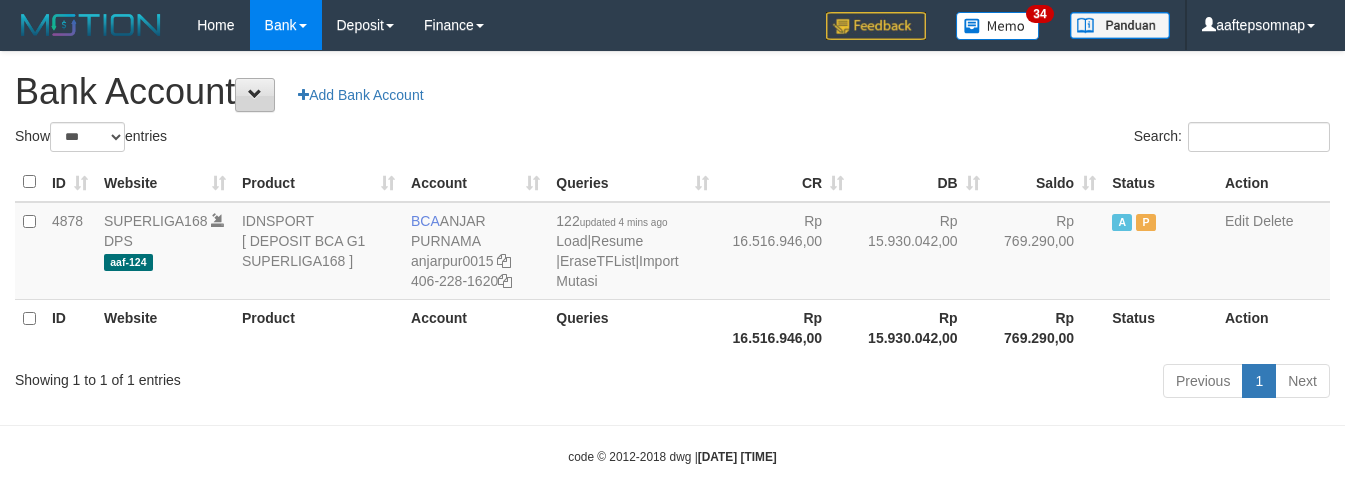 scroll, scrollTop: 0, scrollLeft: 0, axis: both 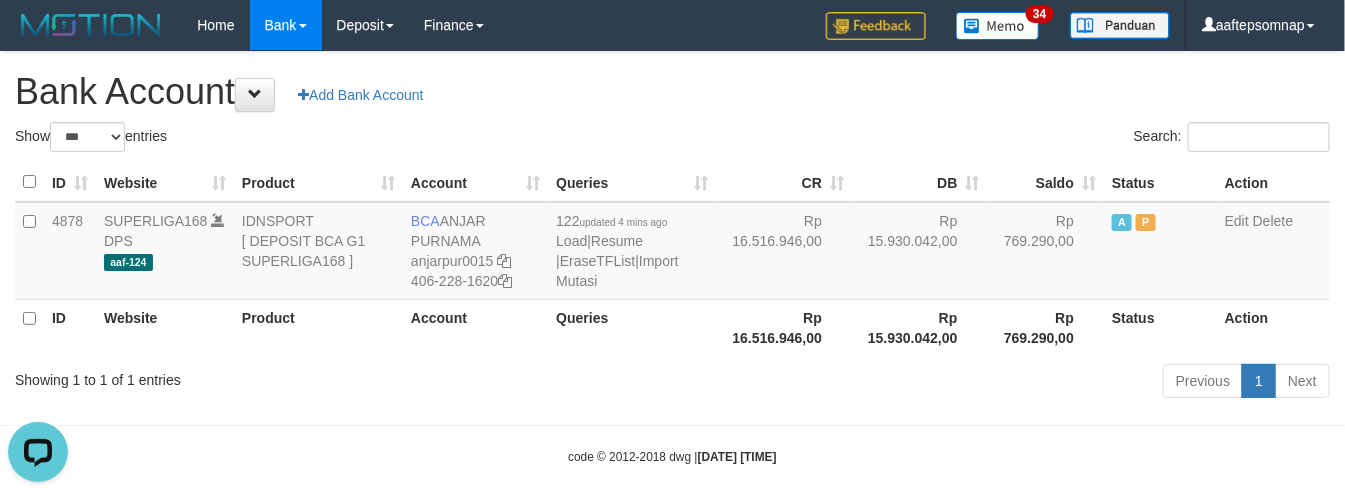 drag, startPoint x: 676, startPoint y: 125, endPoint x: 648, endPoint y: 112, distance: 30.870699 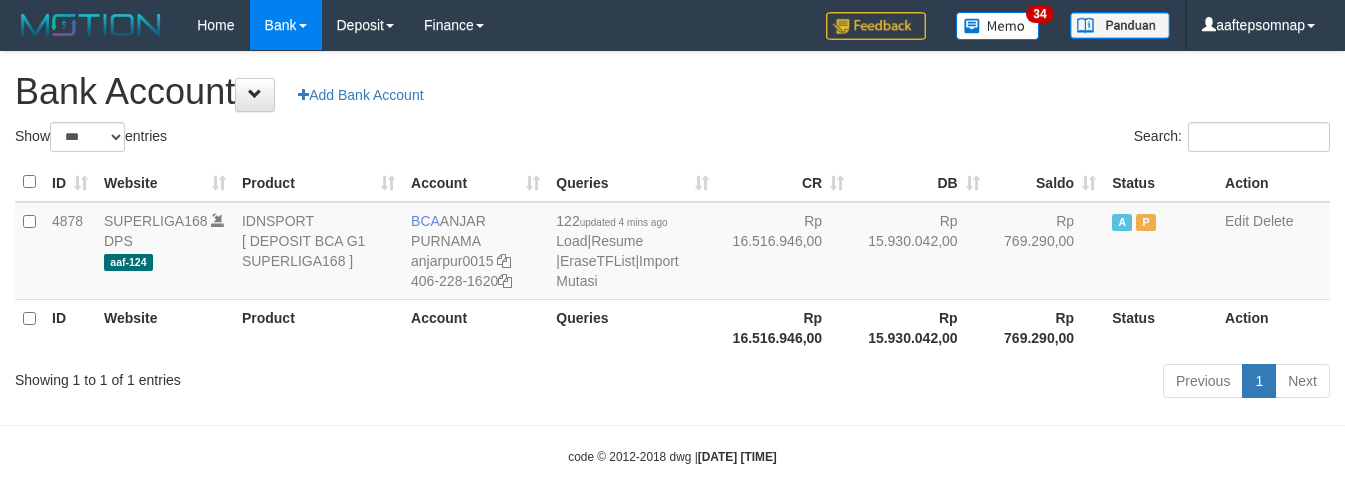 select on "***" 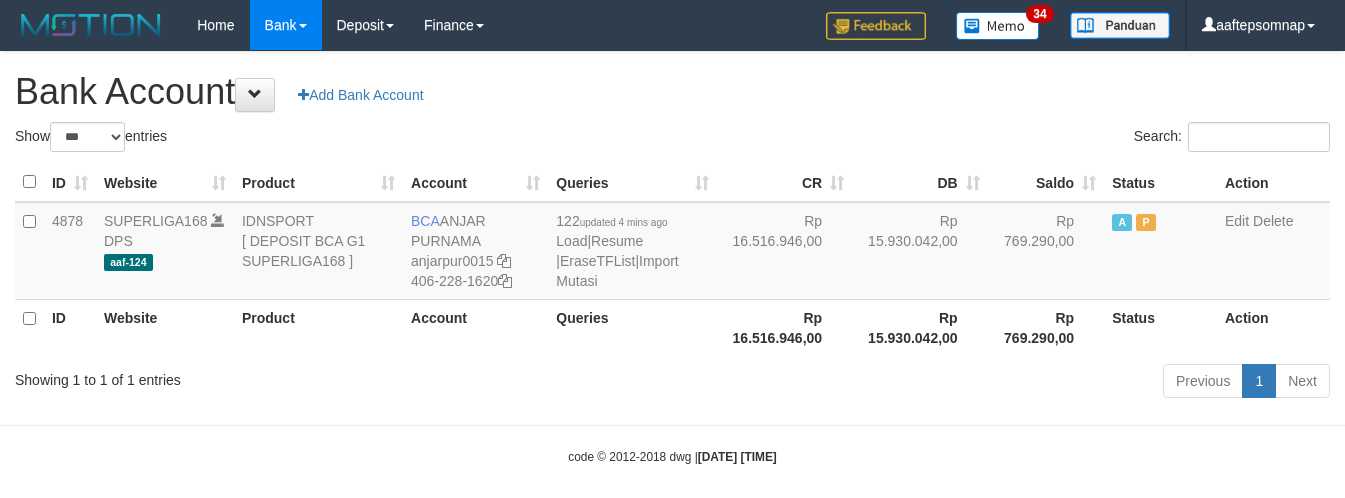 scroll, scrollTop: 0, scrollLeft: 0, axis: both 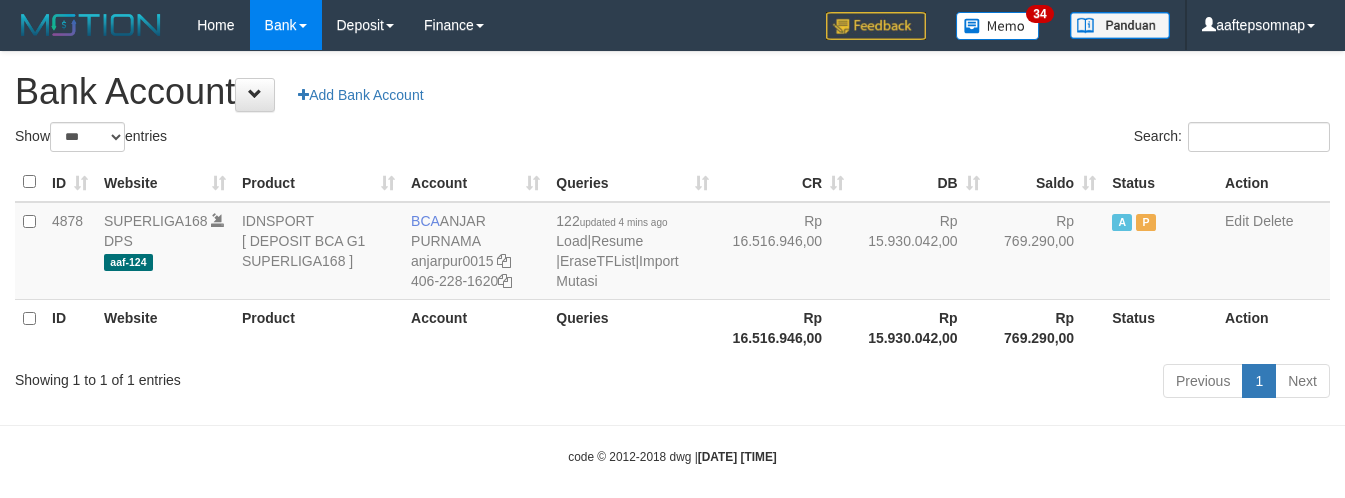 select on "***" 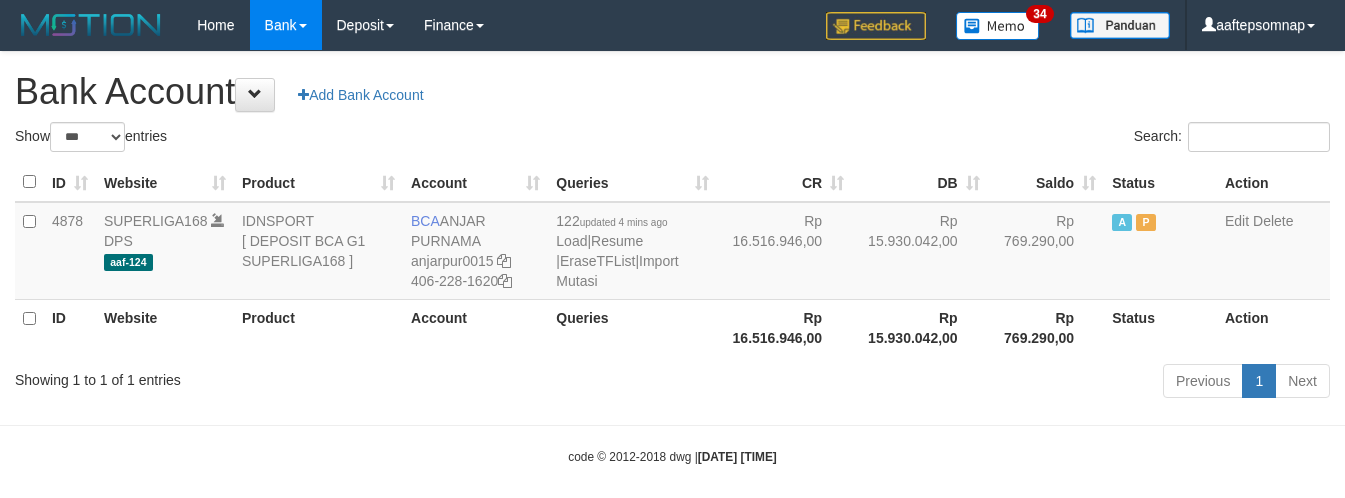 click on "**********" at bounding box center [672, 228] 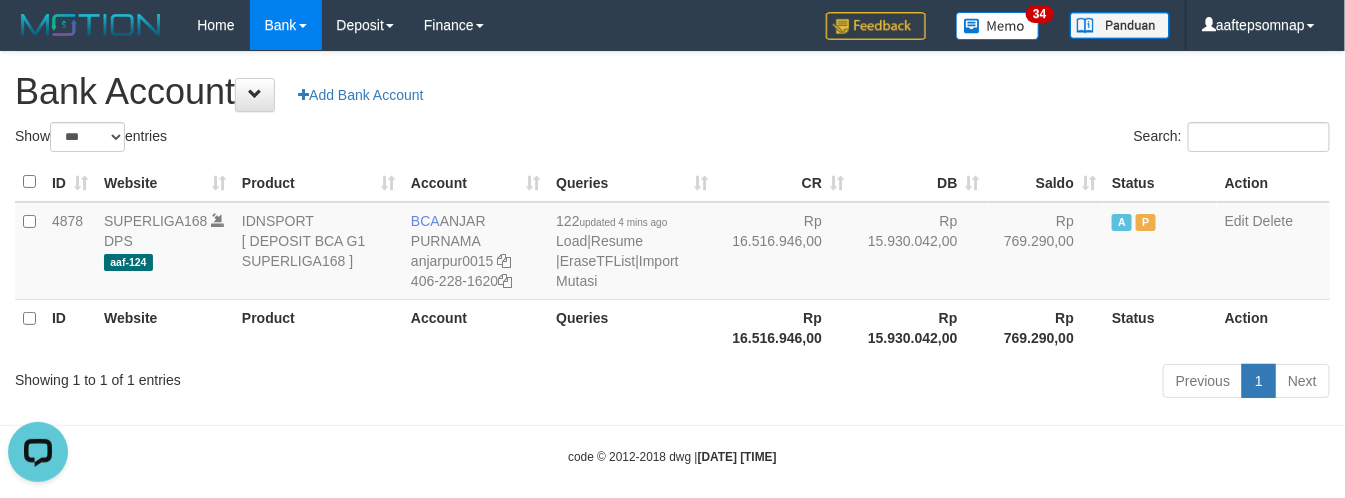 scroll, scrollTop: 0, scrollLeft: 0, axis: both 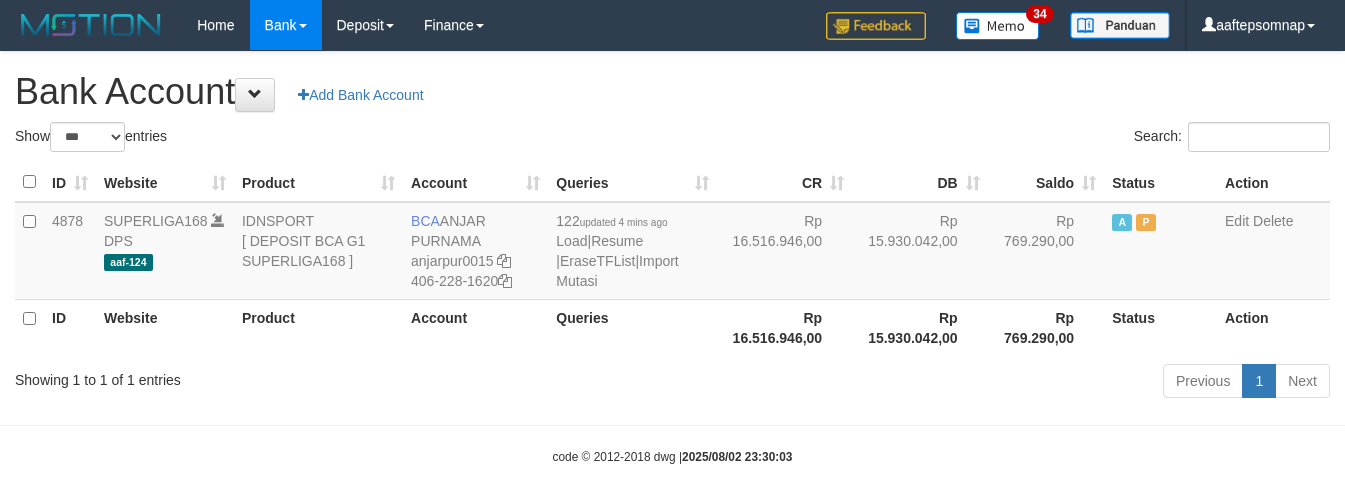 select on "***" 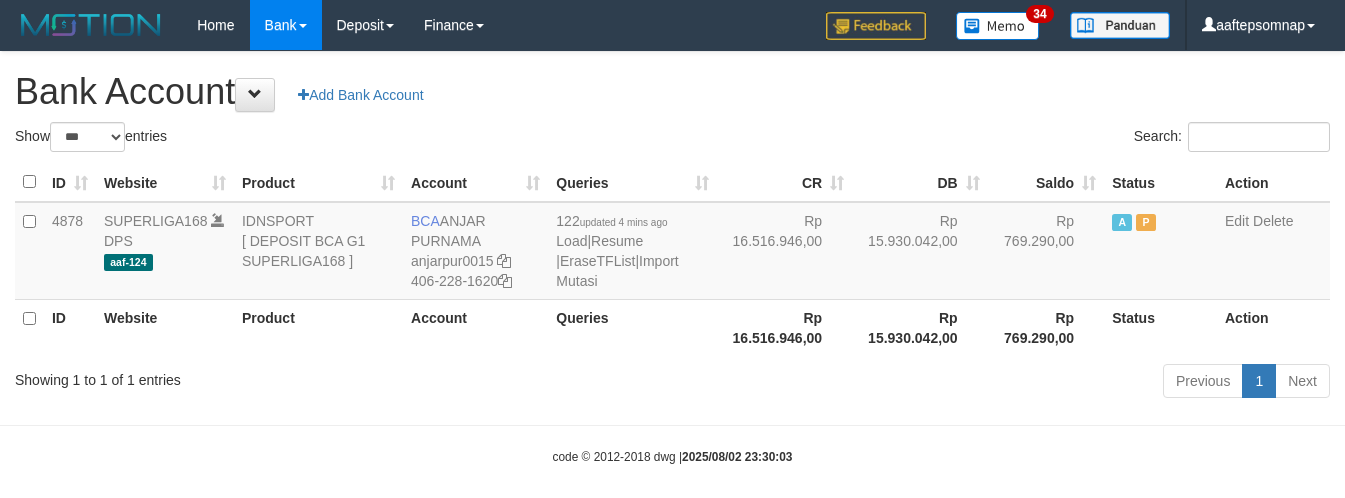 click on "Bank Account
Add Bank Account" at bounding box center [672, 92] 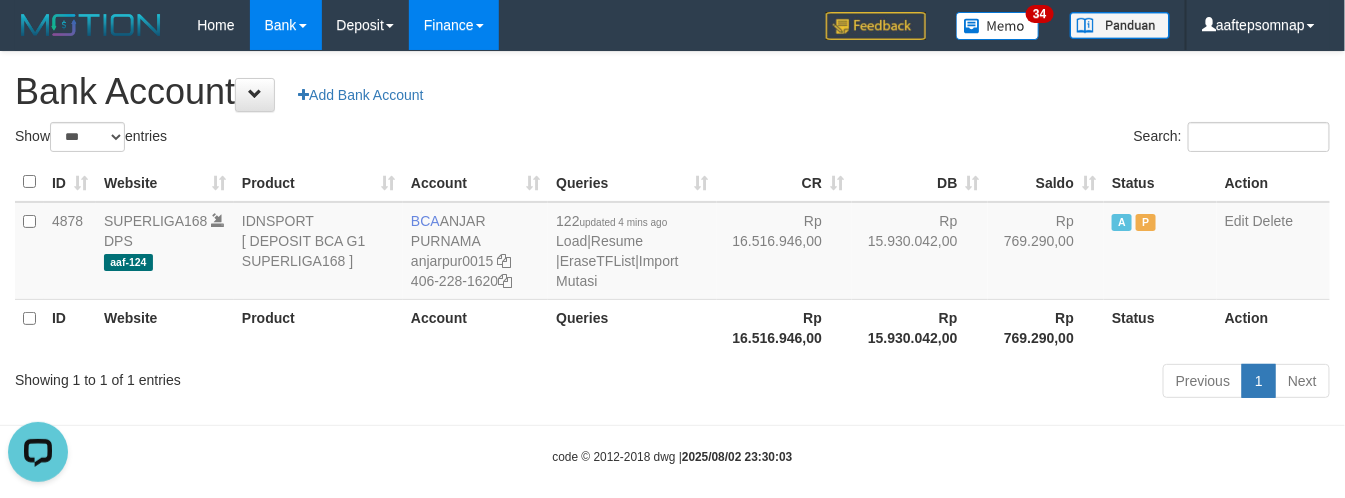 scroll, scrollTop: 0, scrollLeft: 0, axis: both 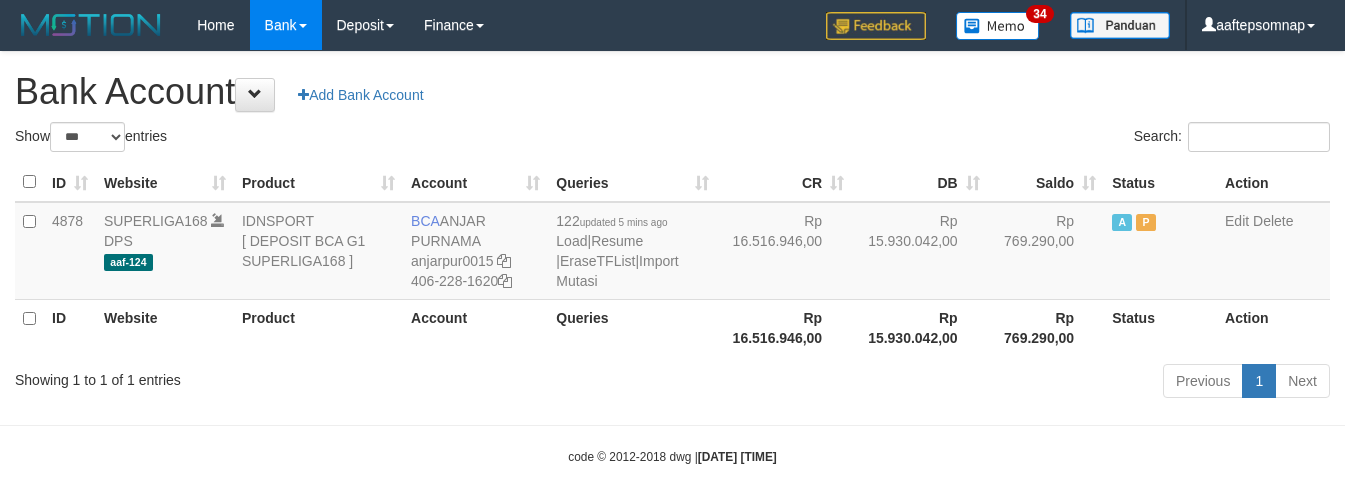 select on "***" 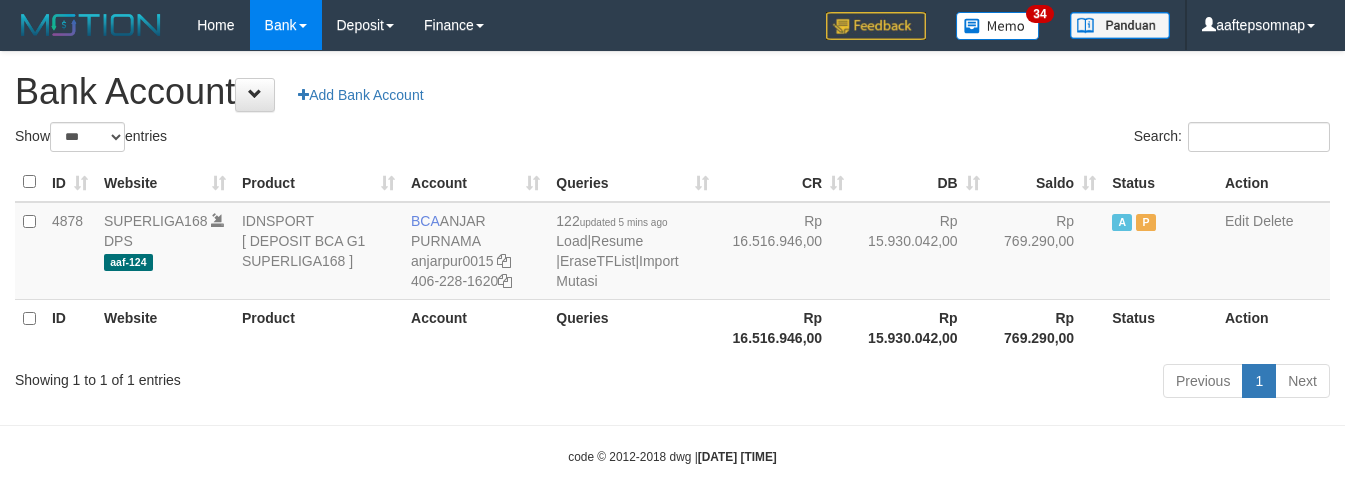 scroll, scrollTop: 0, scrollLeft: 0, axis: both 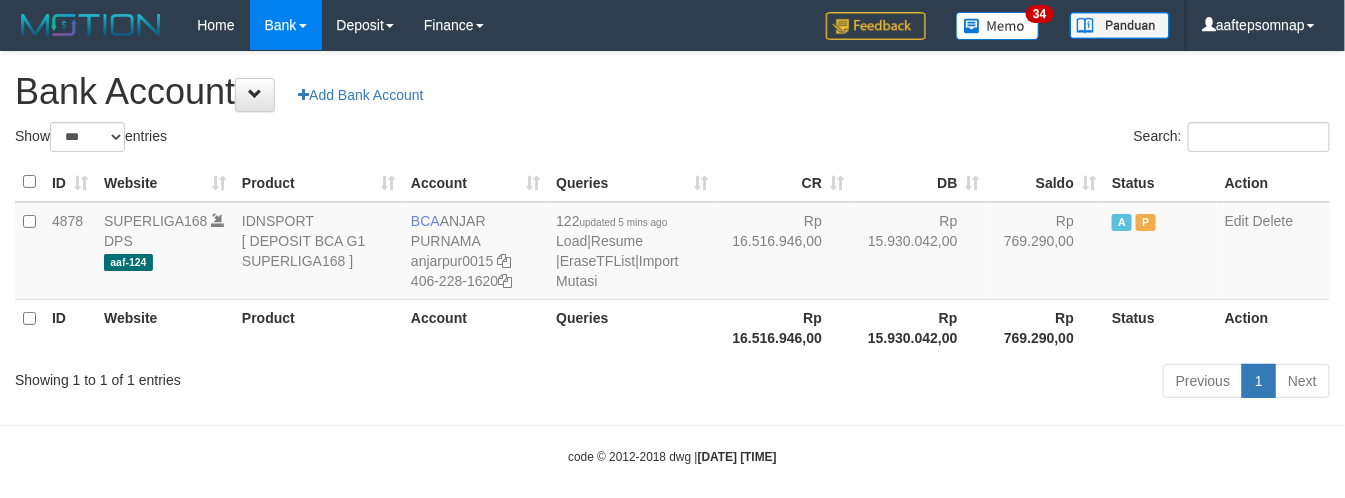 click on "**********" at bounding box center [672, 228] 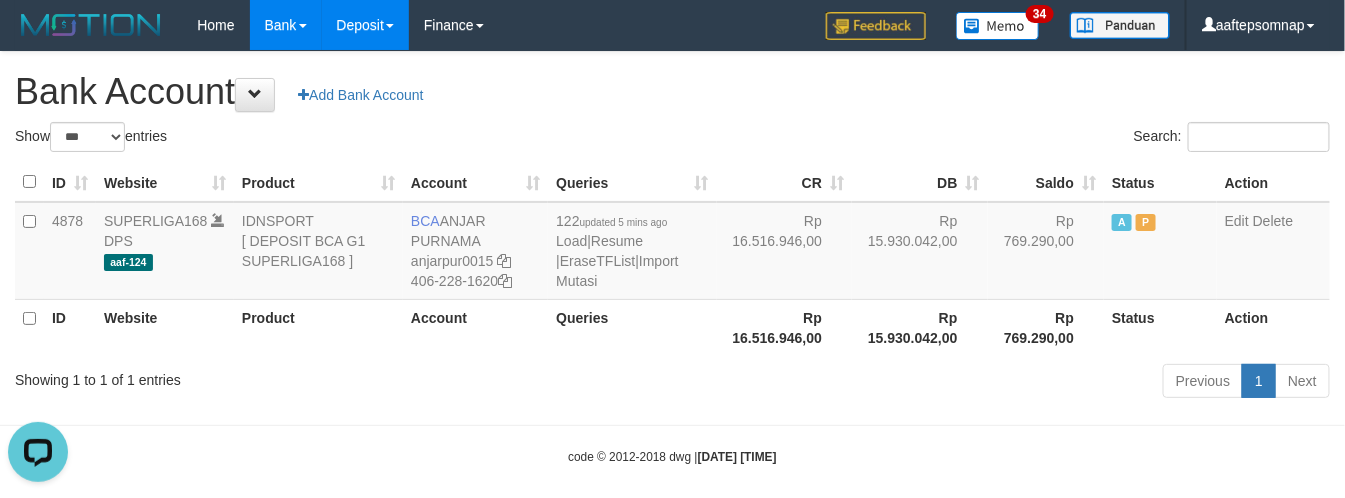 scroll, scrollTop: 0, scrollLeft: 0, axis: both 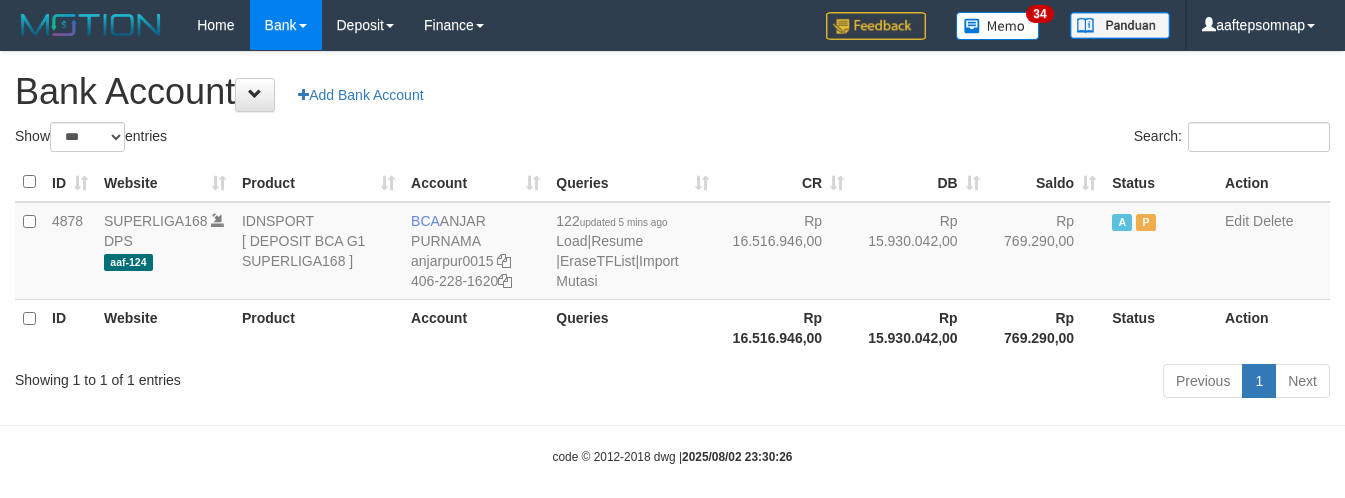 select on "***" 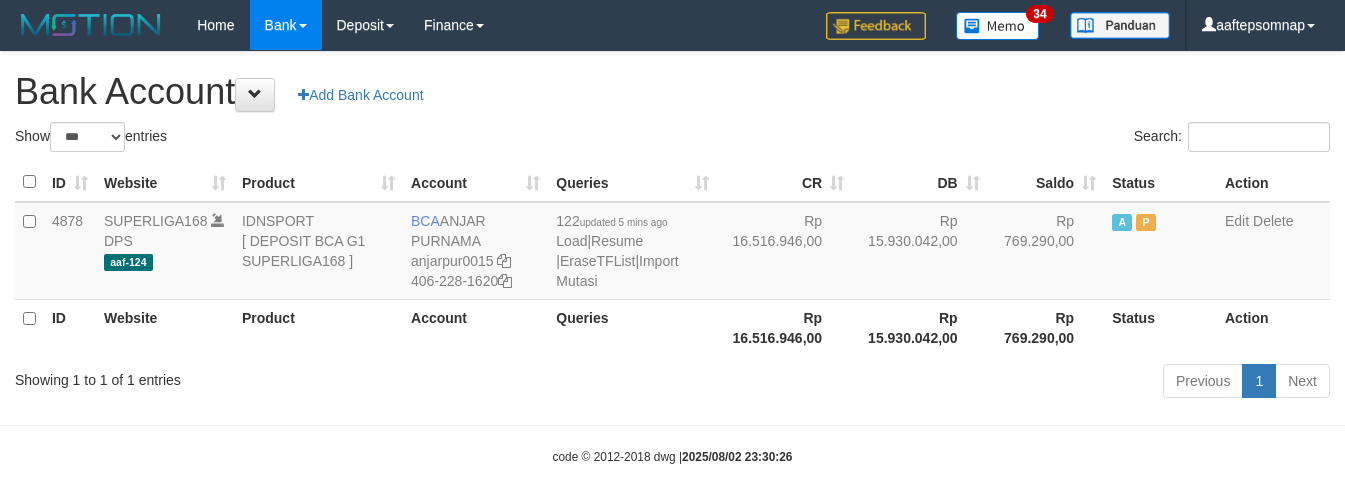 scroll, scrollTop: 0, scrollLeft: 0, axis: both 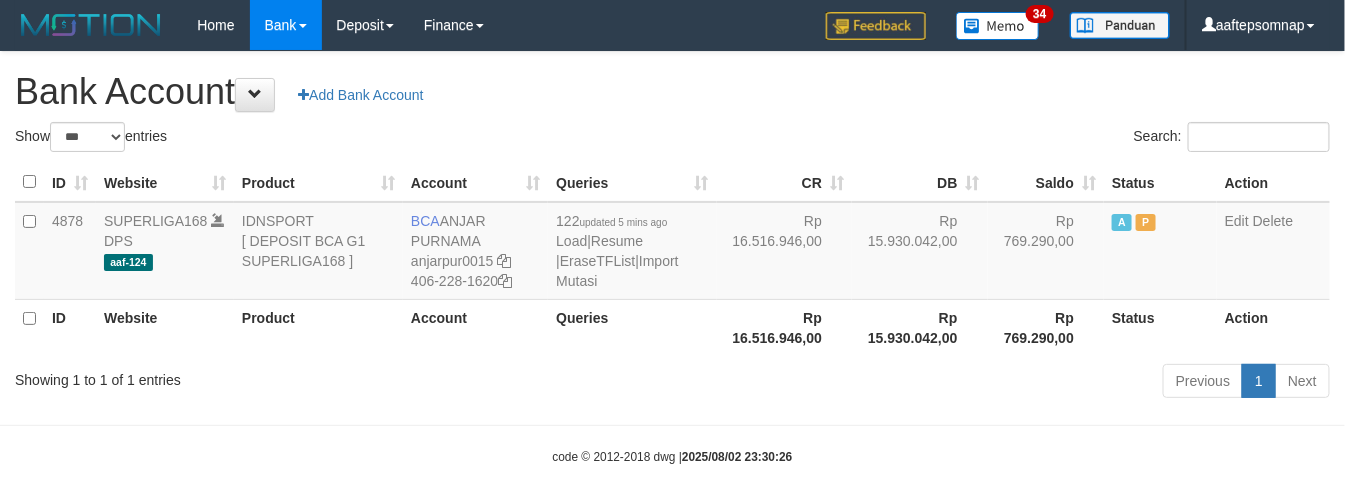 click on "Bank Account
Add Bank Account" at bounding box center (672, 92) 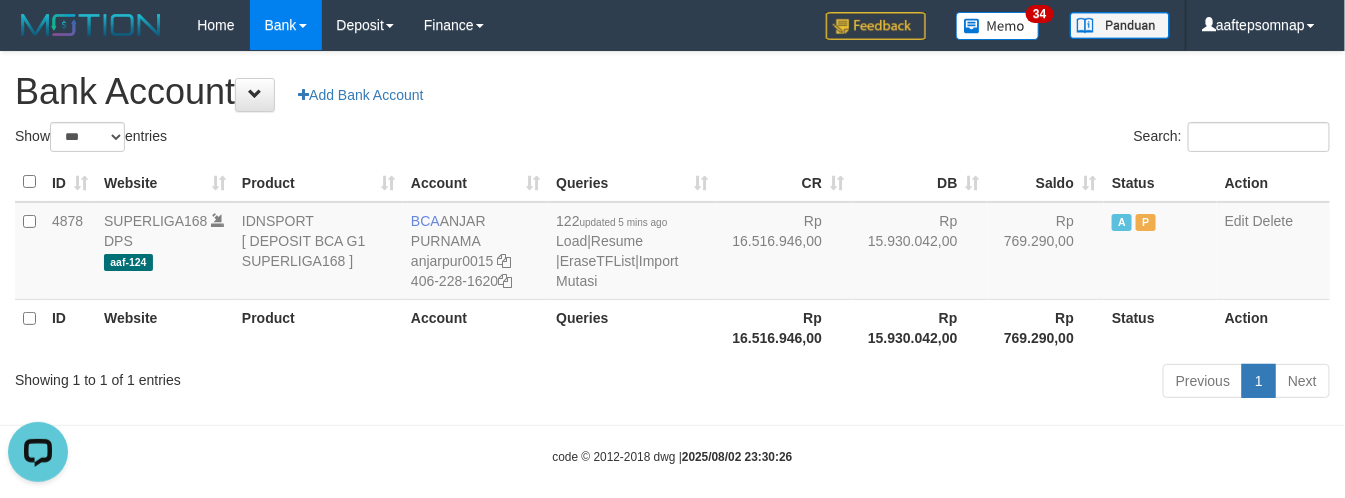 scroll, scrollTop: 0, scrollLeft: 0, axis: both 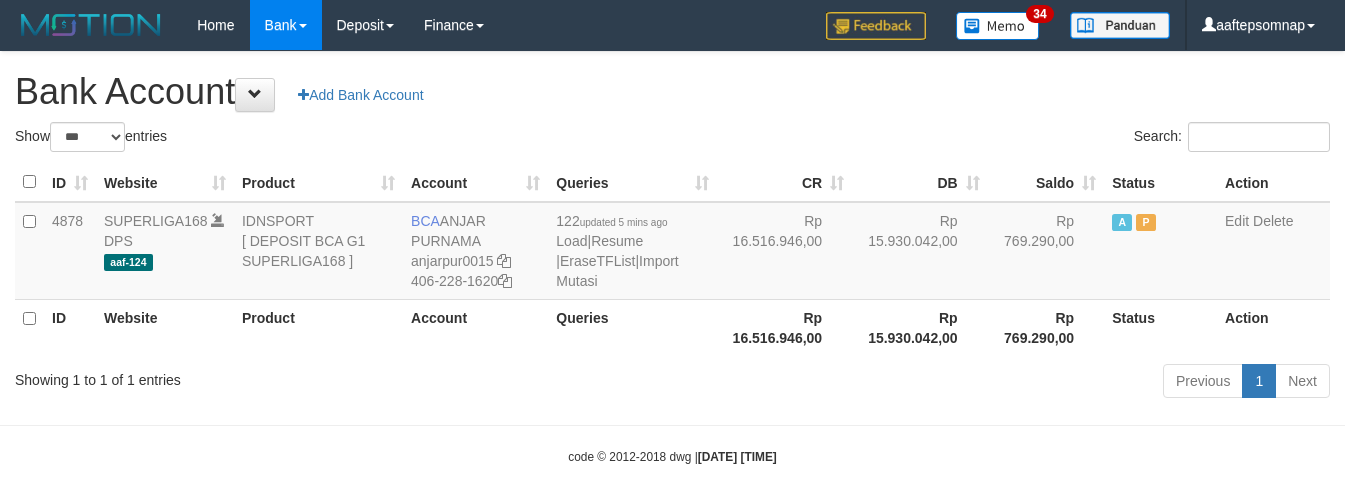 select on "***" 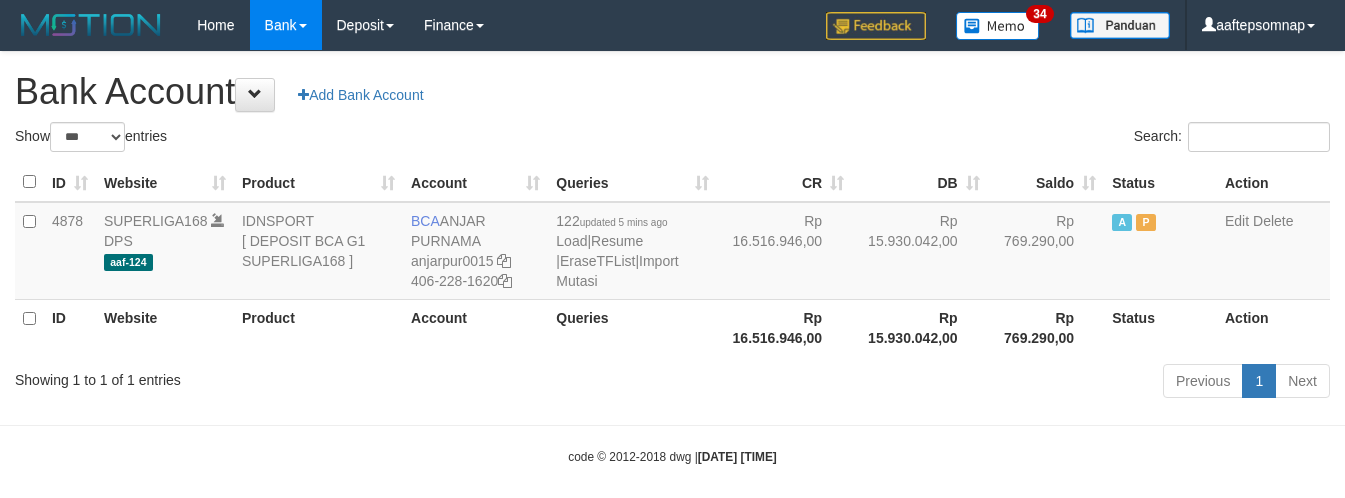 scroll, scrollTop: 0, scrollLeft: 0, axis: both 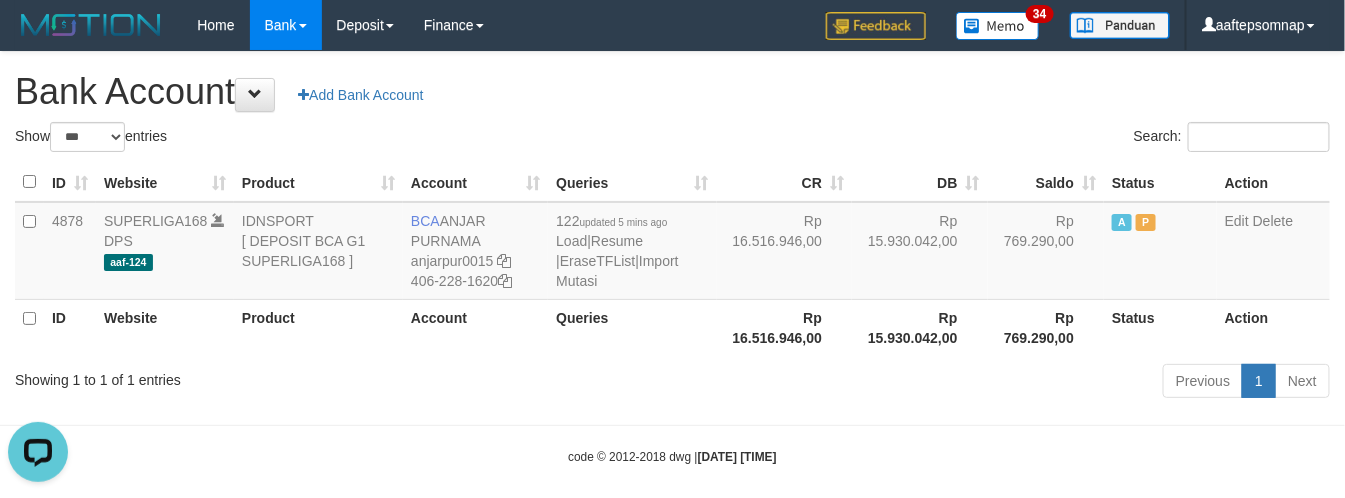 drag, startPoint x: 600, startPoint y: 104, endPoint x: 613, endPoint y: 65, distance: 41.109608 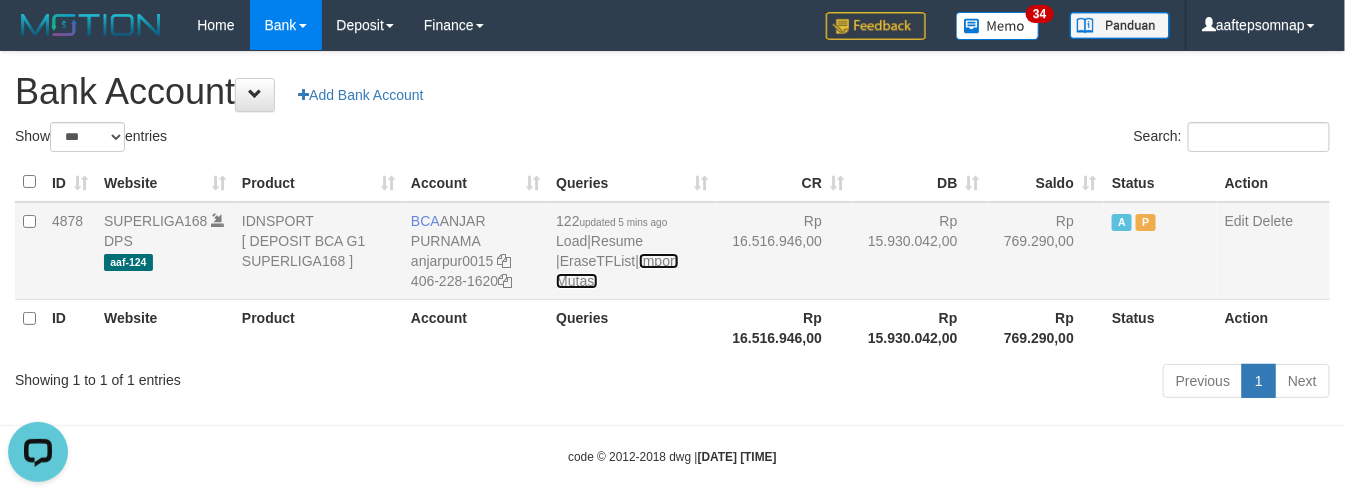 click on "Import Mutasi" at bounding box center (617, 271) 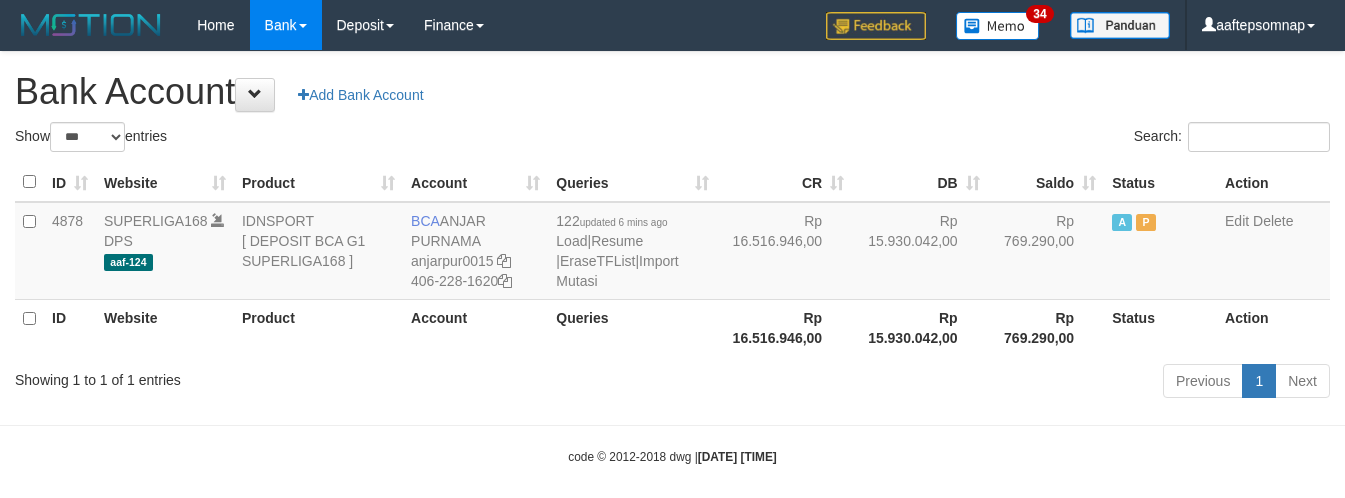select on "***" 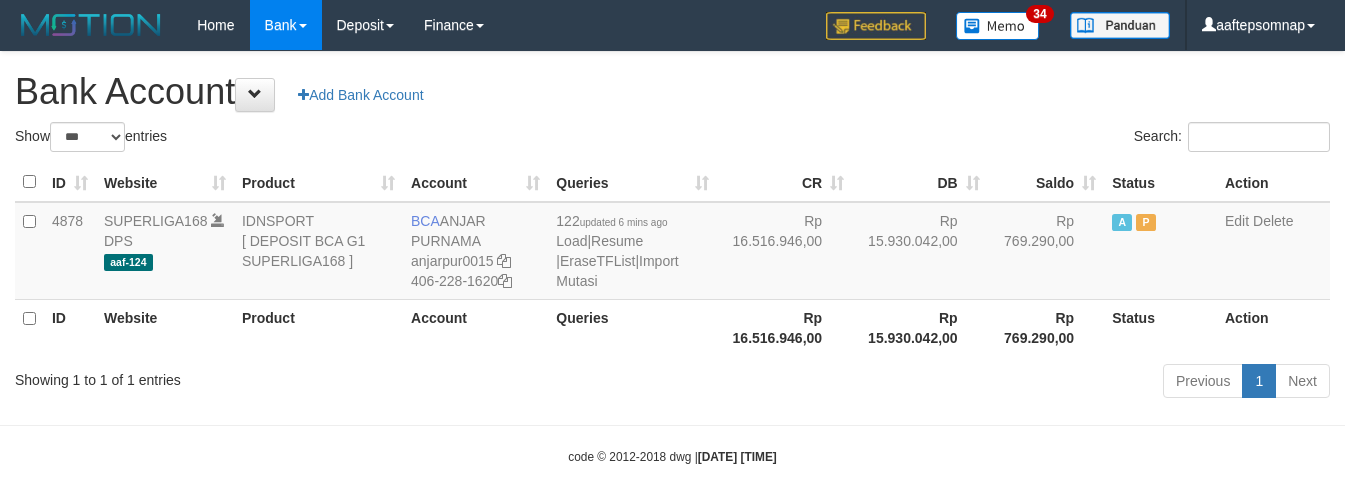 scroll, scrollTop: 0, scrollLeft: 0, axis: both 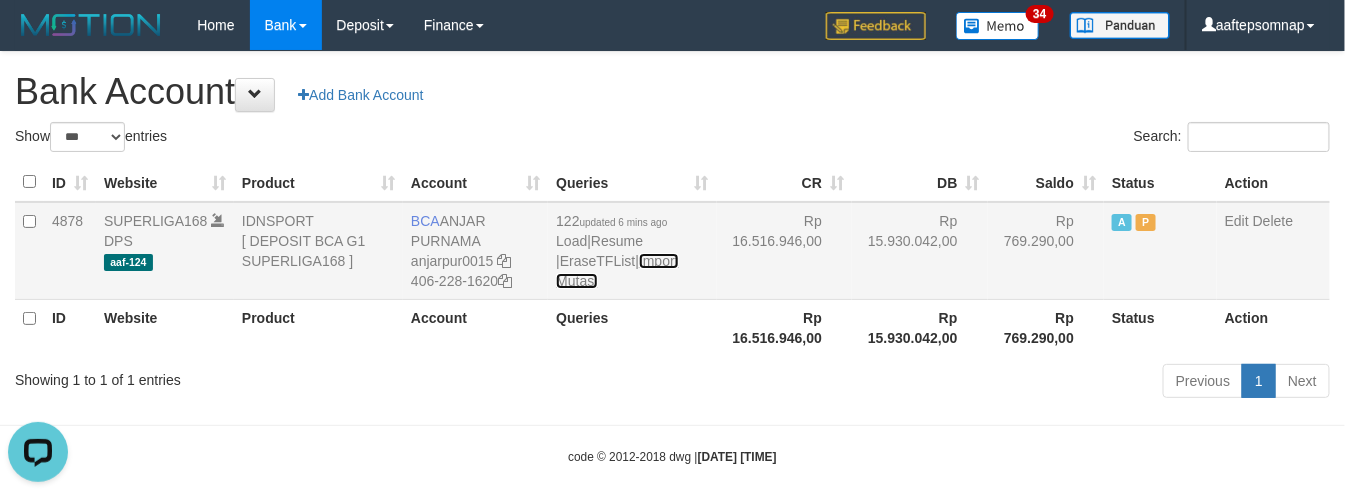 click on "Import Mutasi" at bounding box center [617, 271] 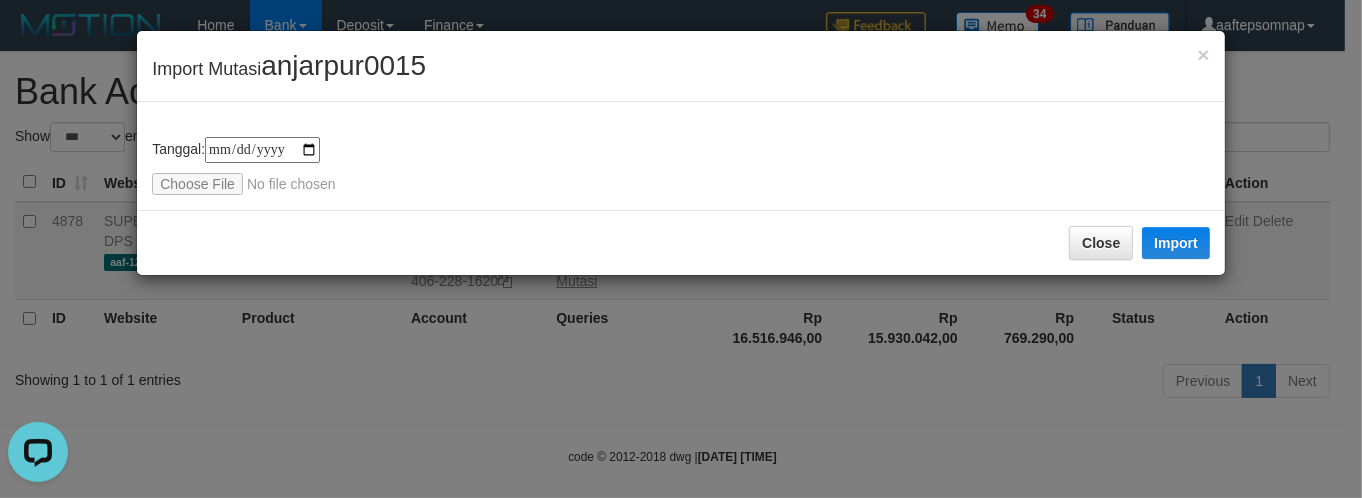 type on "**********" 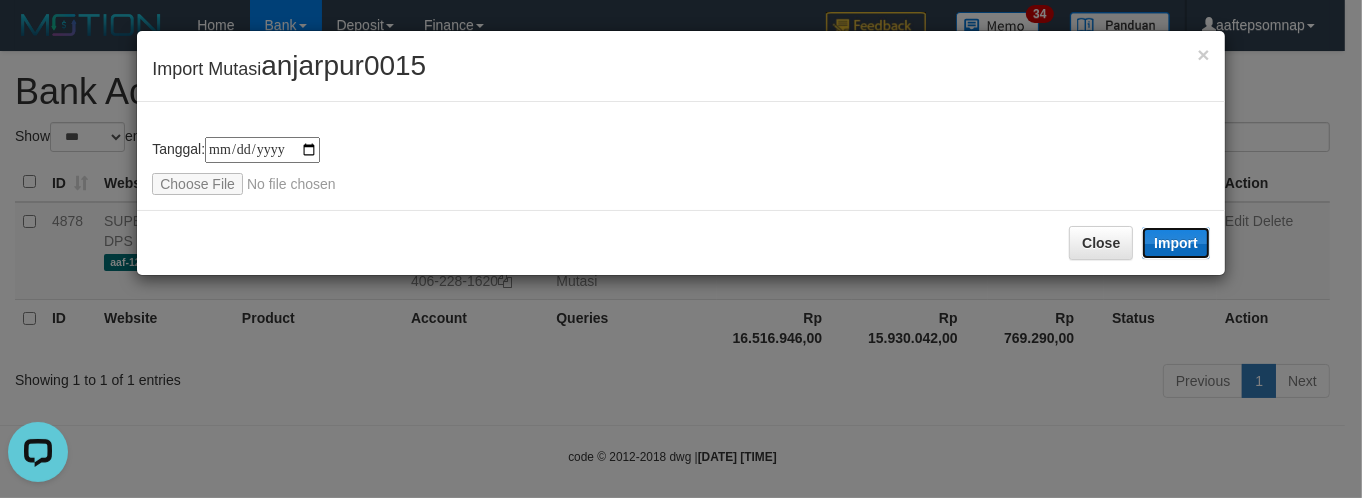 click on "Import" at bounding box center [1176, 243] 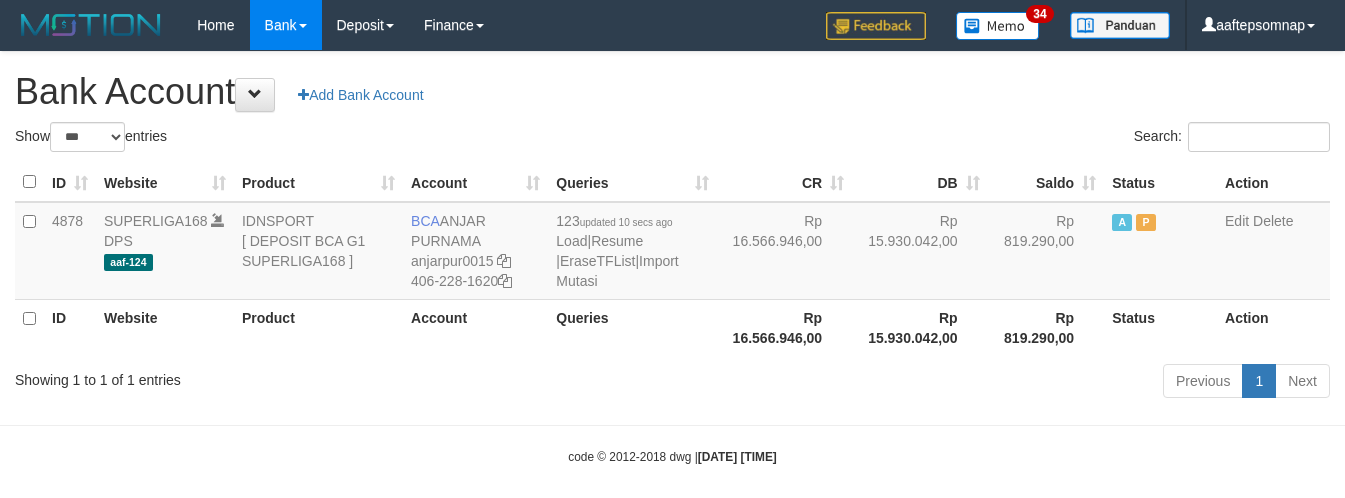 select on "***" 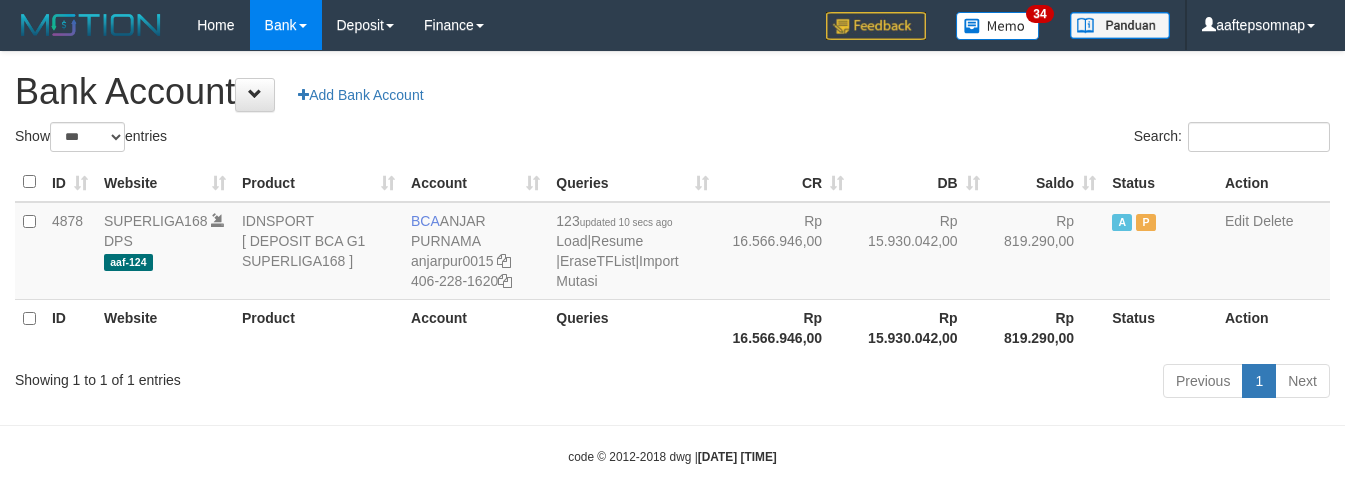 scroll, scrollTop: 0, scrollLeft: 0, axis: both 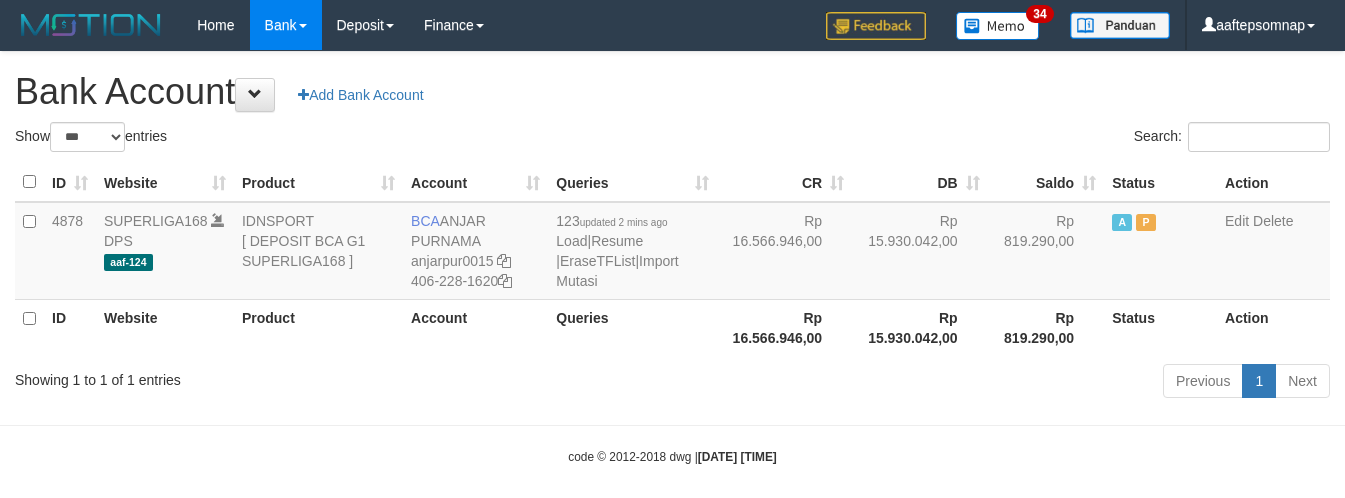select on "***" 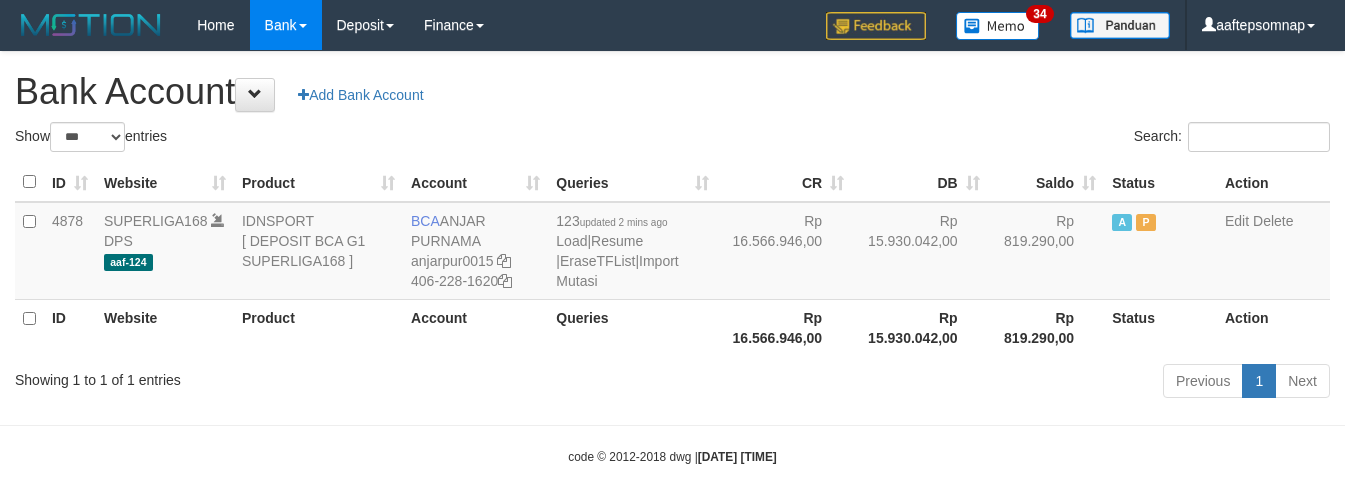 scroll, scrollTop: 0, scrollLeft: 0, axis: both 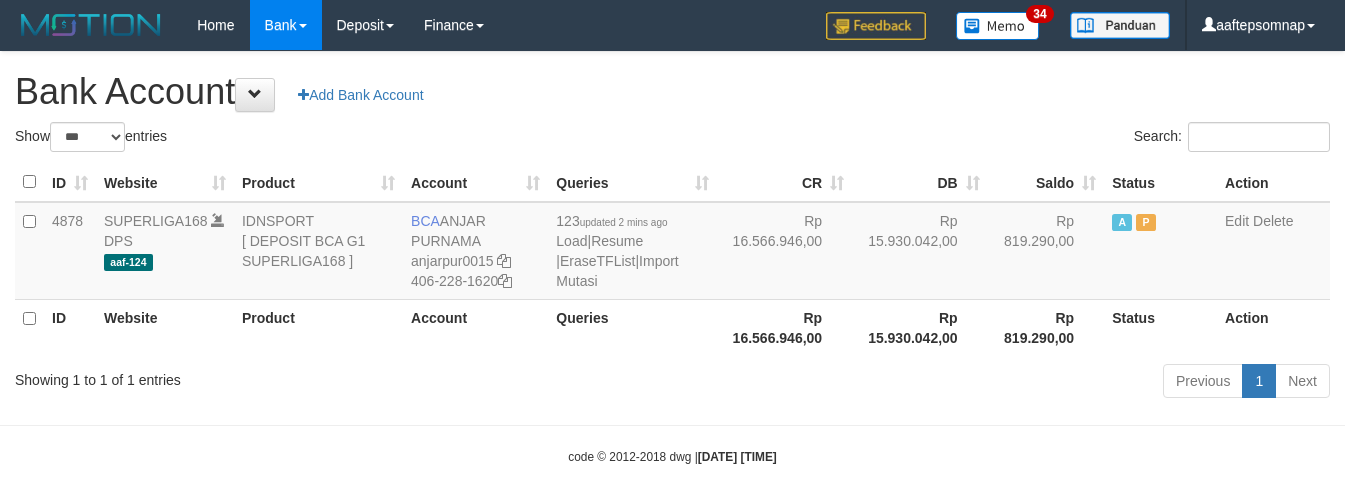 select on "***" 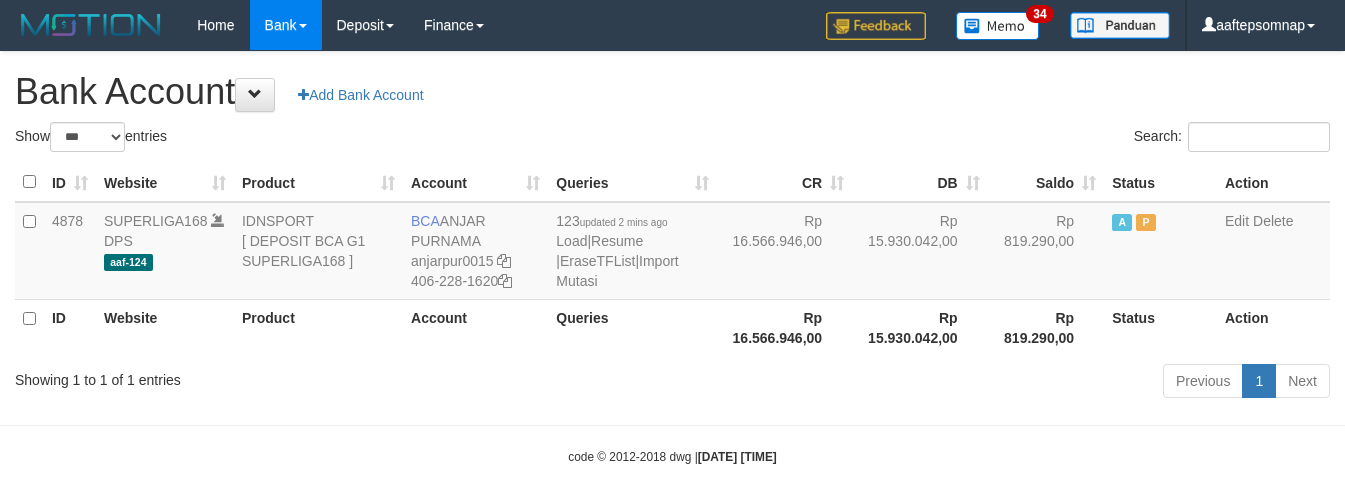 scroll, scrollTop: 0, scrollLeft: 0, axis: both 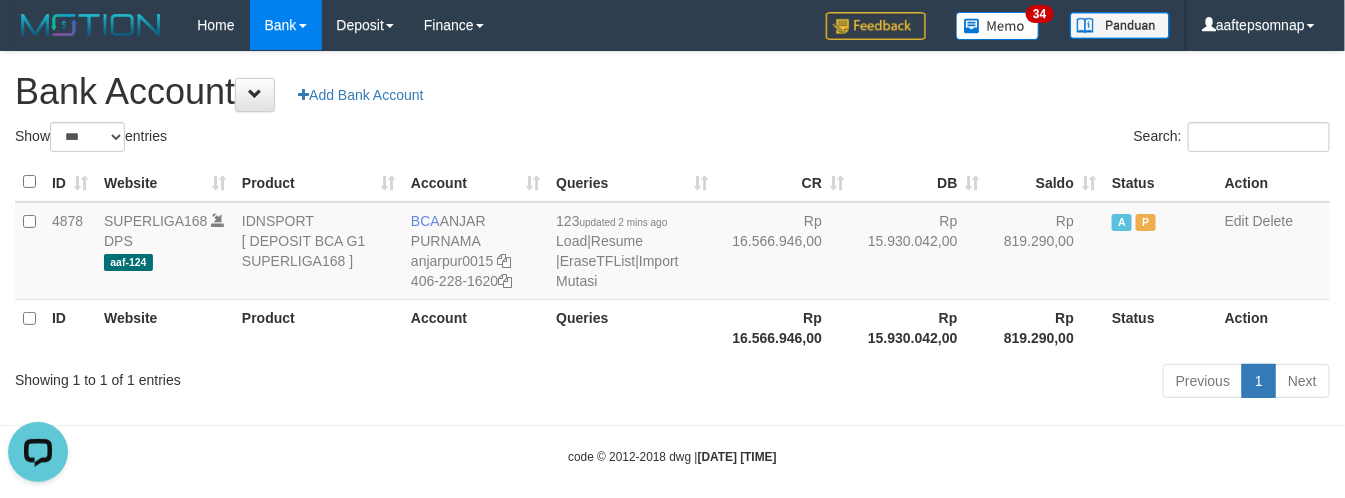 click on "Bank Account
Add Bank Account" at bounding box center [672, 92] 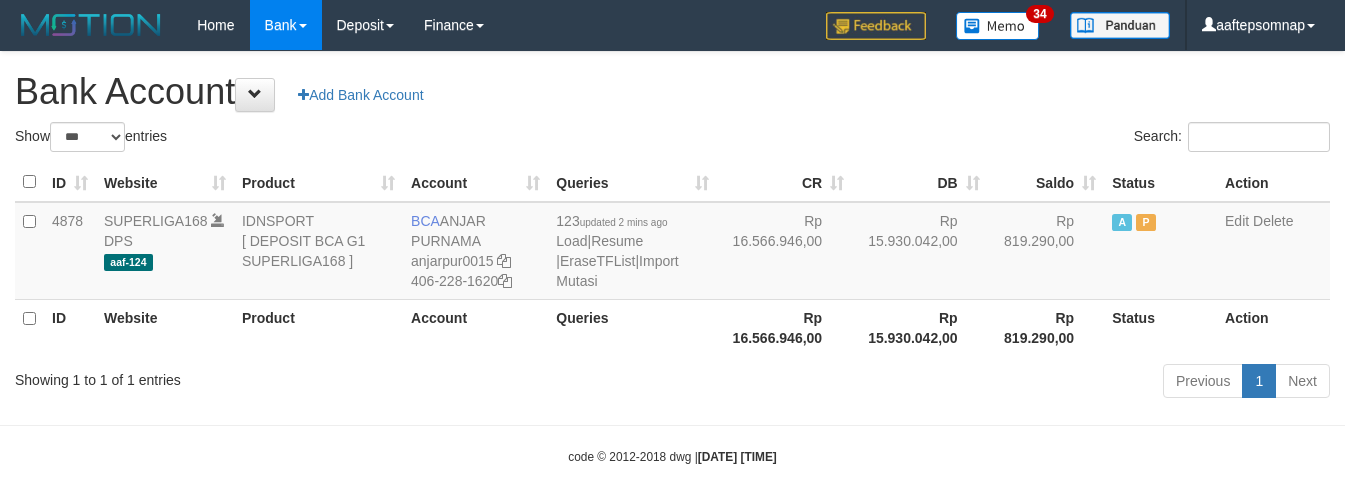 select on "***" 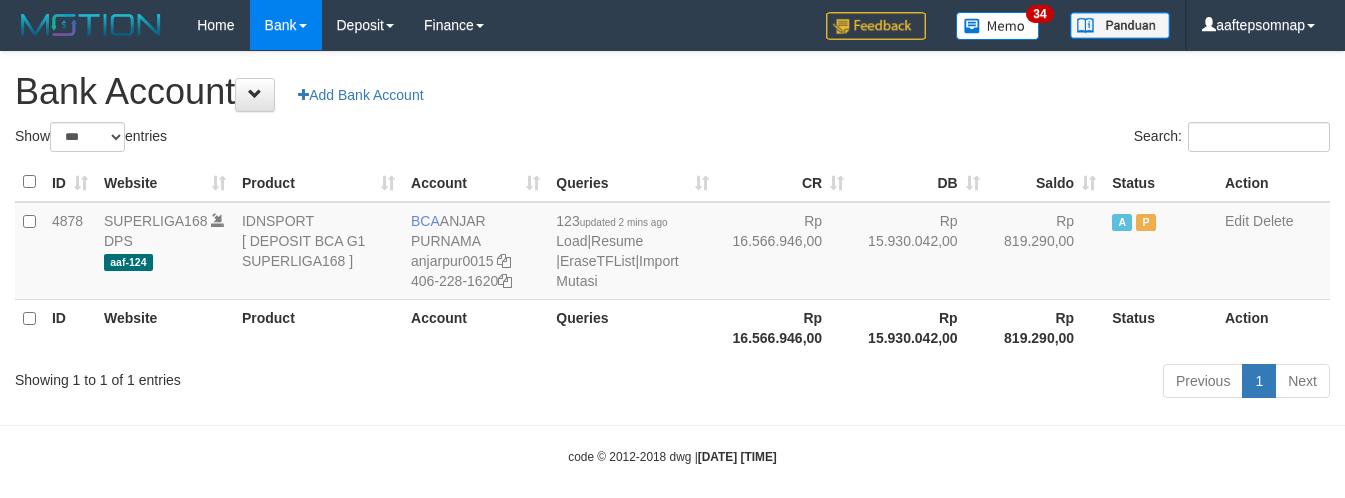scroll, scrollTop: 0, scrollLeft: 0, axis: both 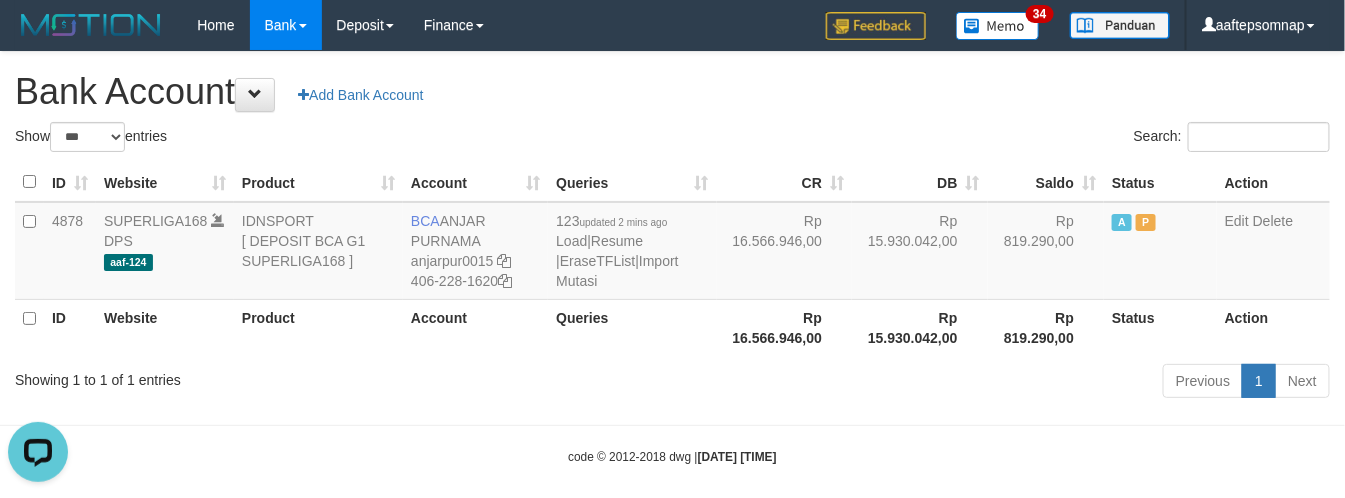 click on "Bank Account
Add Bank Account" at bounding box center [672, 92] 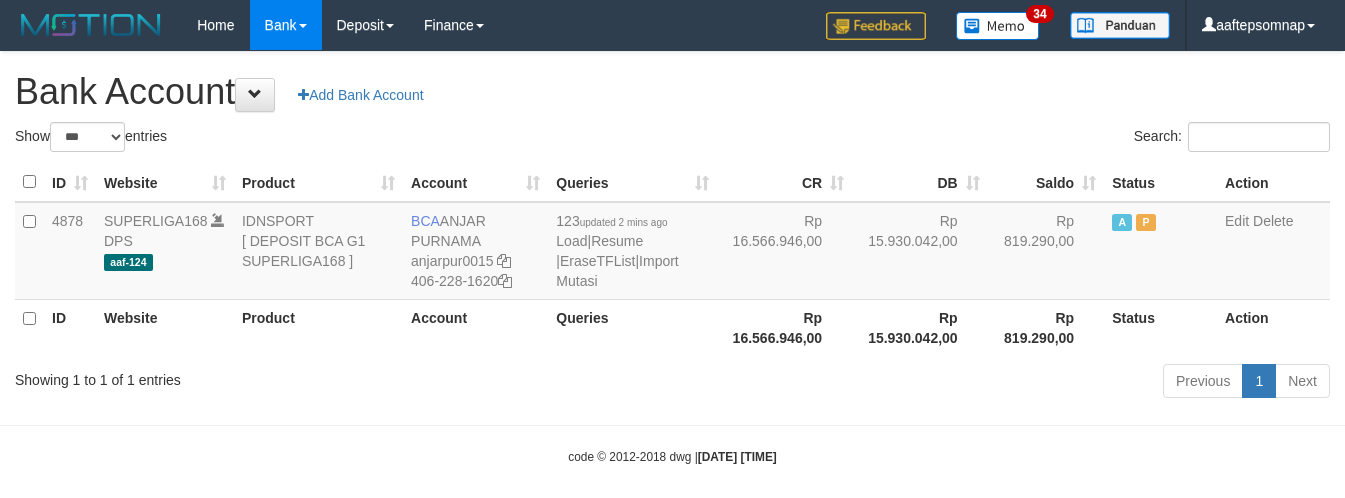 select on "***" 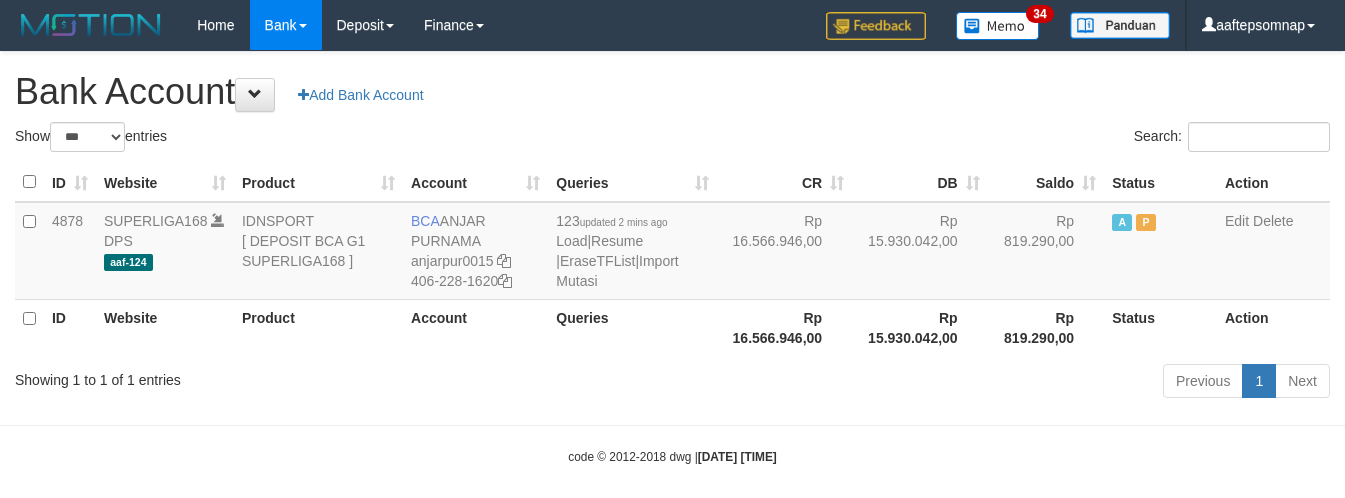scroll, scrollTop: 0, scrollLeft: 0, axis: both 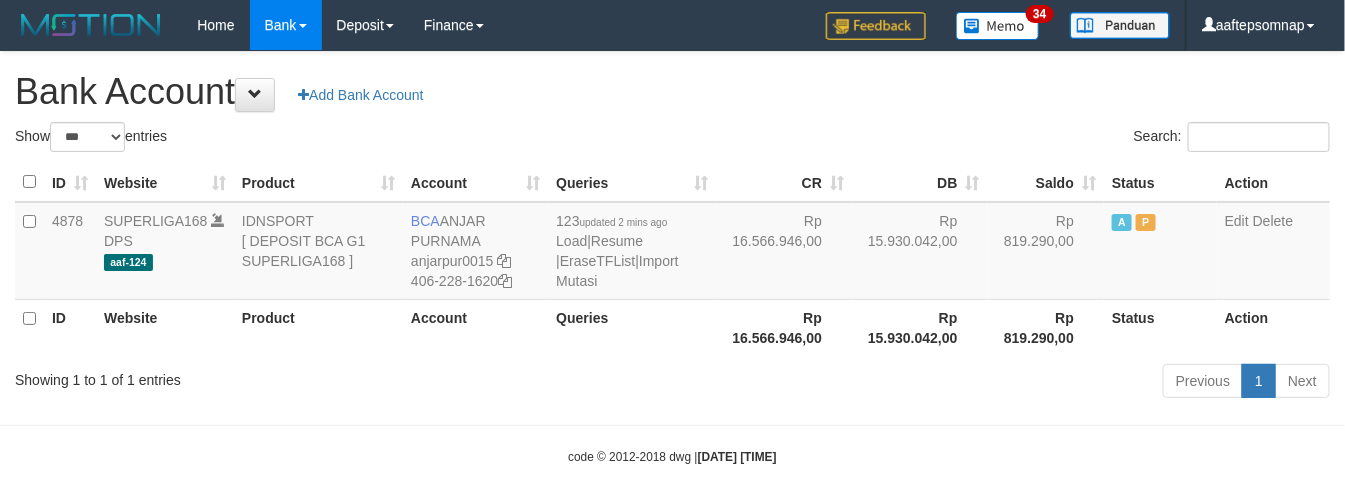 click on "**********" at bounding box center (672, 228) 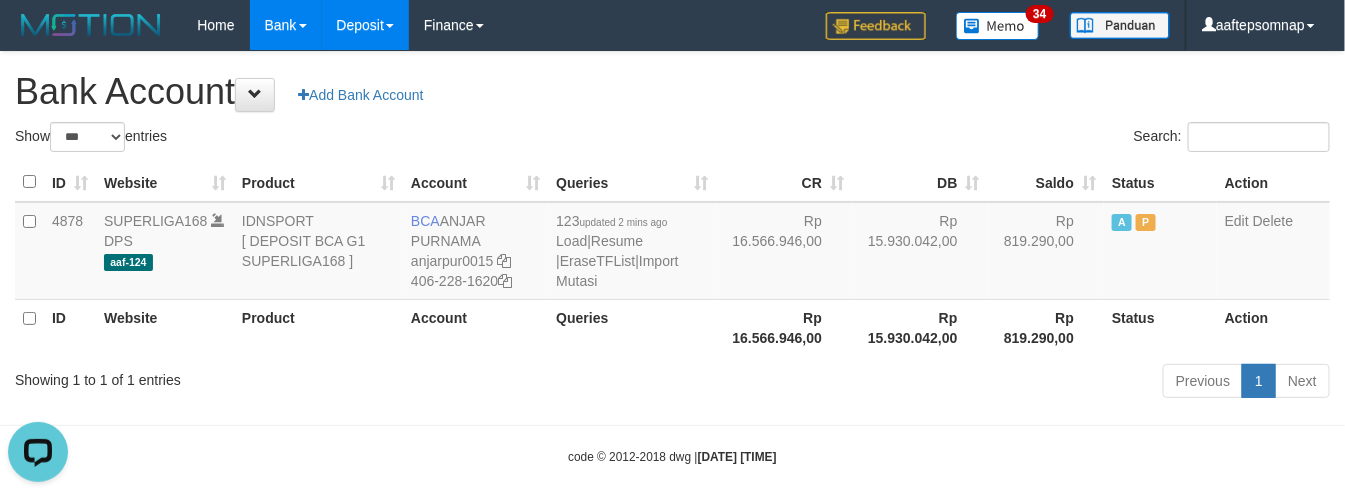 scroll, scrollTop: 0, scrollLeft: 0, axis: both 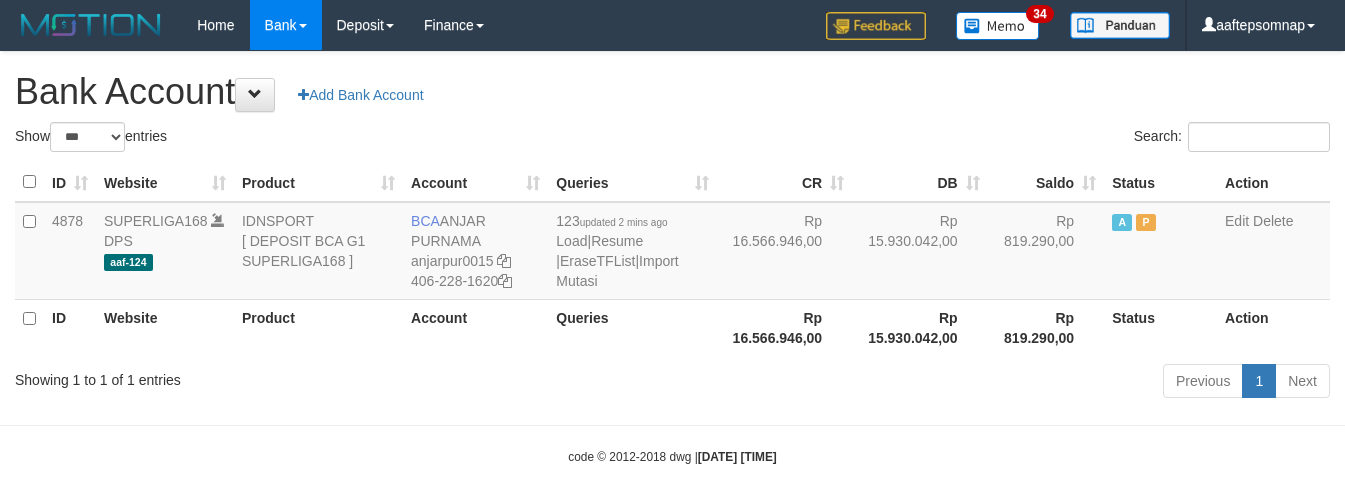 select on "***" 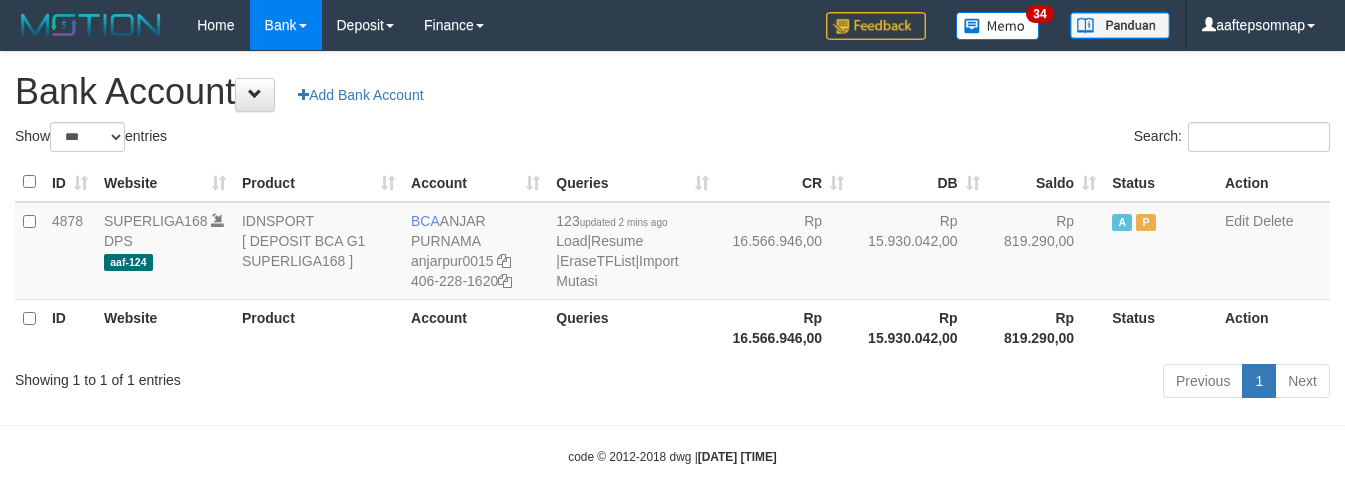 scroll, scrollTop: 0, scrollLeft: 0, axis: both 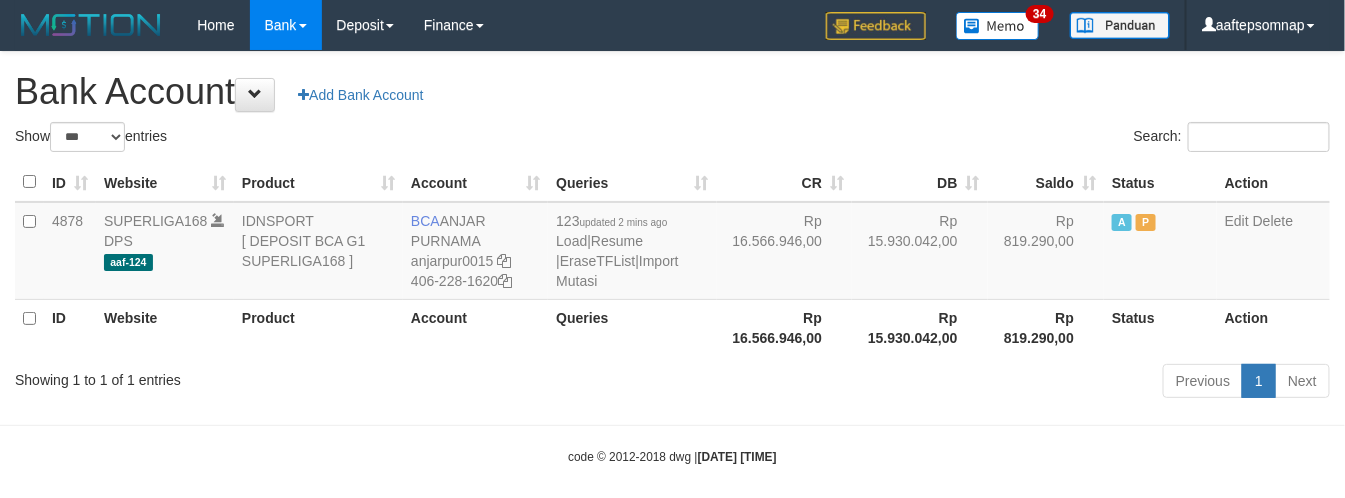 click on "Bank Account
Add Bank Account" at bounding box center [672, 92] 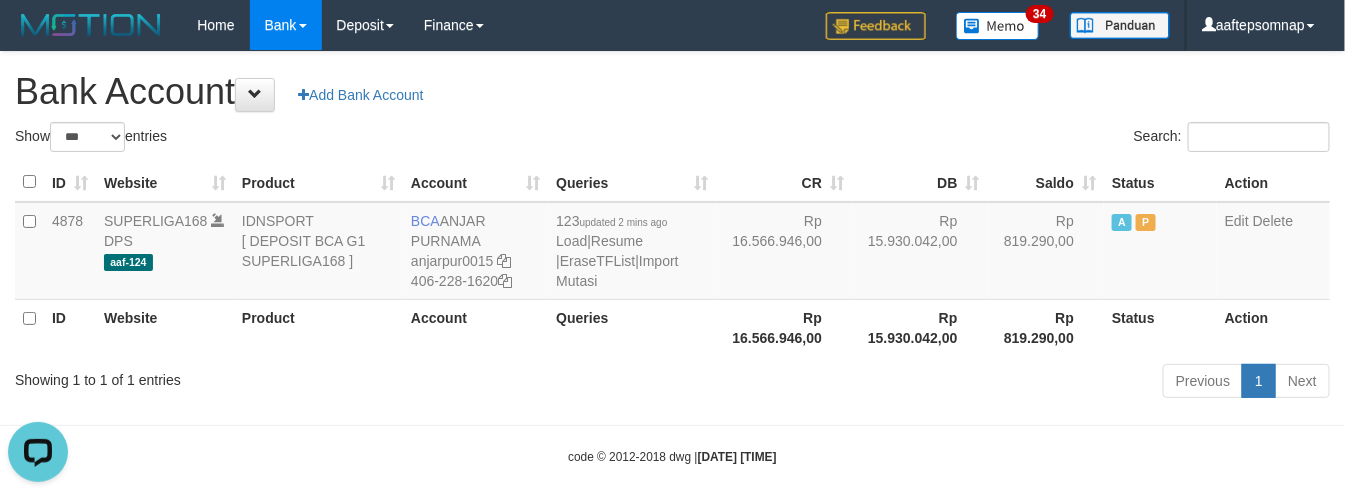 scroll, scrollTop: 0, scrollLeft: 0, axis: both 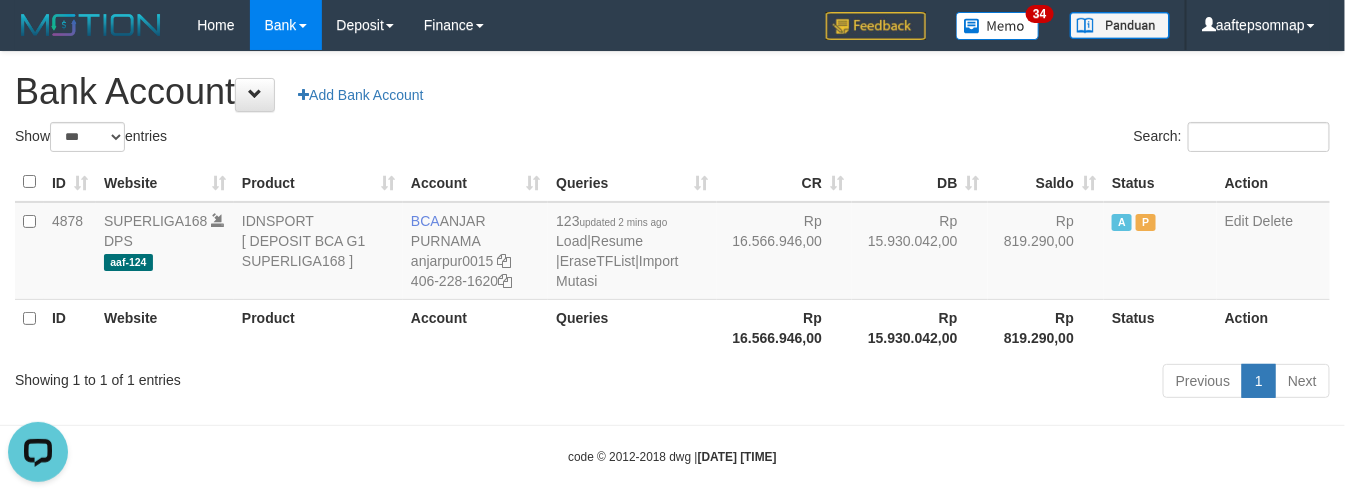 click on "**********" at bounding box center (672, 228) 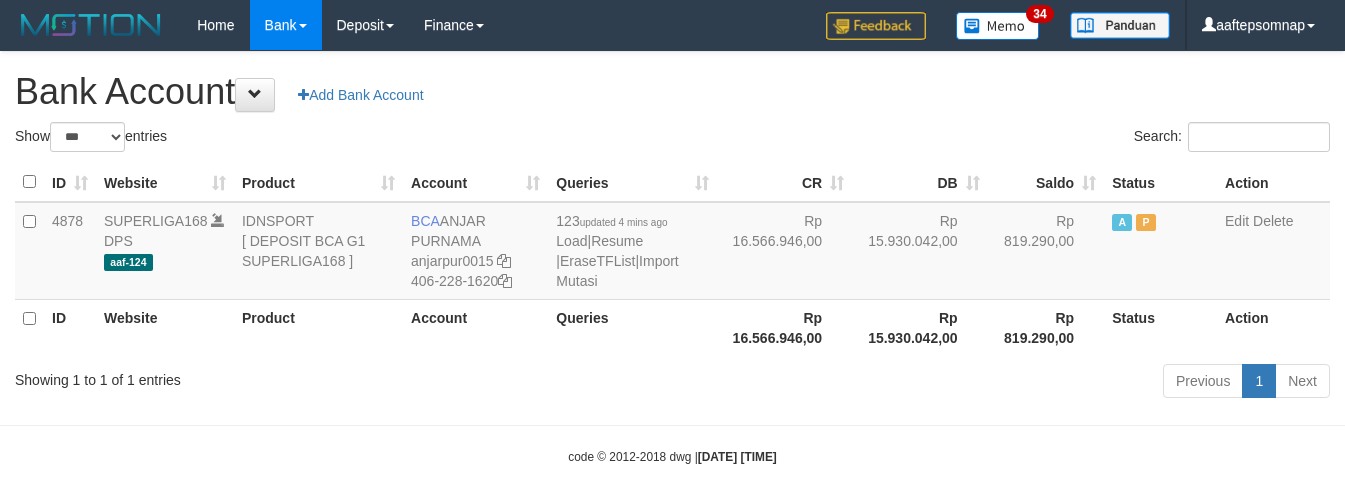 select on "***" 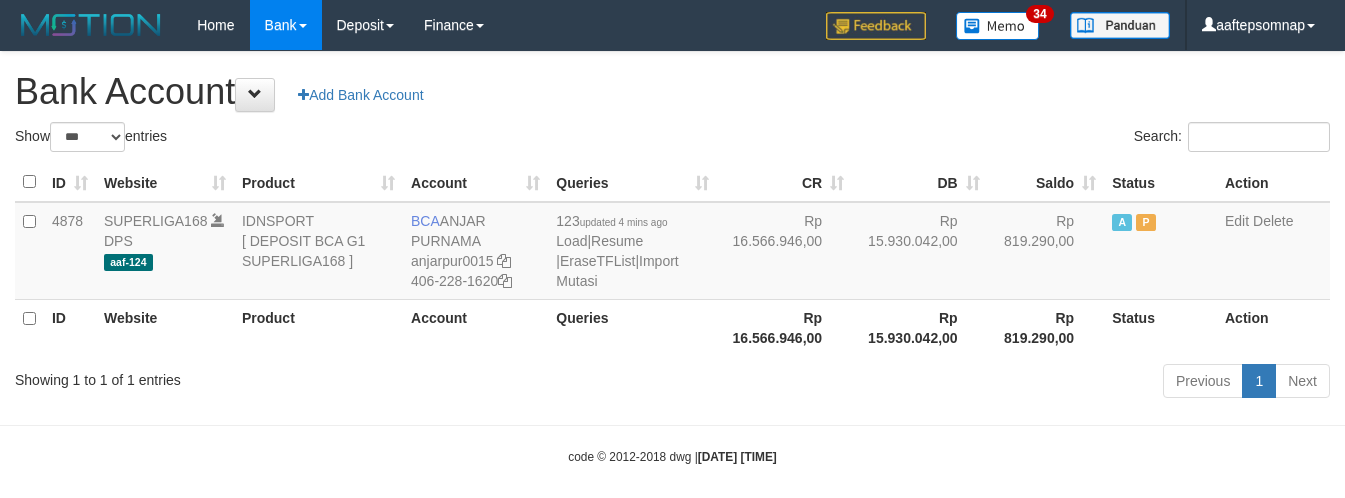 scroll, scrollTop: 0, scrollLeft: 0, axis: both 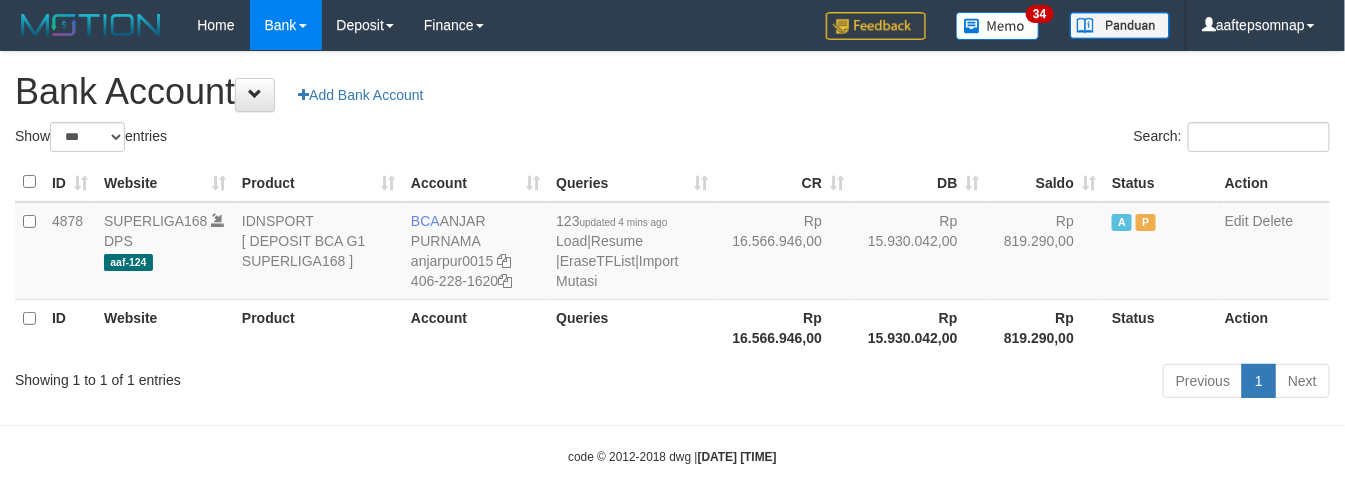 click on "Bank Account
Add Bank Account" at bounding box center [672, 92] 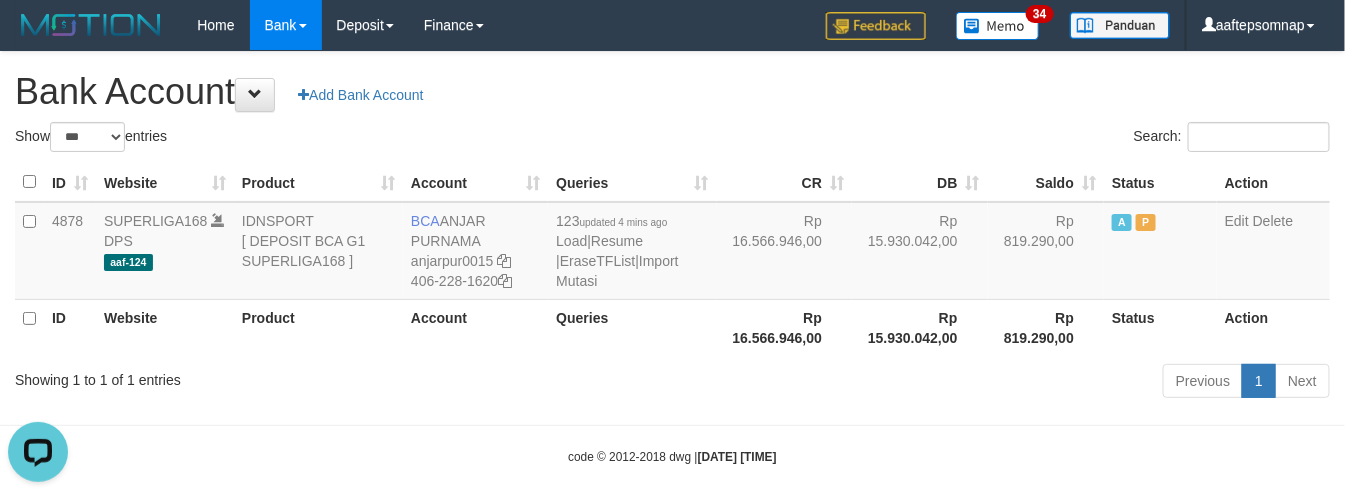 scroll, scrollTop: 0, scrollLeft: 0, axis: both 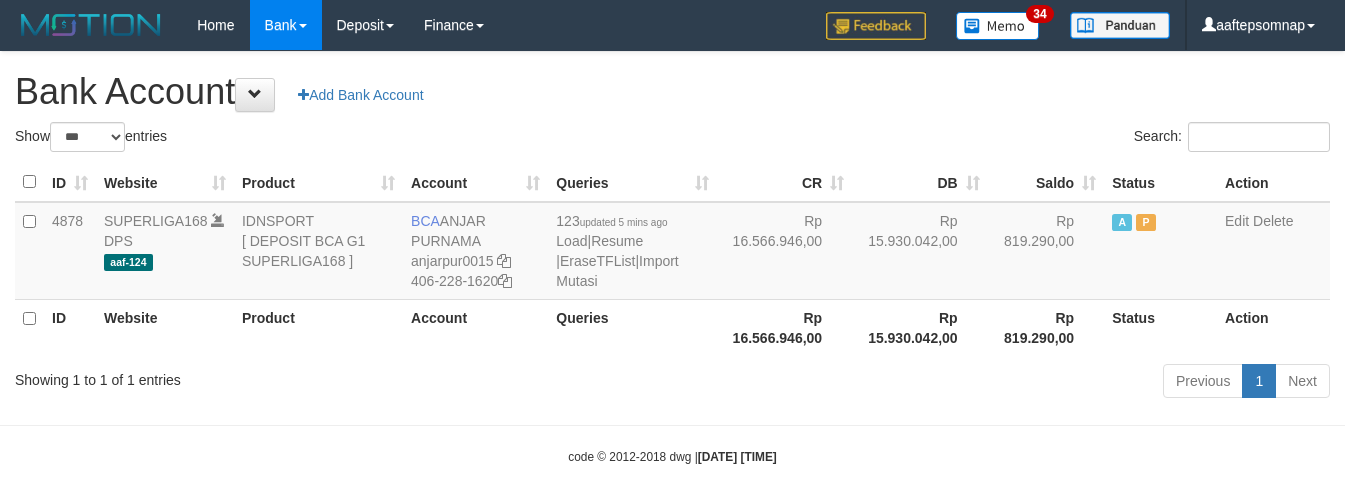 select on "***" 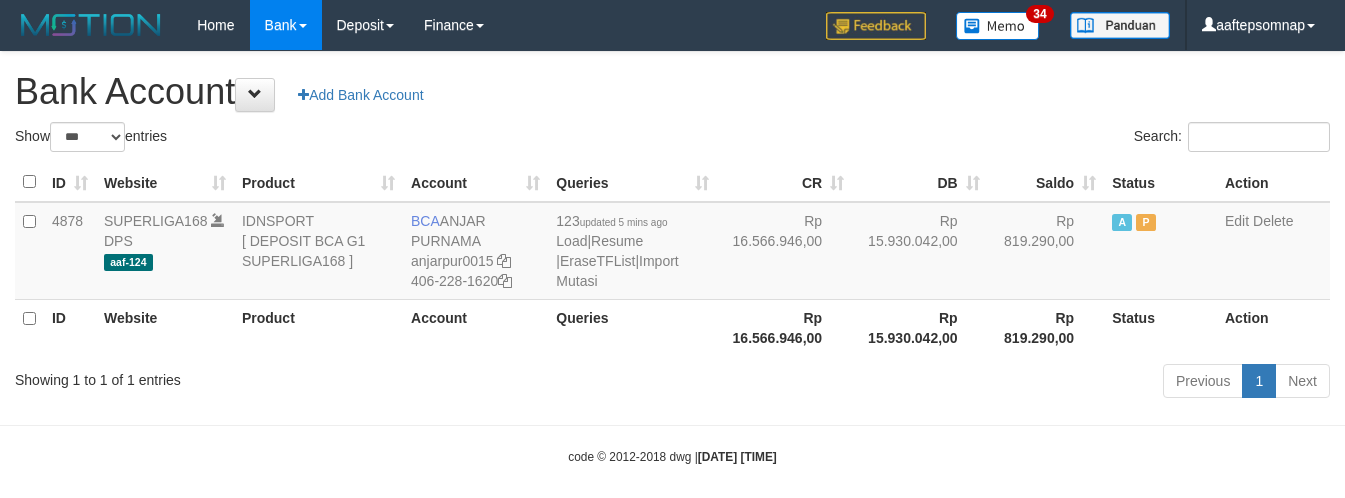 scroll, scrollTop: 0, scrollLeft: 0, axis: both 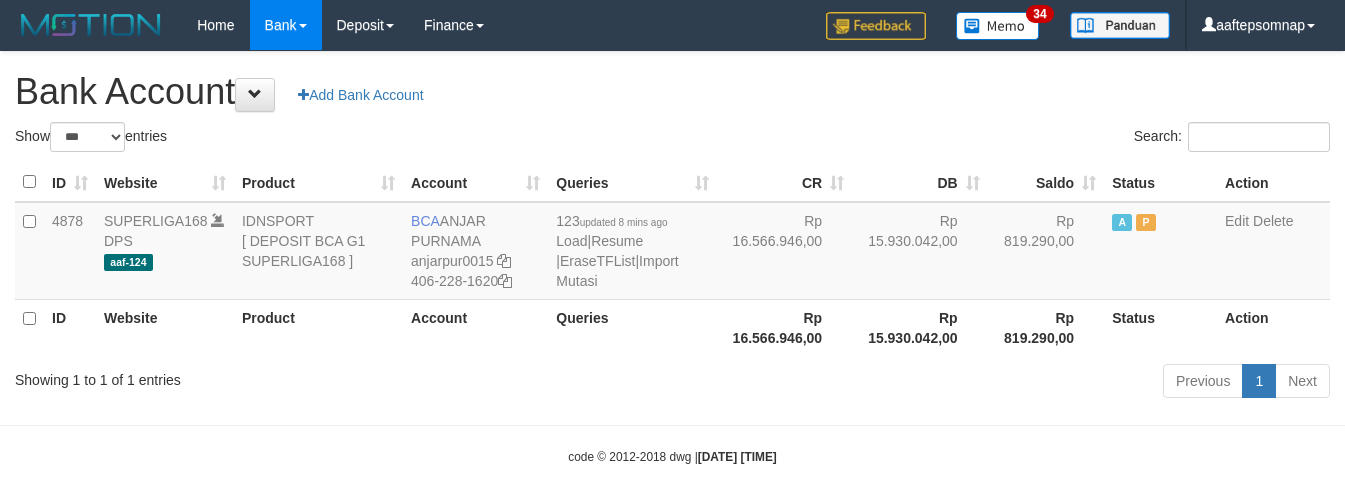 select on "***" 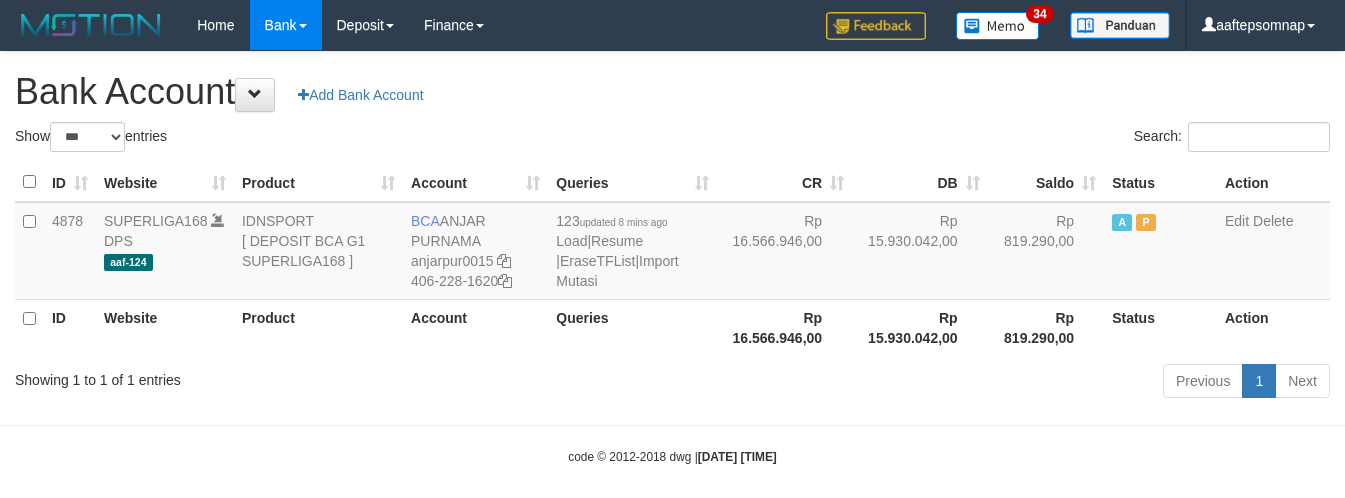 scroll, scrollTop: 0, scrollLeft: 0, axis: both 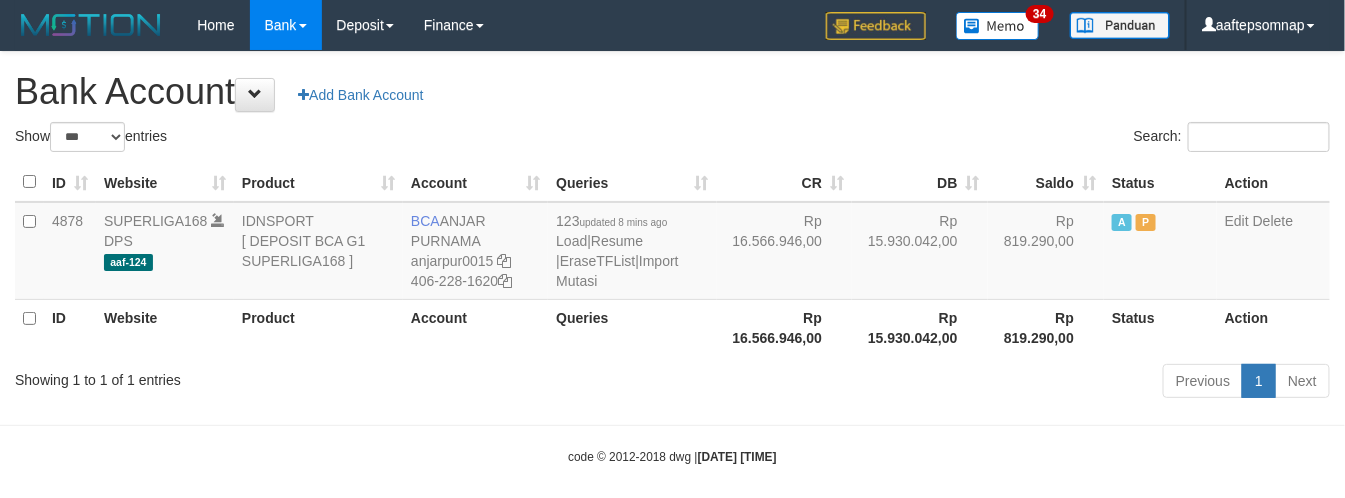 drag, startPoint x: 742, startPoint y: 83, endPoint x: 733, endPoint y: 22, distance: 61.66036 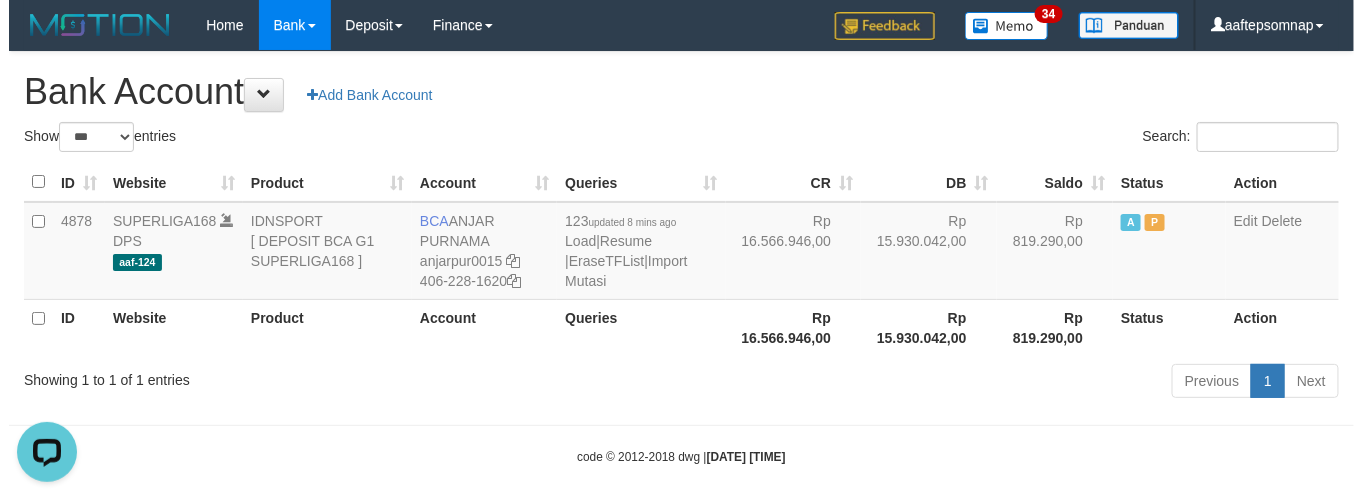 scroll, scrollTop: 0, scrollLeft: 0, axis: both 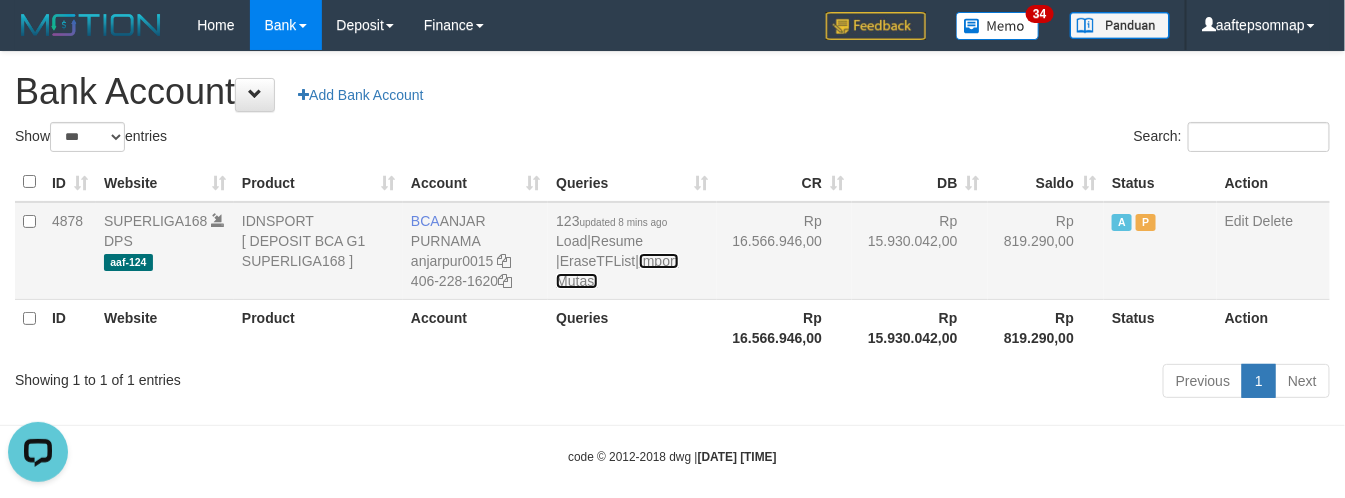 click on "Import Mutasi" at bounding box center [617, 271] 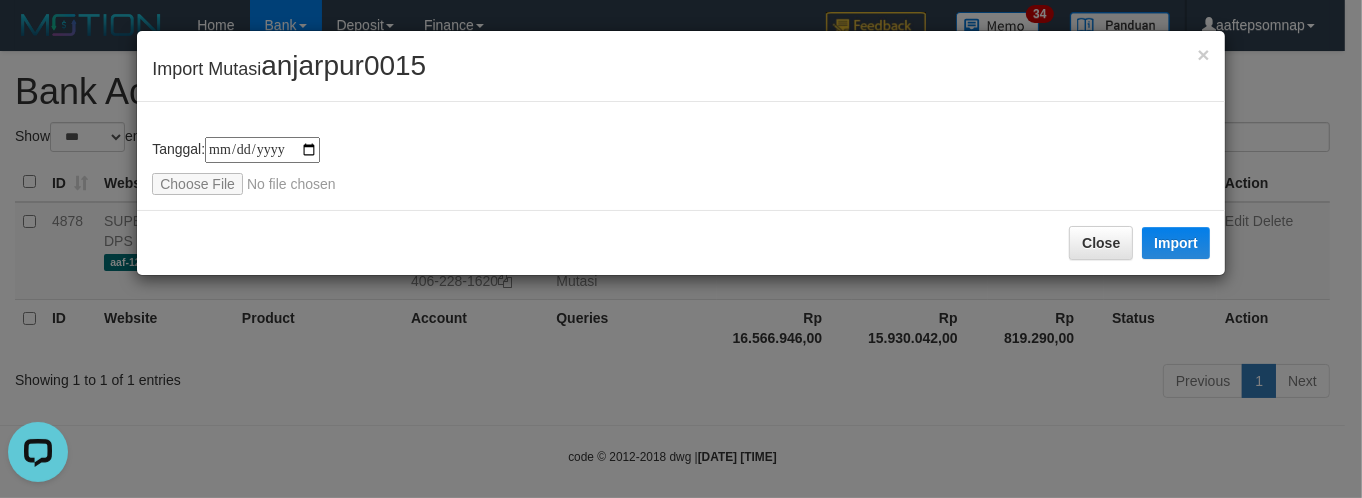 type on "**********" 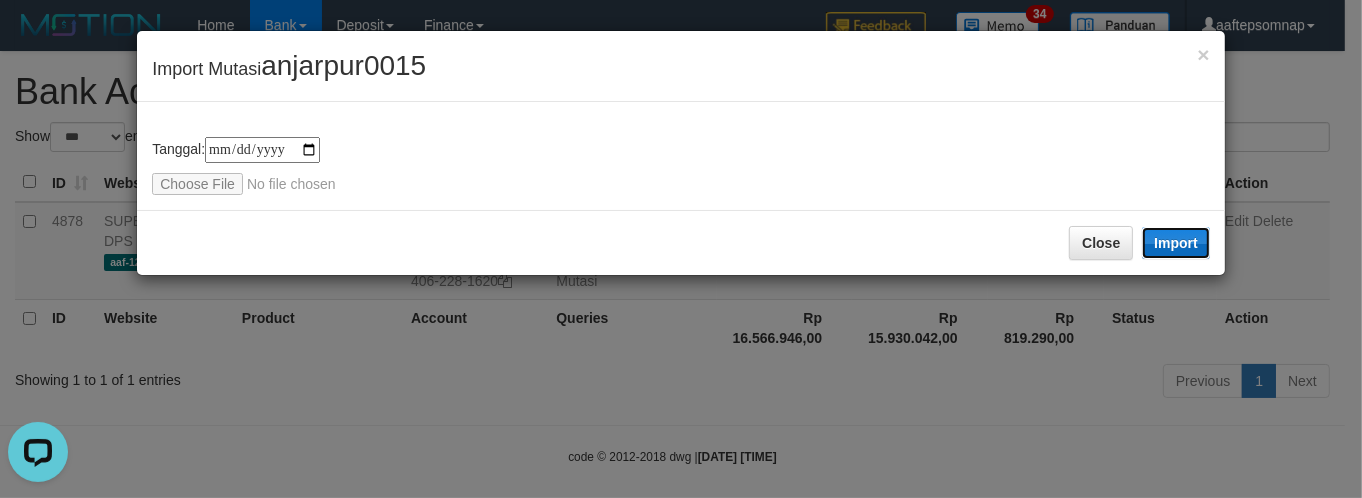 click on "Import" at bounding box center [1176, 243] 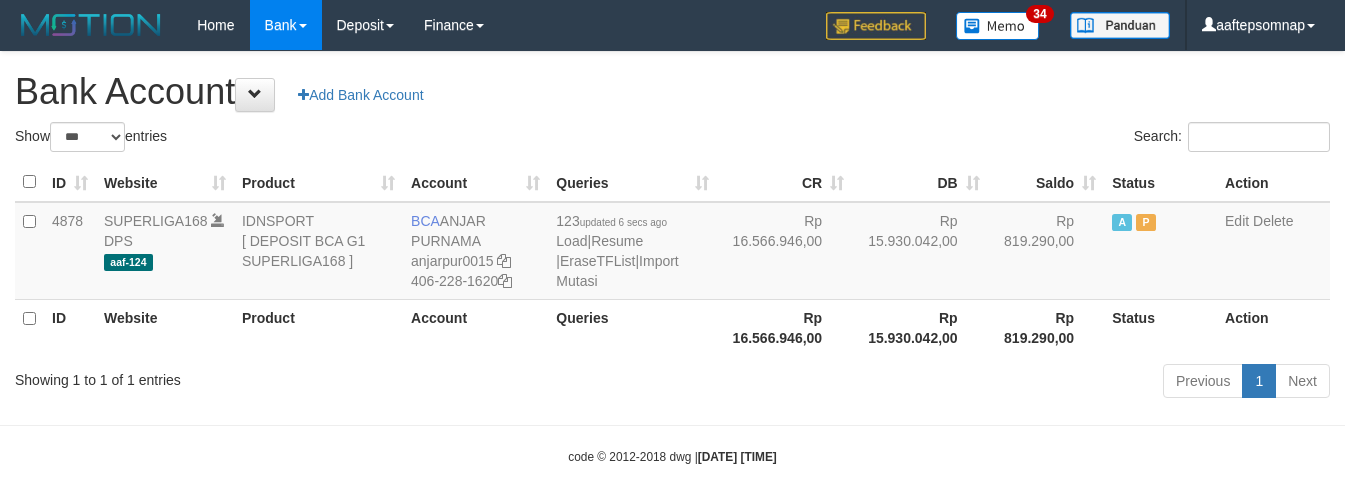 select on "***" 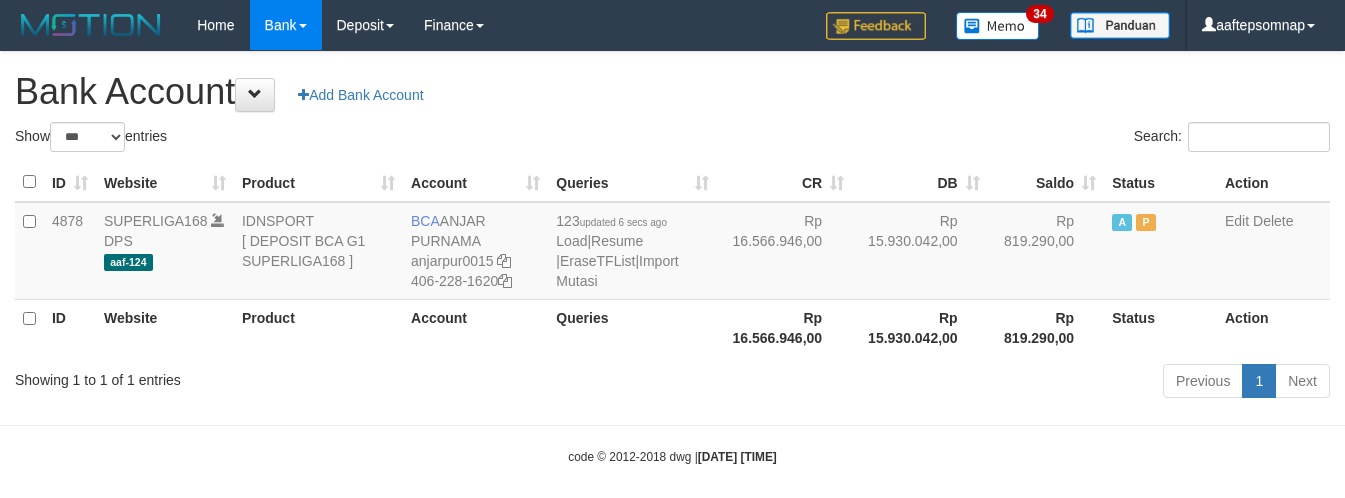 scroll, scrollTop: 0, scrollLeft: 0, axis: both 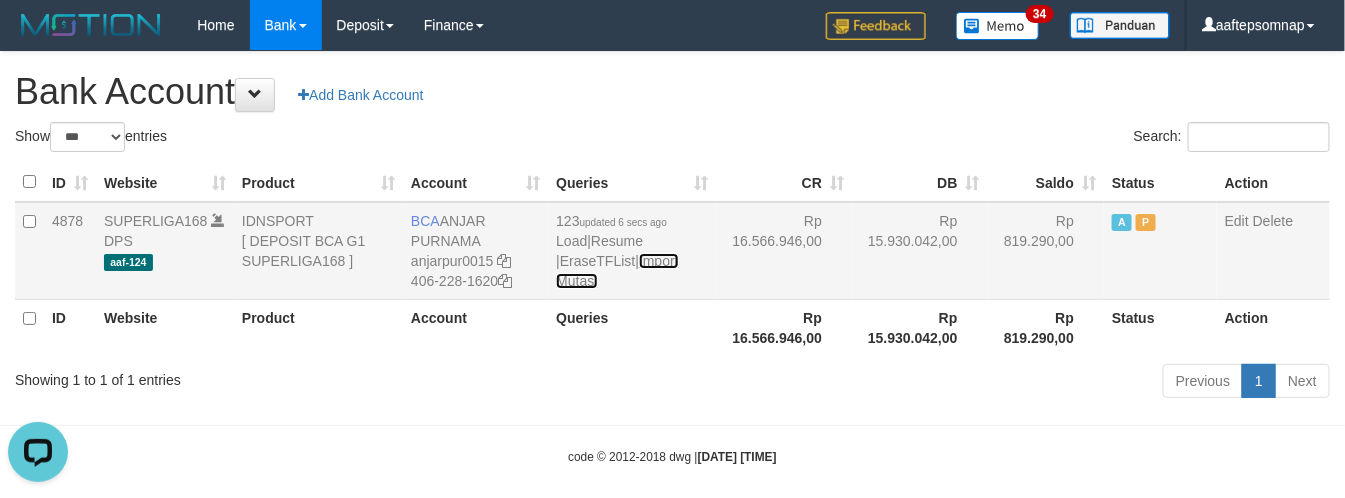 click on "Import Mutasi" at bounding box center [617, 271] 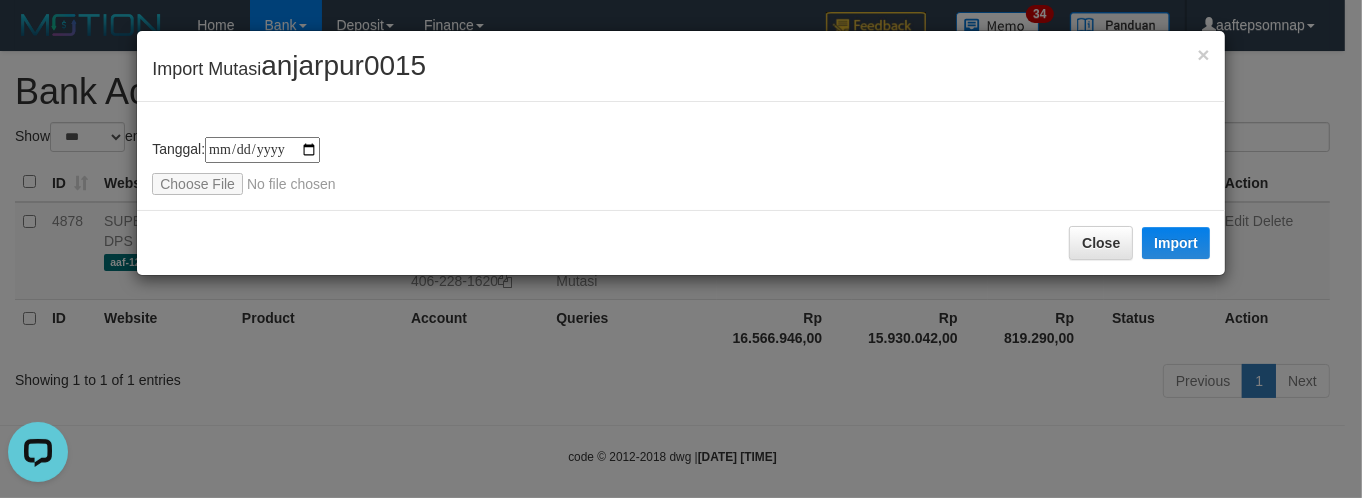 type on "**********" 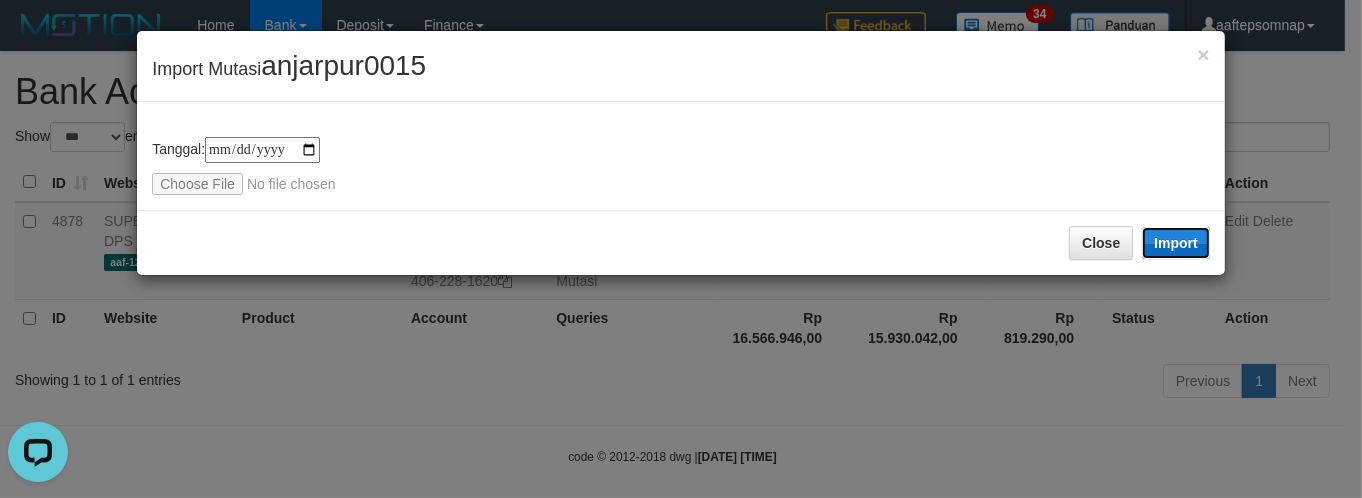 click on "Import" at bounding box center (1176, 243) 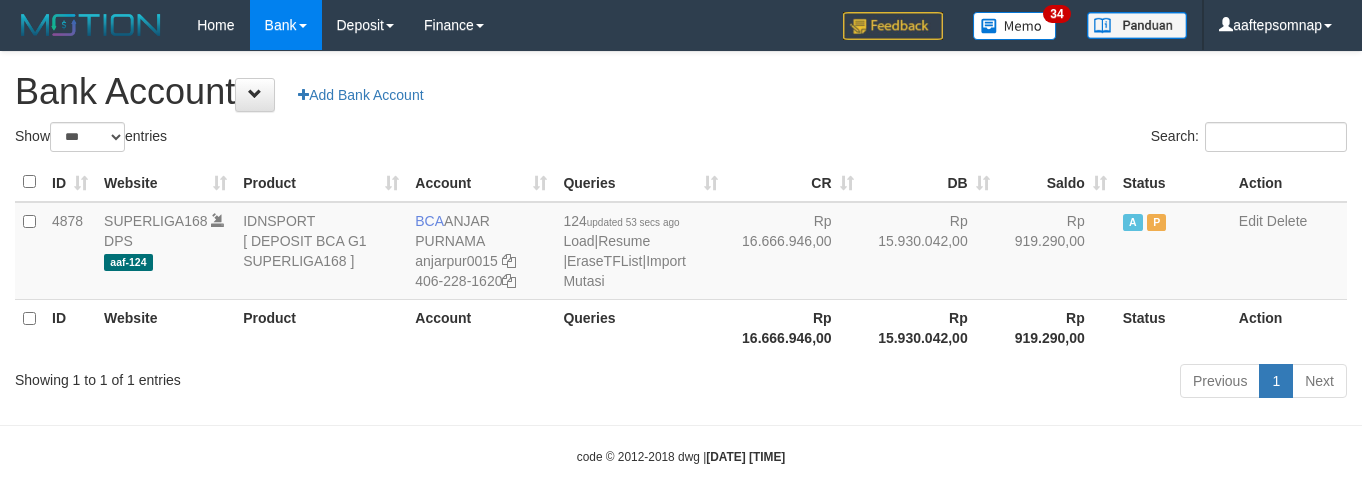 select on "***" 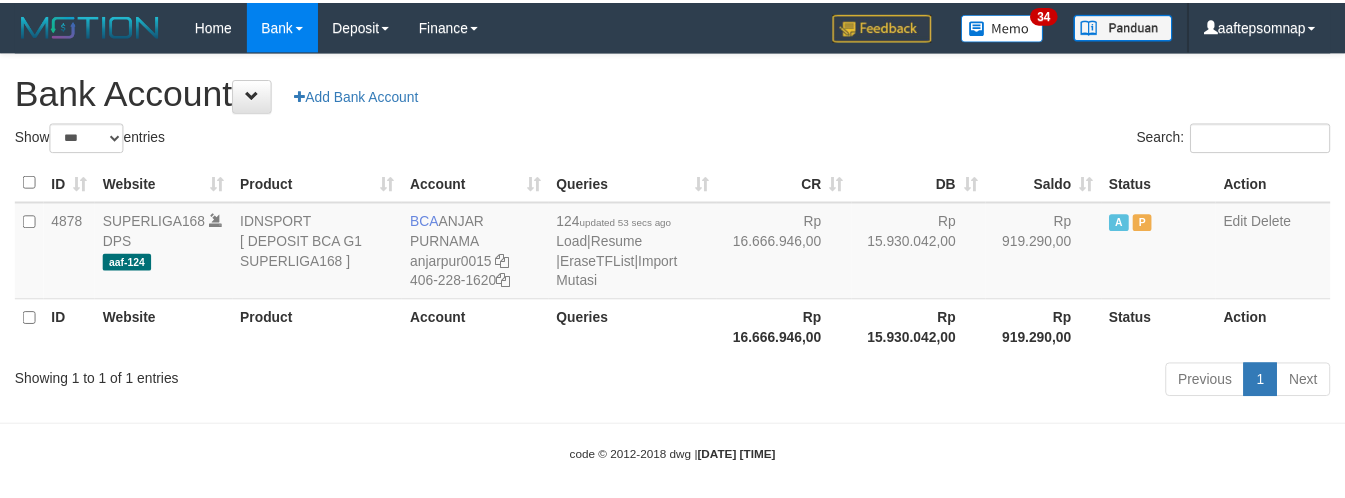 scroll, scrollTop: 0, scrollLeft: 0, axis: both 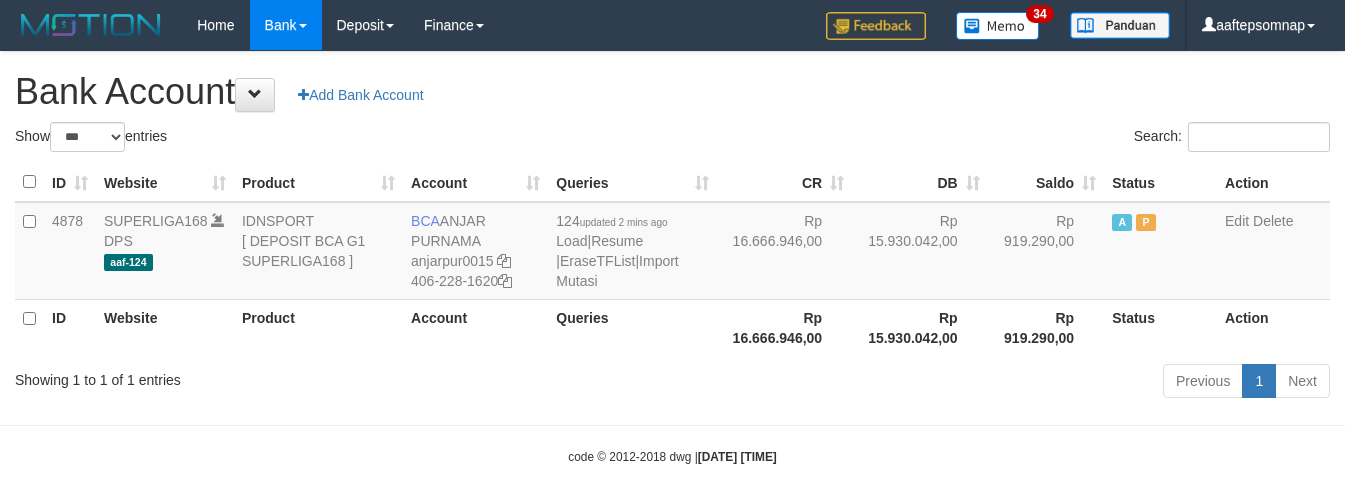 select on "***" 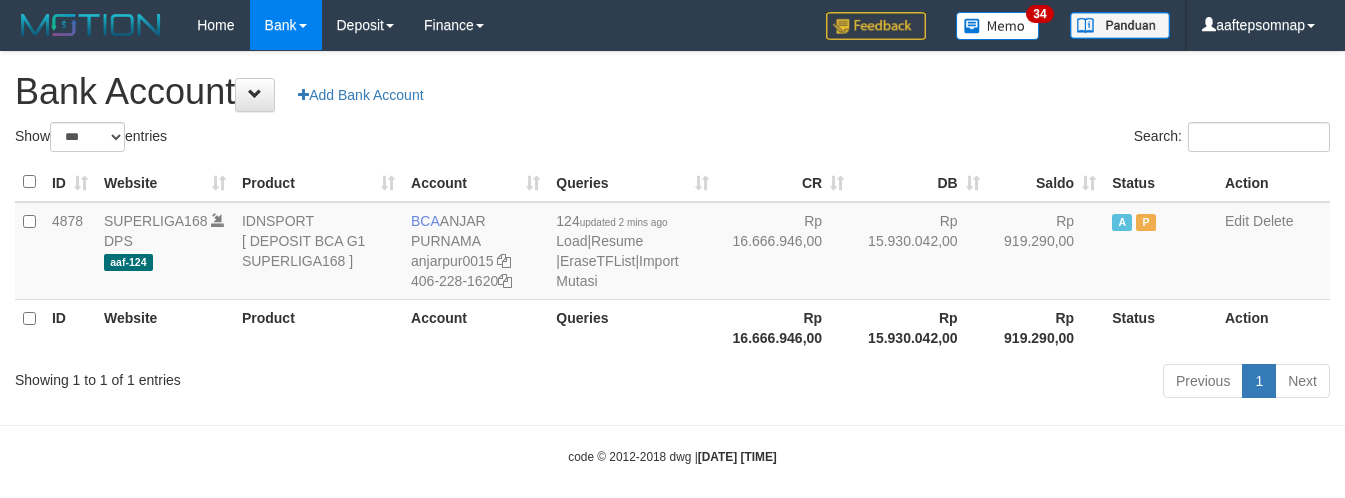 scroll, scrollTop: 0, scrollLeft: 0, axis: both 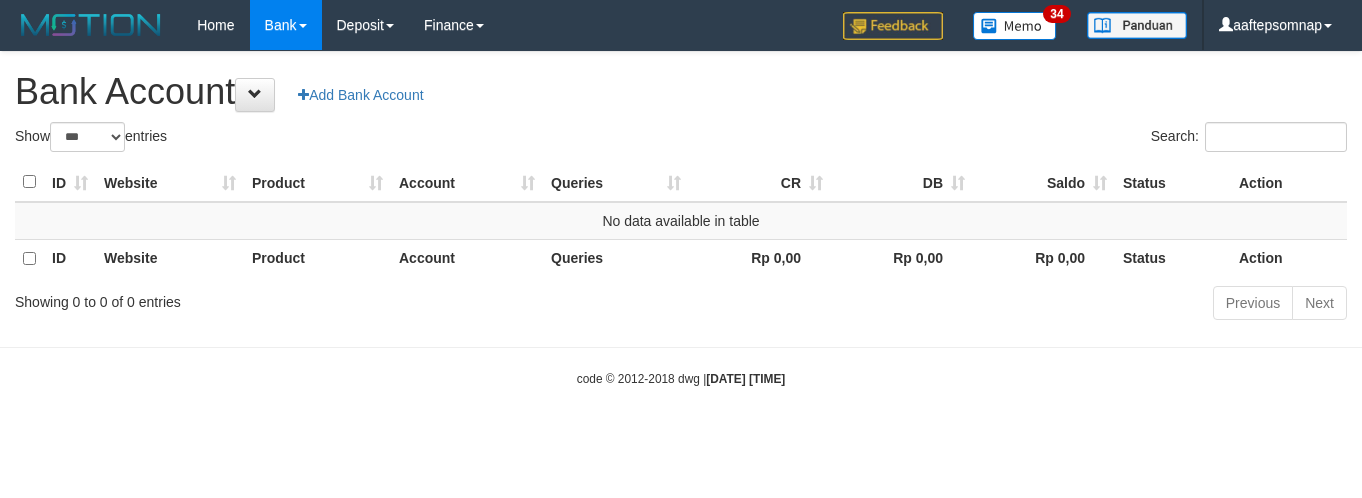select on "***" 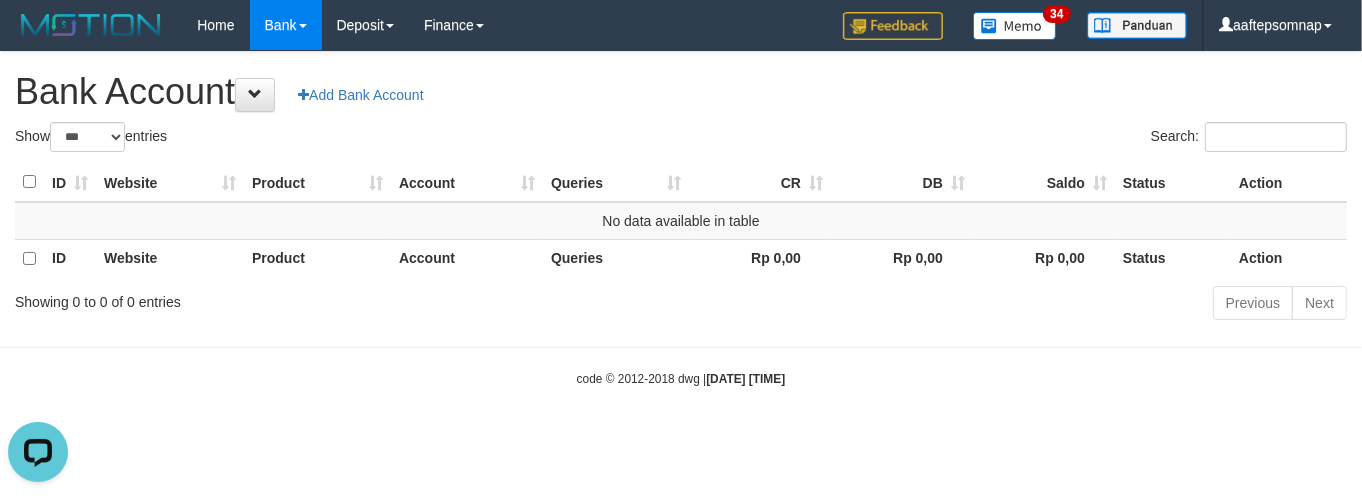 scroll, scrollTop: 0, scrollLeft: 0, axis: both 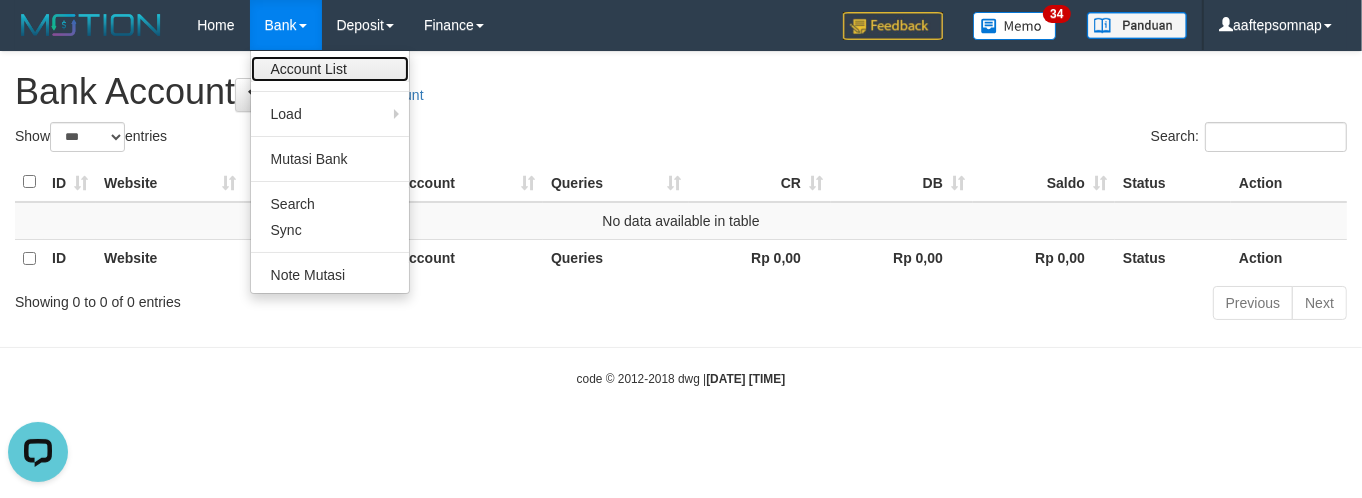 click on "Account List" at bounding box center [330, 69] 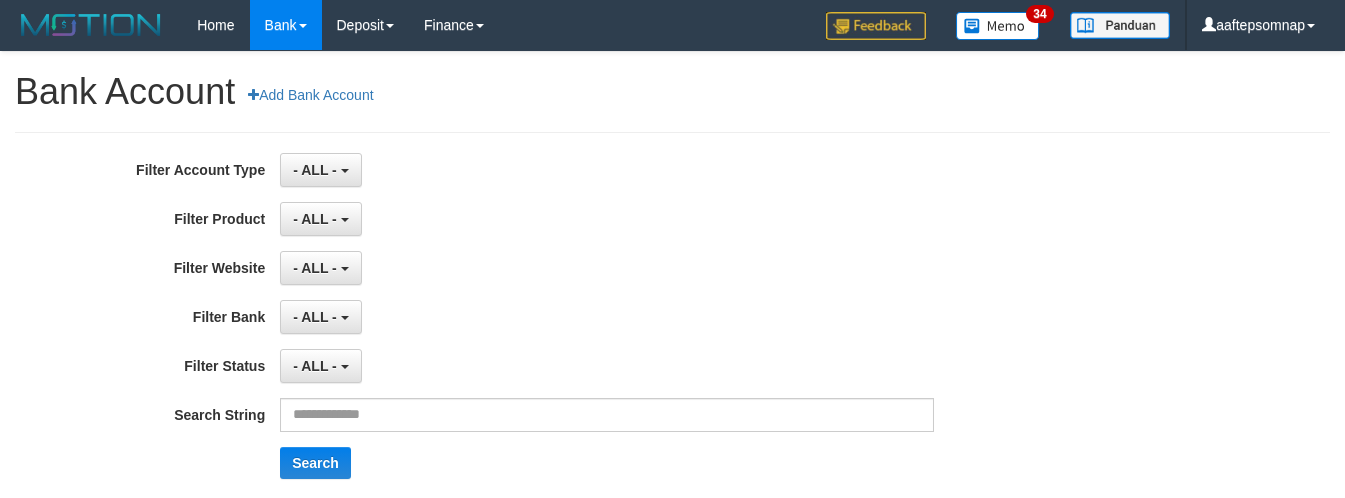 scroll, scrollTop: 0, scrollLeft: 0, axis: both 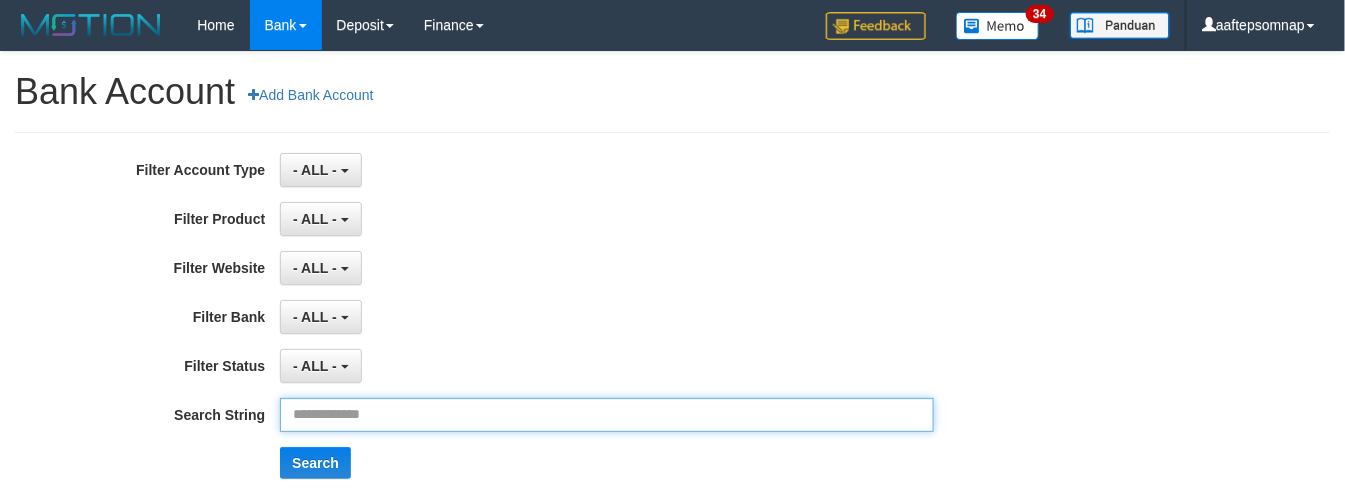 drag, startPoint x: 330, startPoint y: 417, endPoint x: 360, endPoint y: 423, distance: 30.594116 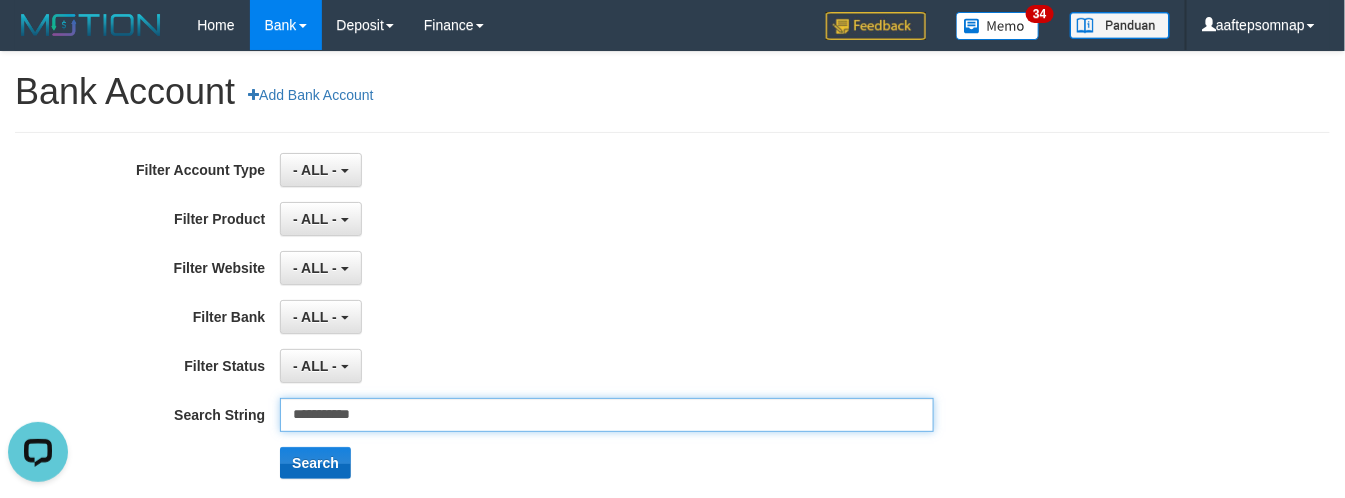 scroll, scrollTop: 0, scrollLeft: 0, axis: both 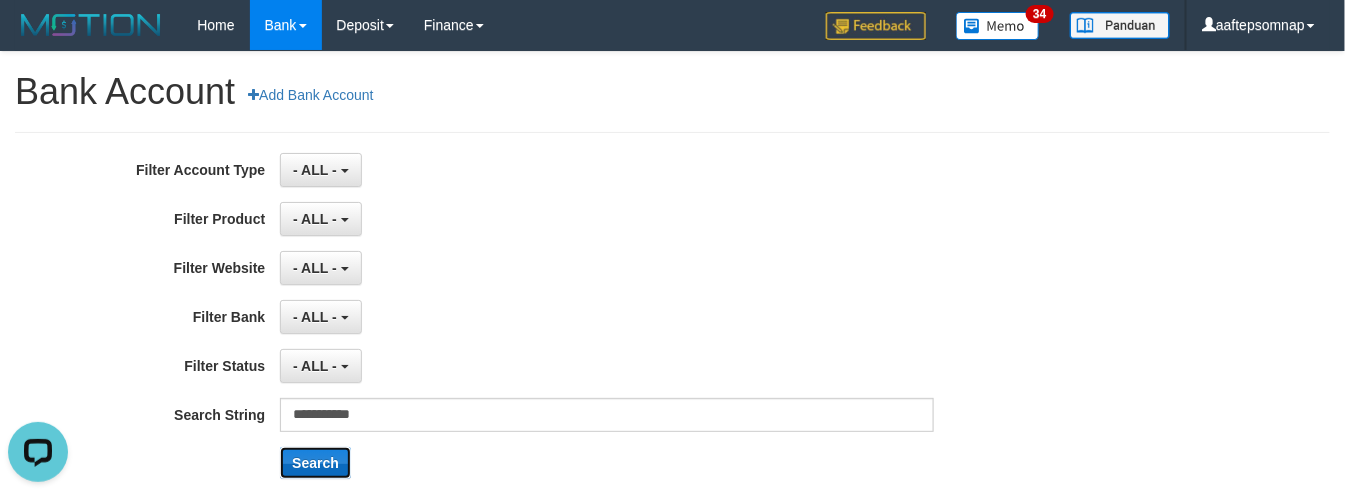 click on "Search" at bounding box center [315, 463] 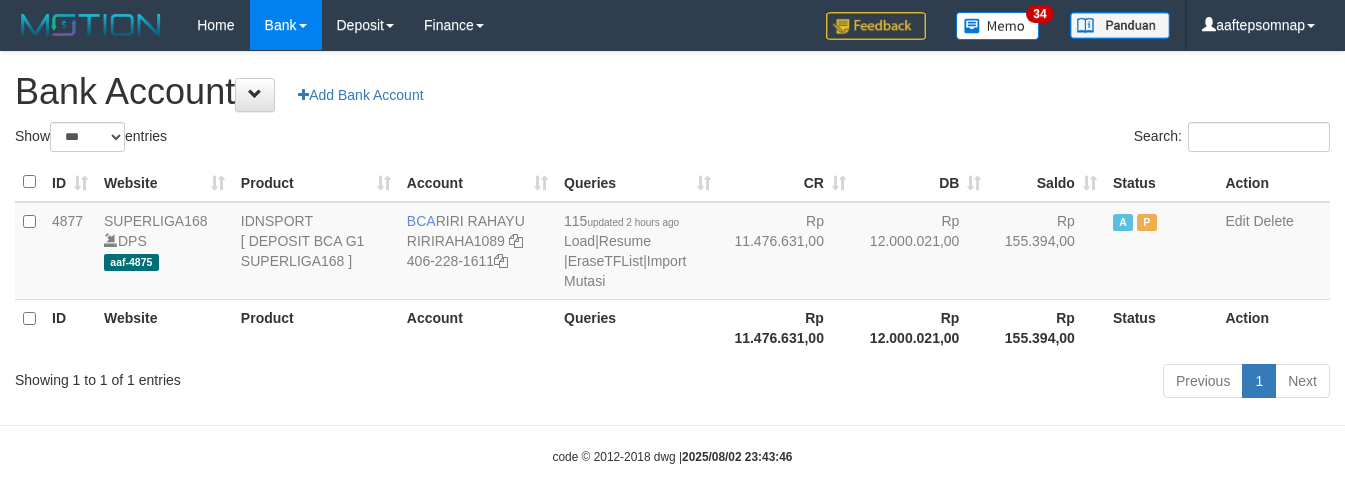 select on "***" 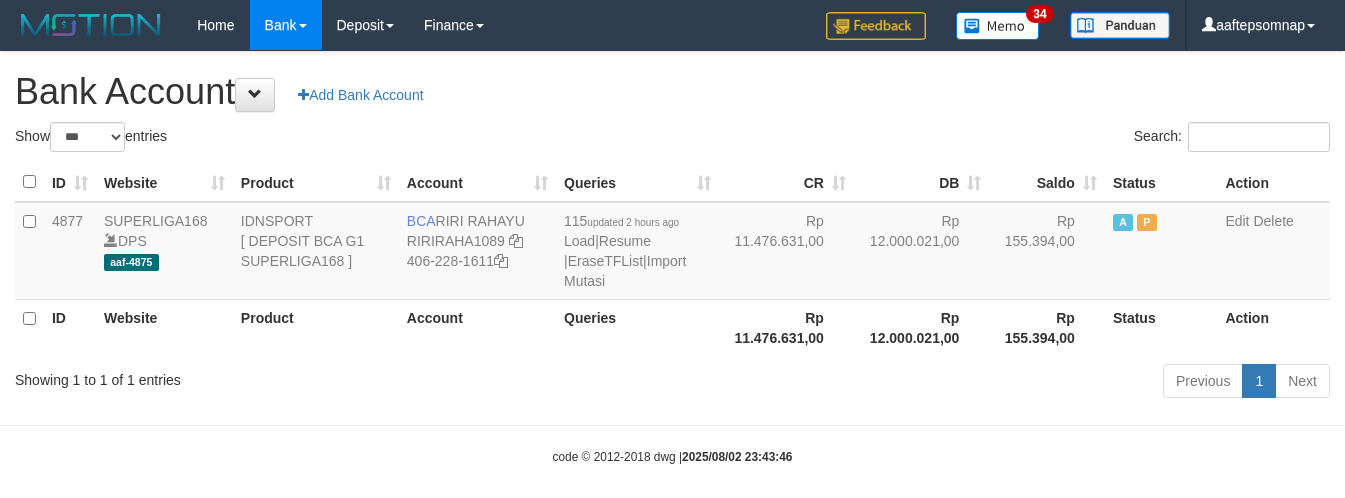 scroll, scrollTop: 0, scrollLeft: 0, axis: both 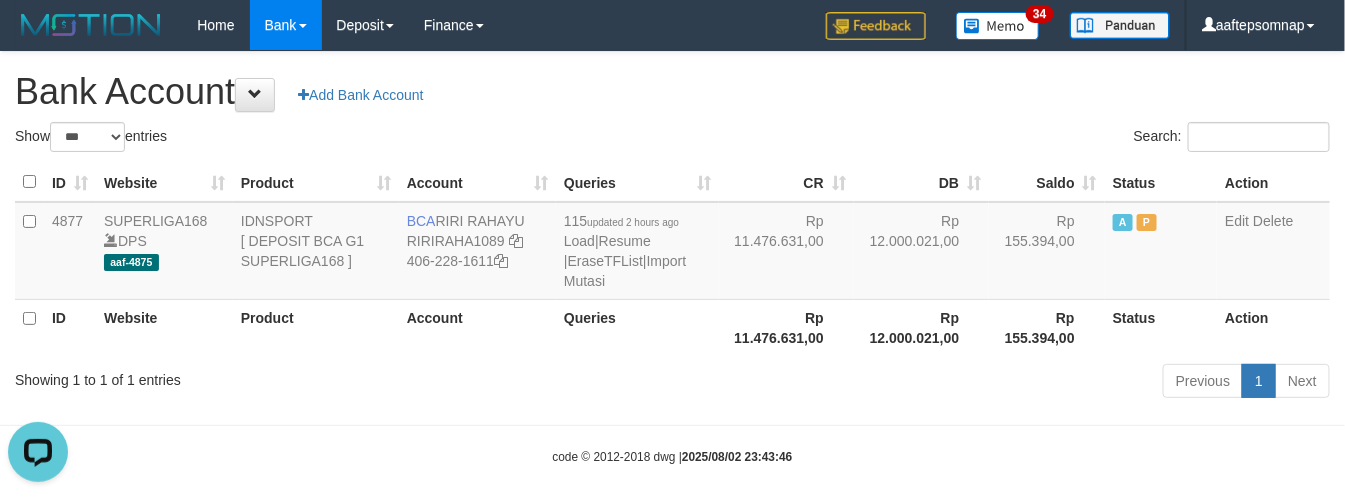 click on "Bank Account
Add Bank Account" at bounding box center (672, 92) 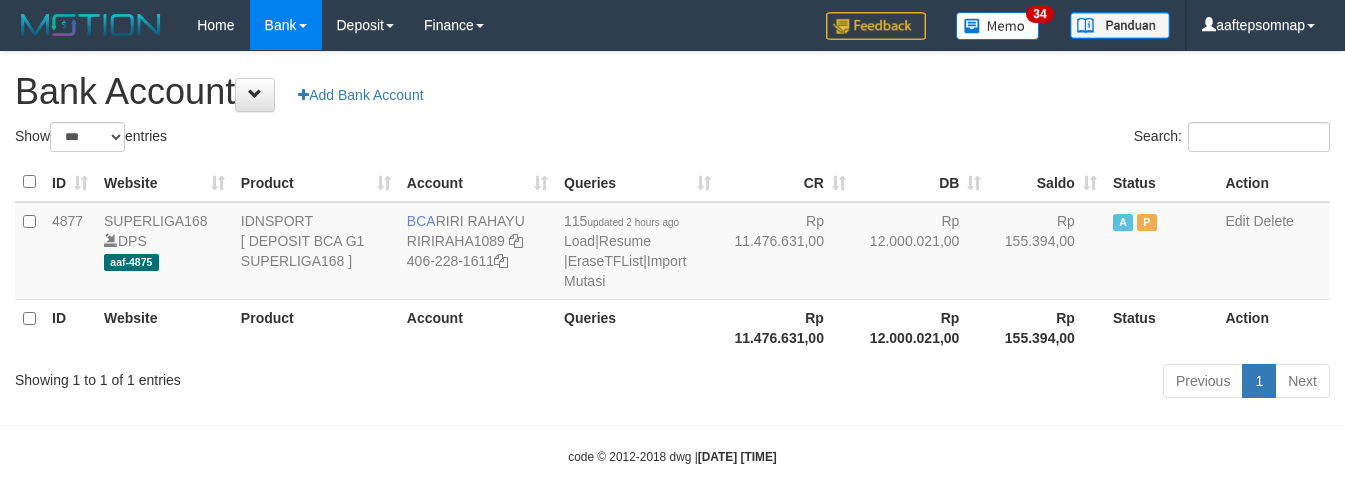 select on "***" 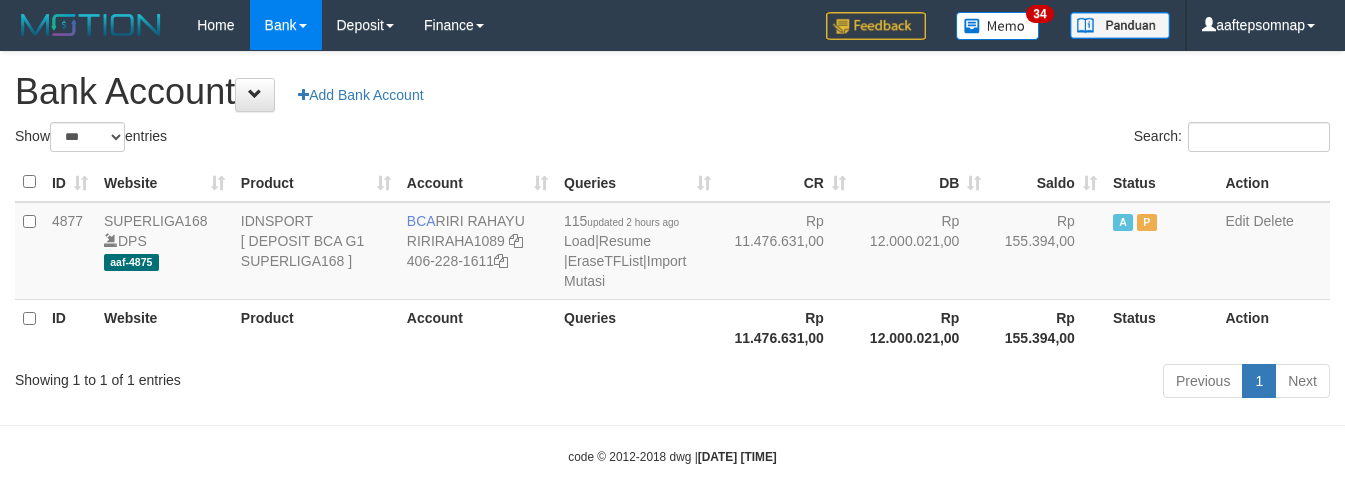scroll, scrollTop: 0, scrollLeft: 0, axis: both 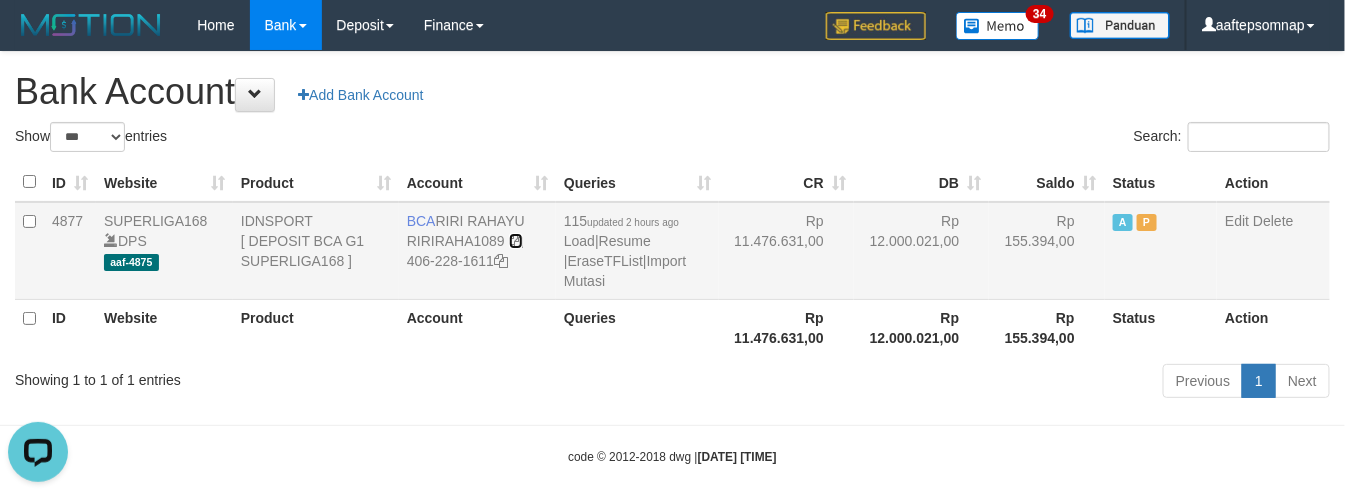 click at bounding box center [516, 241] 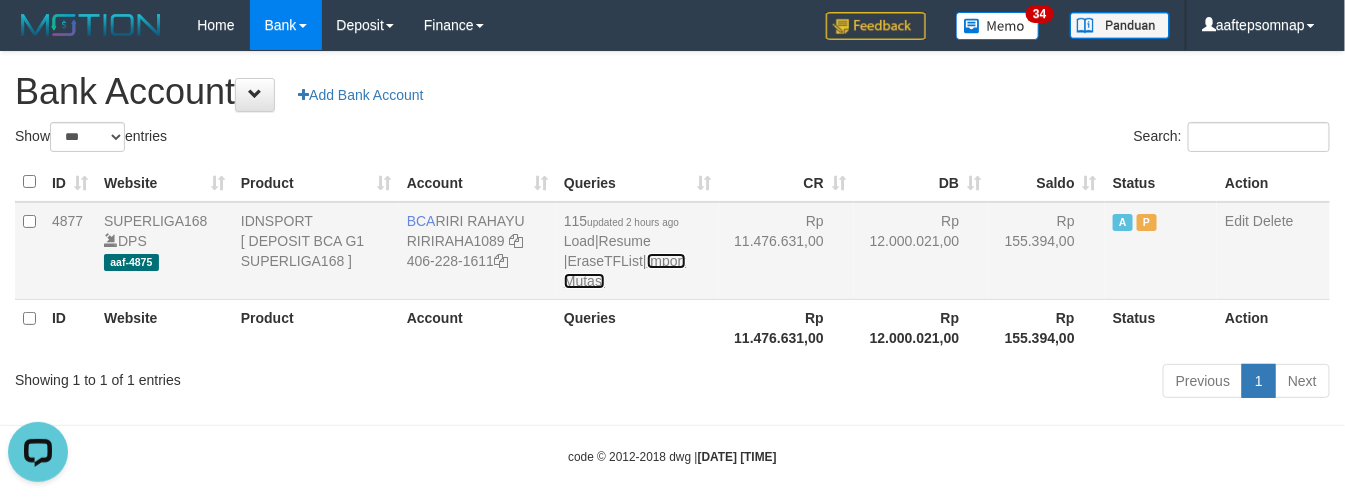 click on "Import Mutasi" at bounding box center [625, 271] 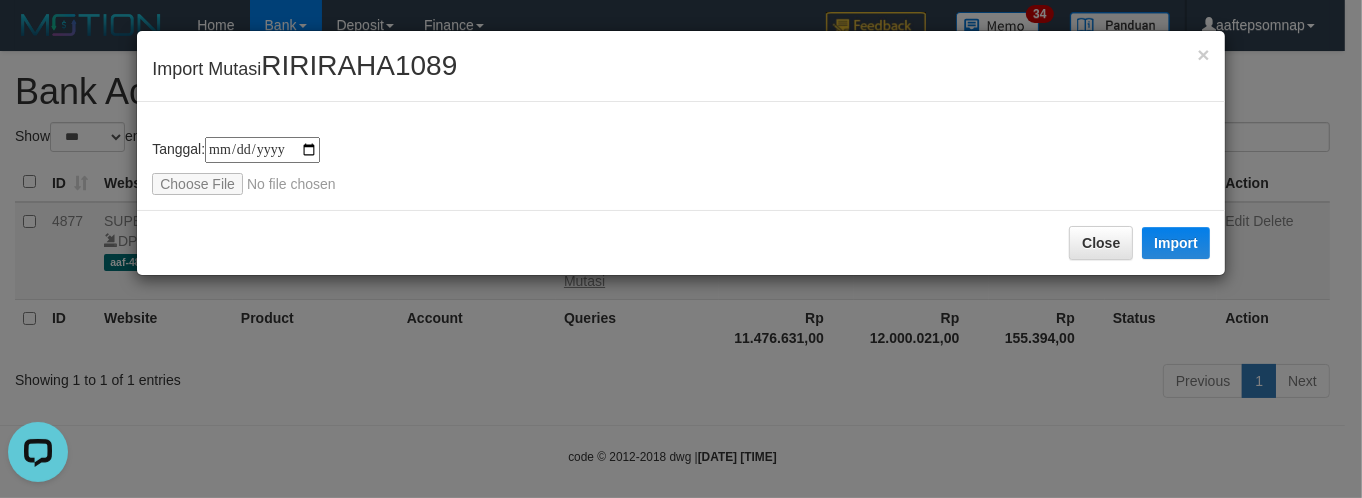 type on "**********" 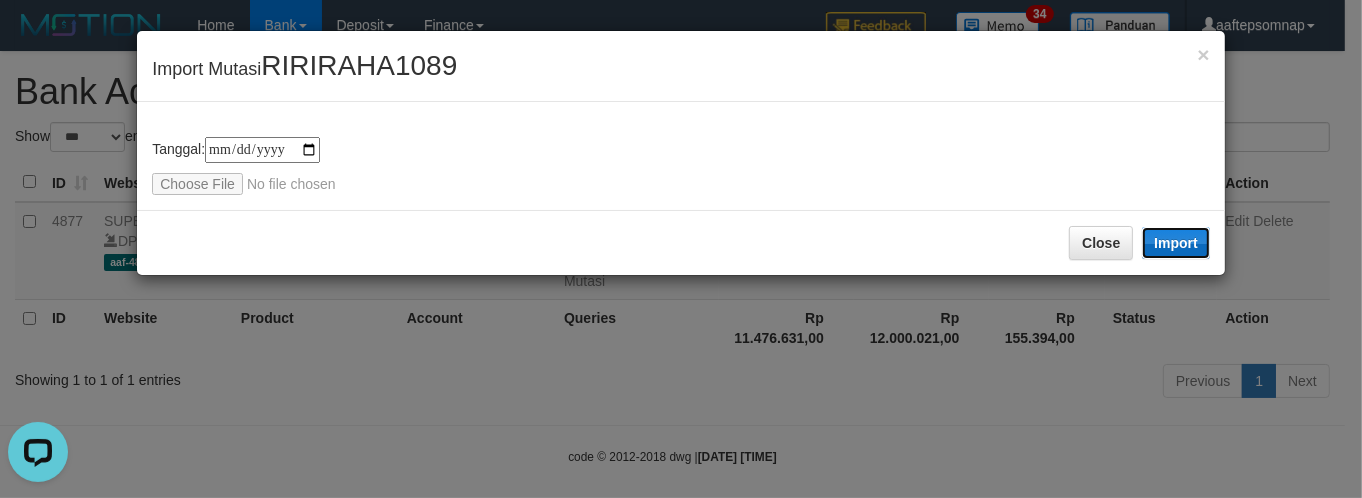 click on "Import" at bounding box center (1176, 243) 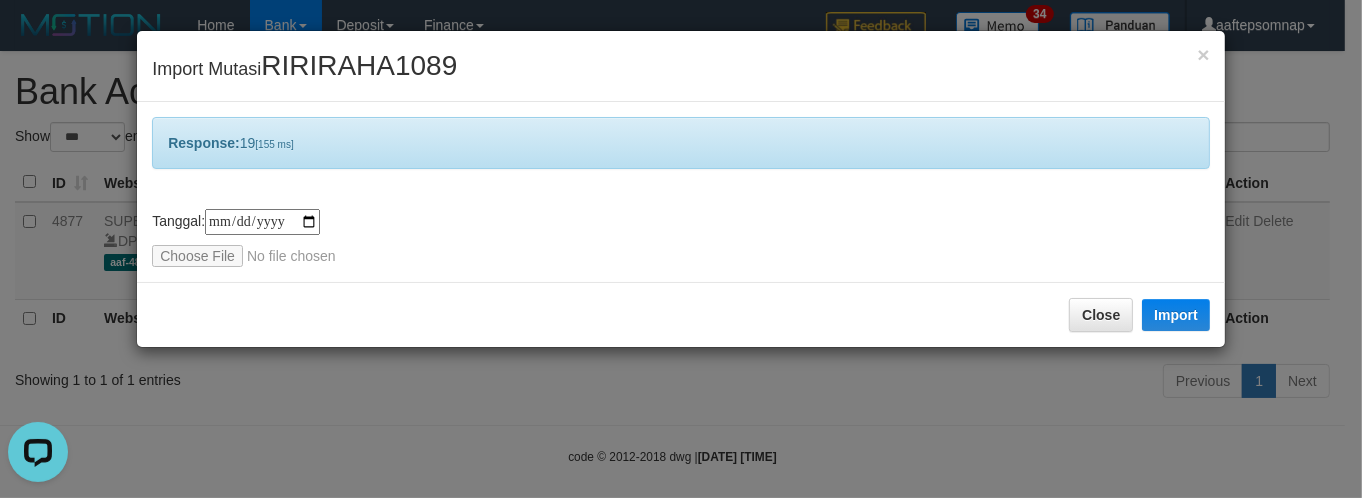 click on "Close
Import" at bounding box center [681, 314] 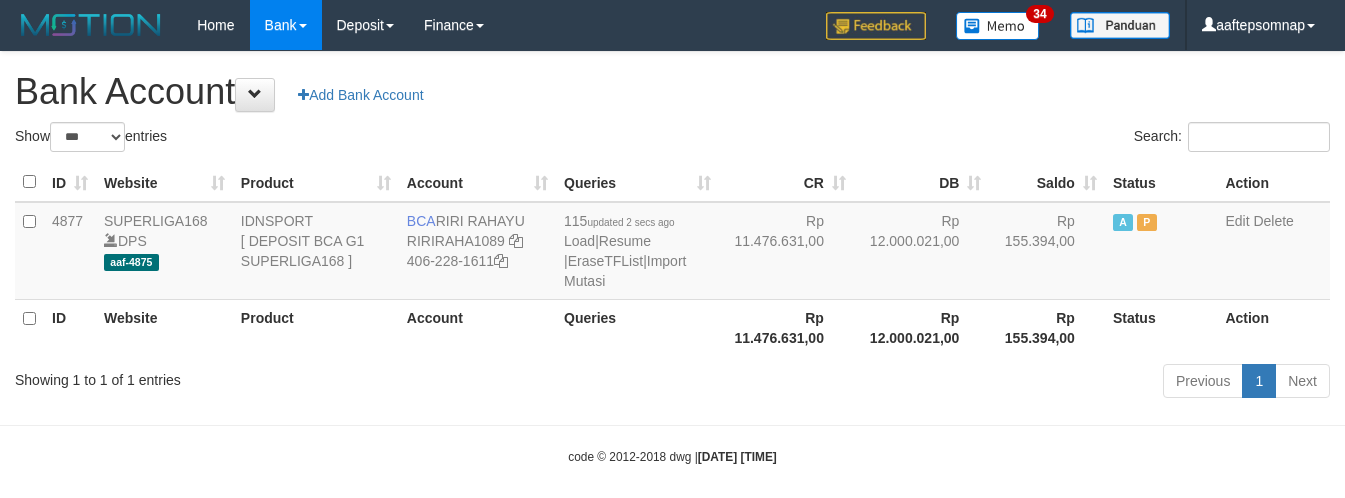 select on "***" 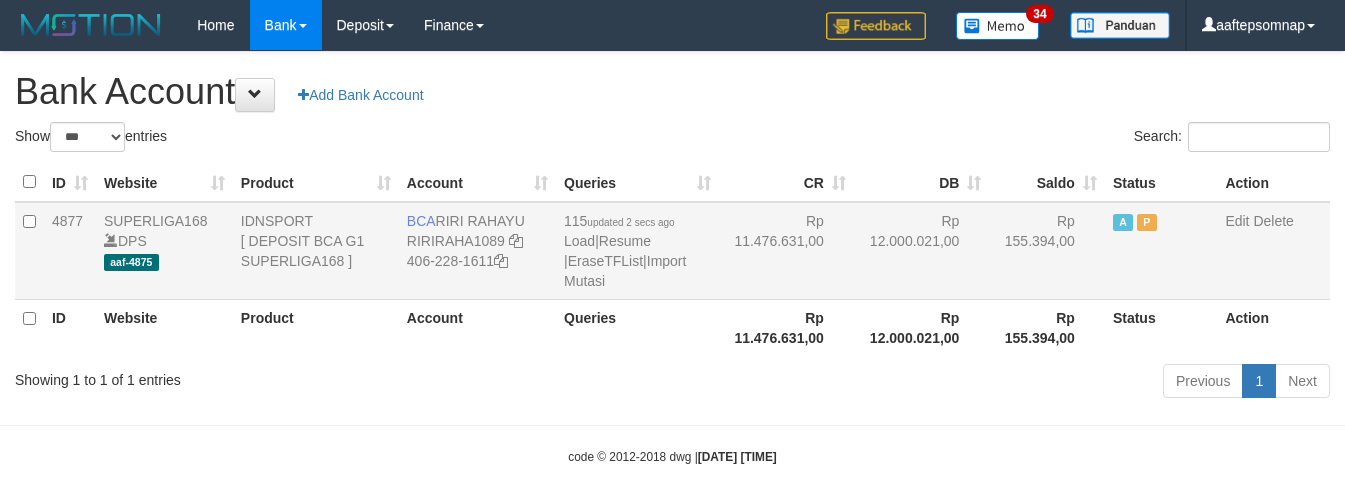scroll, scrollTop: 0, scrollLeft: 0, axis: both 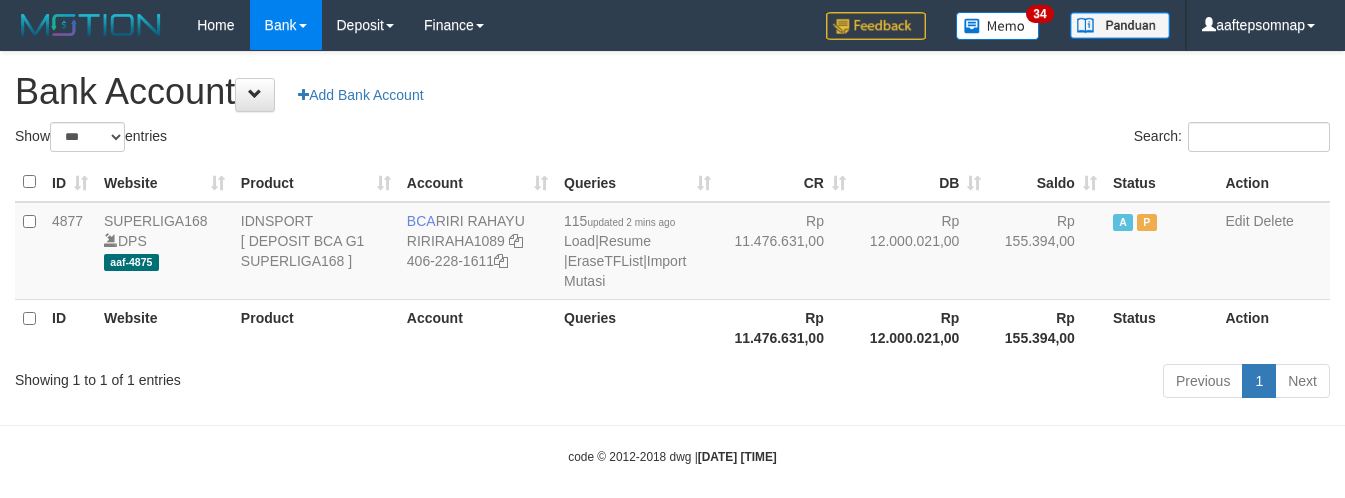 select on "***" 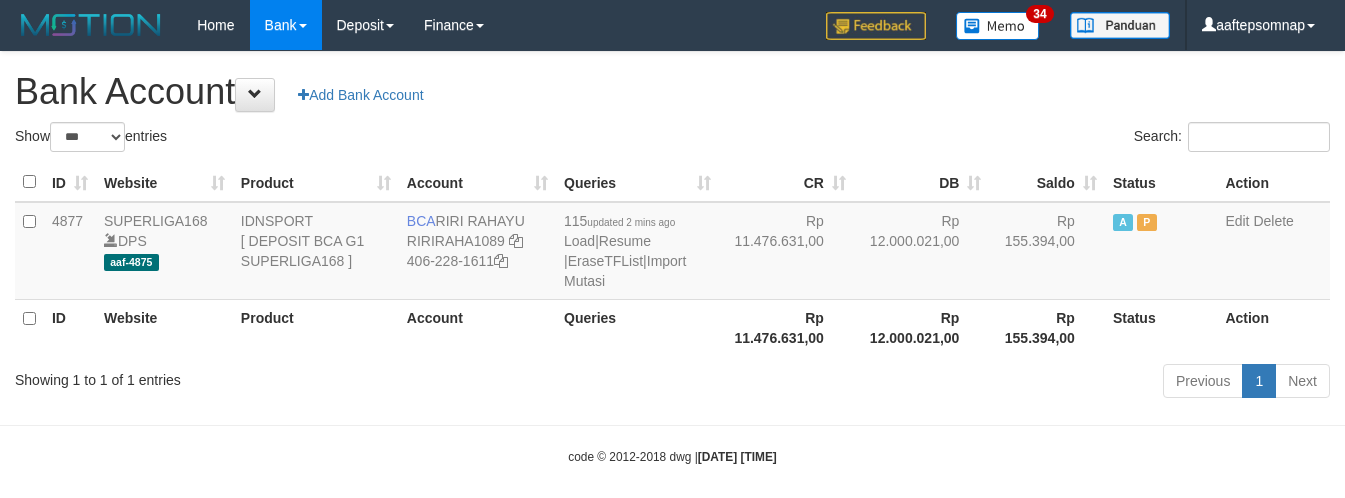 scroll, scrollTop: 0, scrollLeft: 0, axis: both 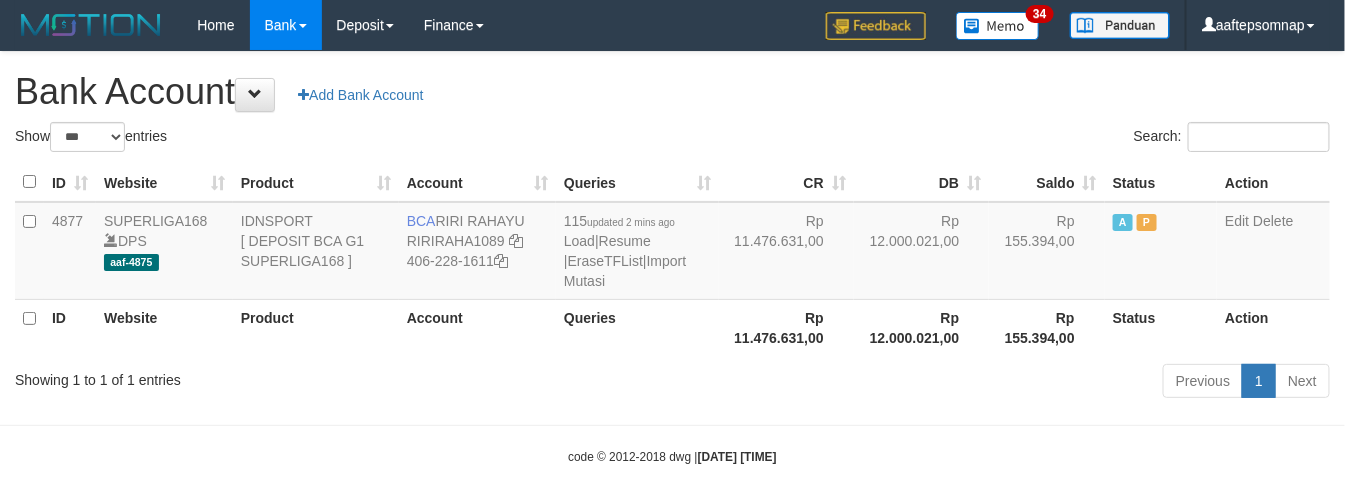 click on "Bank Account
Add Bank Account" at bounding box center (672, 92) 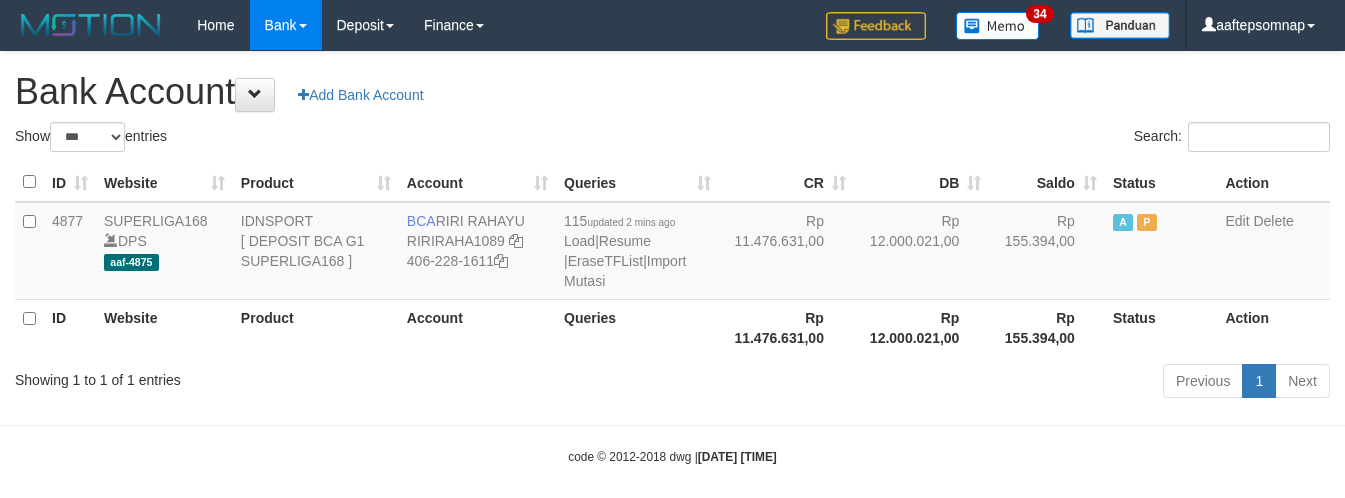 select on "***" 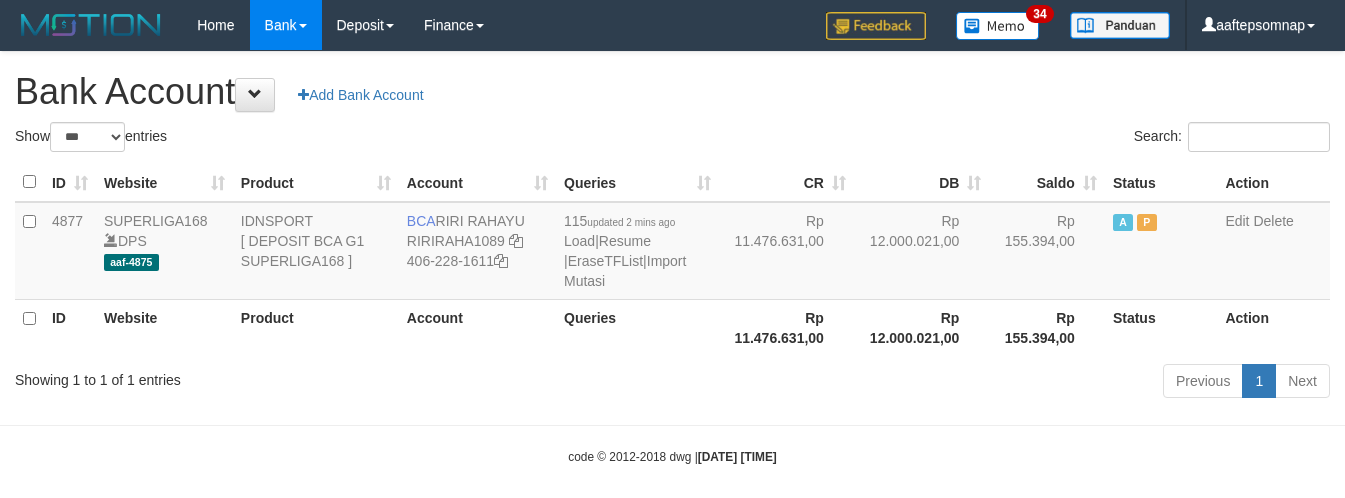 scroll, scrollTop: 0, scrollLeft: 0, axis: both 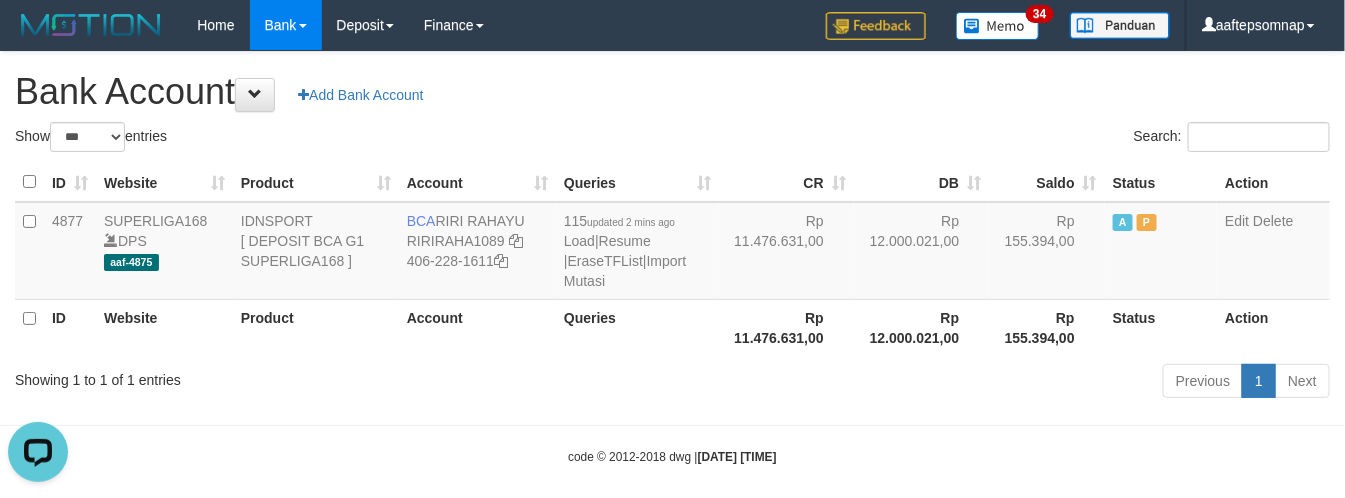 click on "Bank Account
Add Bank Account" at bounding box center [672, 92] 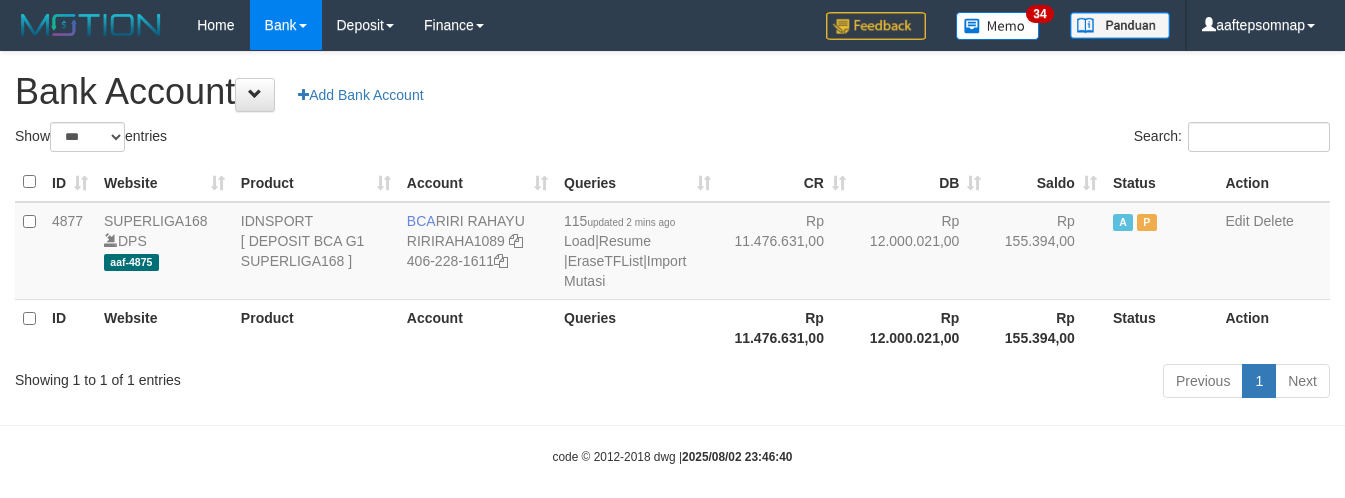 select on "***" 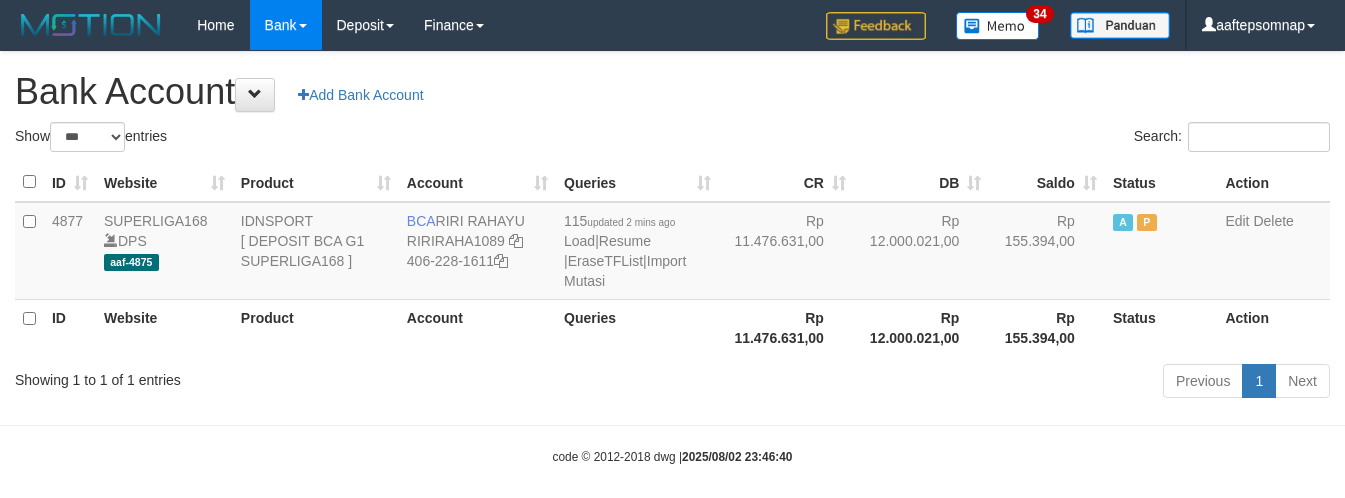 scroll, scrollTop: 0, scrollLeft: 0, axis: both 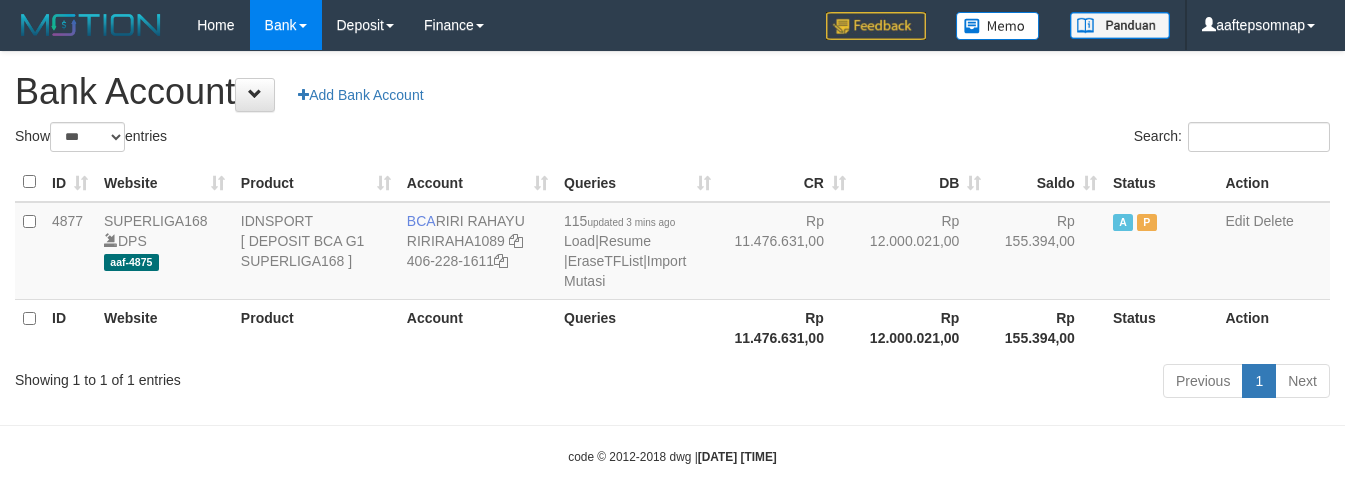 select on "***" 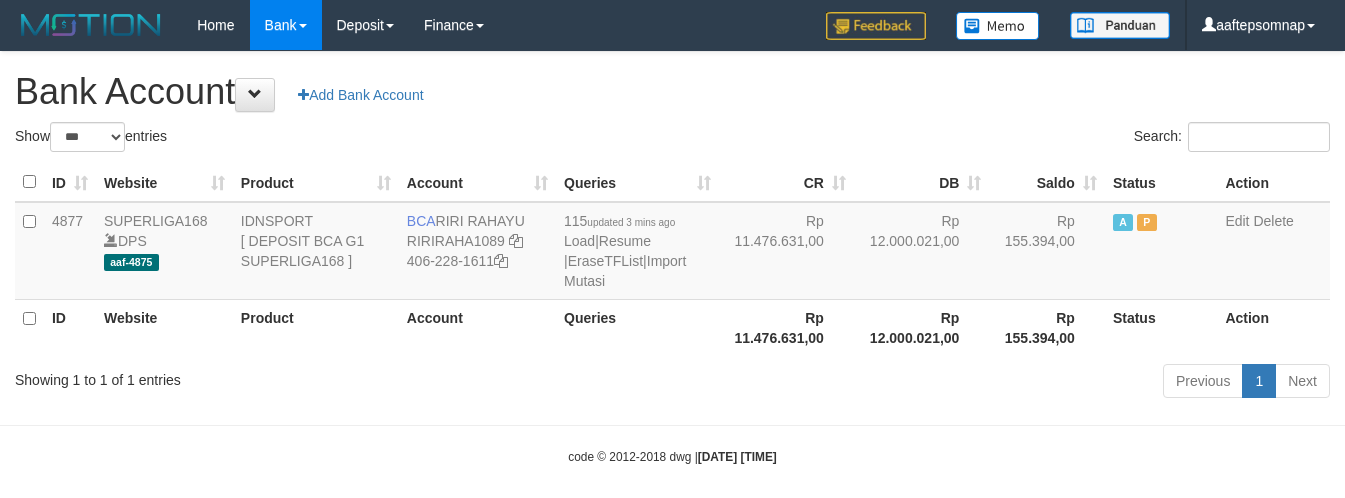 scroll, scrollTop: 0, scrollLeft: 0, axis: both 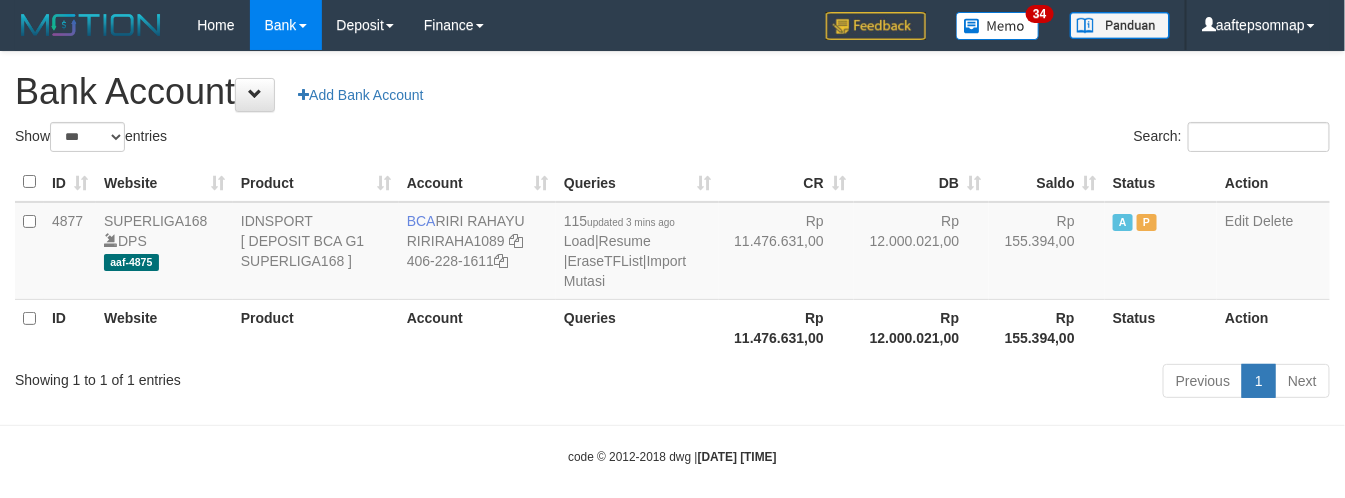 click on "Home
Bank
Account List
Load
By Website
Group
[ISPORT]													SUPERLIGA168
By Load Group (DPS)" at bounding box center [672, 25] 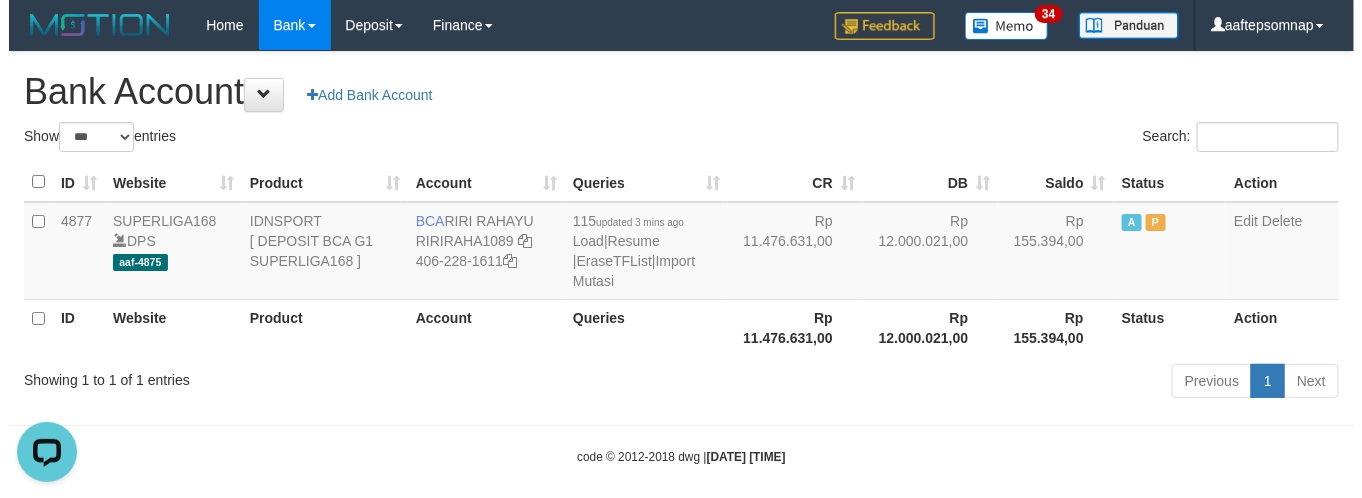 scroll, scrollTop: 0, scrollLeft: 0, axis: both 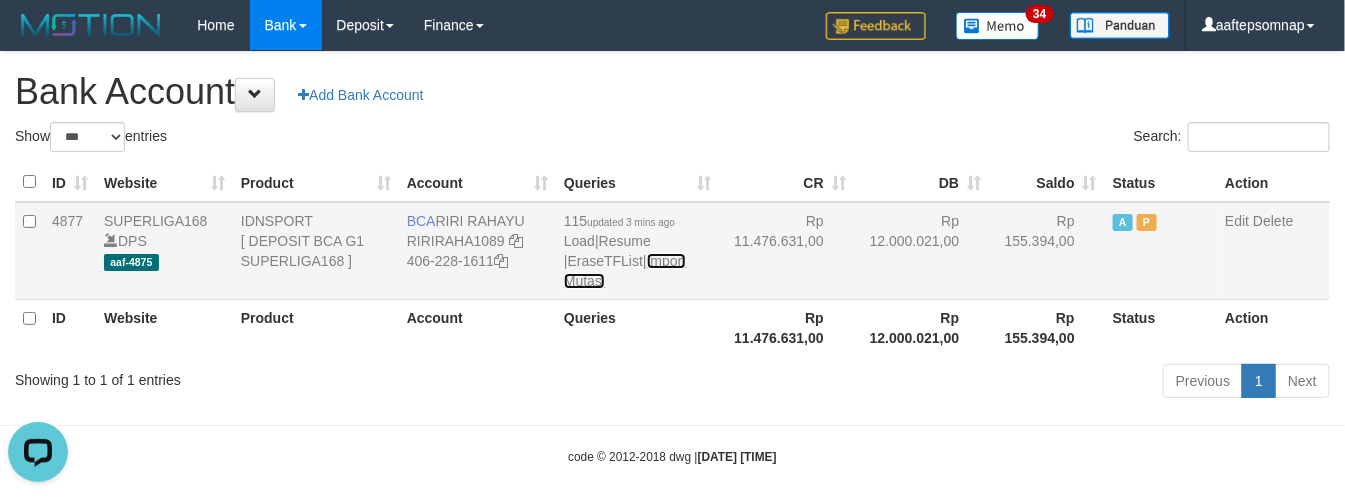 click on "Import Mutasi" at bounding box center (625, 271) 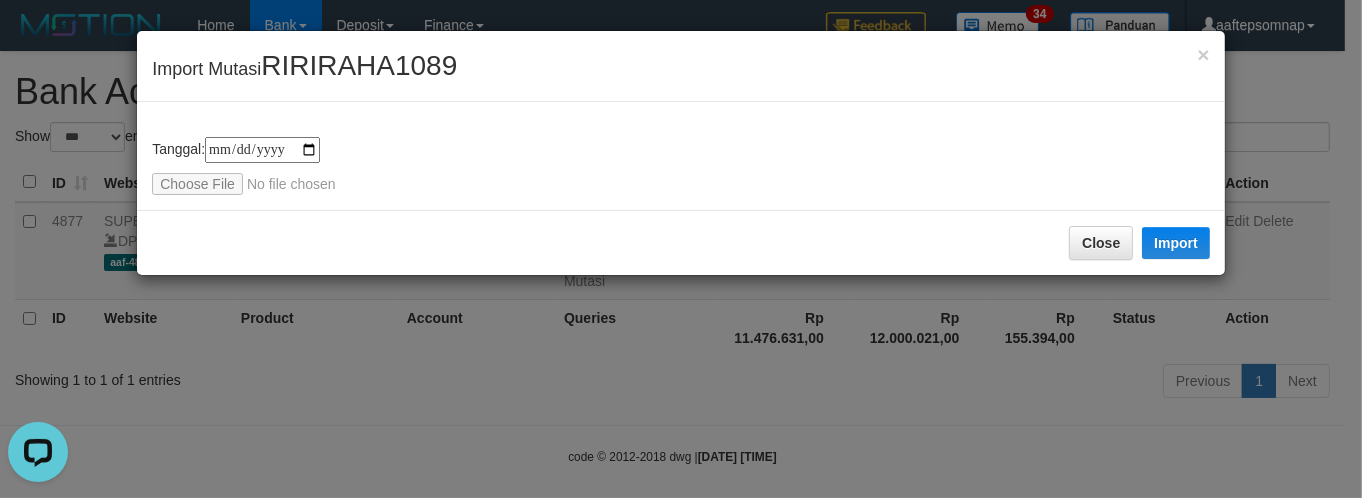 type on "**********" 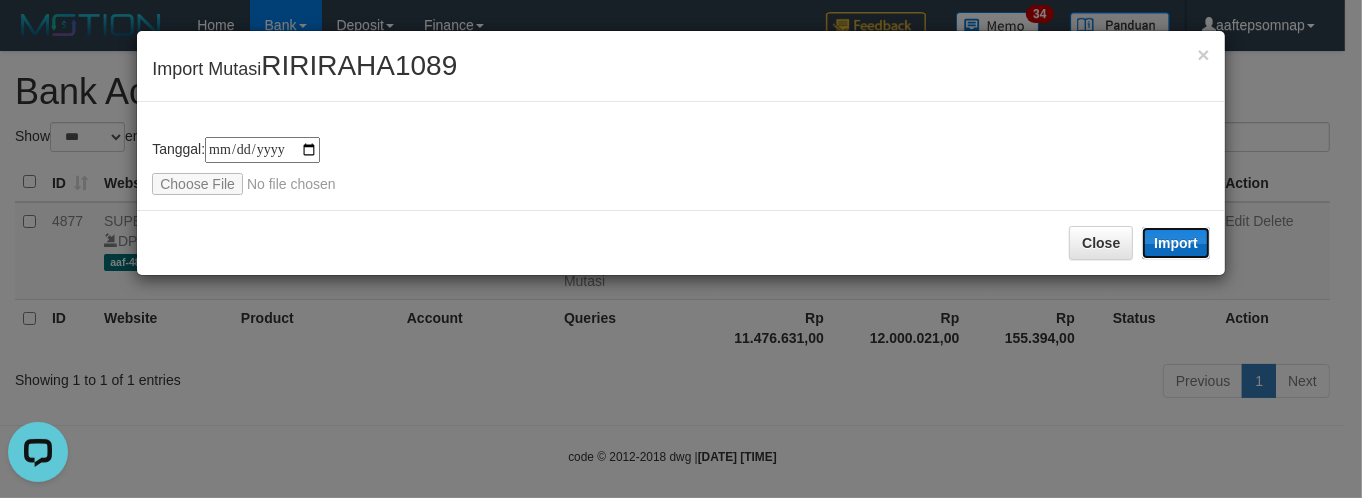 click on "Import" at bounding box center [1176, 243] 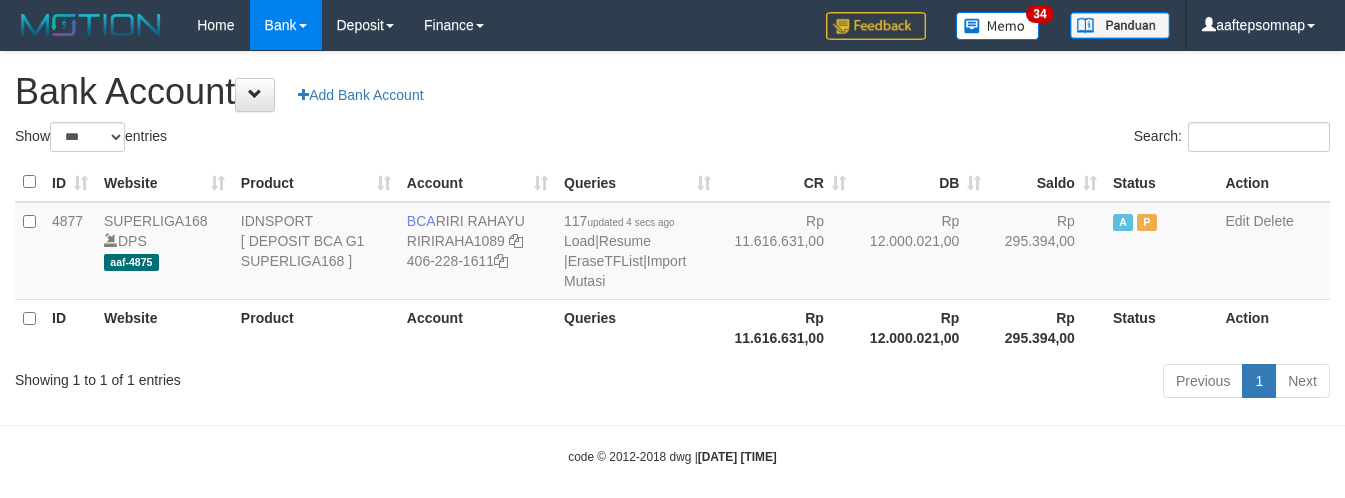select on "***" 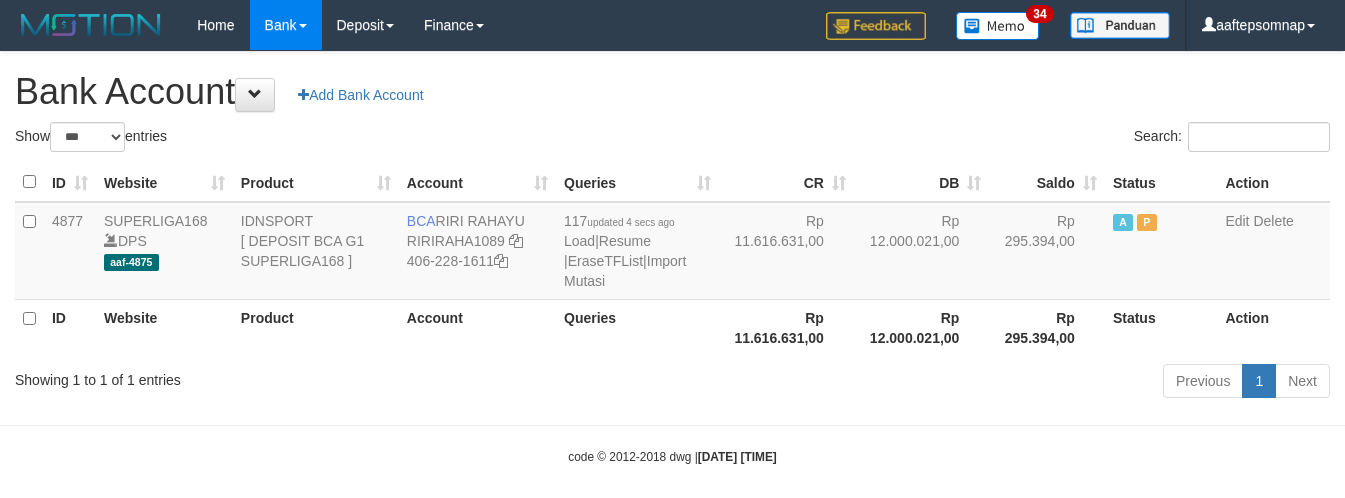 scroll, scrollTop: 0, scrollLeft: 0, axis: both 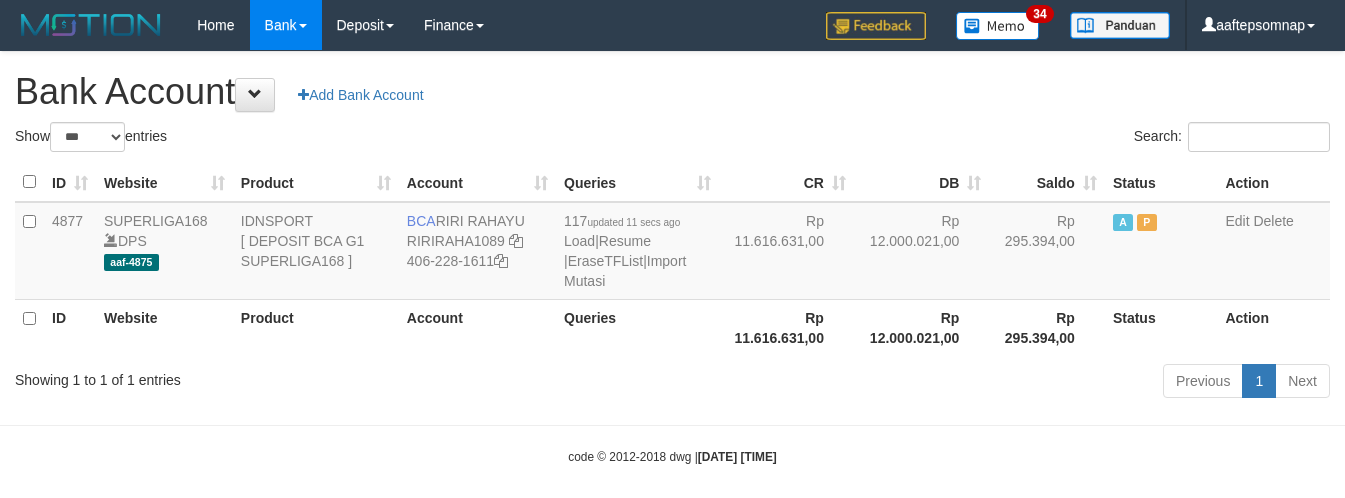 select on "***" 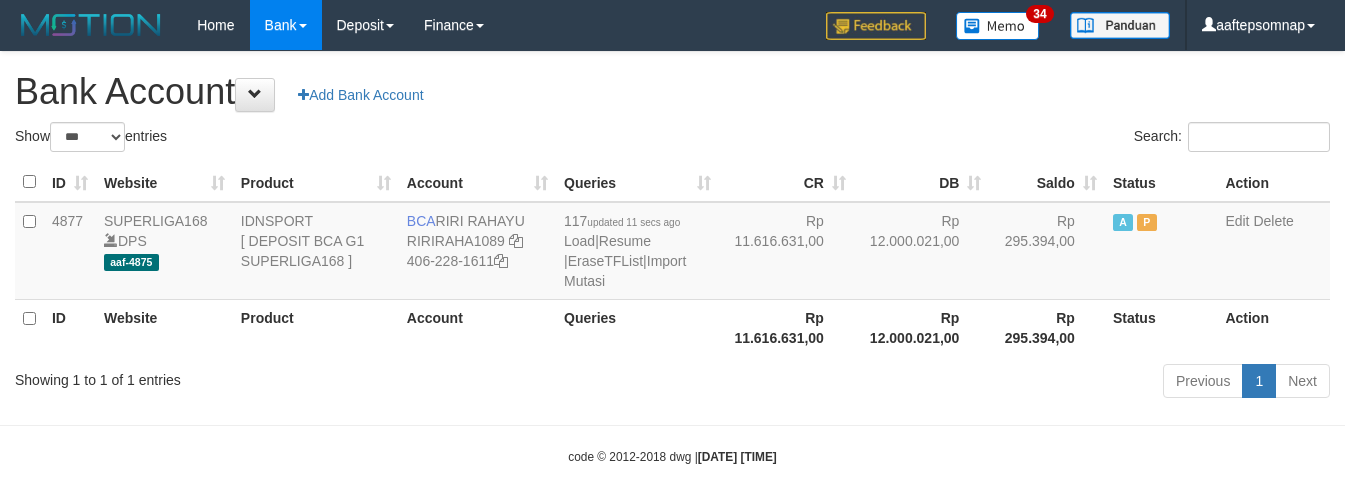 scroll, scrollTop: 0, scrollLeft: 0, axis: both 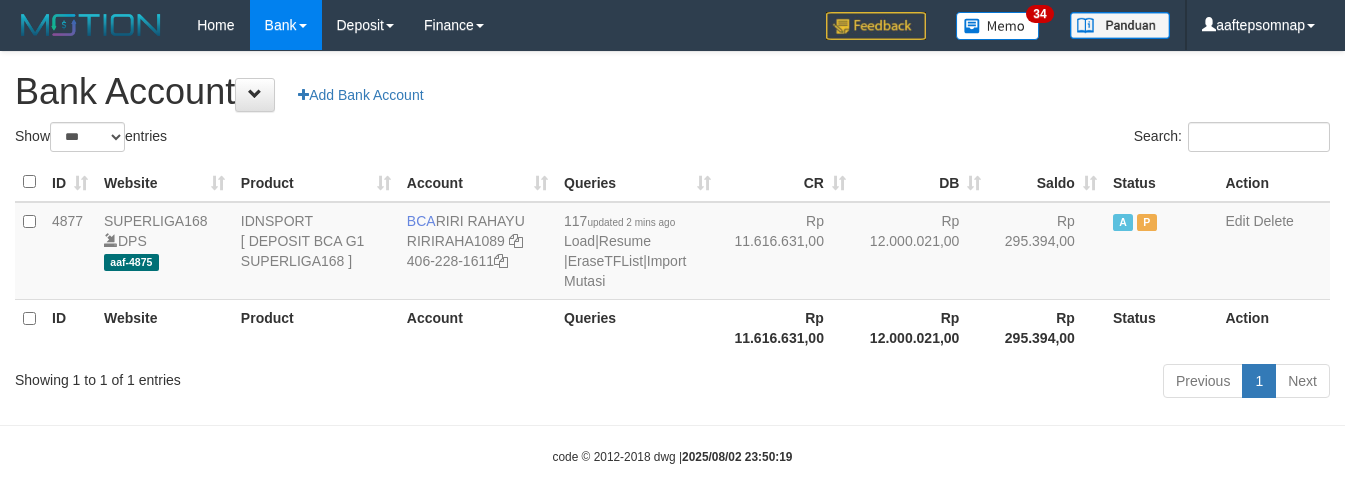 select on "***" 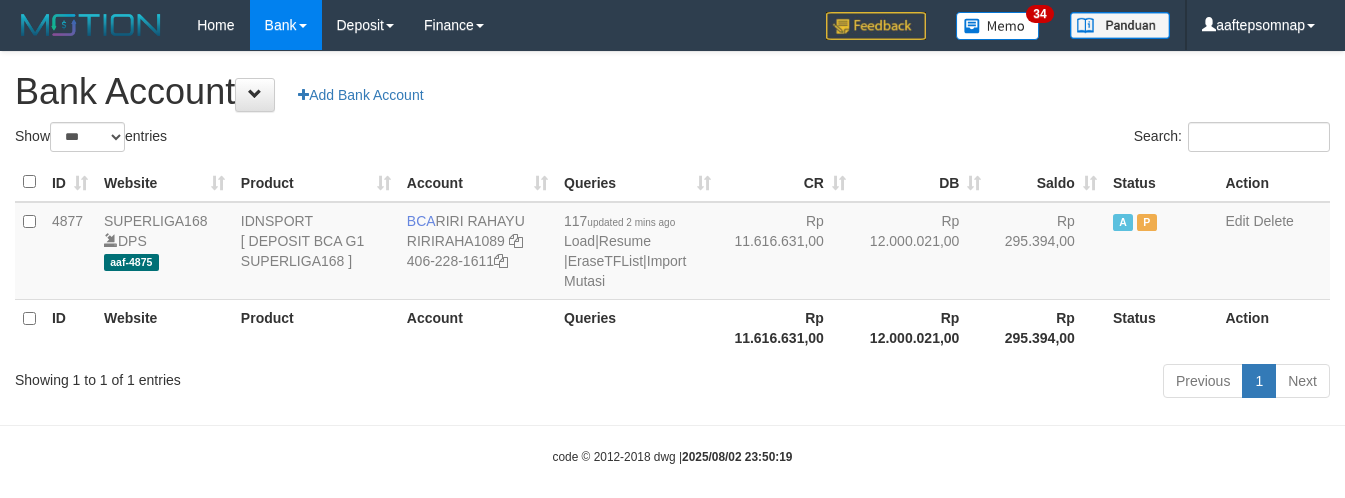 scroll, scrollTop: 0, scrollLeft: 0, axis: both 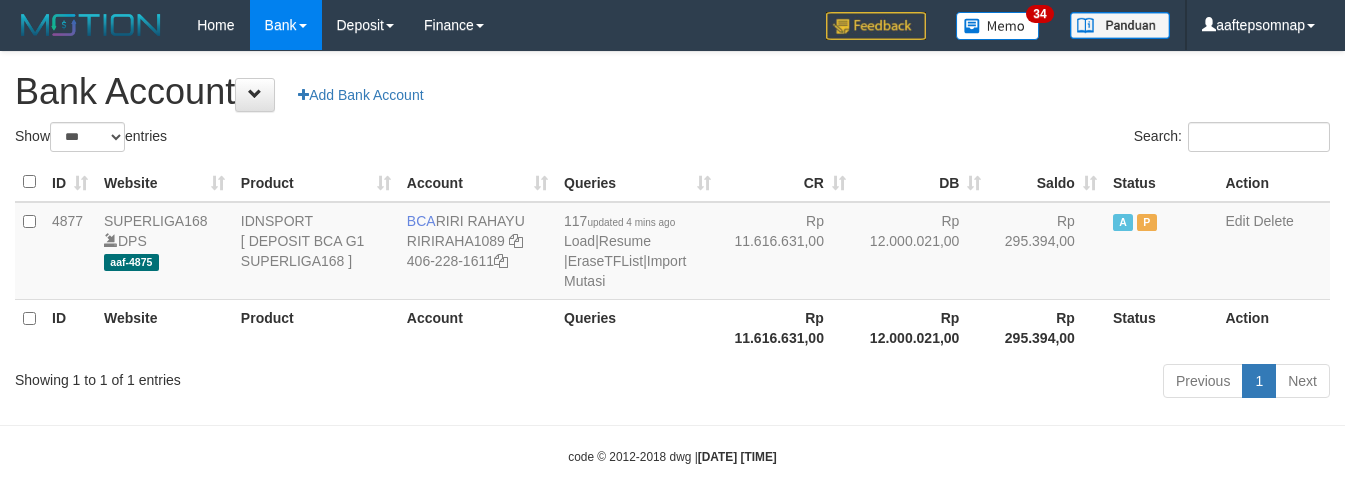 select on "***" 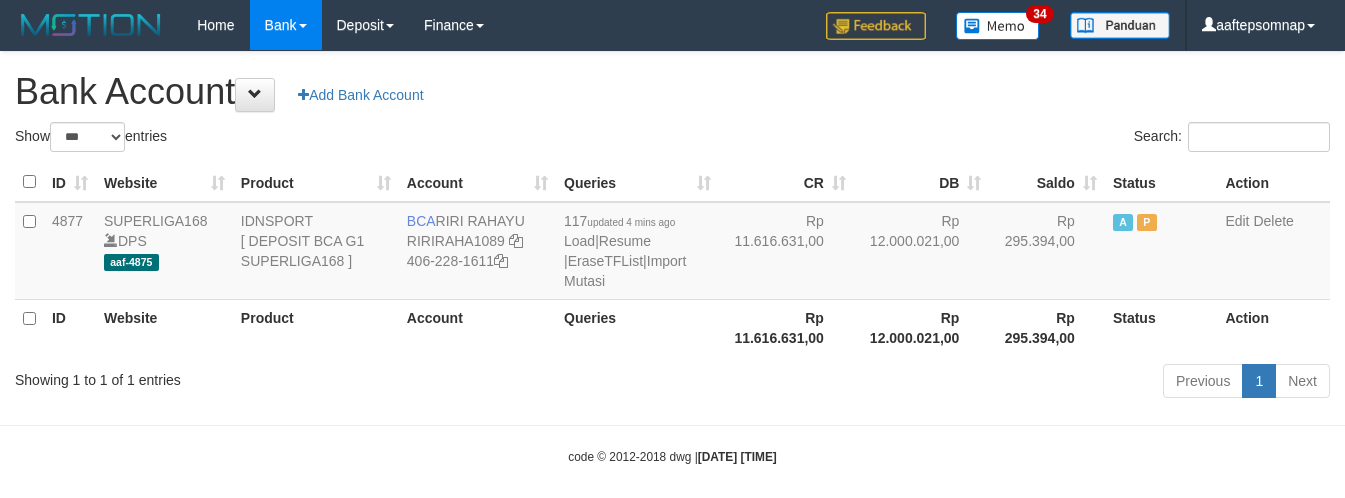 scroll, scrollTop: 0, scrollLeft: 0, axis: both 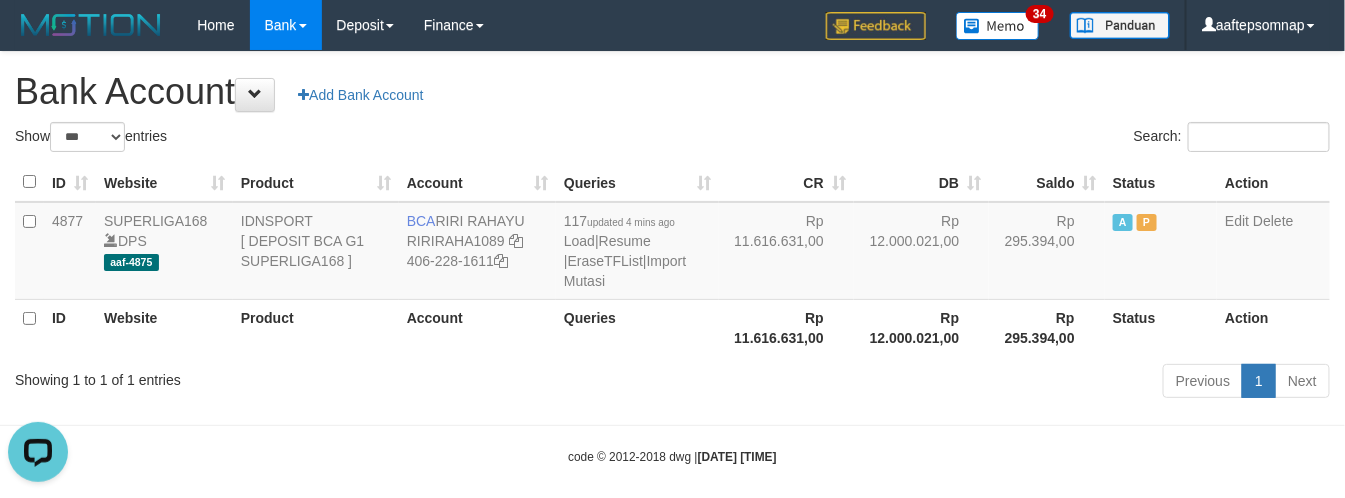 drag, startPoint x: 627, startPoint y: 50, endPoint x: 656, endPoint y: 0, distance: 57.801384 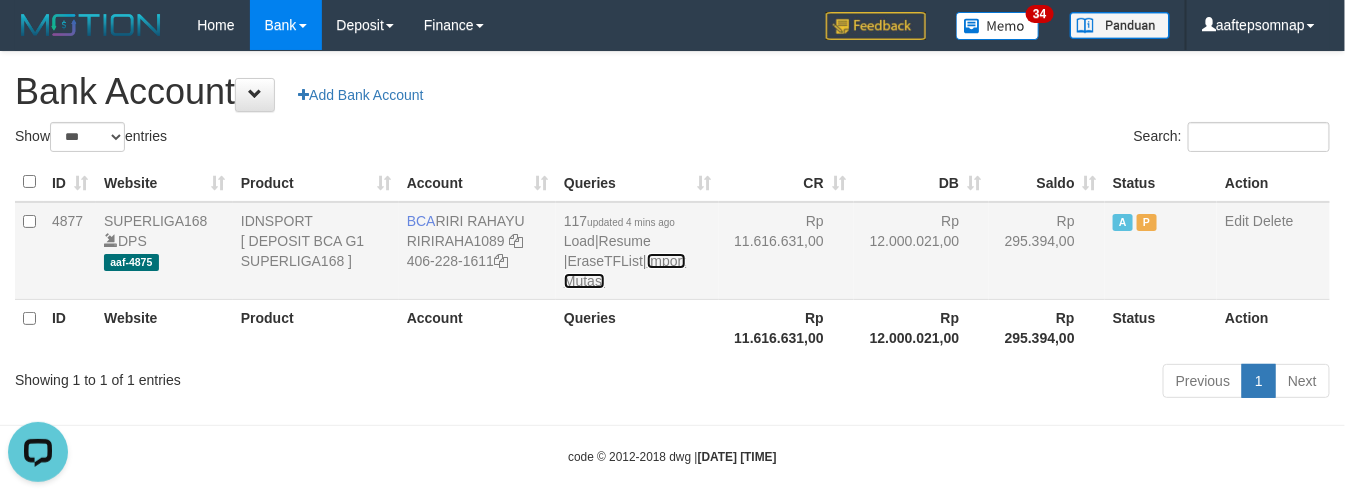 click on "Import Mutasi" at bounding box center [625, 271] 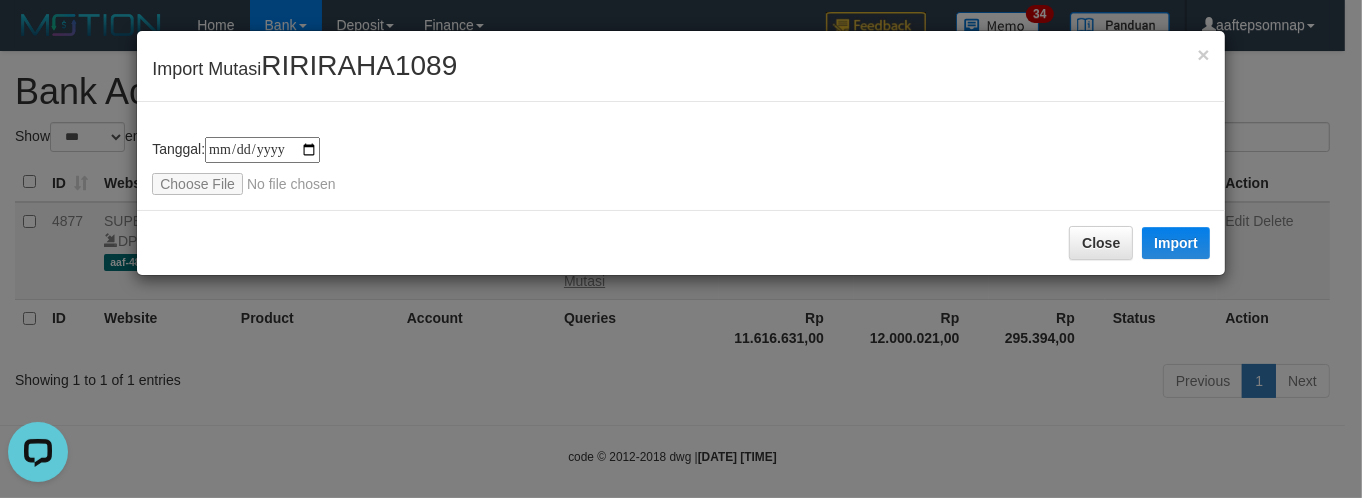 type on "**********" 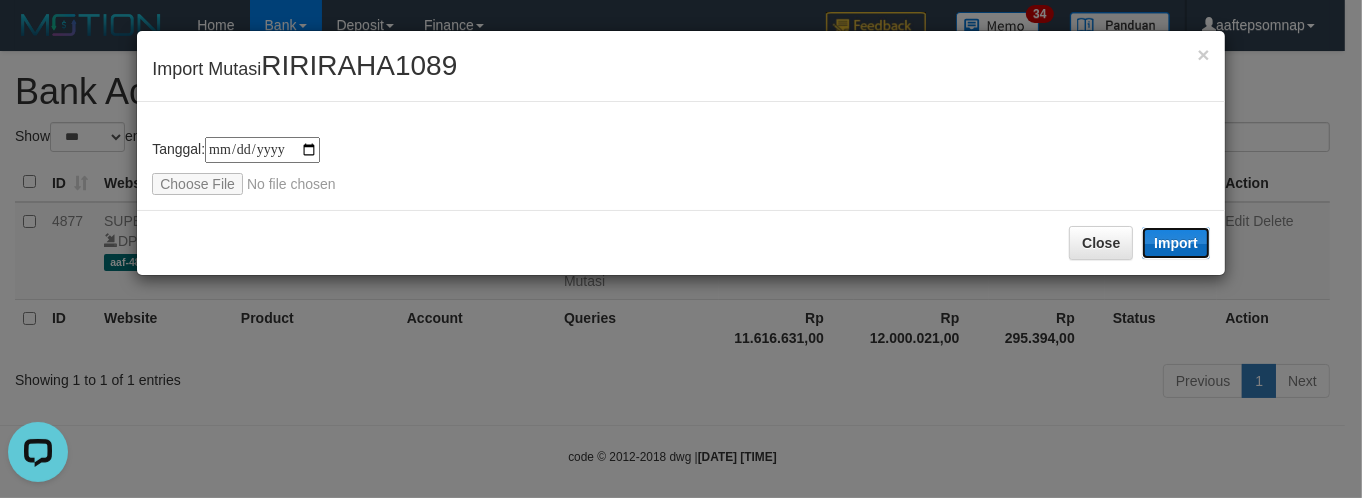 click on "Import" at bounding box center (1176, 243) 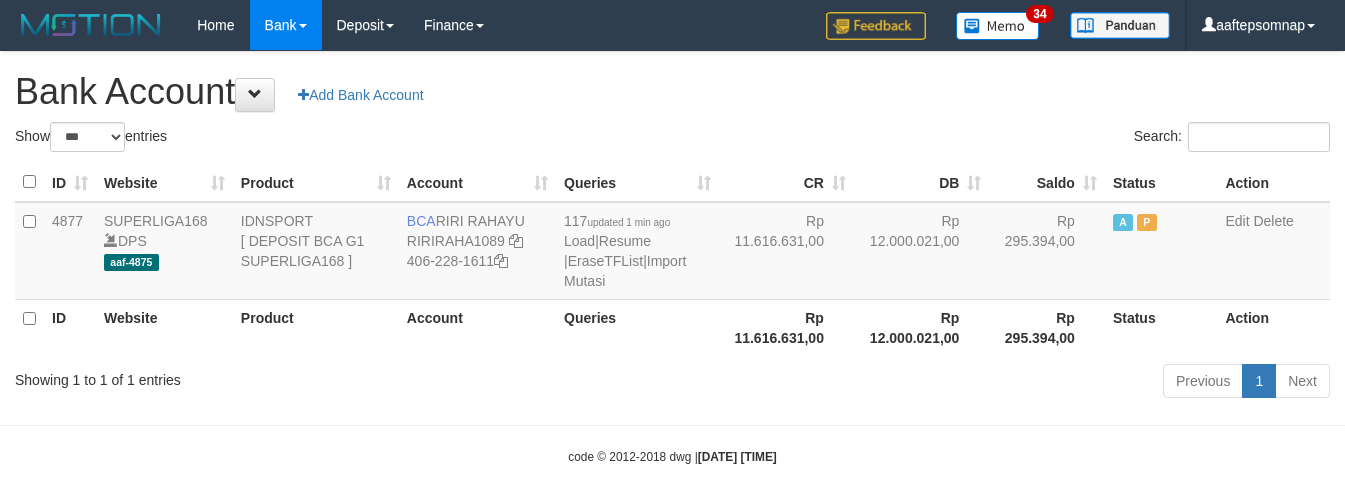 select on "***" 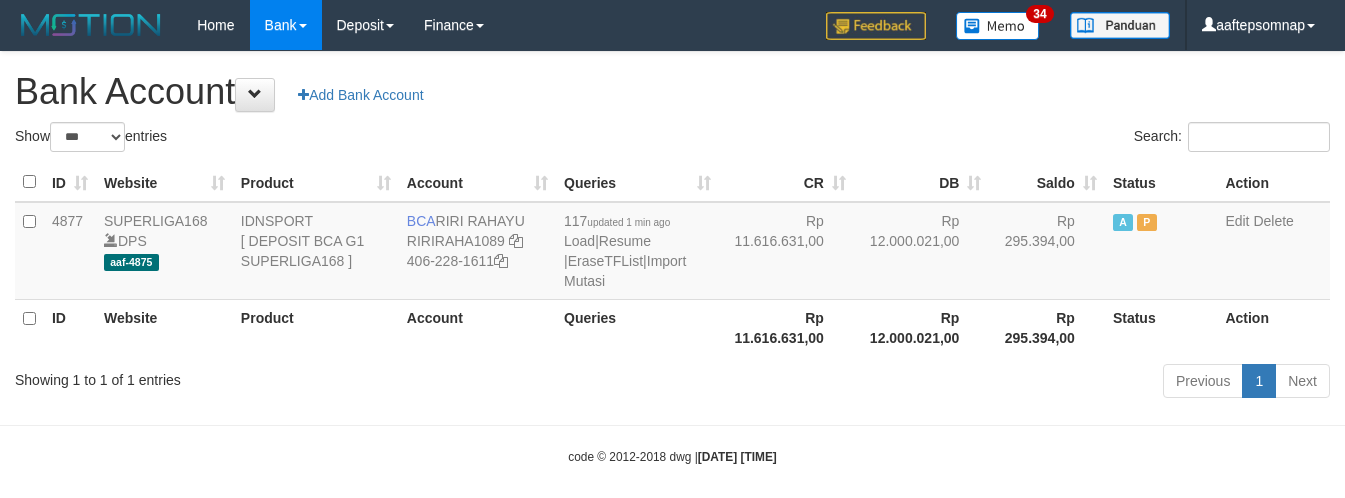 scroll, scrollTop: 0, scrollLeft: 0, axis: both 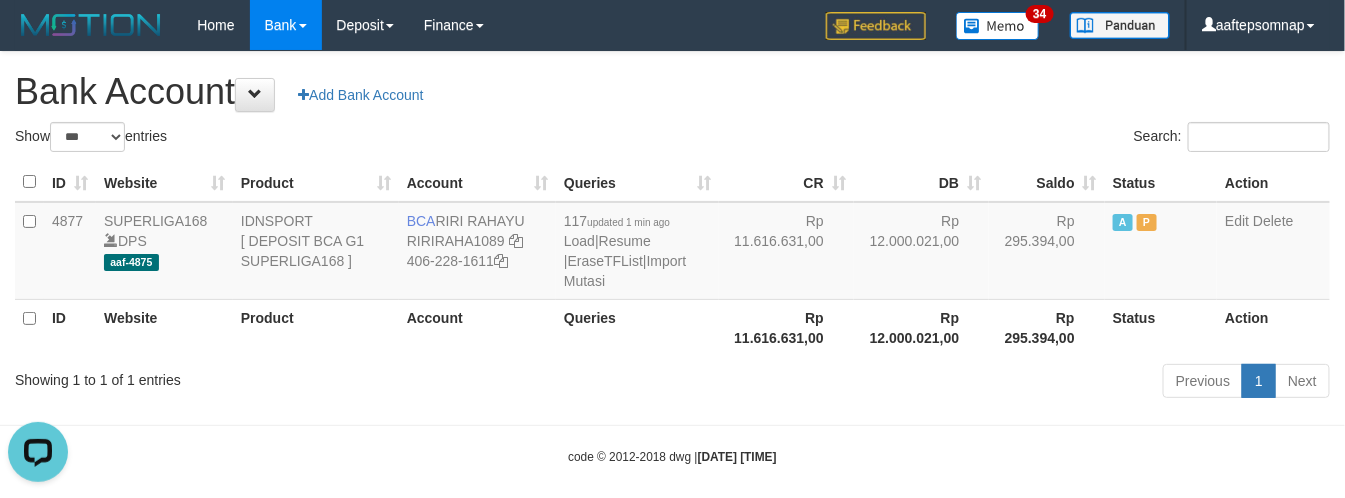 click on "Bank Account
Add Bank Account" at bounding box center [672, 92] 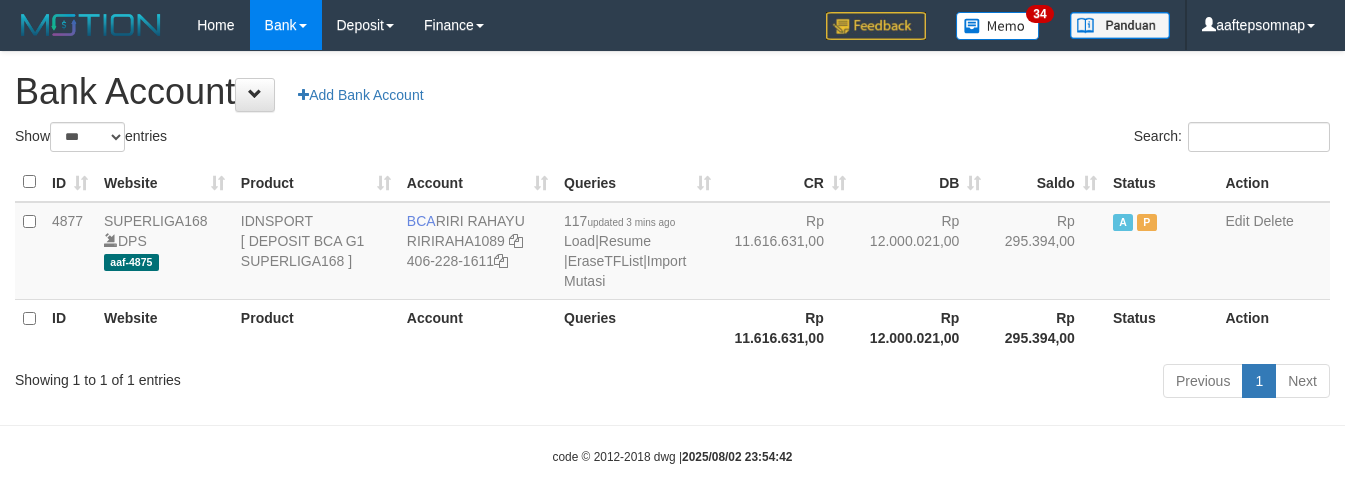 select on "***" 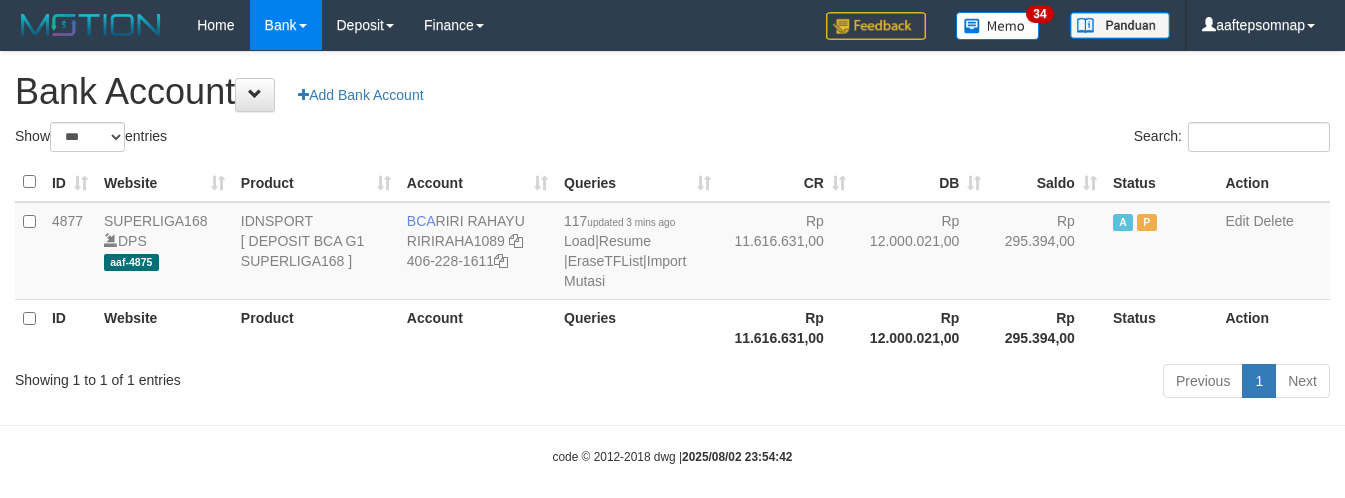 scroll, scrollTop: 0, scrollLeft: 0, axis: both 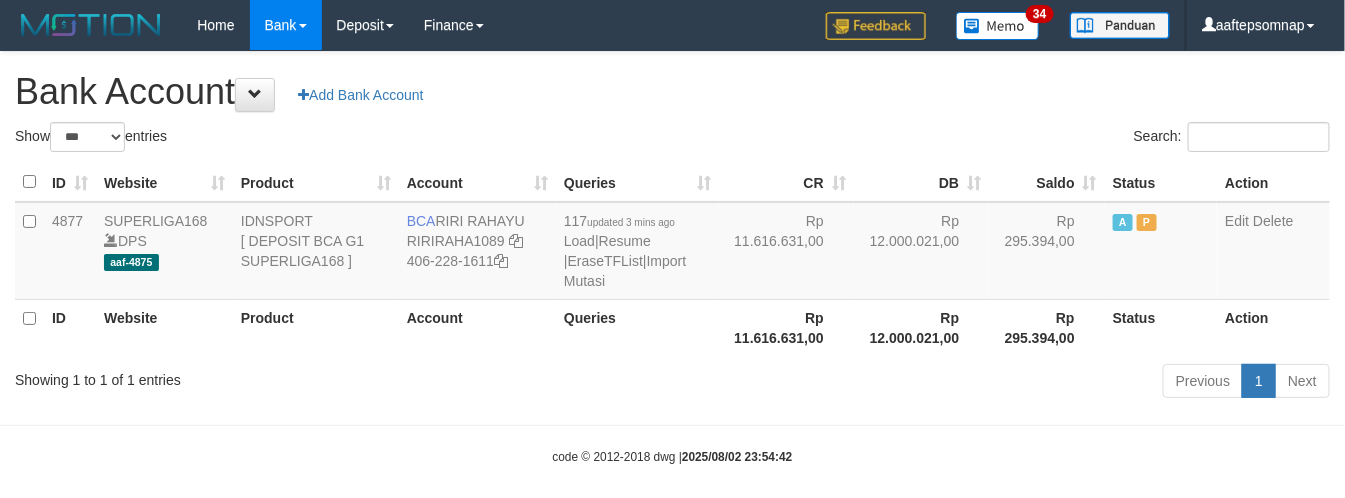 drag, startPoint x: 706, startPoint y: 126, endPoint x: 746, endPoint y: 1, distance: 131.24405 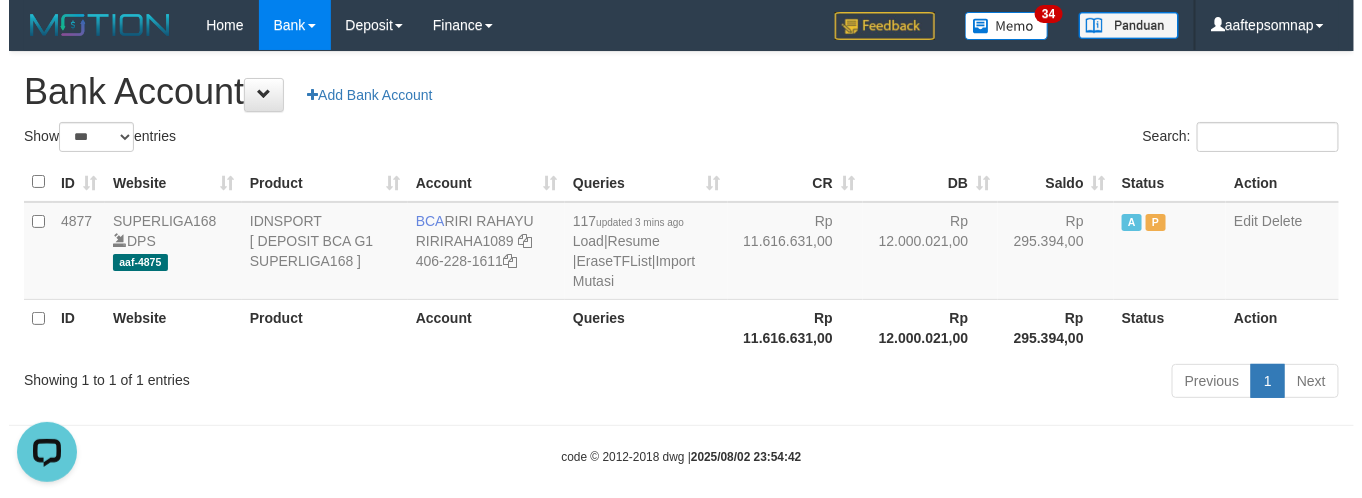 scroll, scrollTop: 0, scrollLeft: 0, axis: both 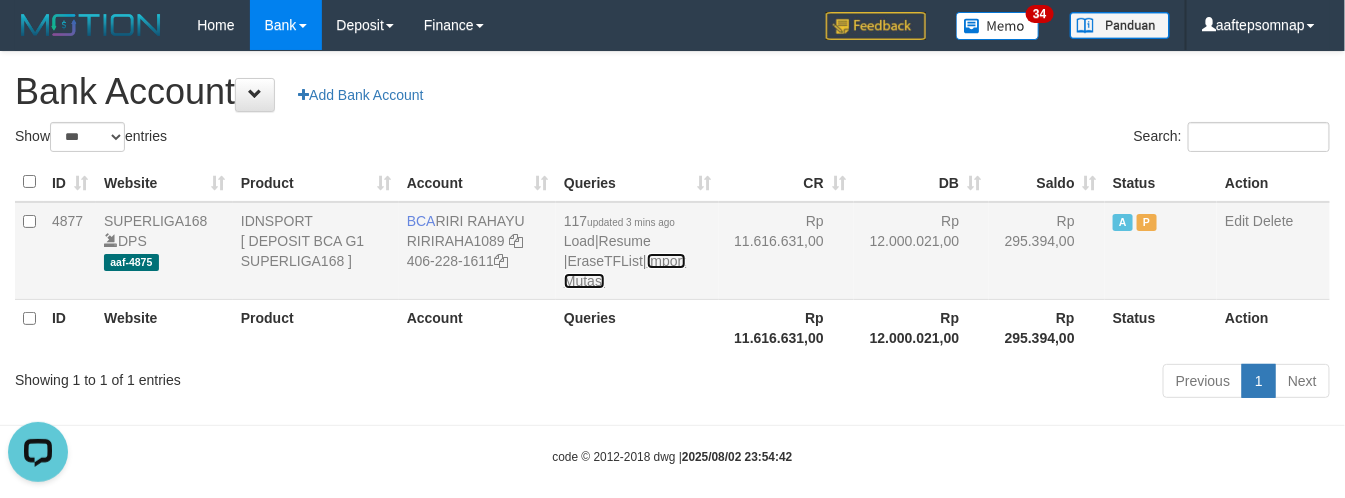 click on "Import Mutasi" at bounding box center [625, 271] 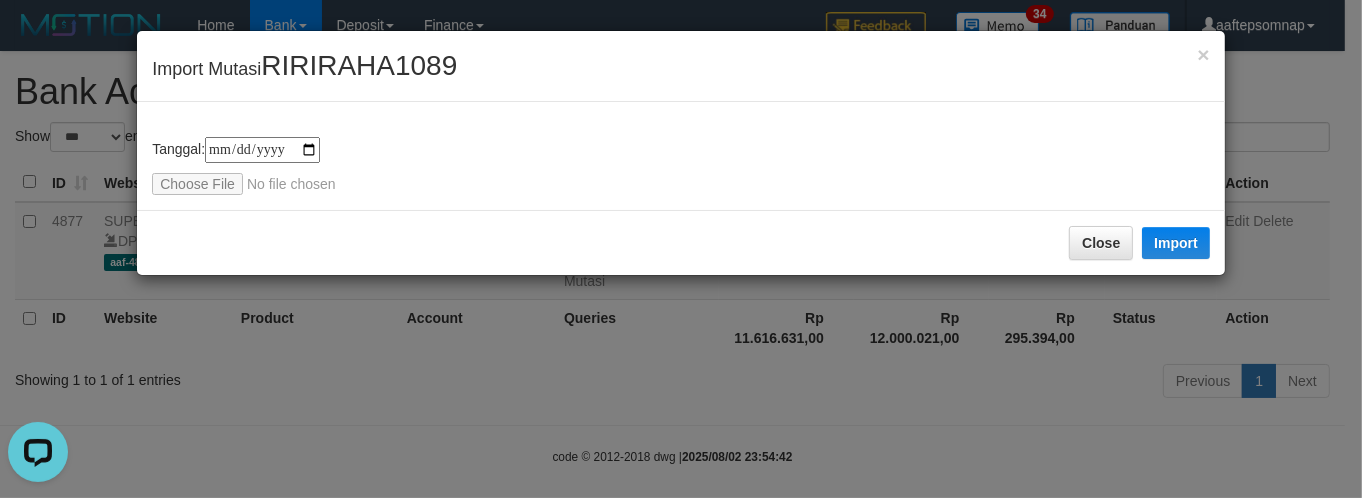 type on "**********" 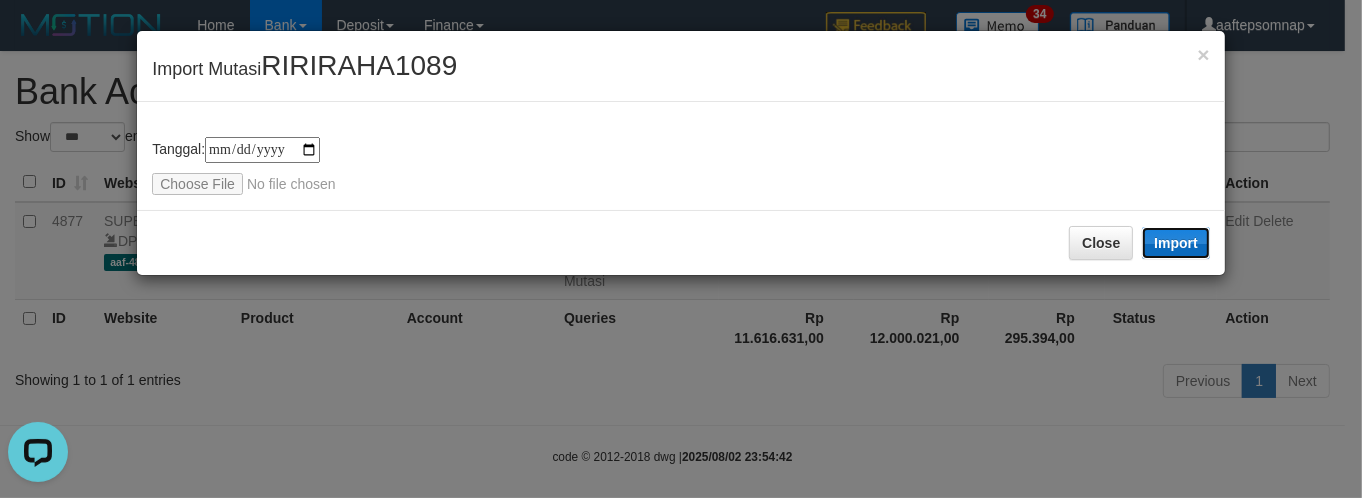 click on "Import" at bounding box center (1176, 243) 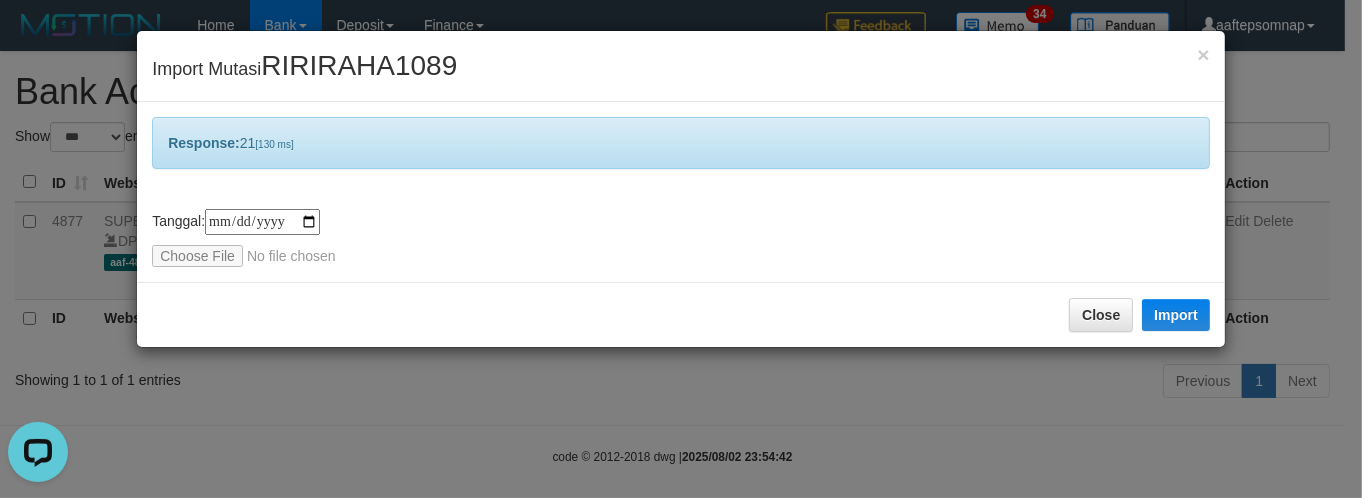 click on "**********" at bounding box center (681, 238) 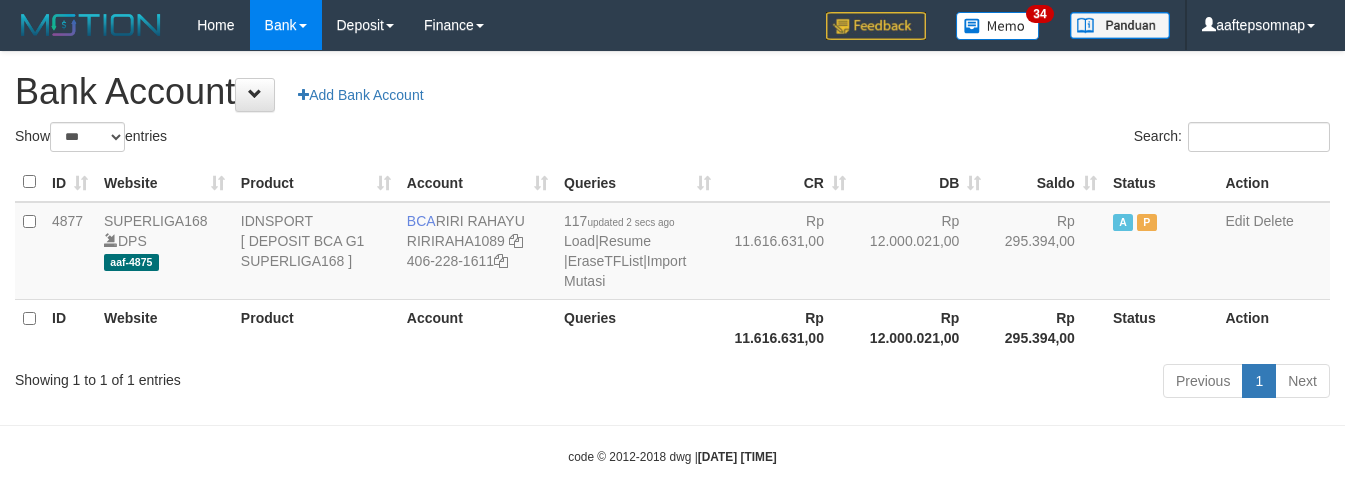 select on "***" 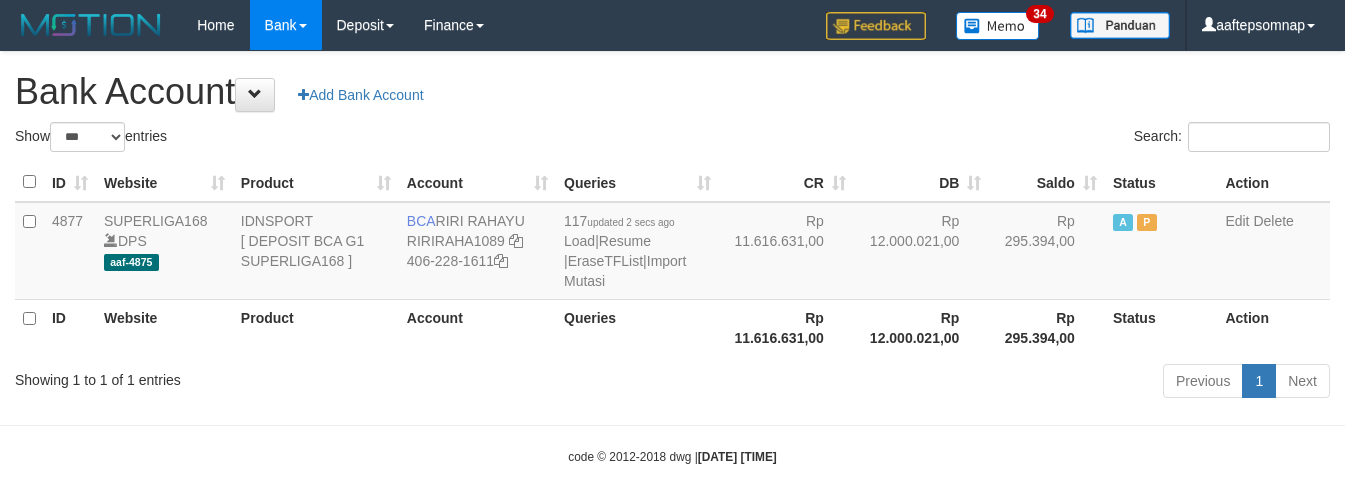 scroll, scrollTop: 0, scrollLeft: 0, axis: both 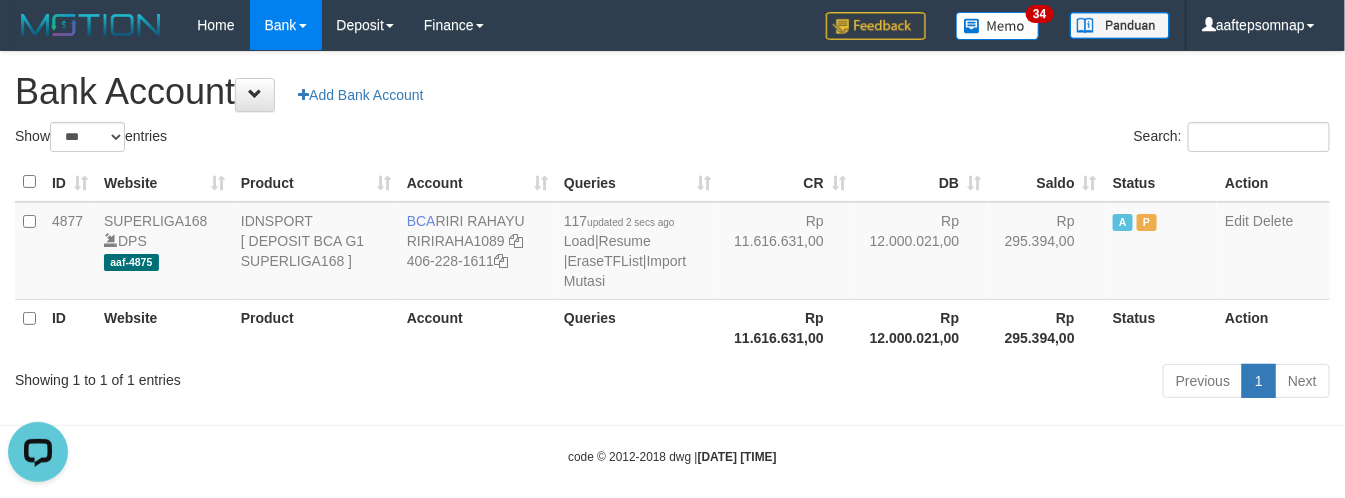 drag, startPoint x: 693, startPoint y: 77, endPoint x: 696, endPoint y: 87, distance: 10.440307 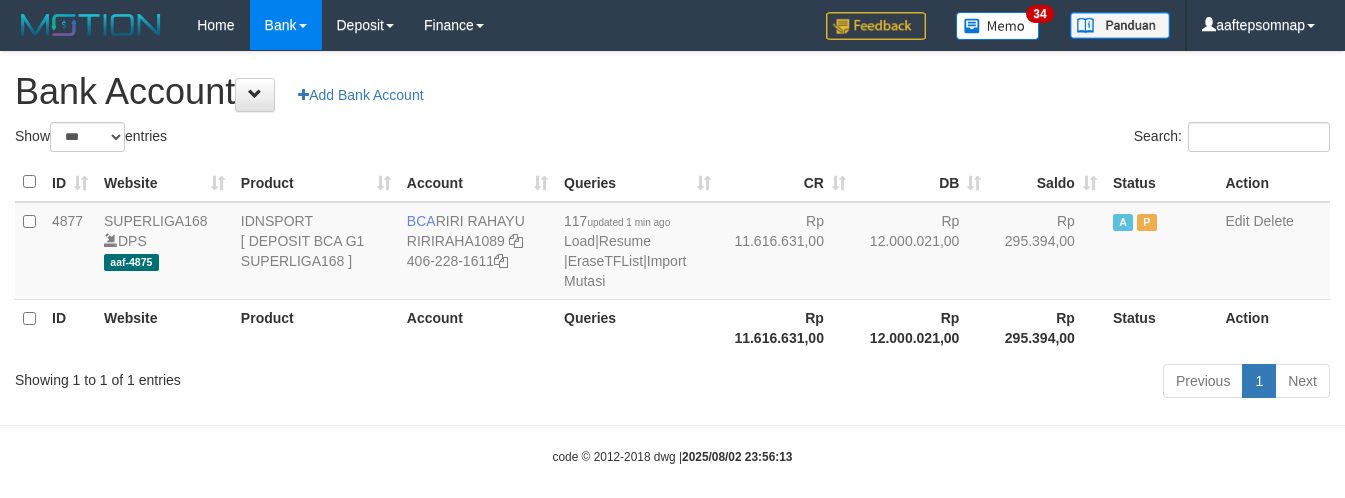 select on "***" 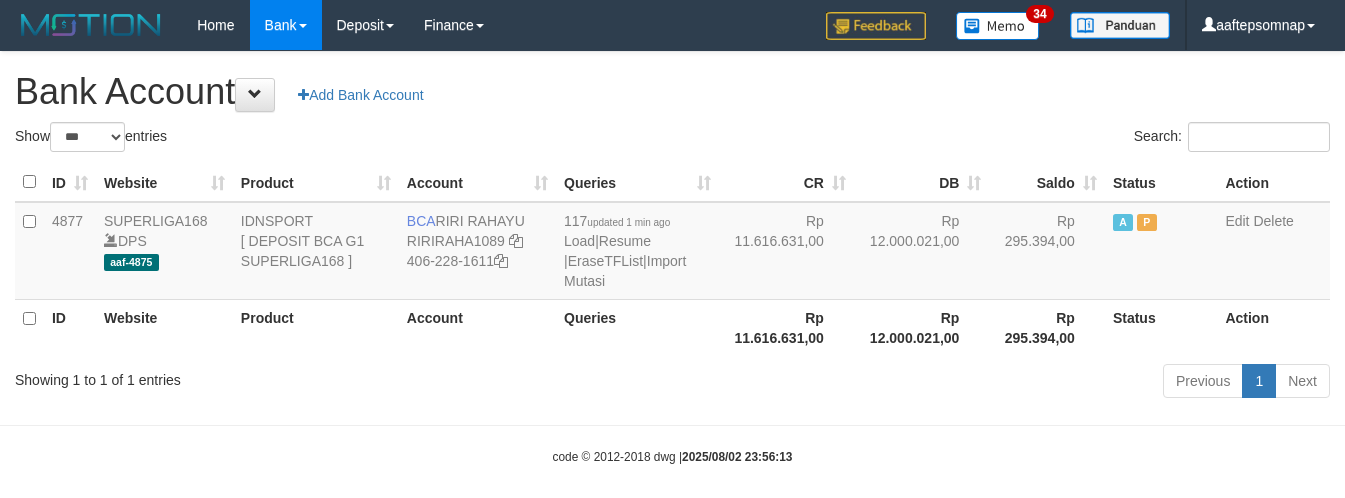 scroll, scrollTop: 0, scrollLeft: 0, axis: both 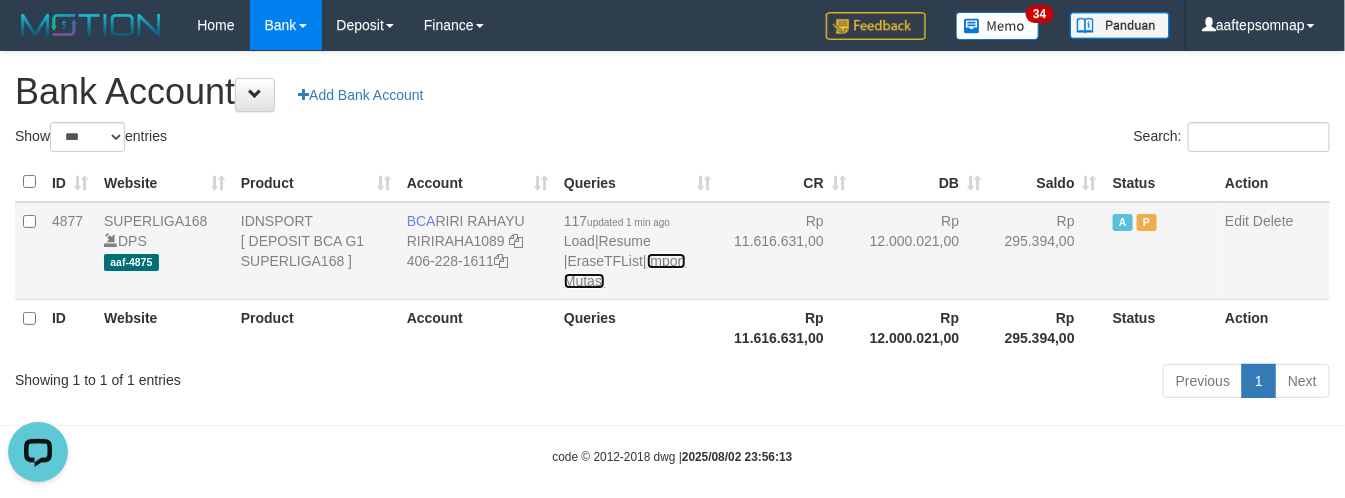 click on "Import Mutasi" at bounding box center (625, 271) 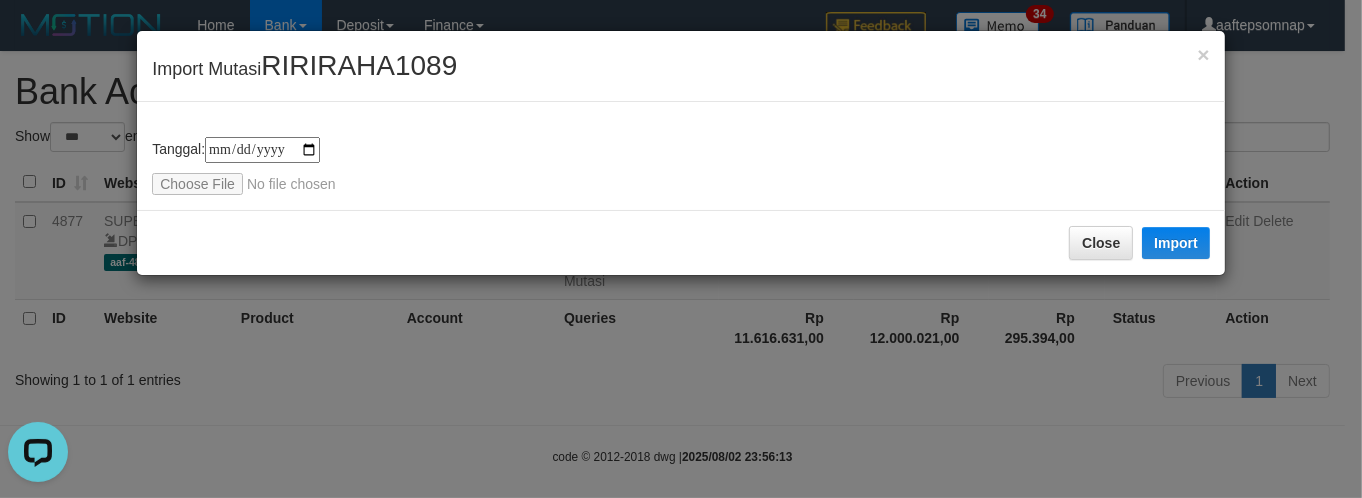 type on "**********" 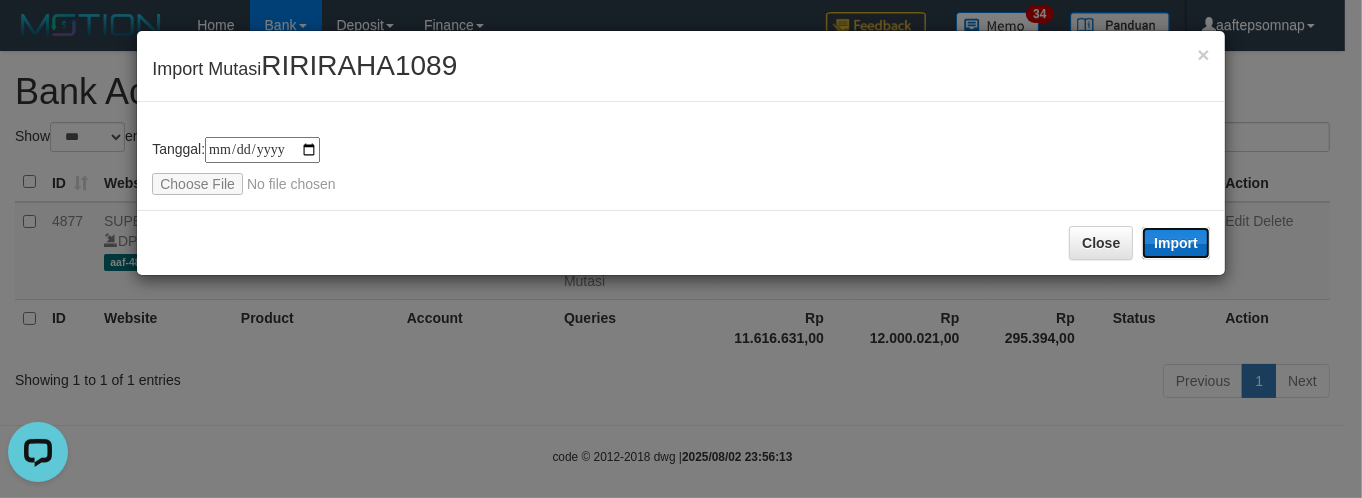 click on "Import" at bounding box center (1176, 243) 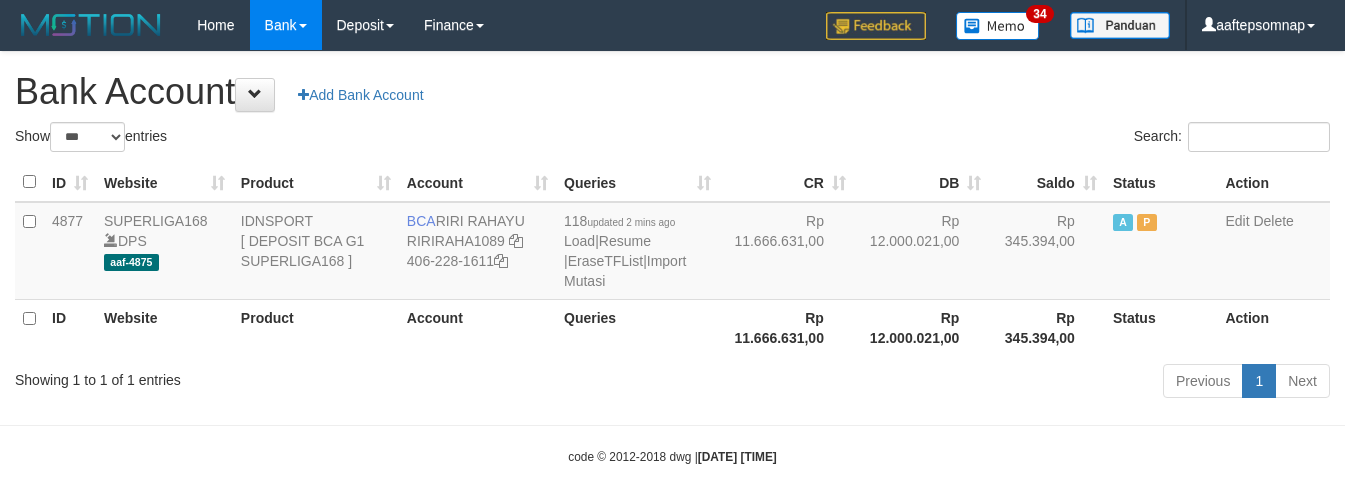 select on "***" 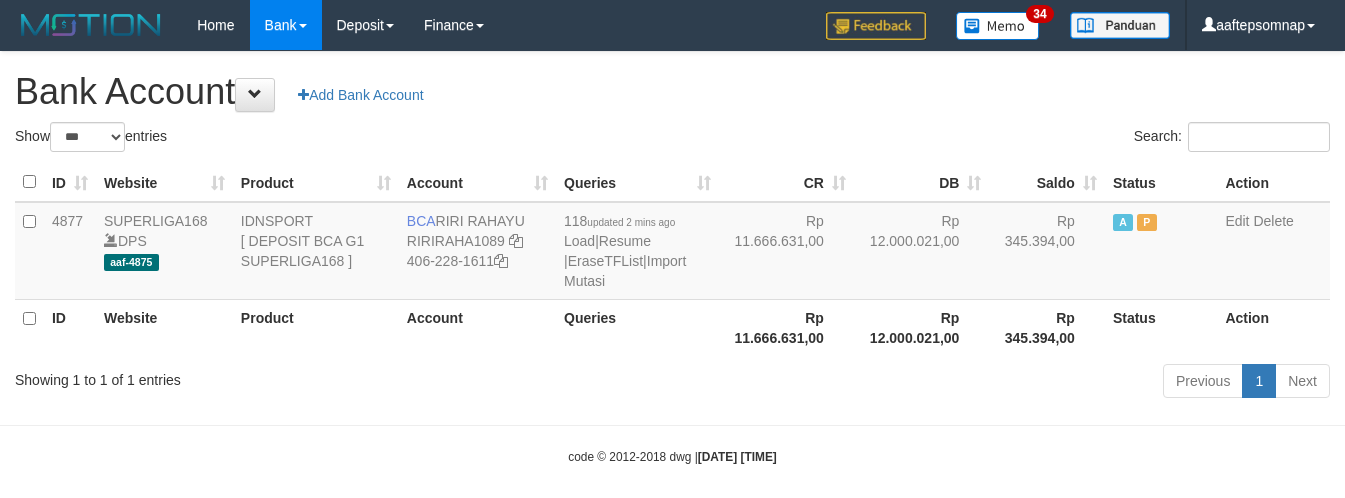 scroll, scrollTop: 0, scrollLeft: 0, axis: both 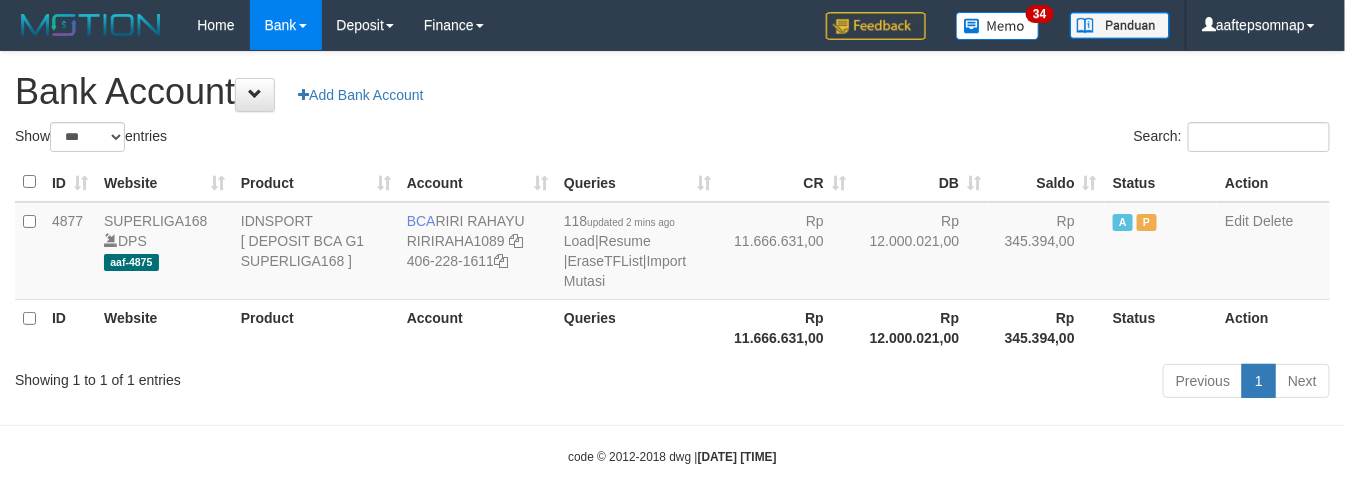 drag, startPoint x: 687, startPoint y: 331, endPoint x: 713, endPoint y: 116, distance: 216.56639 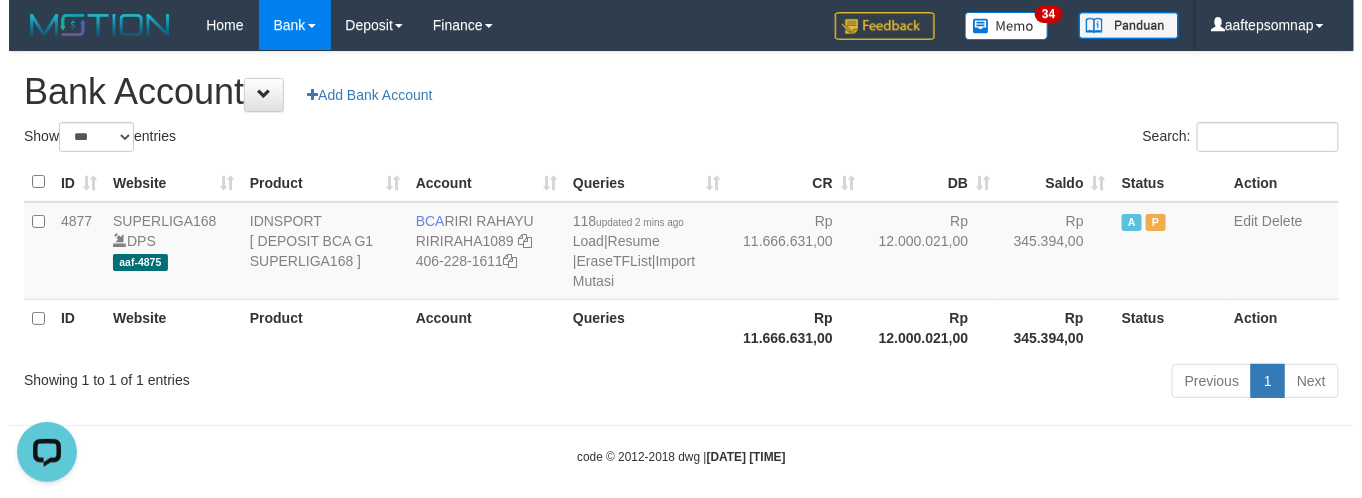 scroll, scrollTop: 0, scrollLeft: 0, axis: both 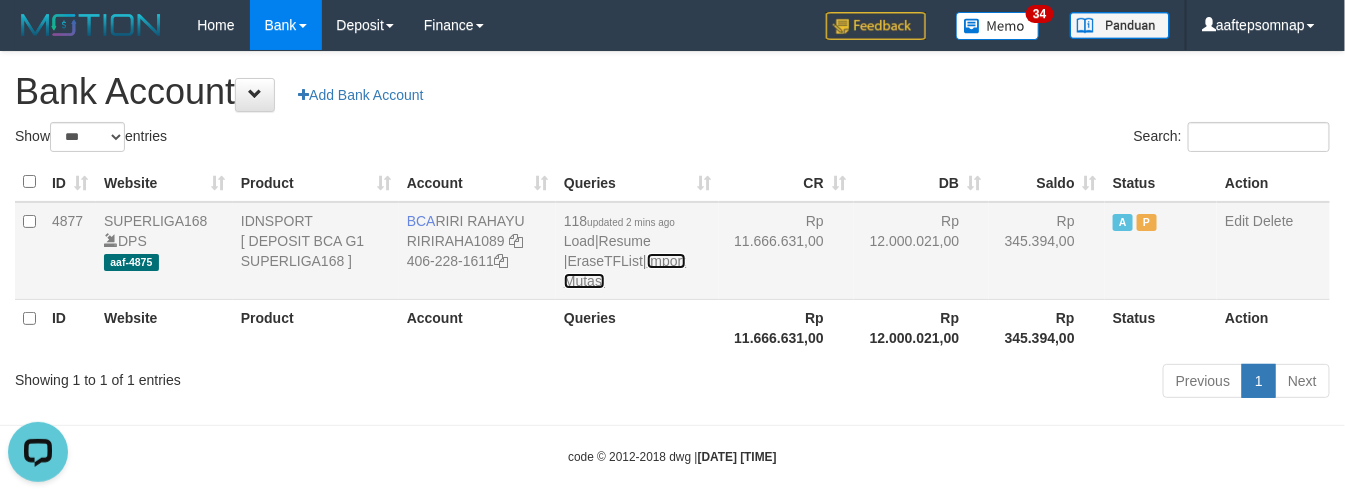 click on "Import Mutasi" at bounding box center (625, 271) 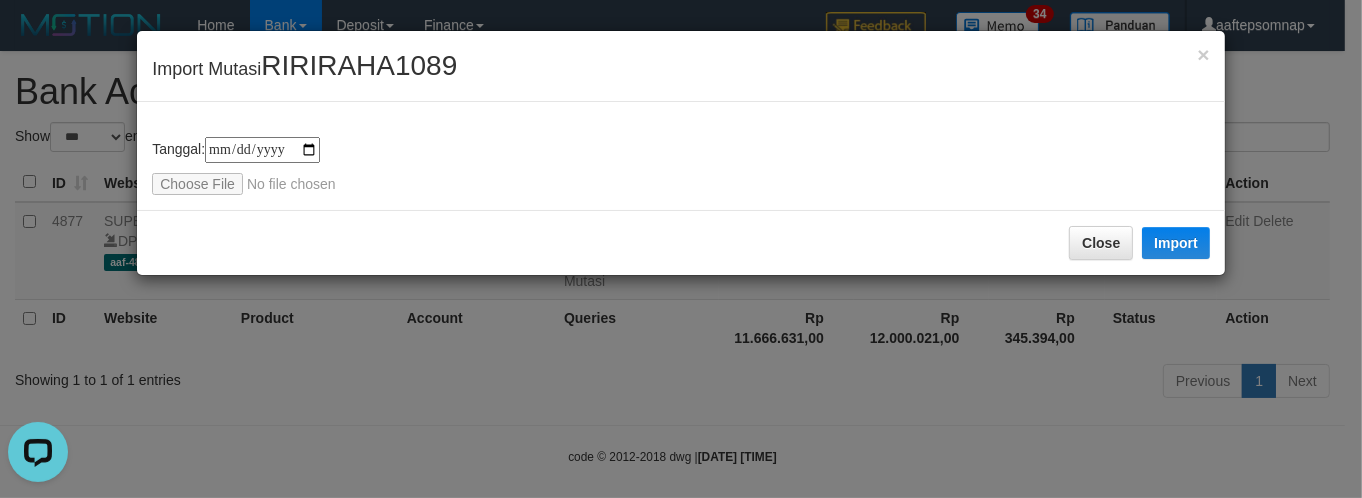 type on "**********" 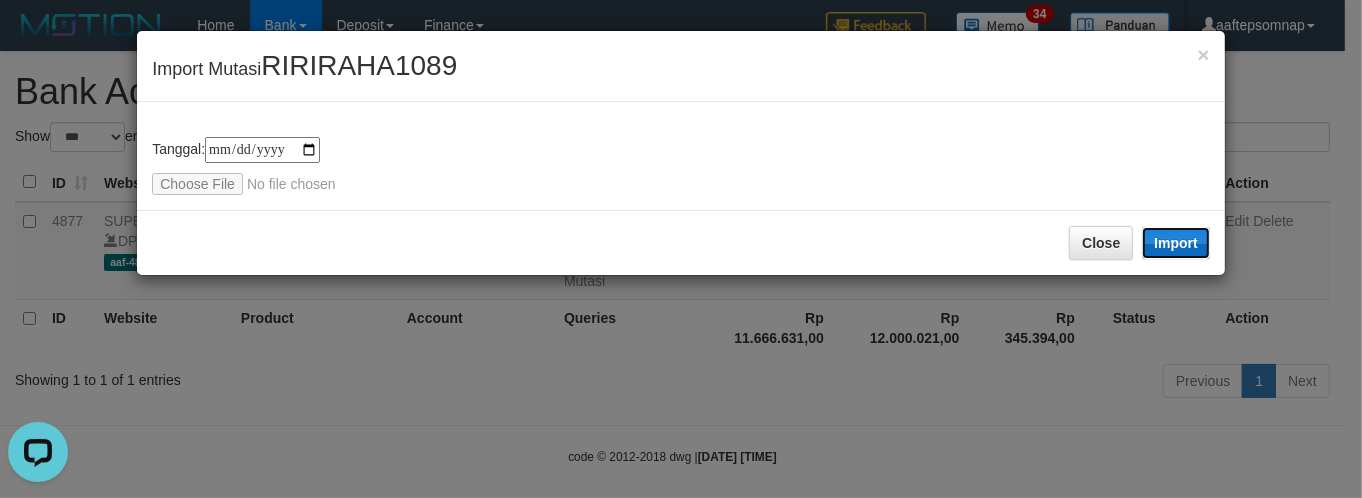 click on "Import" at bounding box center [1176, 243] 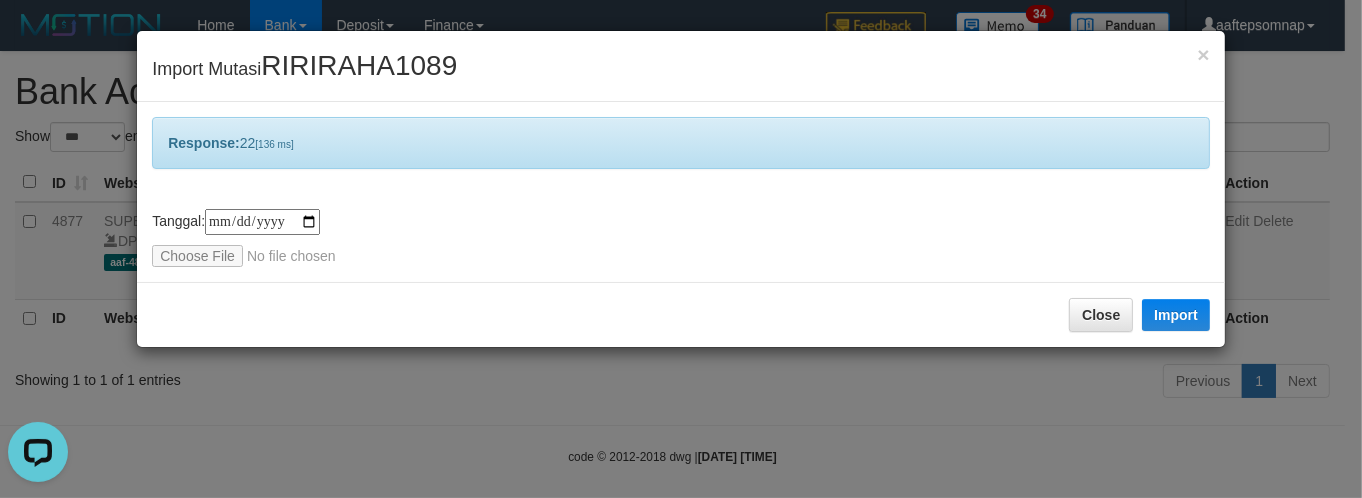 click on "**********" at bounding box center (681, 238) 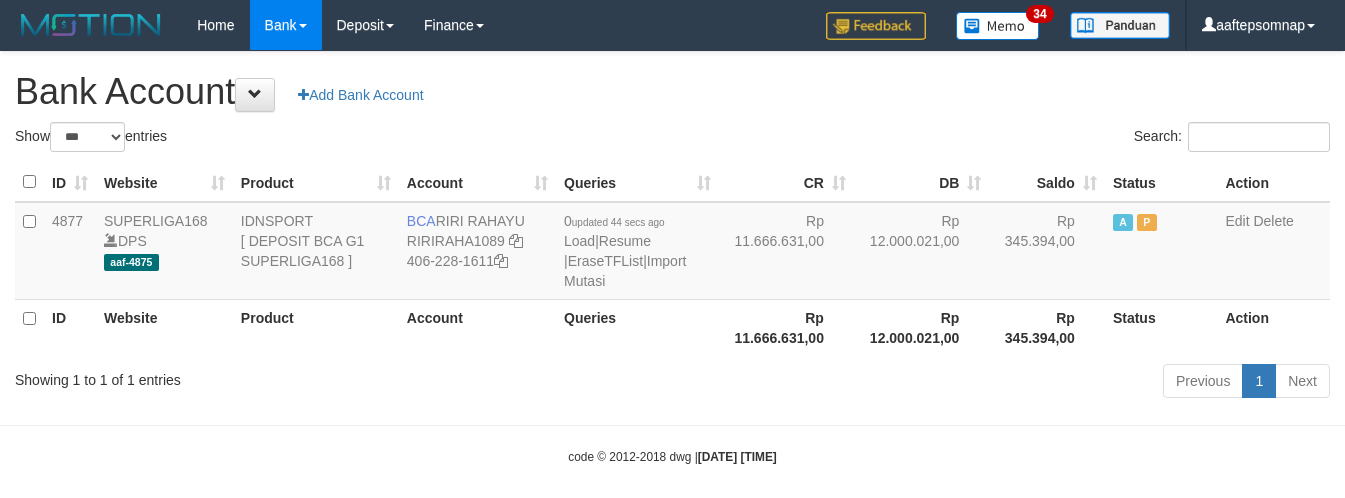 select on "***" 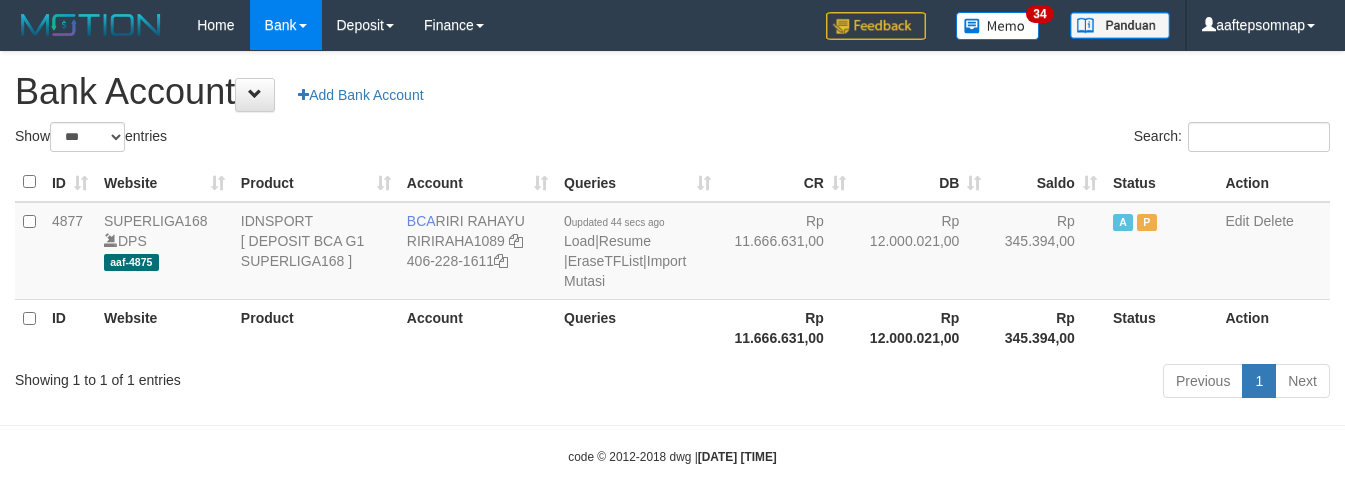 scroll, scrollTop: 0, scrollLeft: 0, axis: both 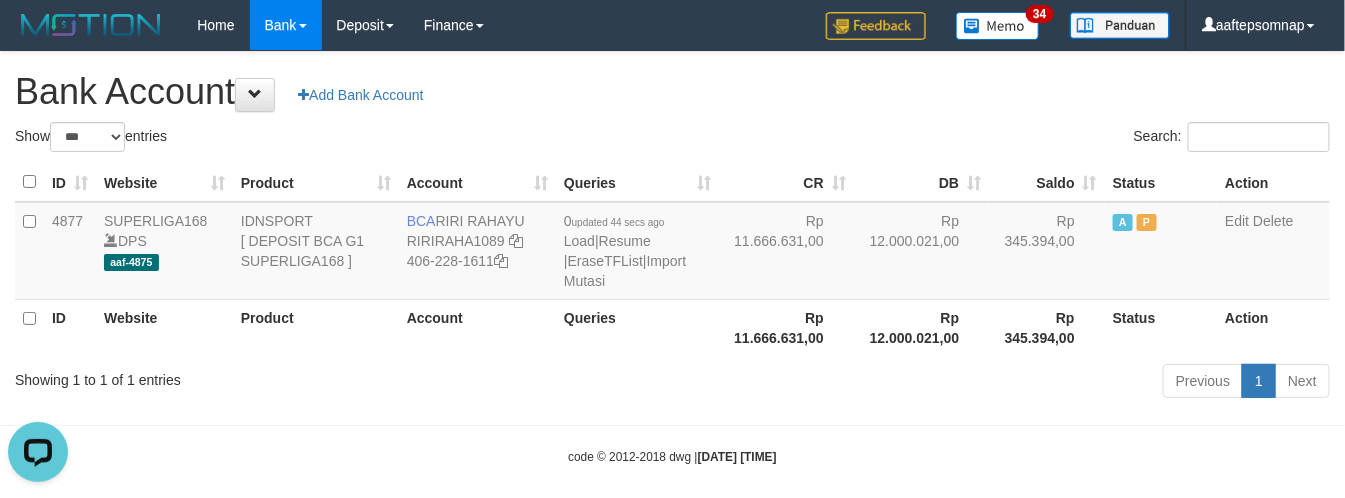 click on "Home
Bank
Account List
Load
By Website
Group
[ISPORT]													SUPERLIGA168
By Load Group (DPS)" at bounding box center (672, 25) 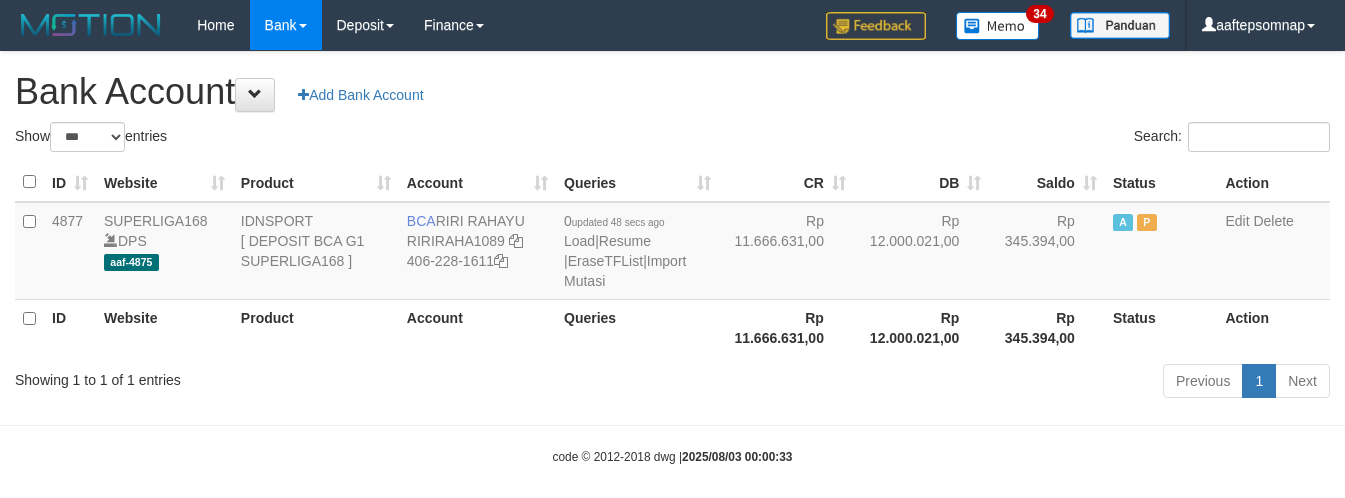 select on "***" 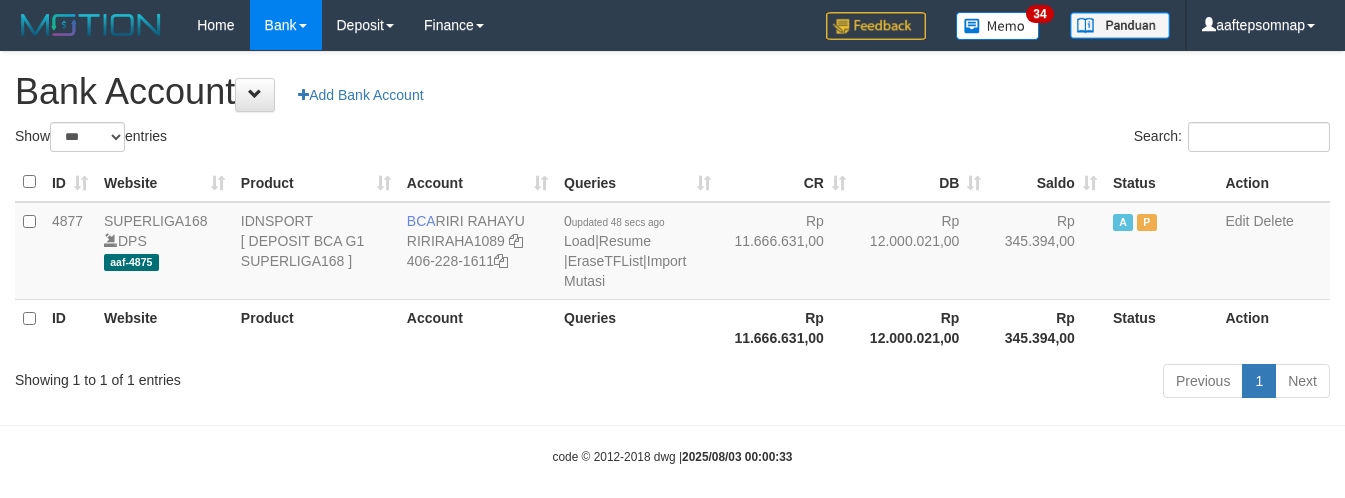 scroll, scrollTop: 0, scrollLeft: 0, axis: both 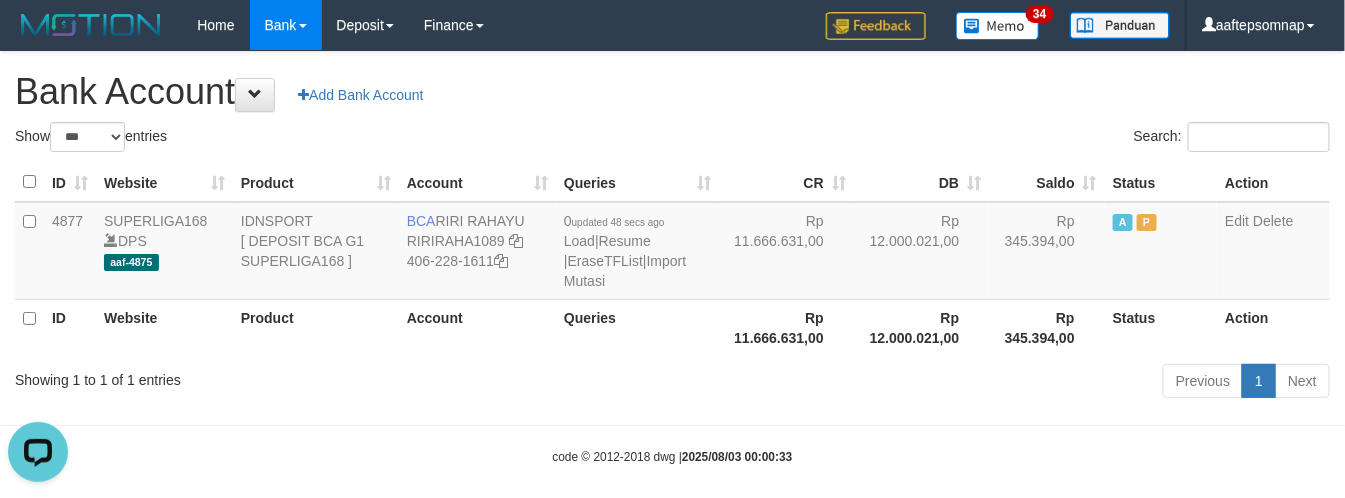 click on "Bank Account
Add Bank Account" at bounding box center (672, 92) 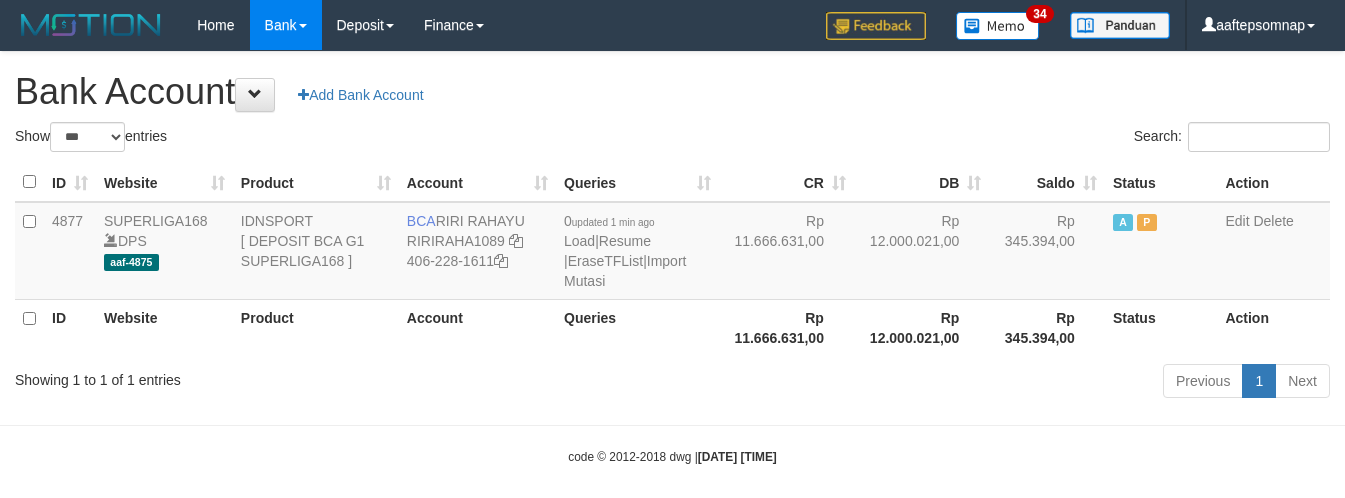 select on "***" 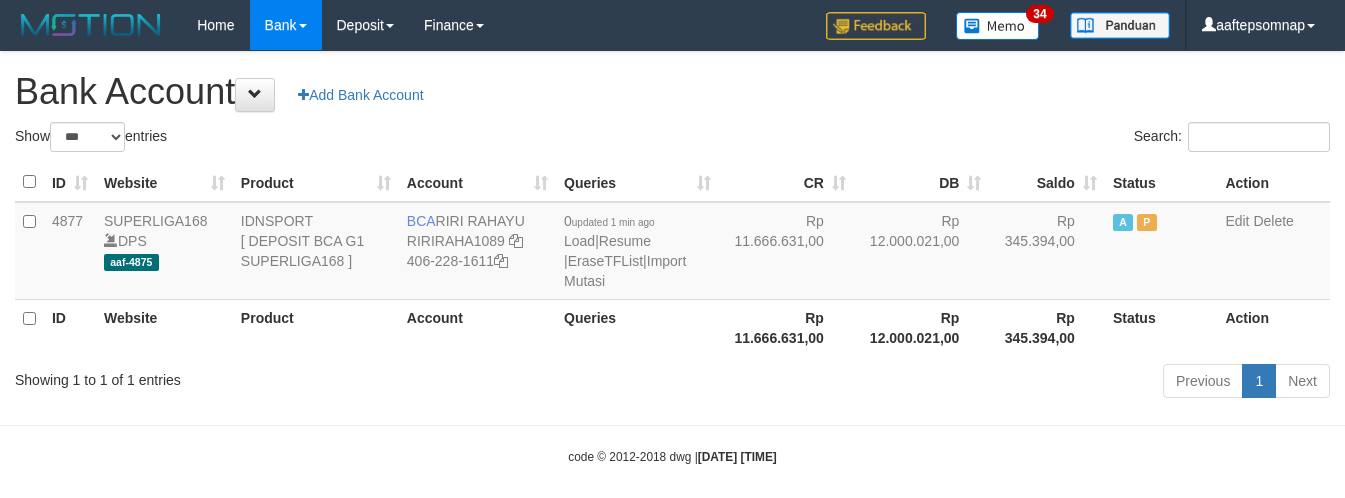 scroll, scrollTop: 0, scrollLeft: 0, axis: both 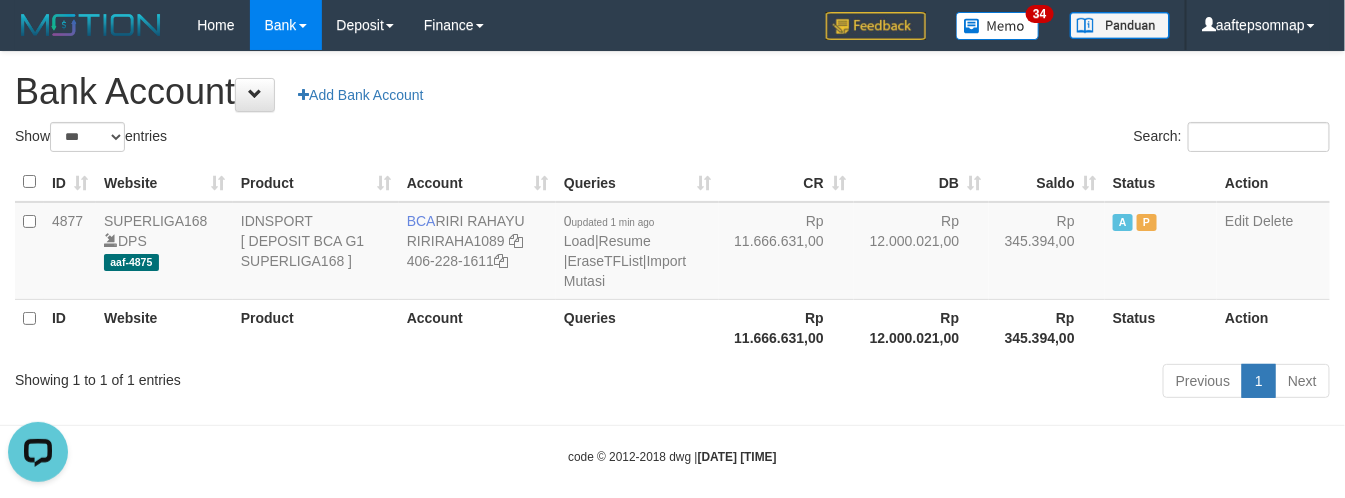 click on "Search:" at bounding box center (1009, 139) 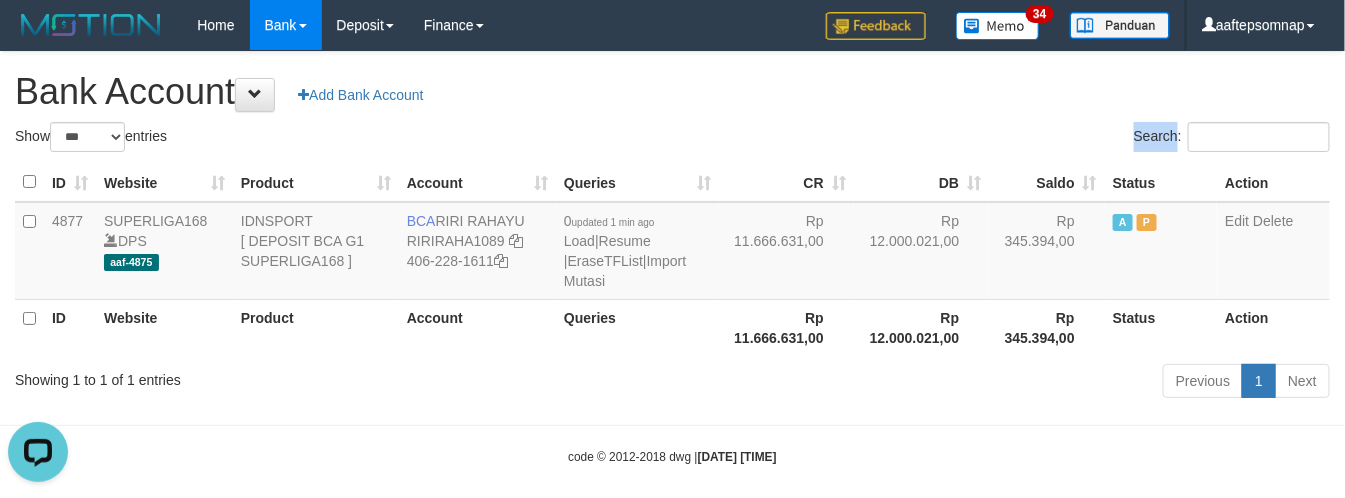 click on "Search:" at bounding box center [1009, 139] 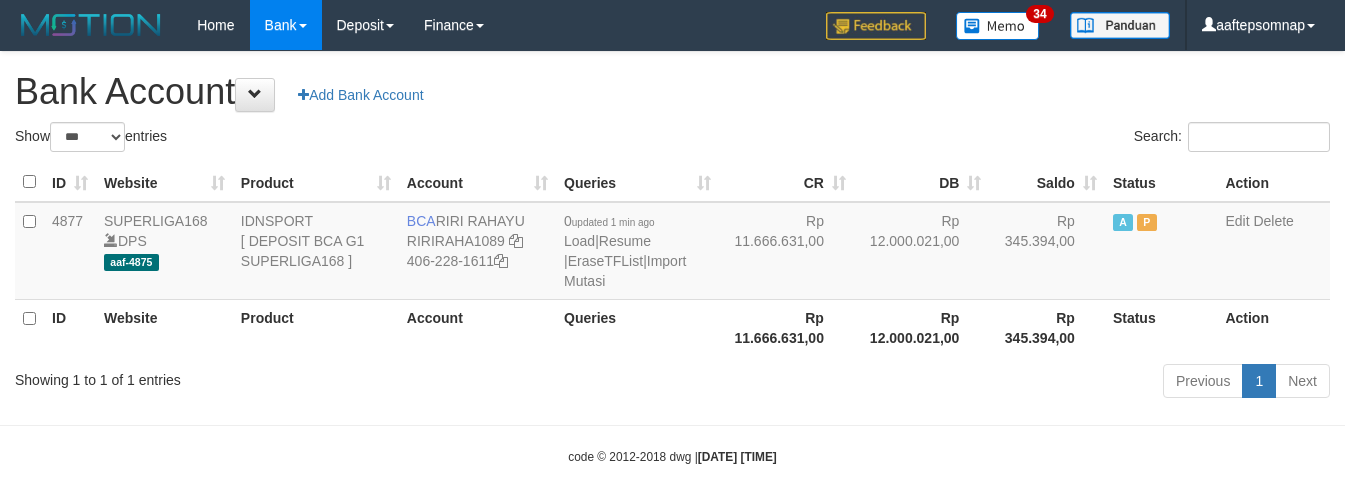 select on "***" 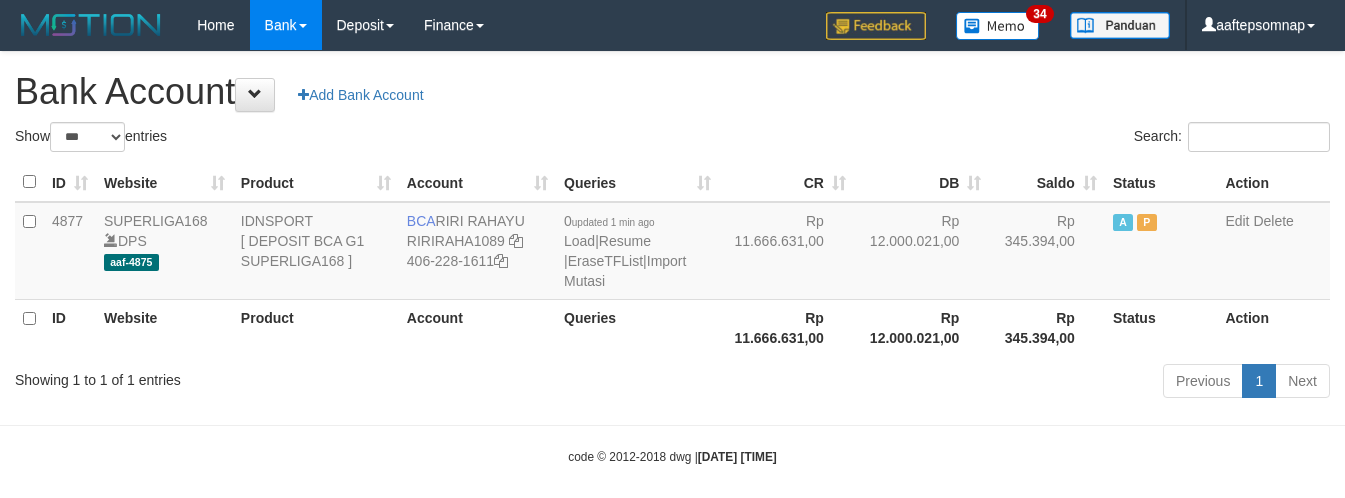 scroll, scrollTop: 0, scrollLeft: 0, axis: both 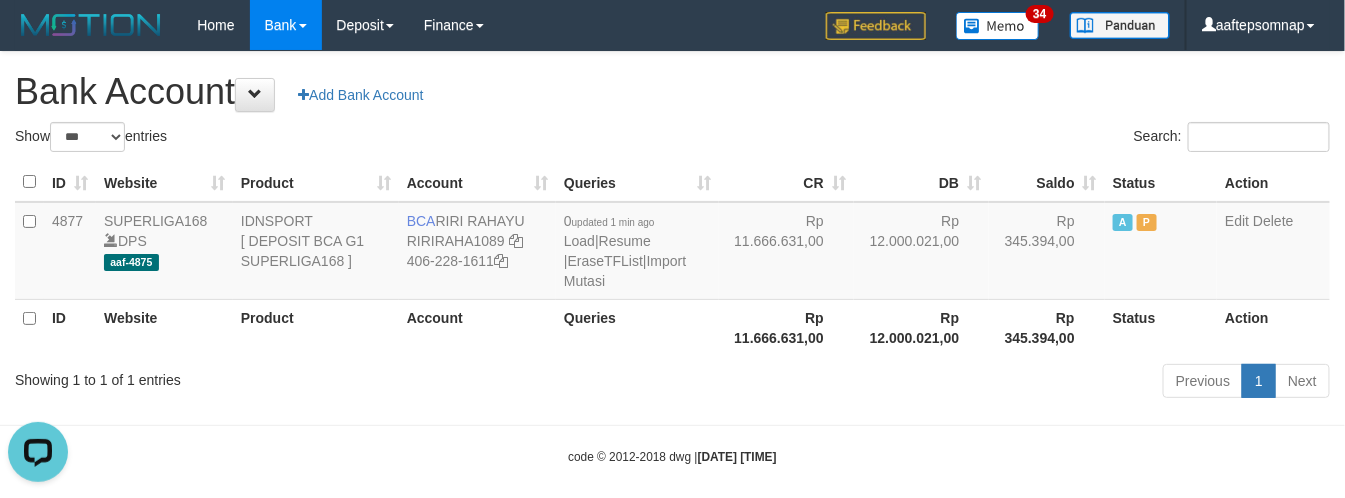 click on "Bank Account
Add Bank Account" at bounding box center [672, 92] 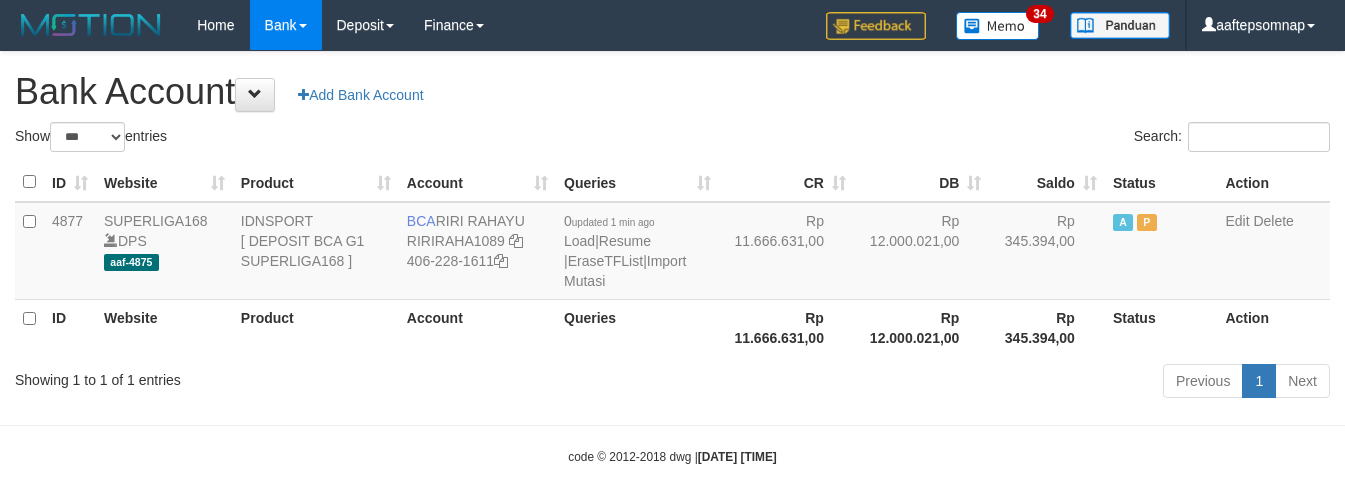 select on "***" 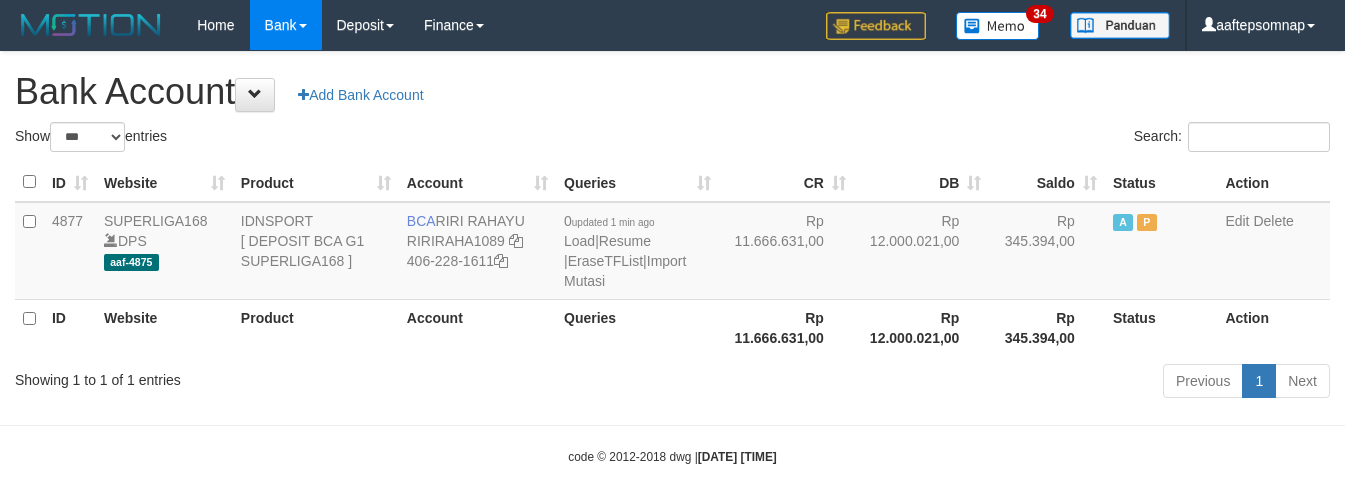 scroll, scrollTop: 0, scrollLeft: 0, axis: both 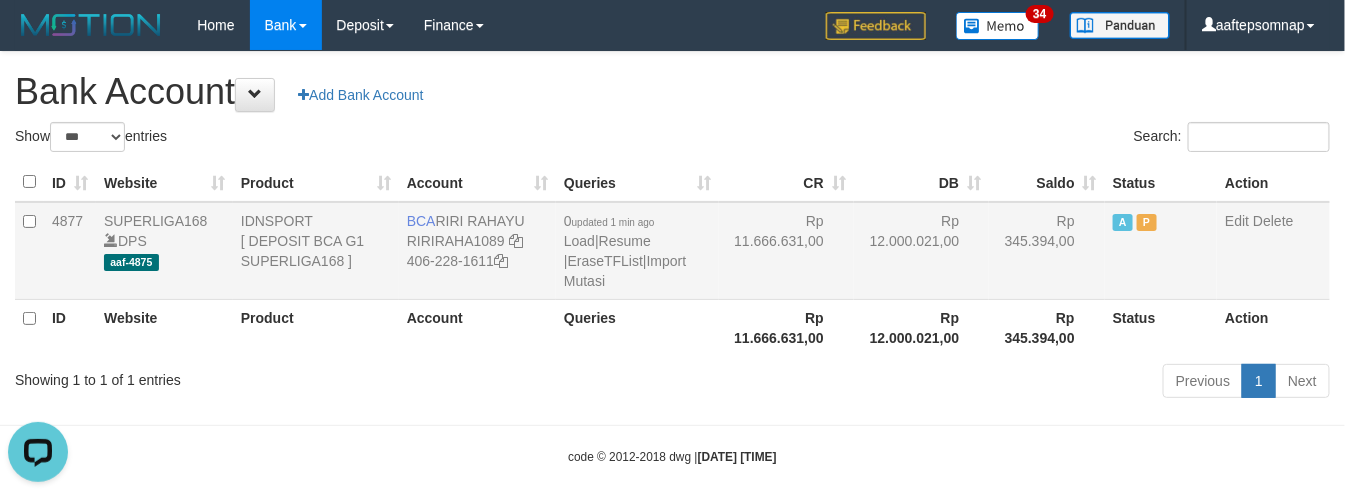 click on "0  updated 1 min ago
Load
|
Resume
|
EraseTFList
|
Import Mutasi" at bounding box center (637, 251) 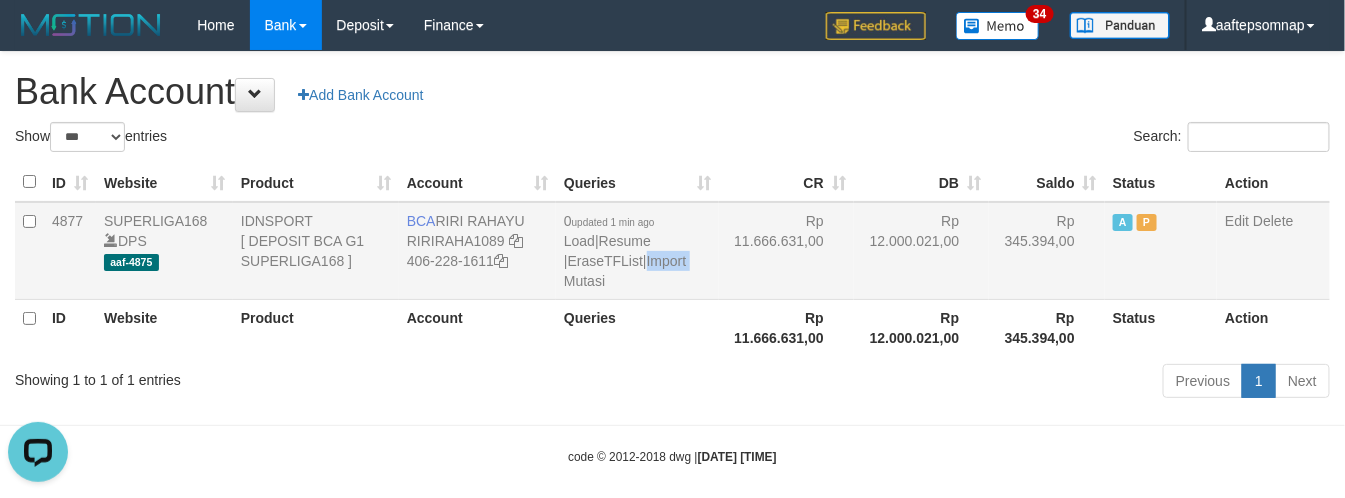click on "0  updated 1 min ago
Load
|
Resume
|
EraseTFList
|
Import Mutasi" at bounding box center [637, 251] 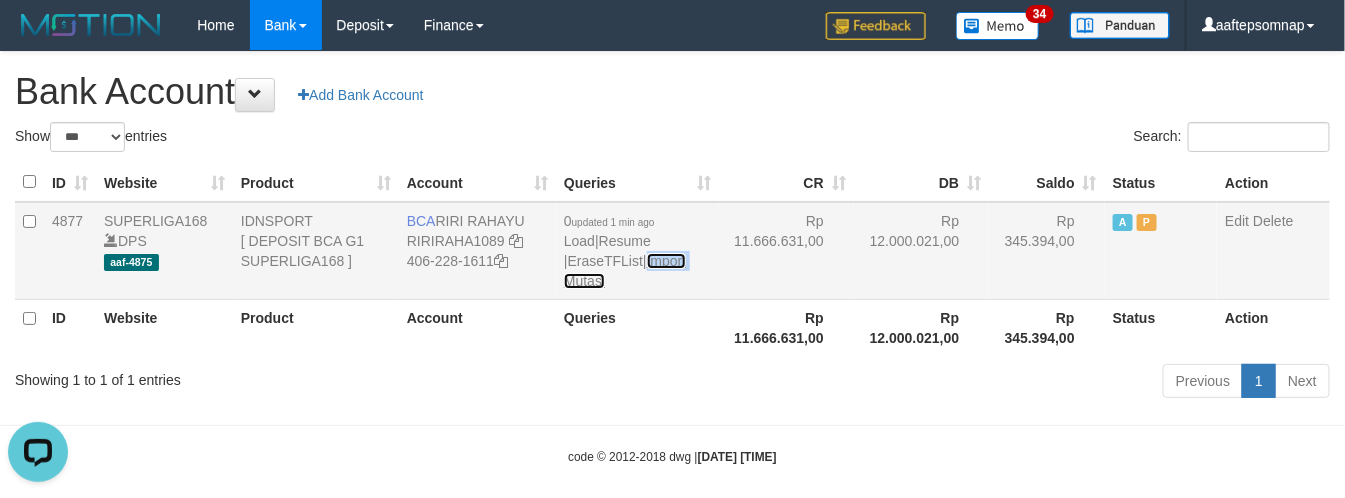 click on "Import Mutasi" at bounding box center [625, 271] 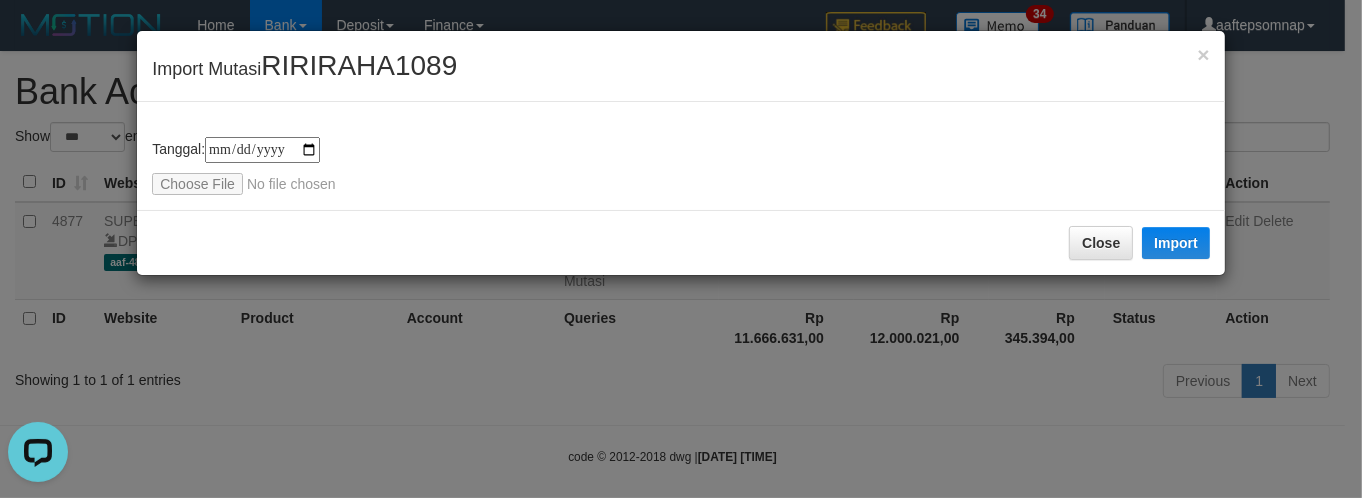 type on "**********" 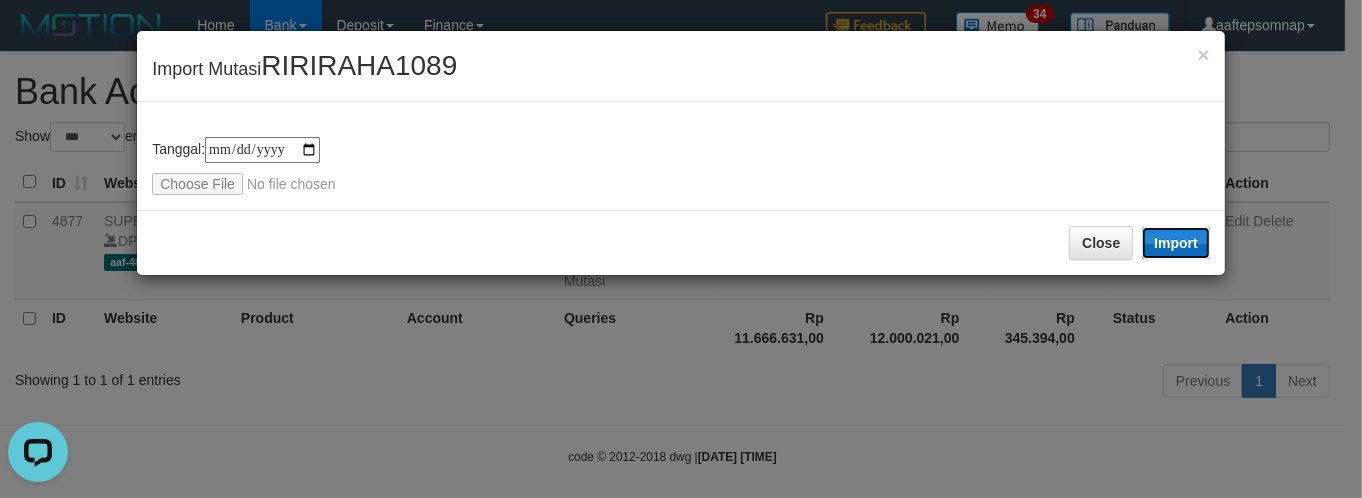 click on "Import" at bounding box center (1176, 243) 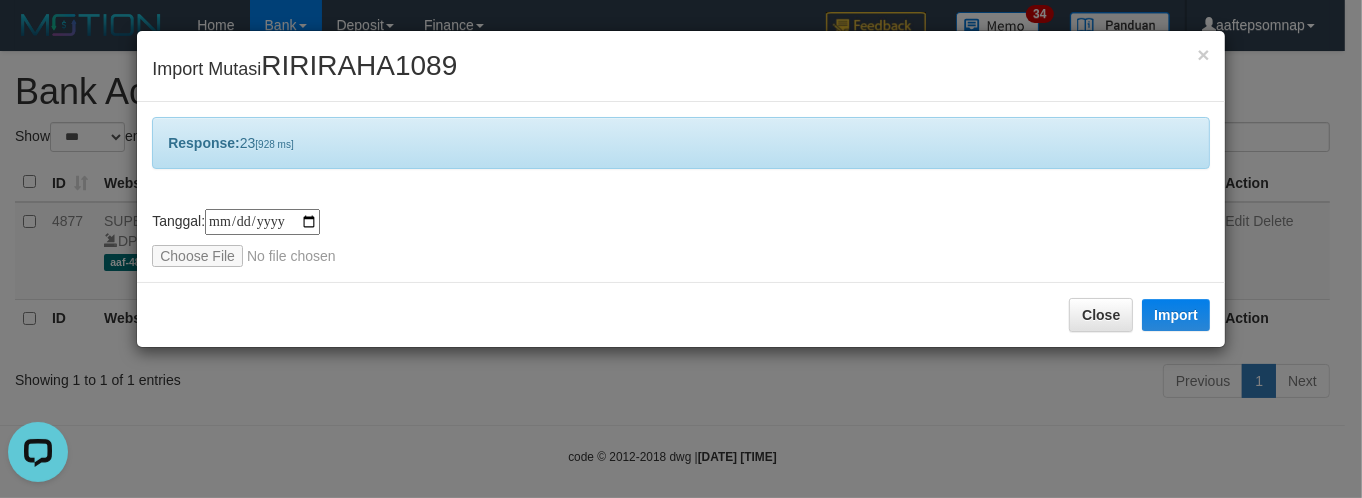 click on "Response:  23  [928 ms]
tanggal transaksi debet kredit saldo 1 2 3 4 5 6 7 8 9 10 11 12 13 14 15 16 17 18 19 20 21   tanggal transaksi debet kredit saldo   1 2 3 4 5 6 7 8 9 10 11 12 13 14 15 16 17 18 19 20 21
Tanggal:  [DATE]" at bounding box center [681, 192] 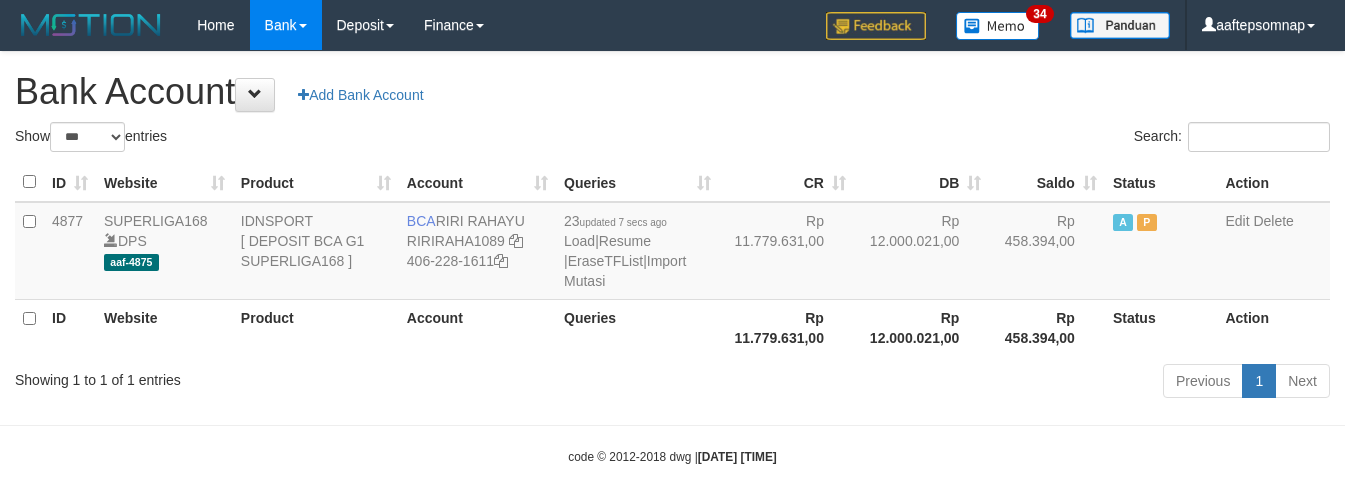 select on "***" 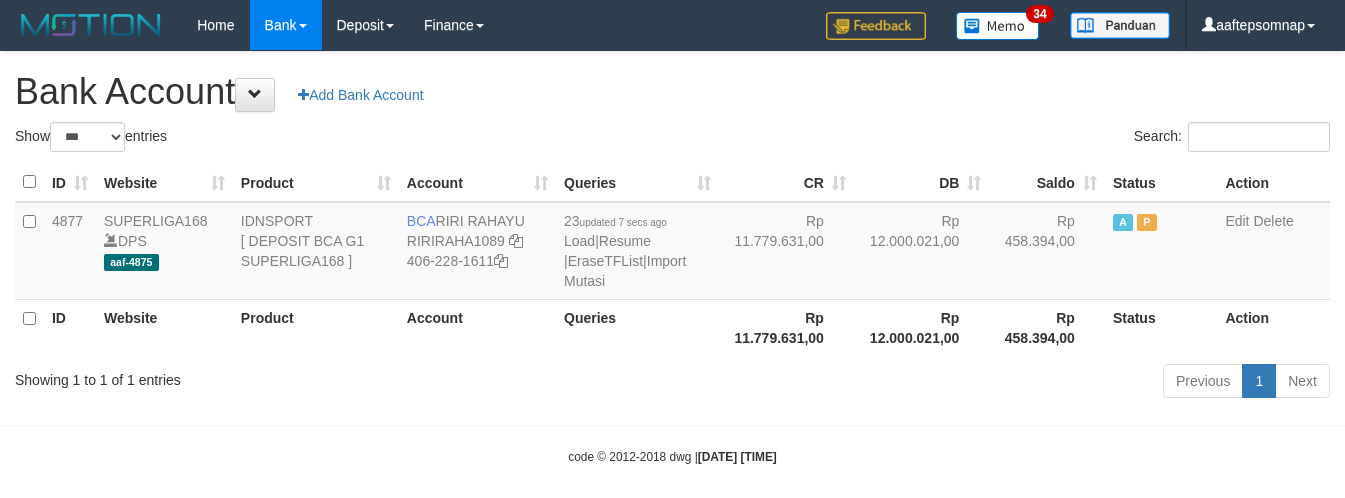 scroll, scrollTop: 0, scrollLeft: 0, axis: both 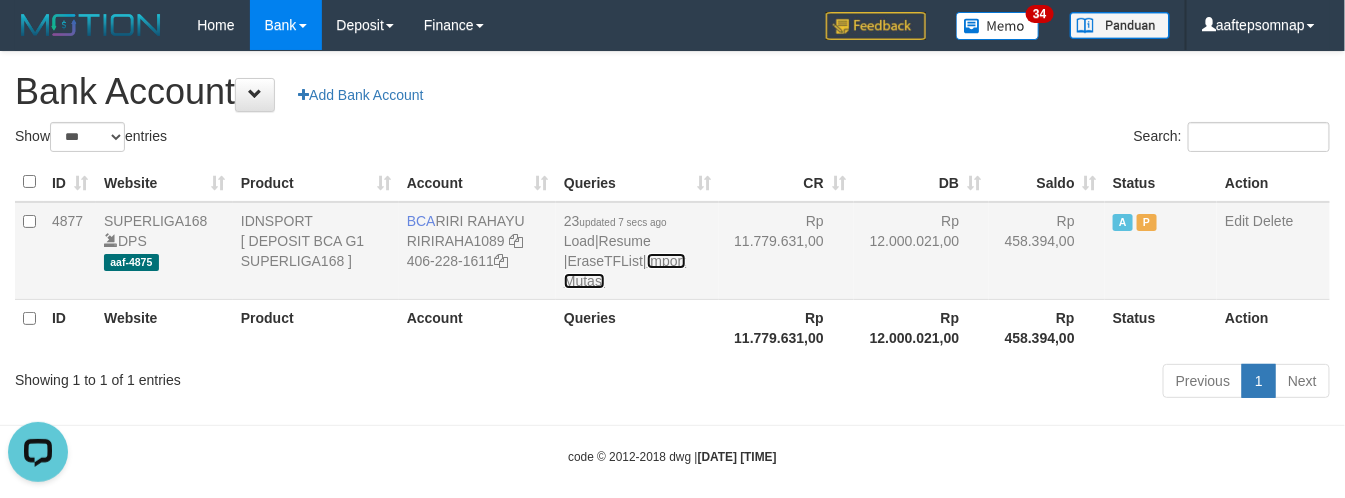 click on "Import Mutasi" at bounding box center [625, 271] 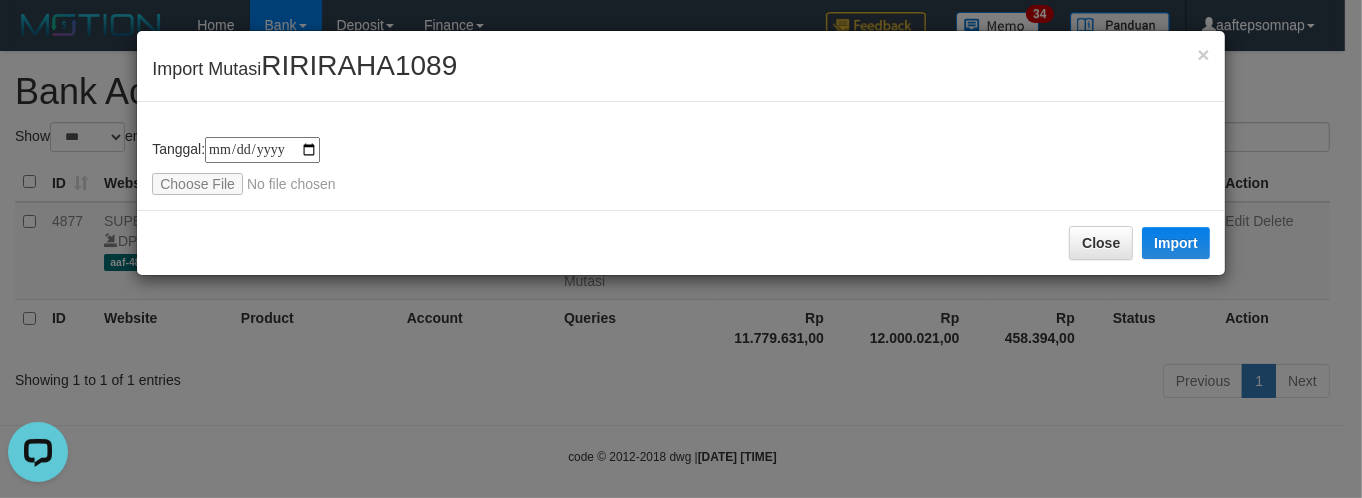 type on "**********" 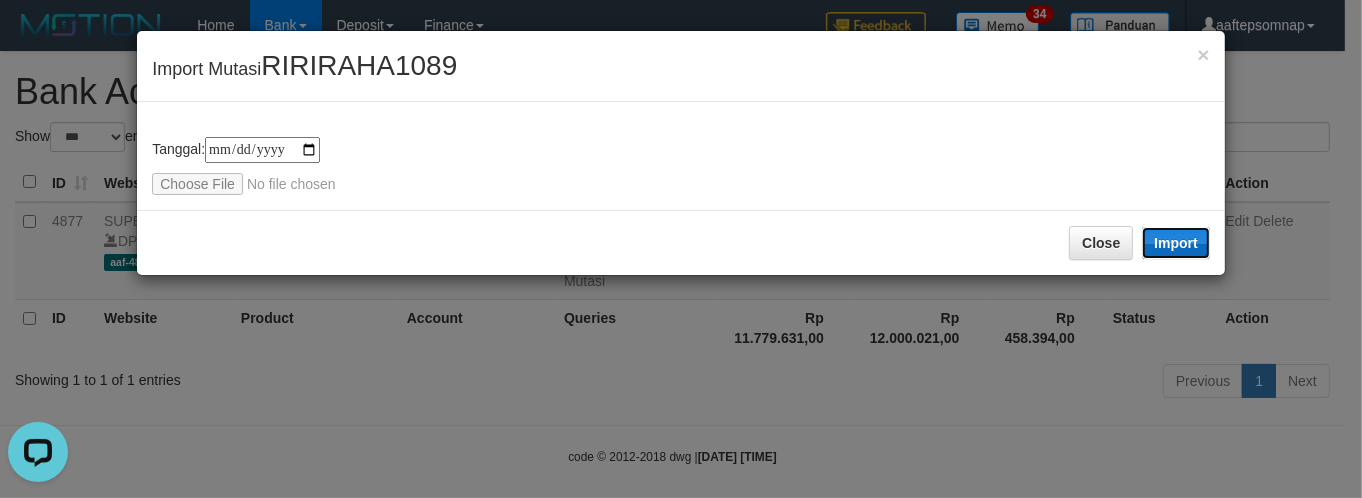click on "Import" at bounding box center (1176, 243) 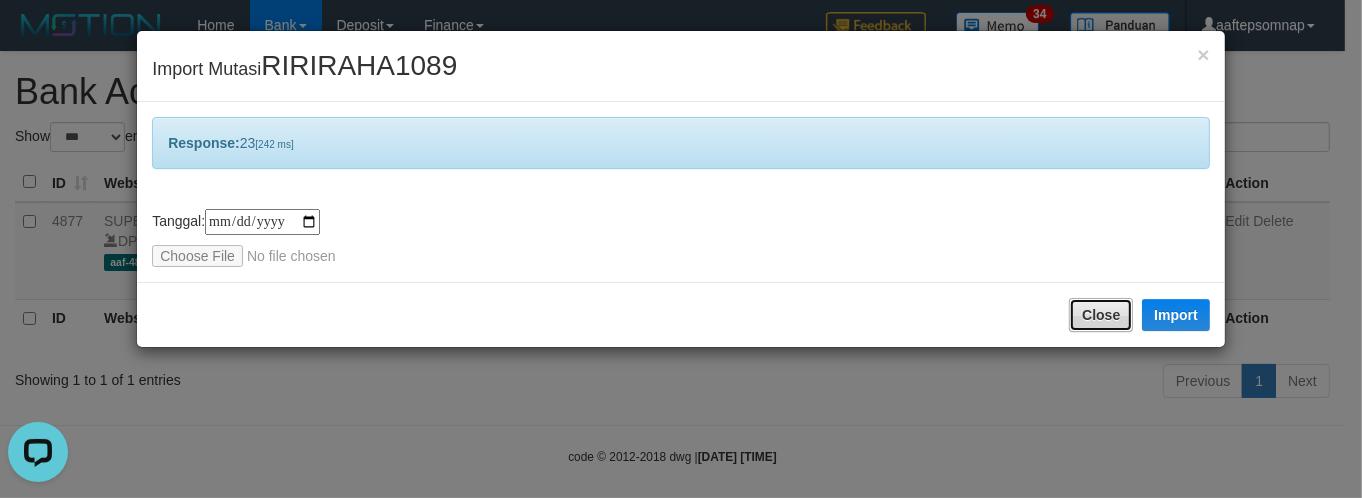 click on "Close" at bounding box center (1101, 315) 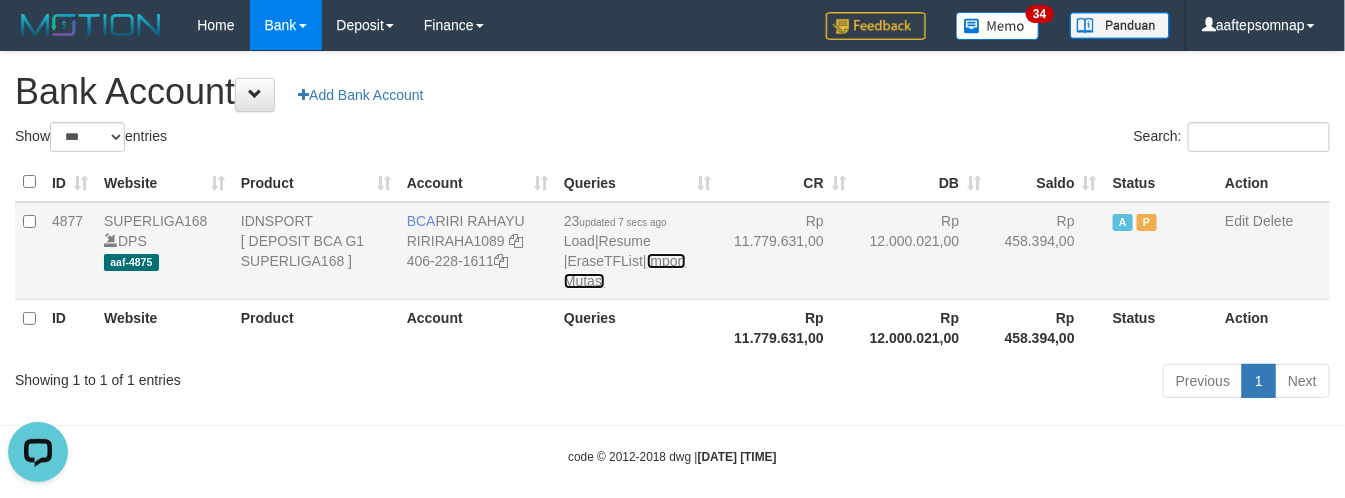 click on "Import Mutasi" at bounding box center [625, 271] 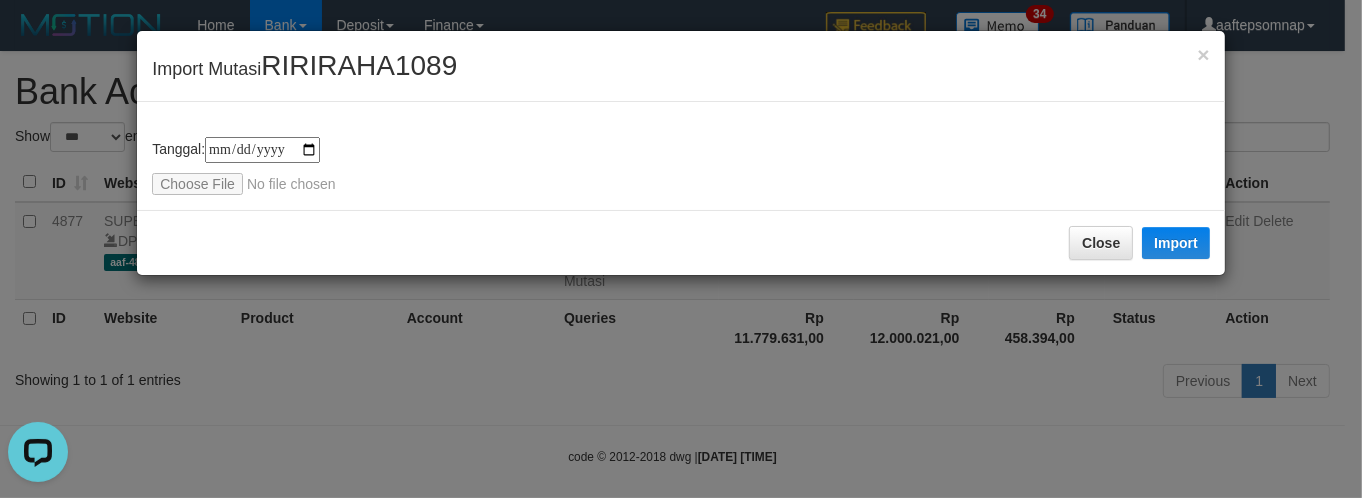 type on "**********" 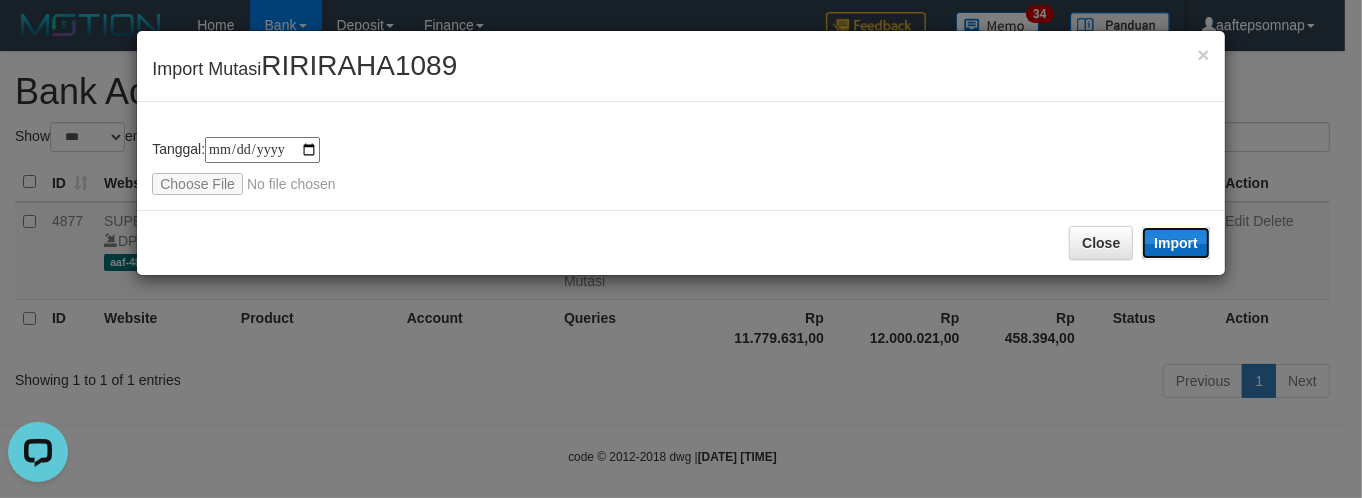 click on "Import" at bounding box center (1176, 243) 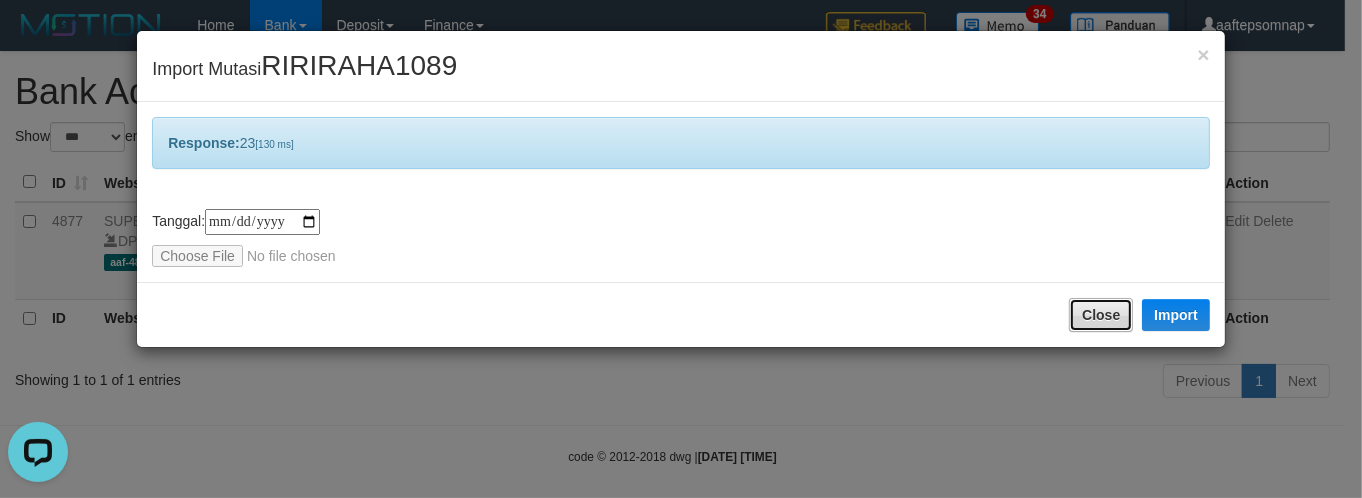 click on "Close" at bounding box center [1101, 315] 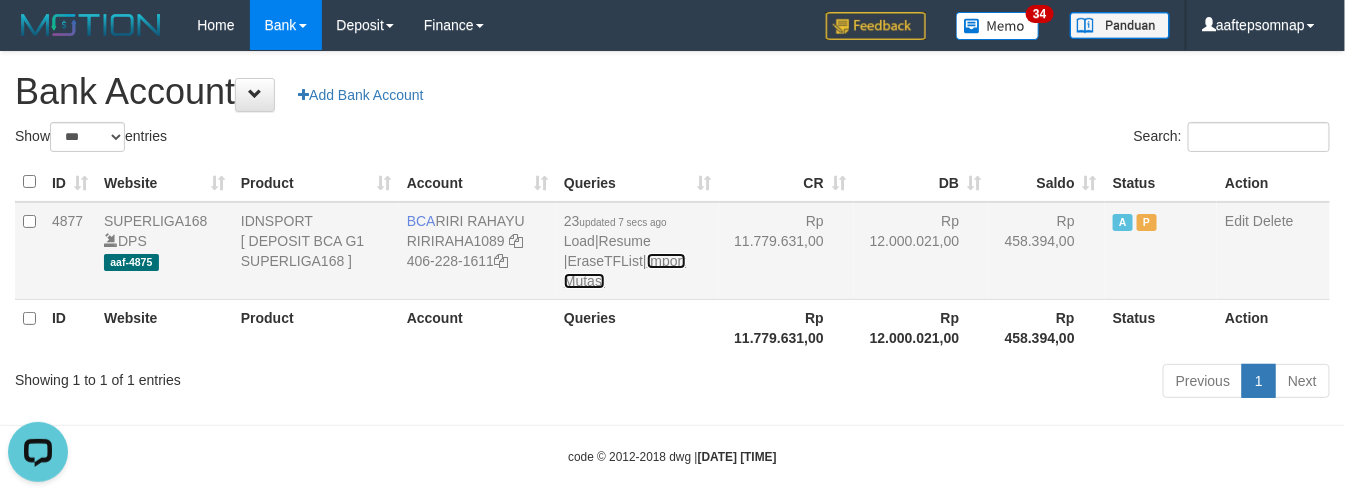 click on "Import Mutasi" at bounding box center (625, 271) 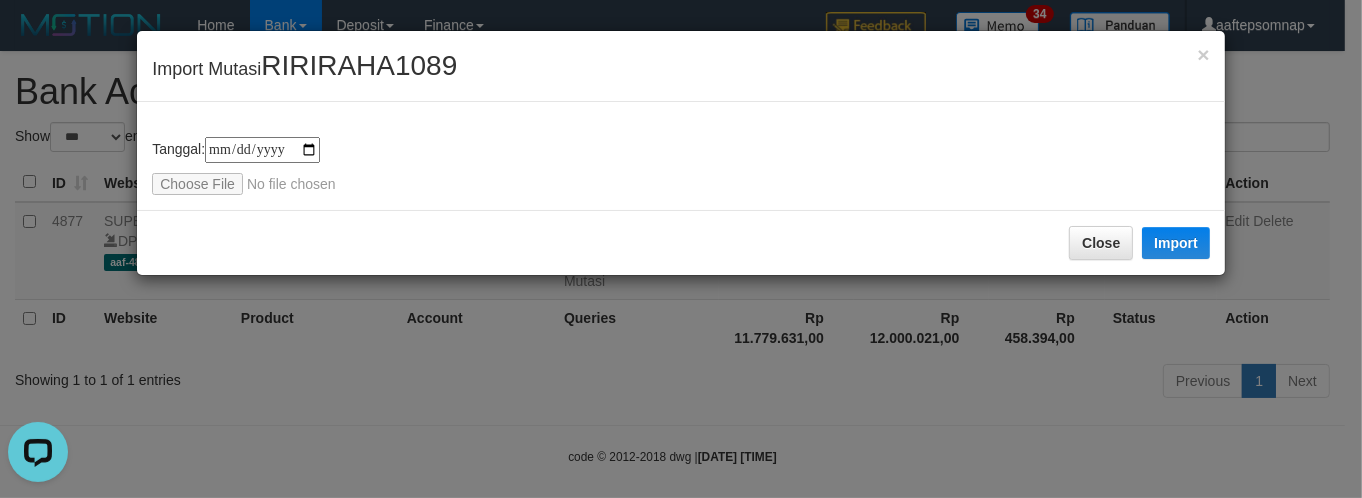 type on "**********" 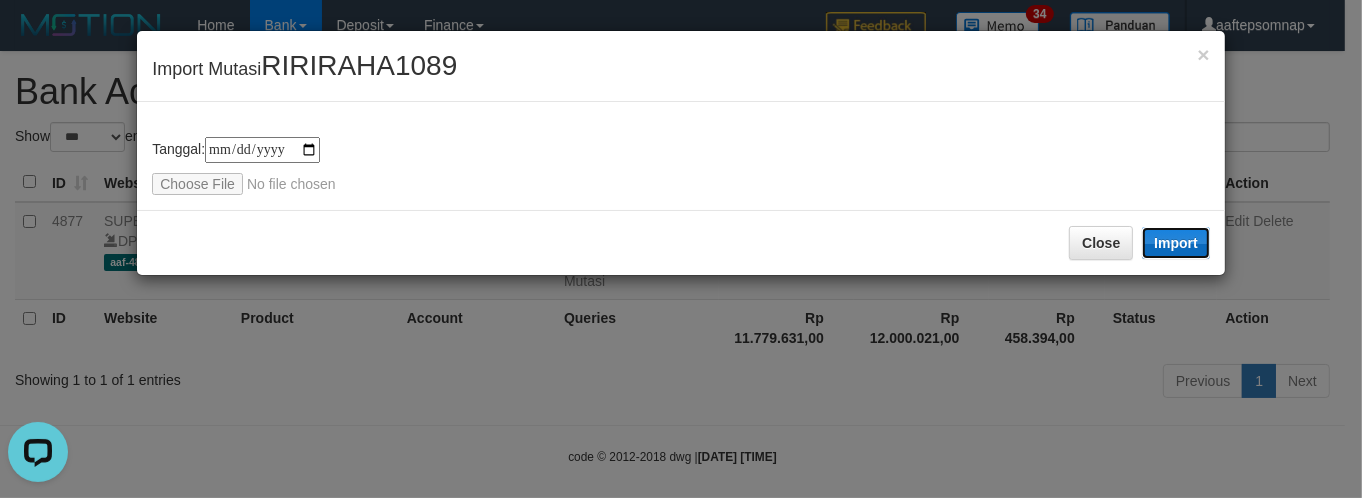 drag, startPoint x: 1176, startPoint y: 233, endPoint x: 1086, endPoint y: 290, distance: 106.531685 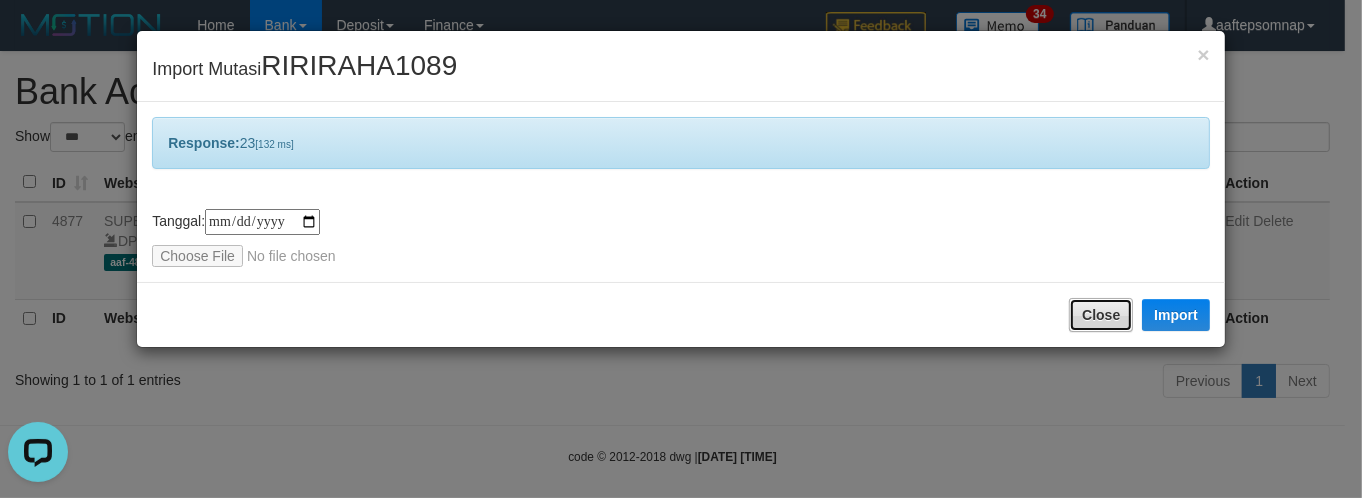 click on "Close" at bounding box center (1101, 315) 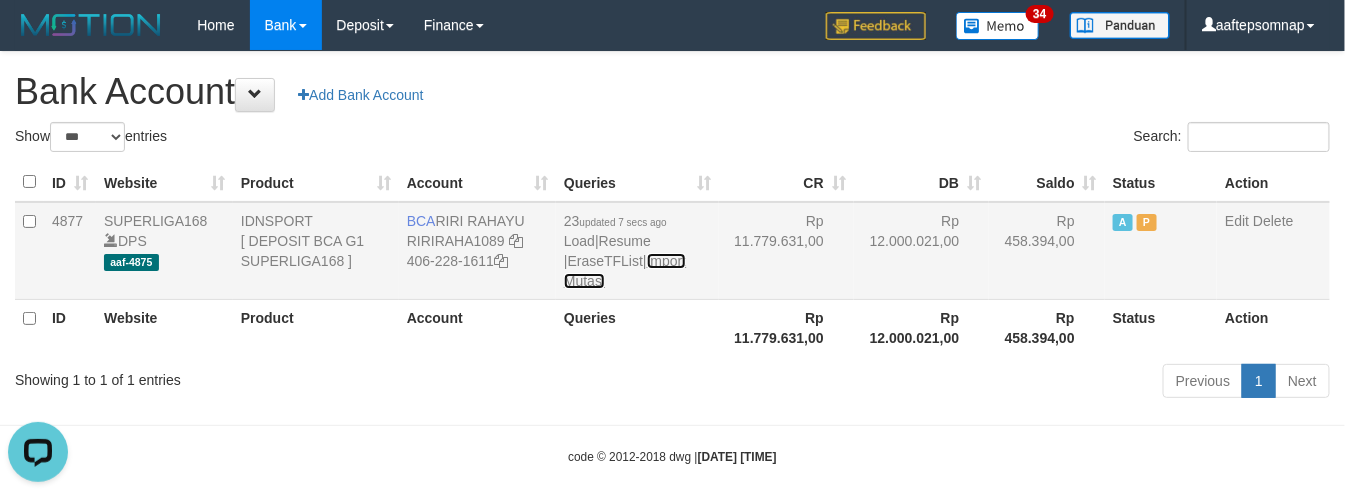 click on "Import Mutasi" at bounding box center [625, 271] 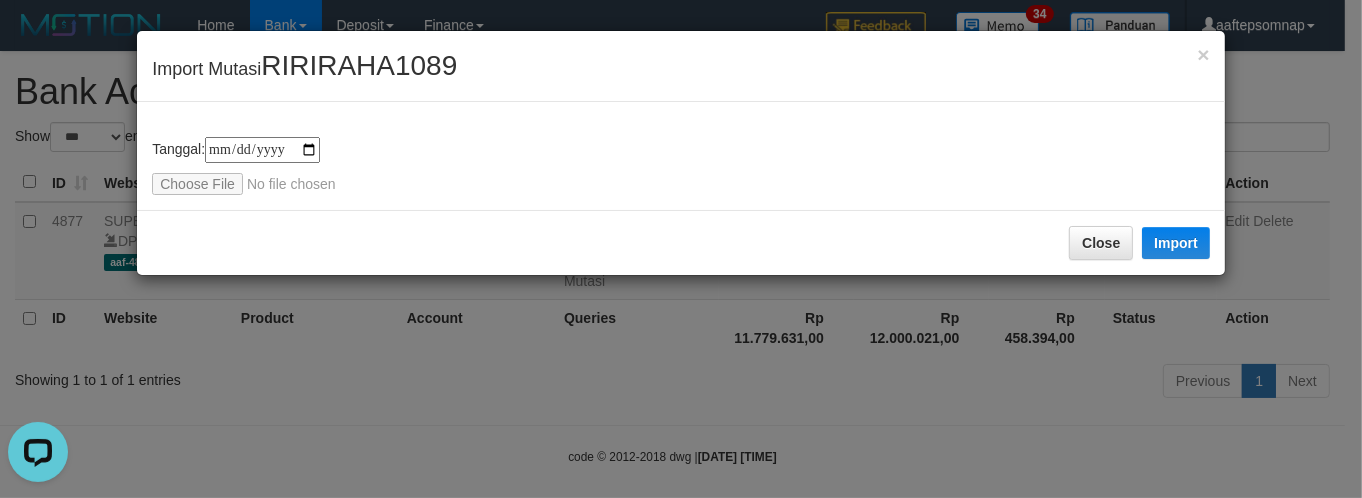 type on "**********" 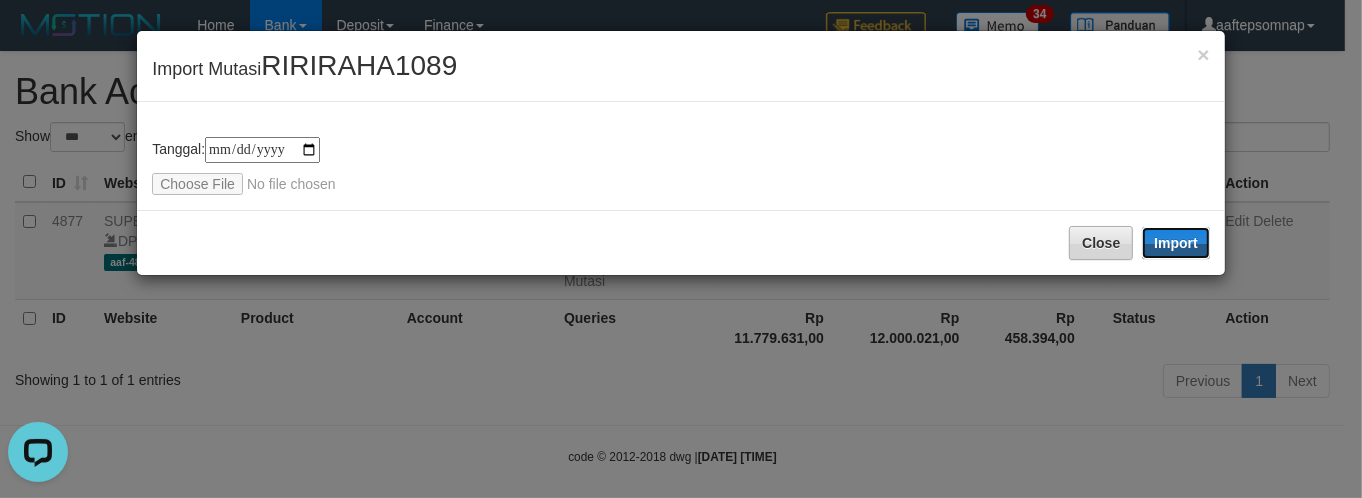 drag, startPoint x: 1191, startPoint y: 238, endPoint x: 1105, endPoint y: 305, distance: 109.01835 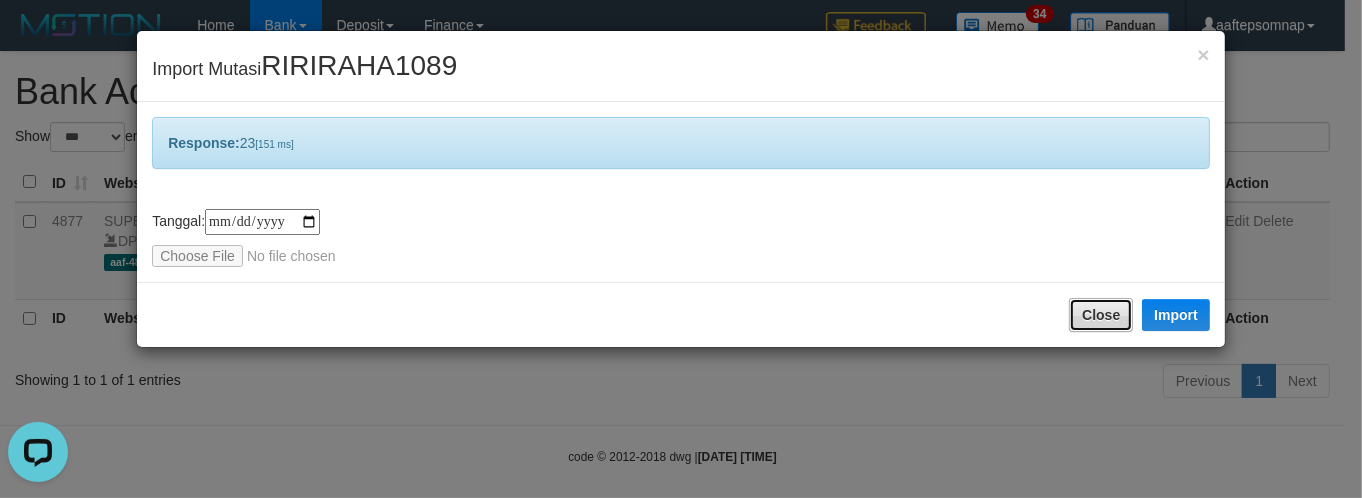 click on "Close" at bounding box center (1101, 315) 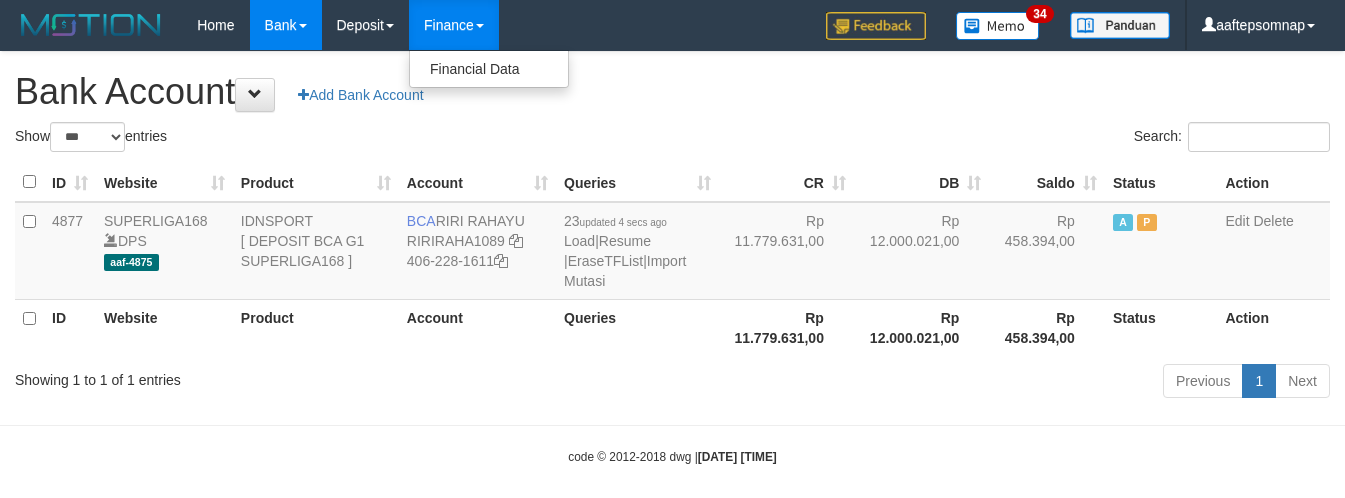 select on "***" 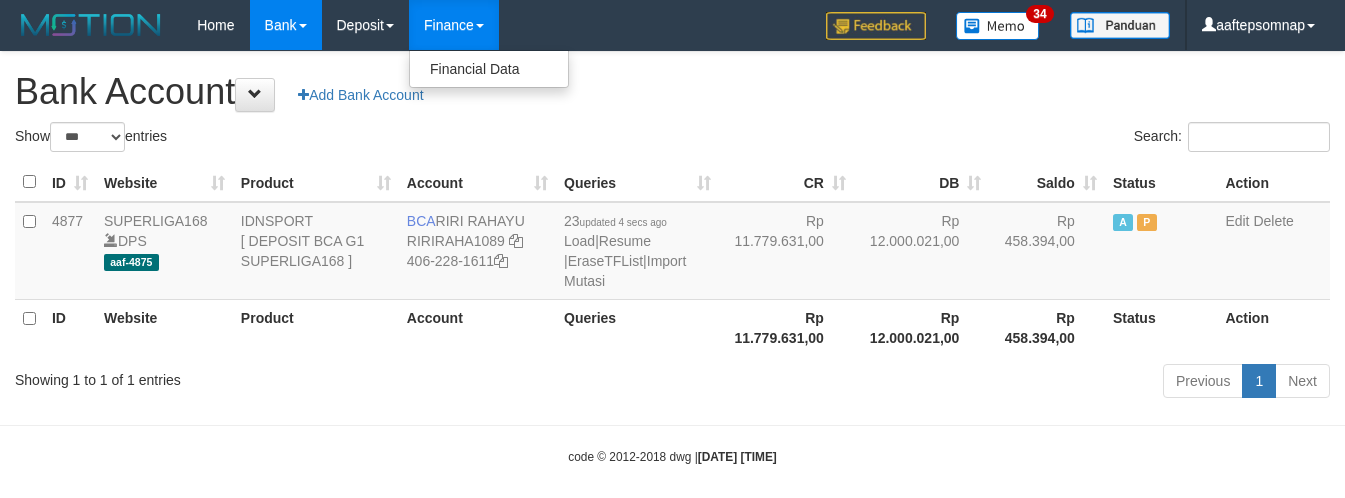 scroll, scrollTop: 0, scrollLeft: 0, axis: both 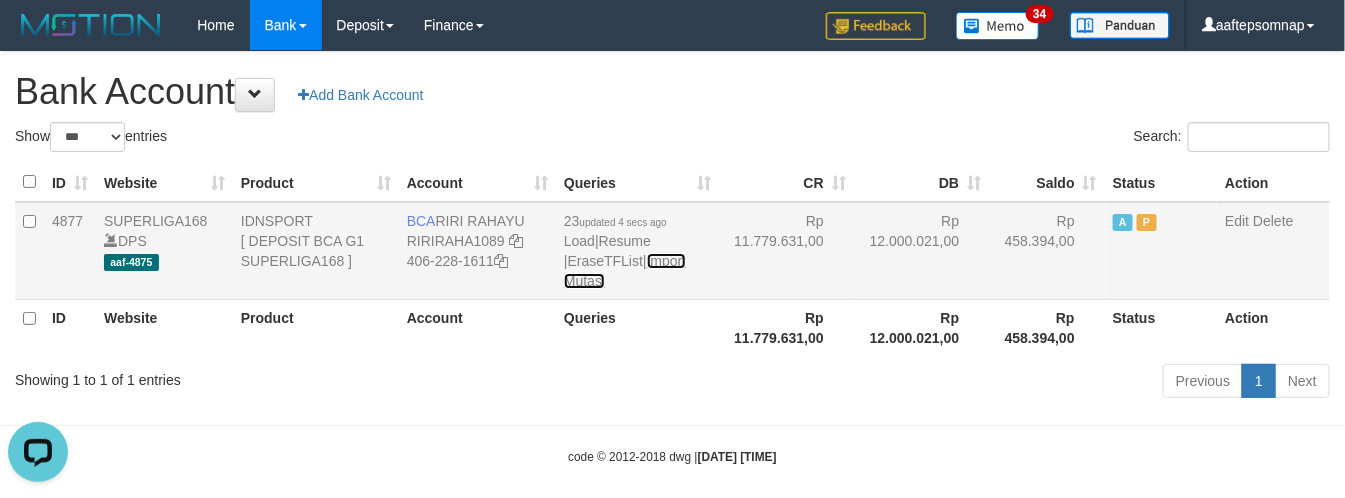 click on "Import Mutasi" at bounding box center (625, 271) 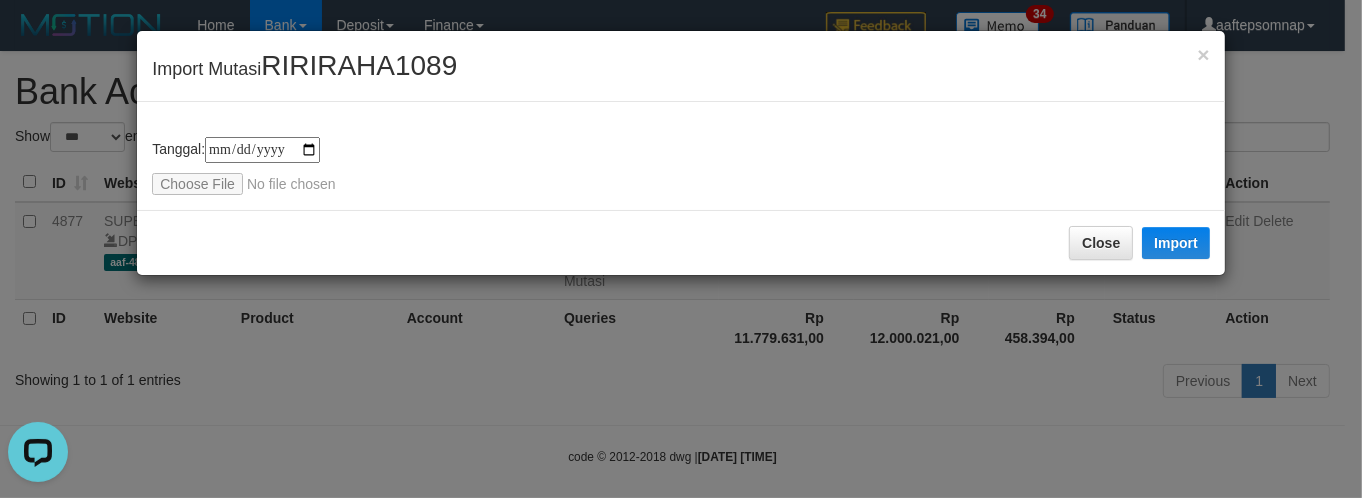 type on "**********" 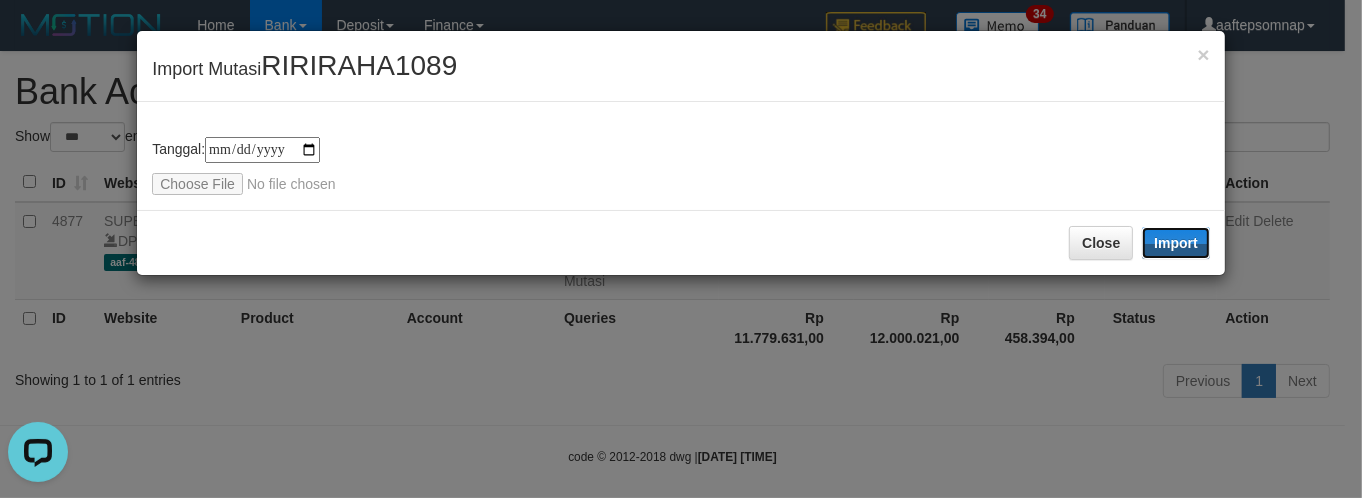 click on "Import" at bounding box center [1176, 243] 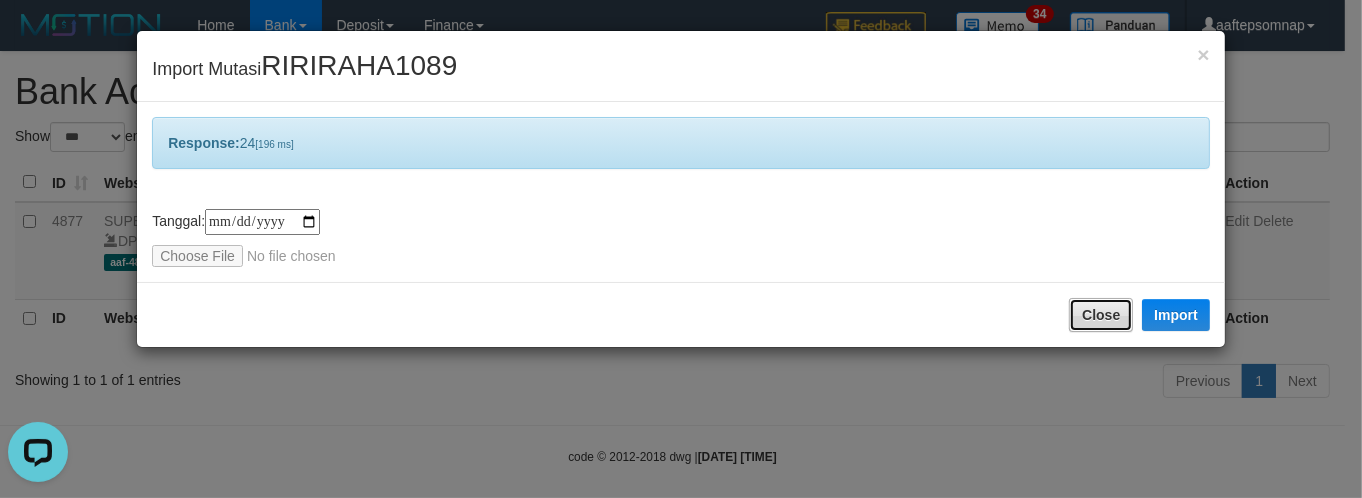 click on "Close" at bounding box center (1101, 315) 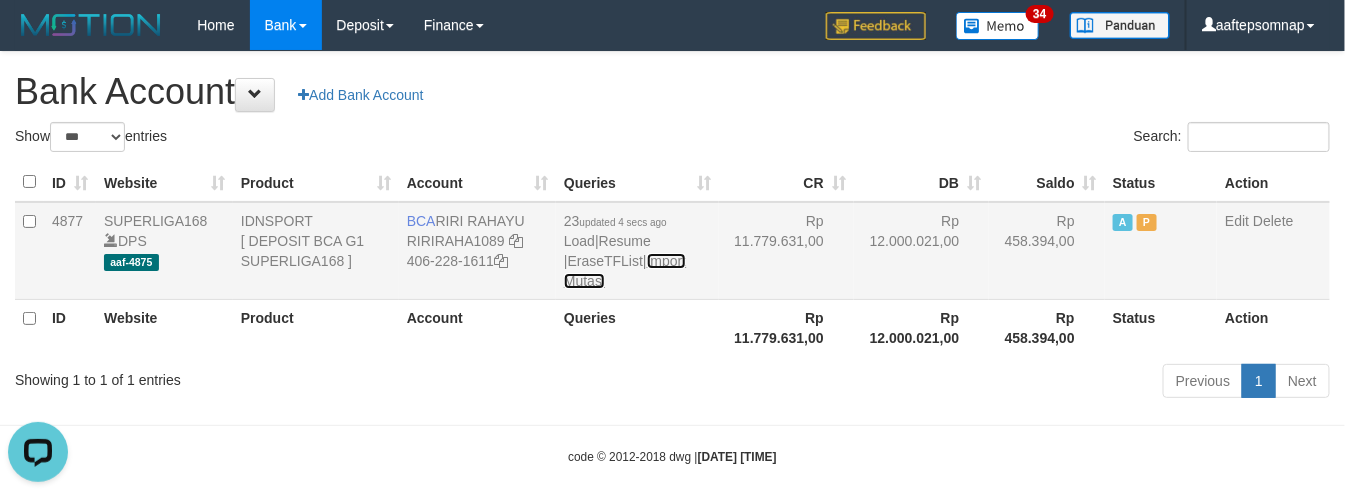 click on "Import Mutasi" at bounding box center (625, 271) 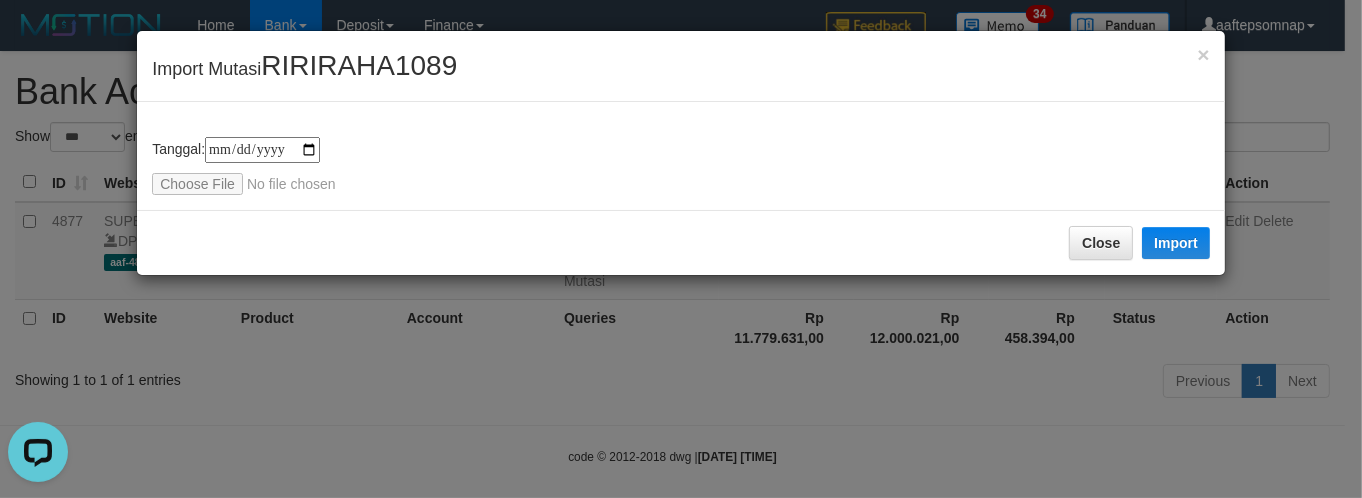 type on "**********" 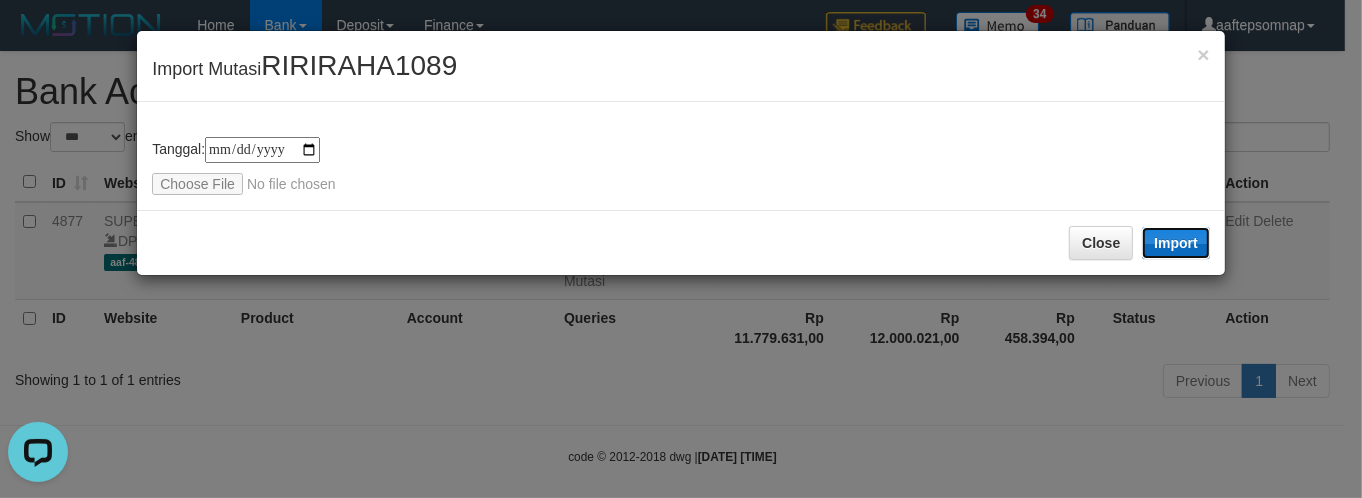 click on "Import" at bounding box center [1176, 243] 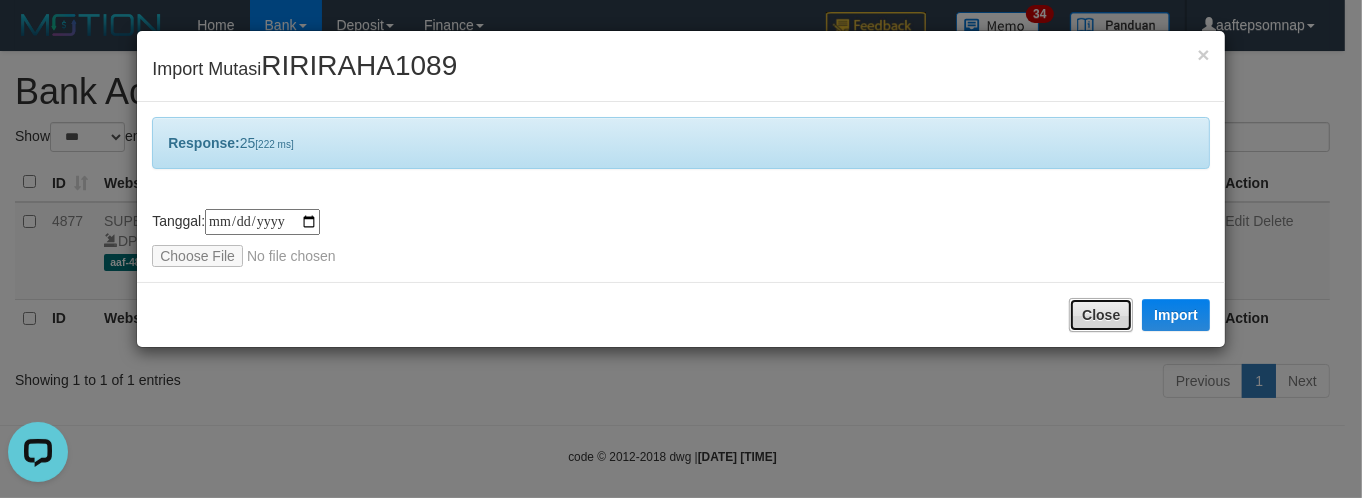 click on "Close" at bounding box center [1101, 315] 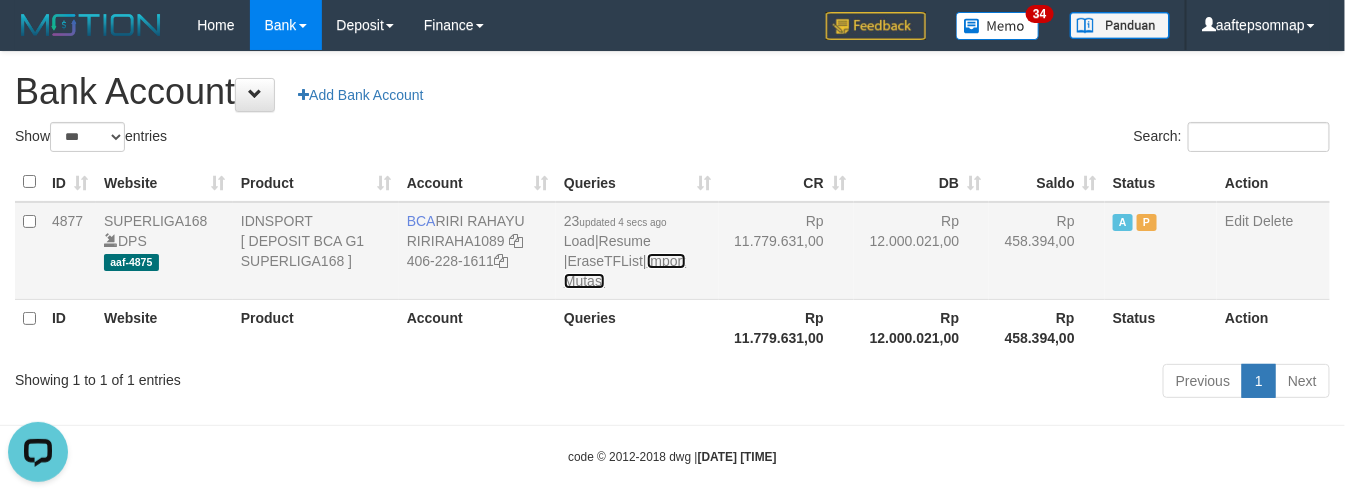 click on "Import Mutasi" at bounding box center [625, 271] 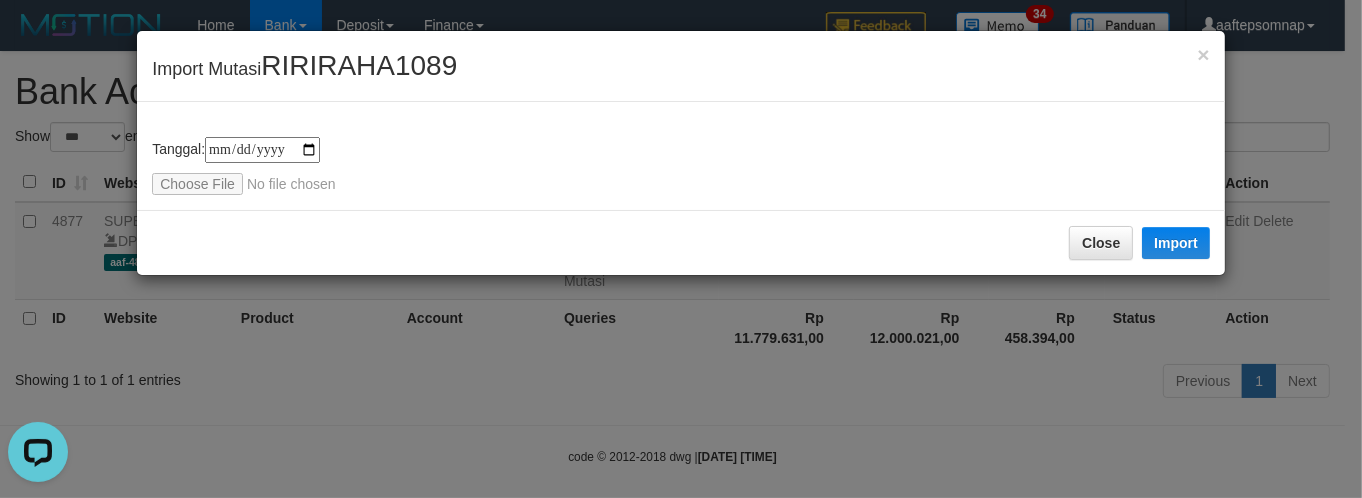 type on "**********" 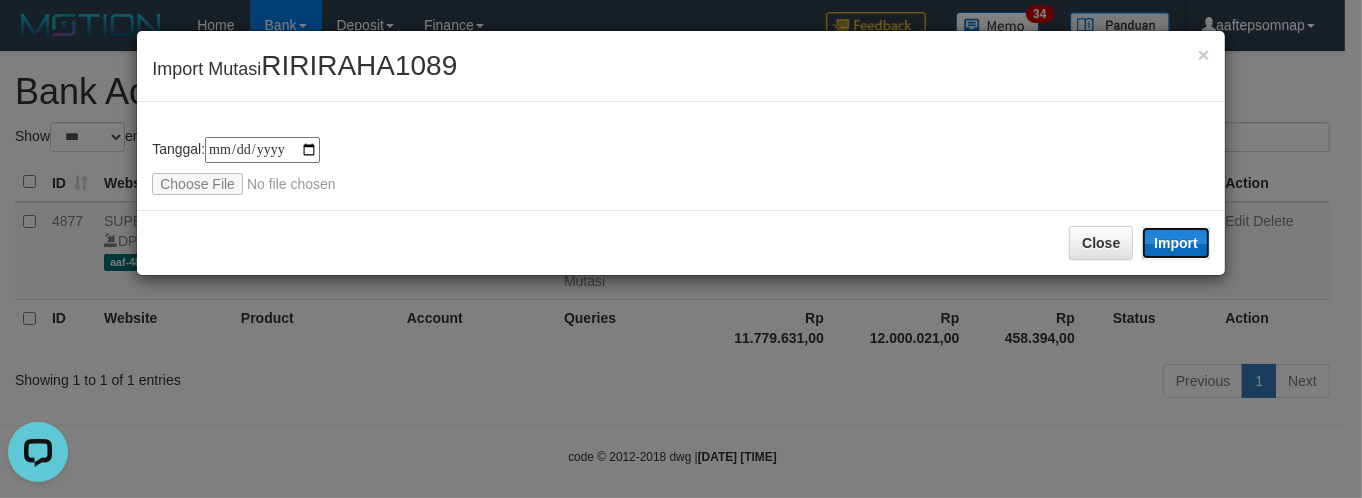 click on "Import" at bounding box center [1176, 243] 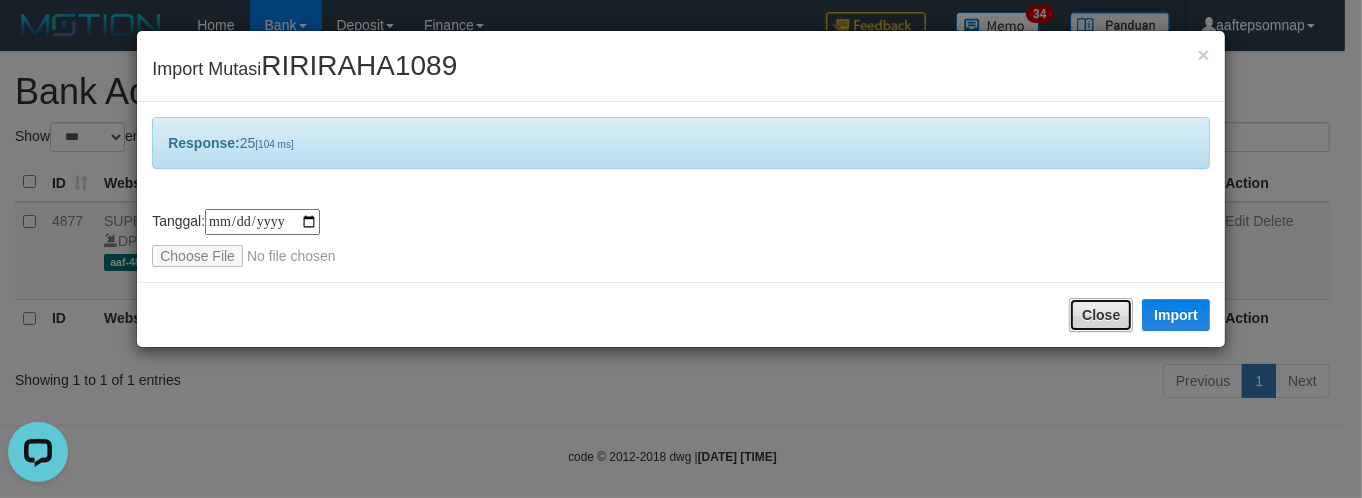 click on "Close" at bounding box center [1101, 315] 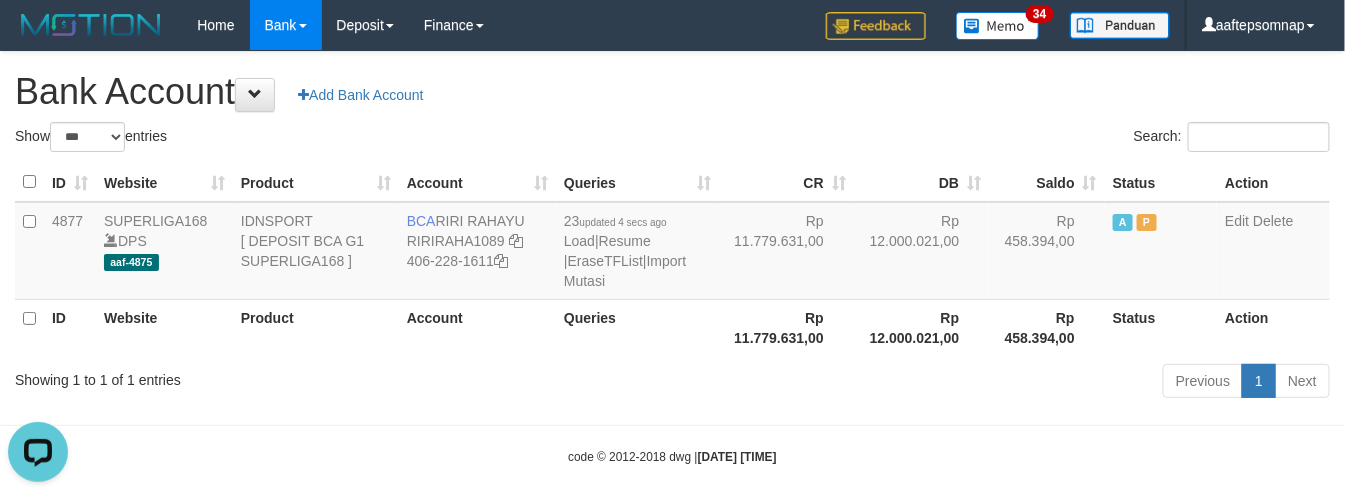click on "Search:" at bounding box center (1009, 139) 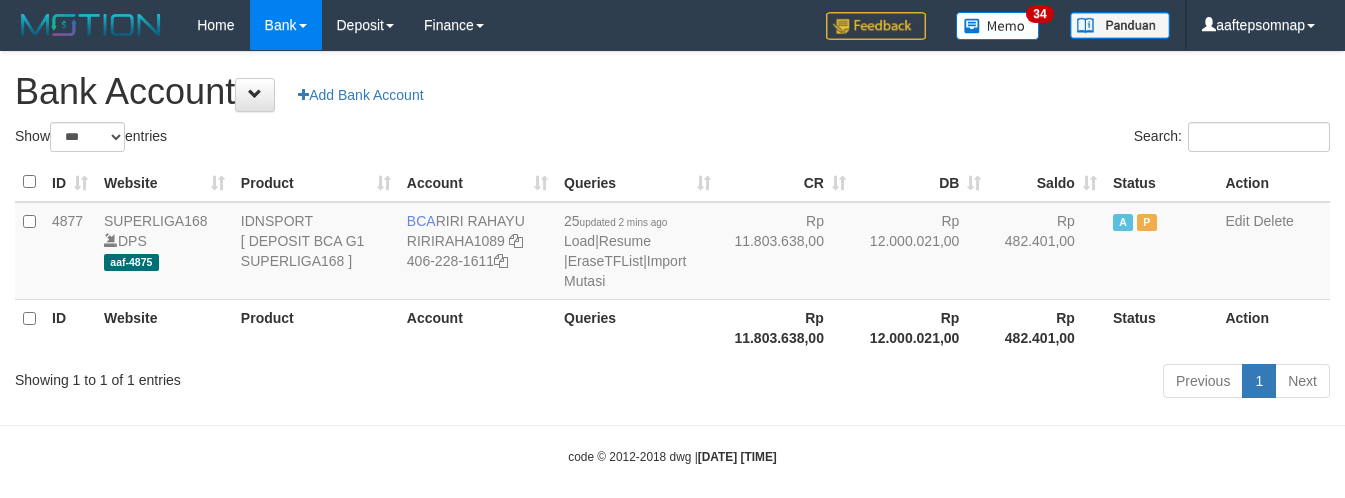 select on "***" 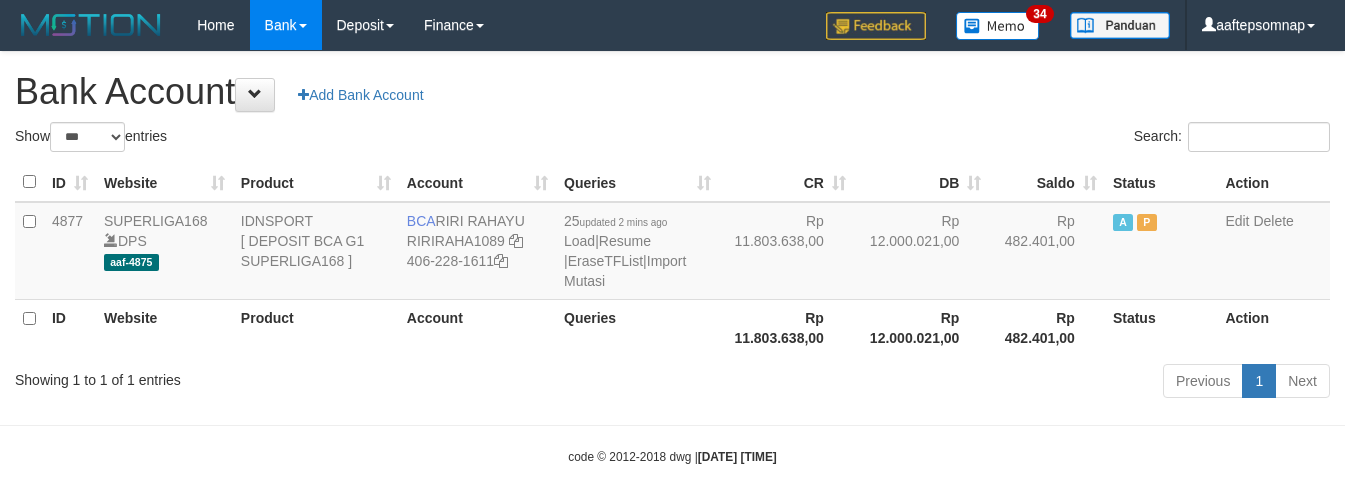 scroll, scrollTop: 0, scrollLeft: 0, axis: both 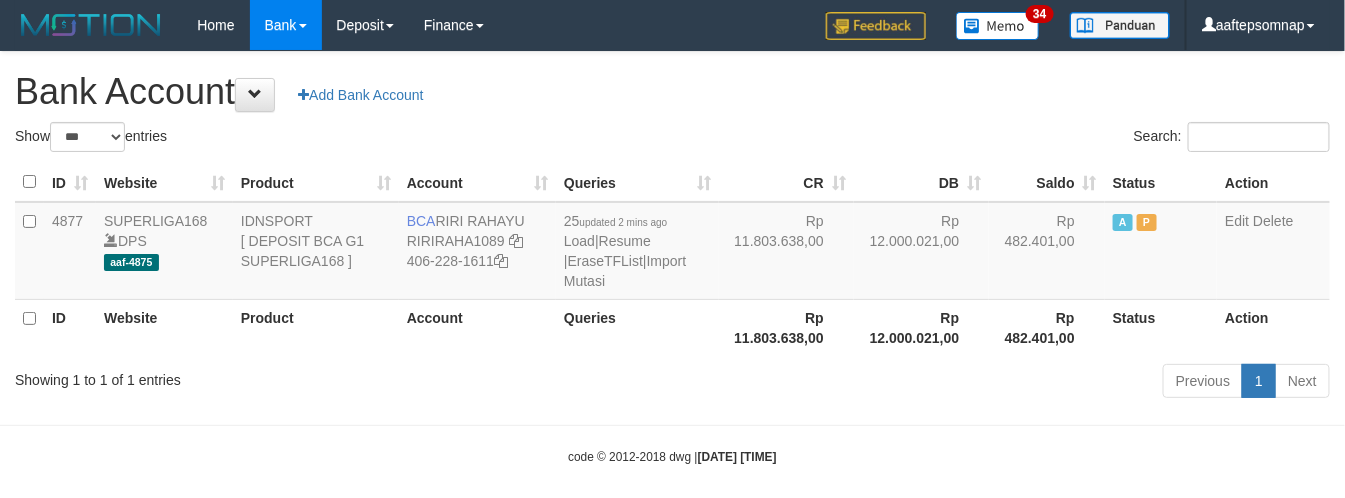 click on "Bank Account
Add Bank Account" at bounding box center (672, 92) 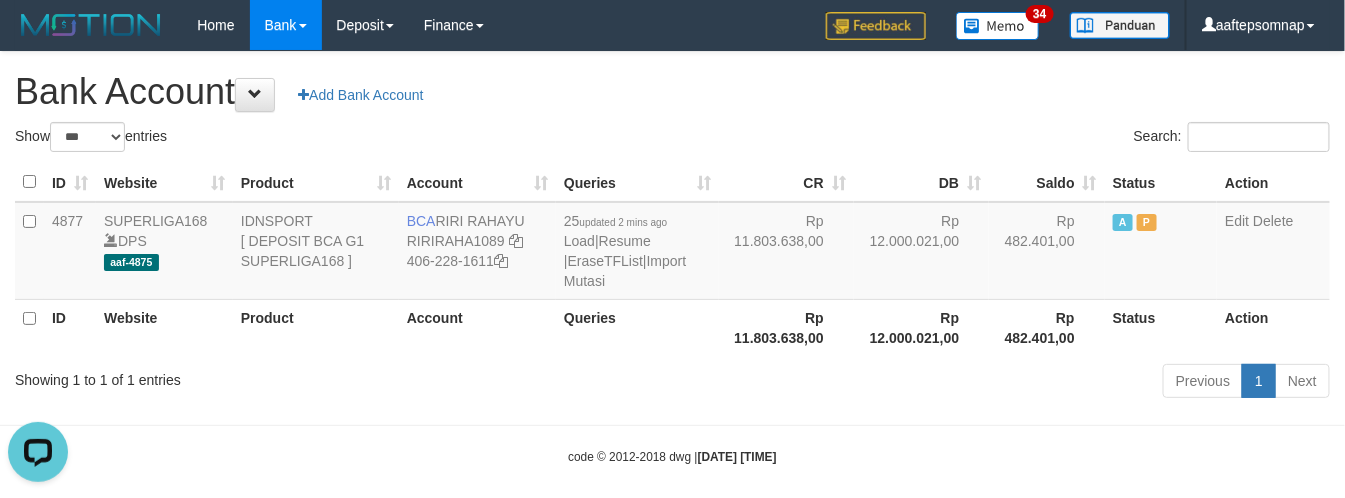 scroll, scrollTop: 0, scrollLeft: 0, axis: both 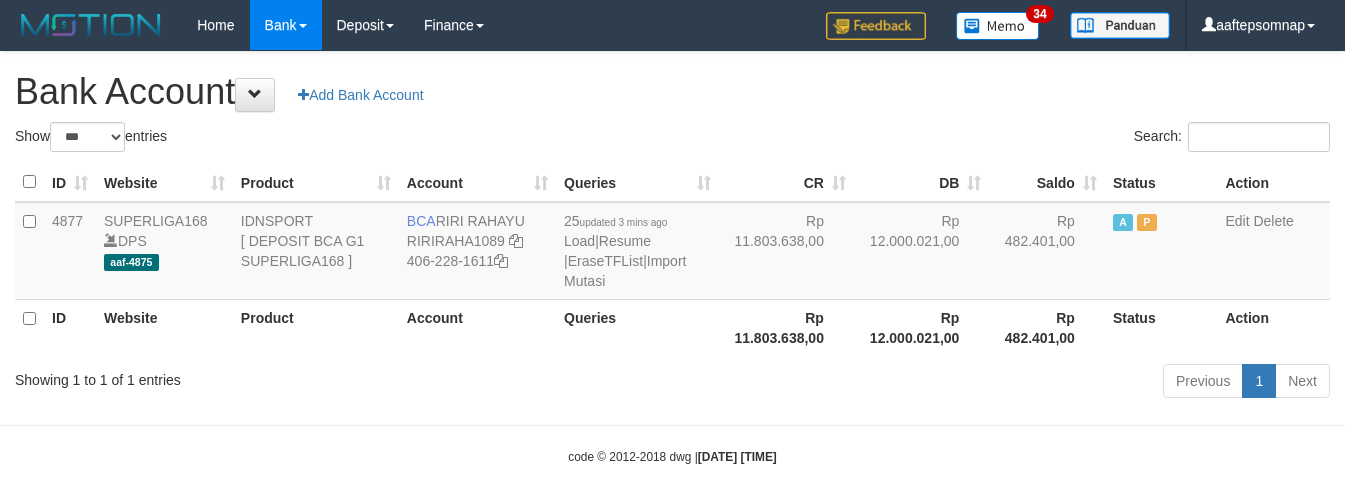 select on "***" 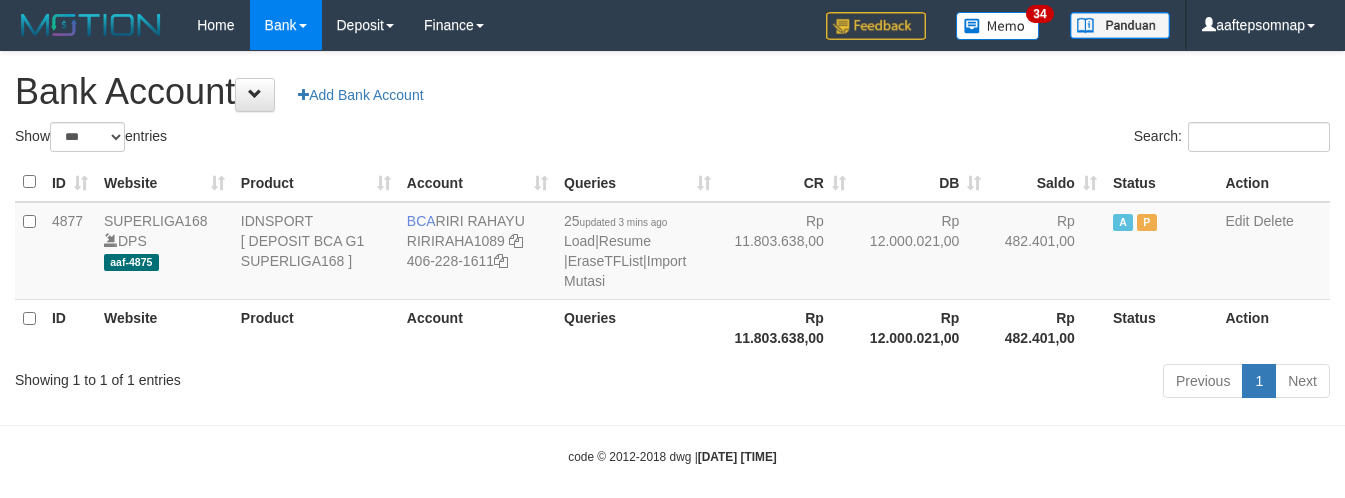 scroll, scrollTop: 0, scrollLeft: 0, axis: both 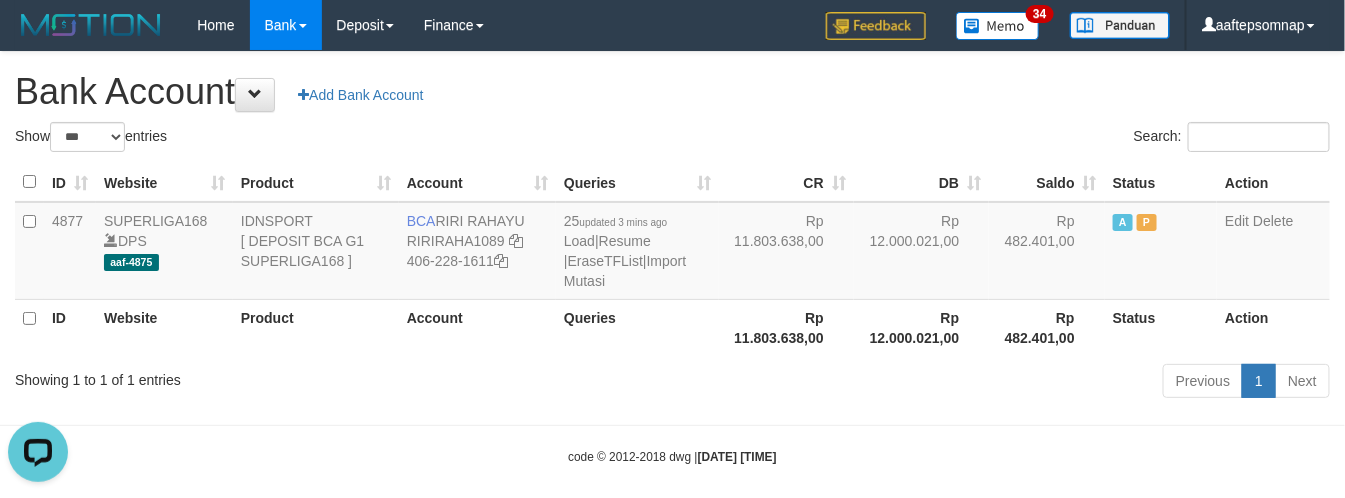 drag, startPoint x: 564, startPoint y: 93, endPoint x: 561, endPoint y: 73, distance: 20.22375 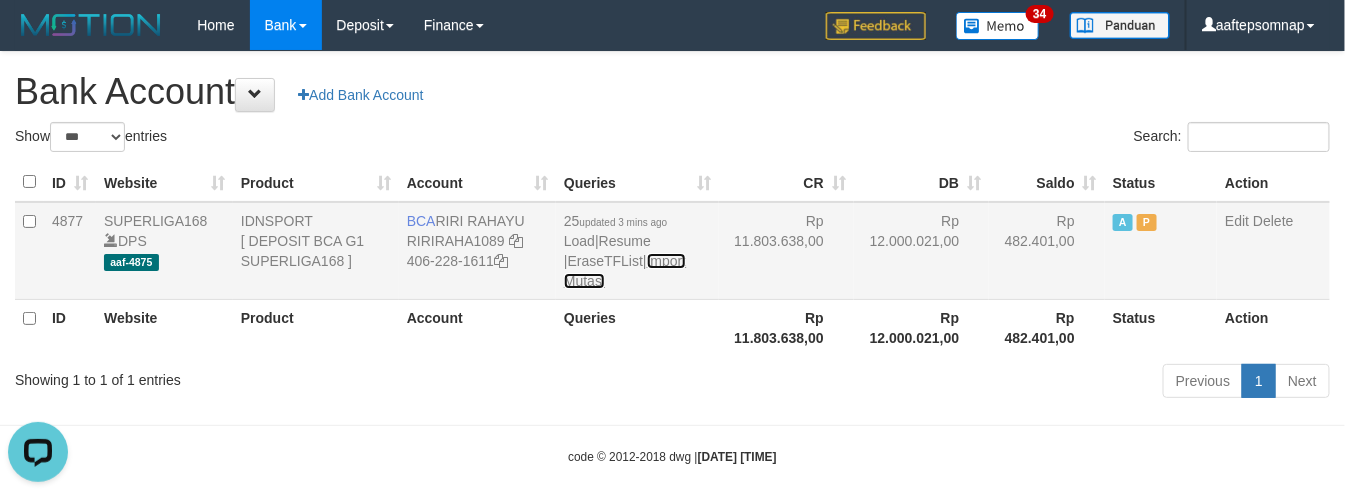 click on "Import Mutasi" at bounding box center [625, 271] 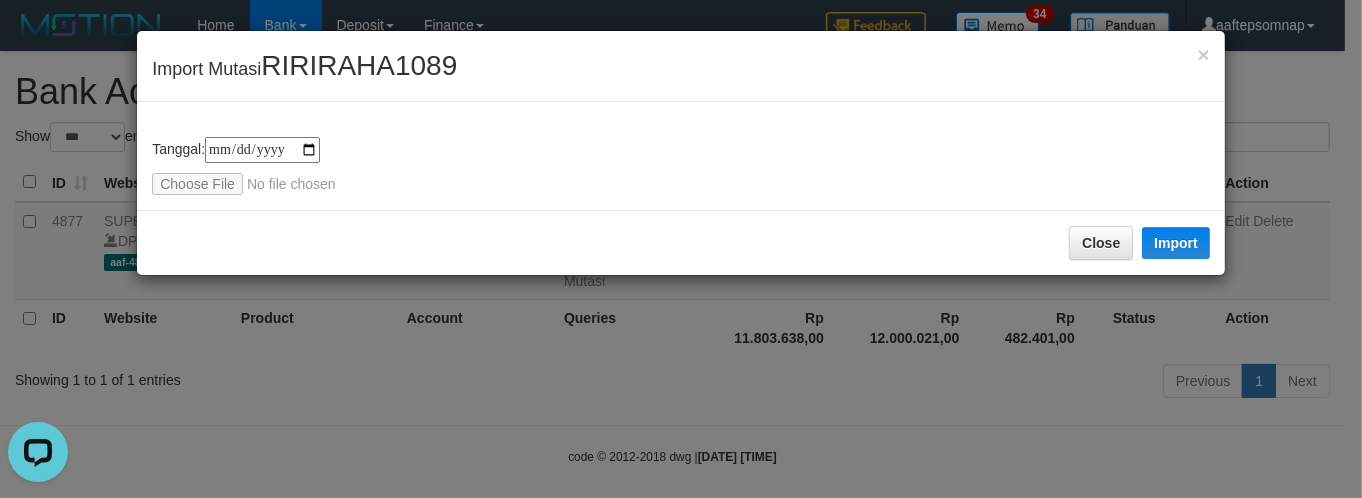type on "**********" 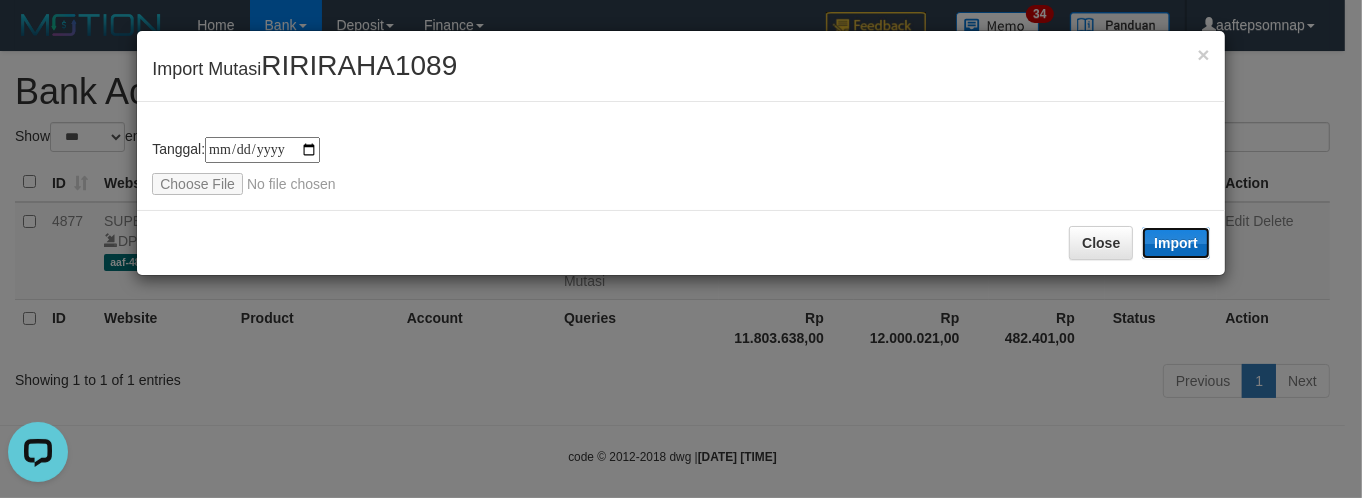 click on "Import" at bounding box center [1176, 243] 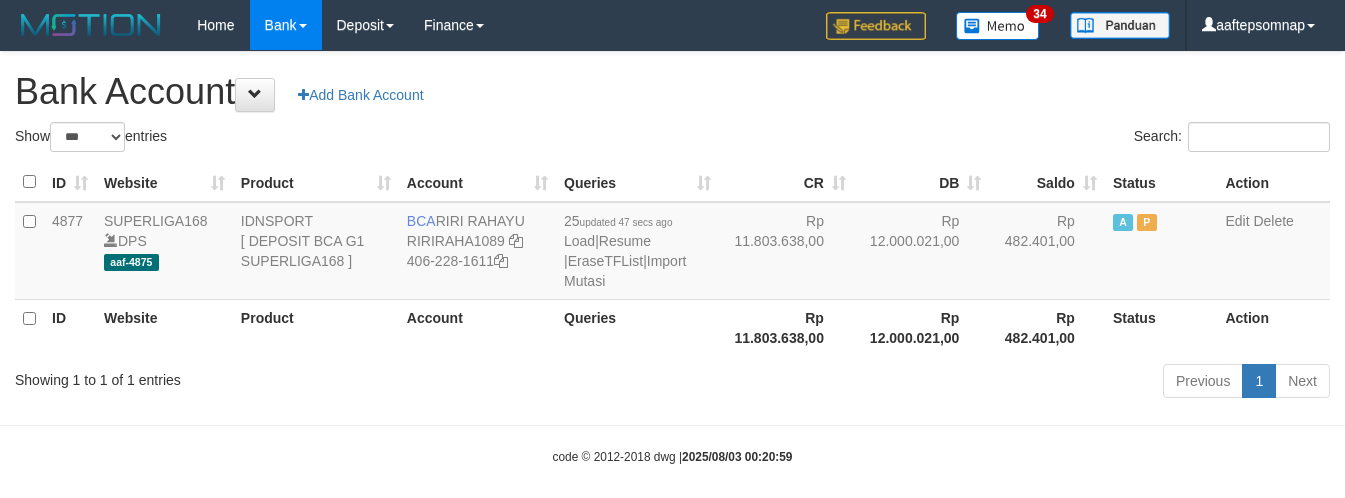 select on "***" 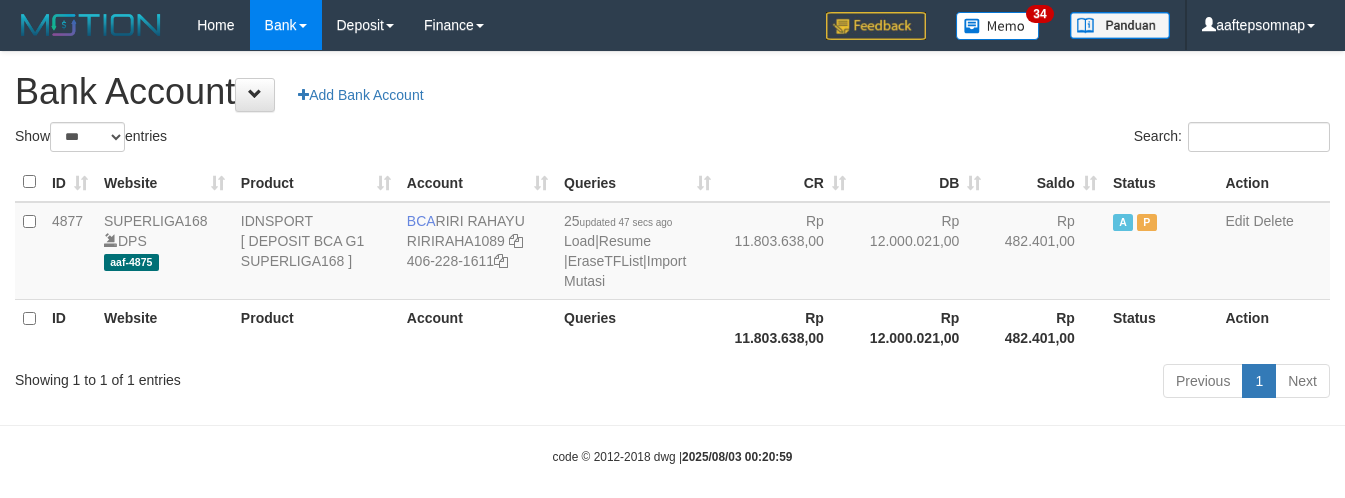 scroll, scrollTop: 0, scrollLeft: 0, axis: both 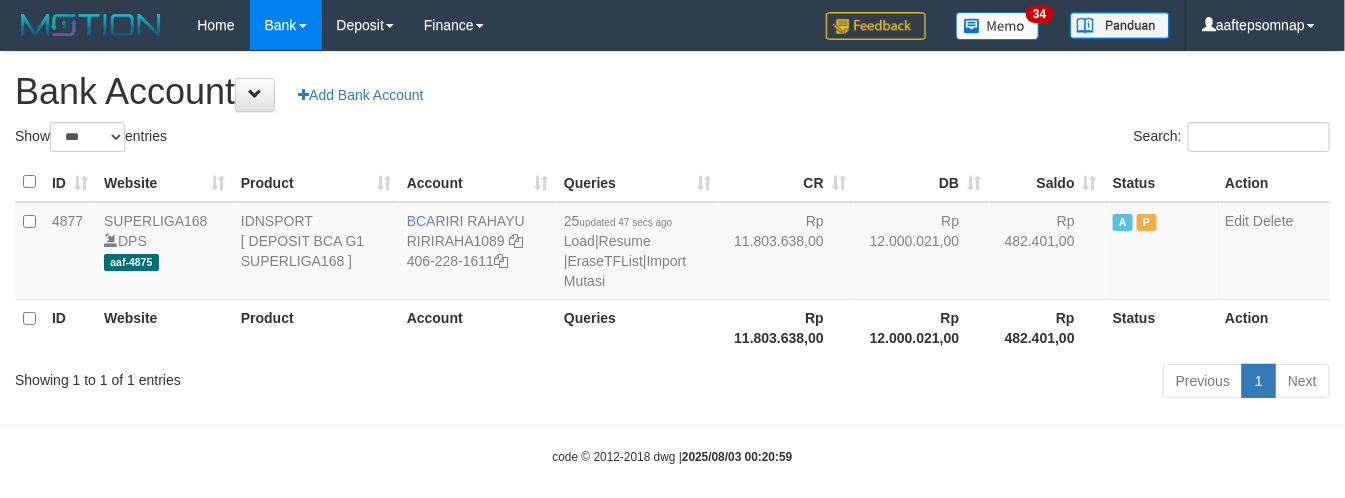 click on "Bank Account
Add Bank Account" at bounding box center [672, 92] 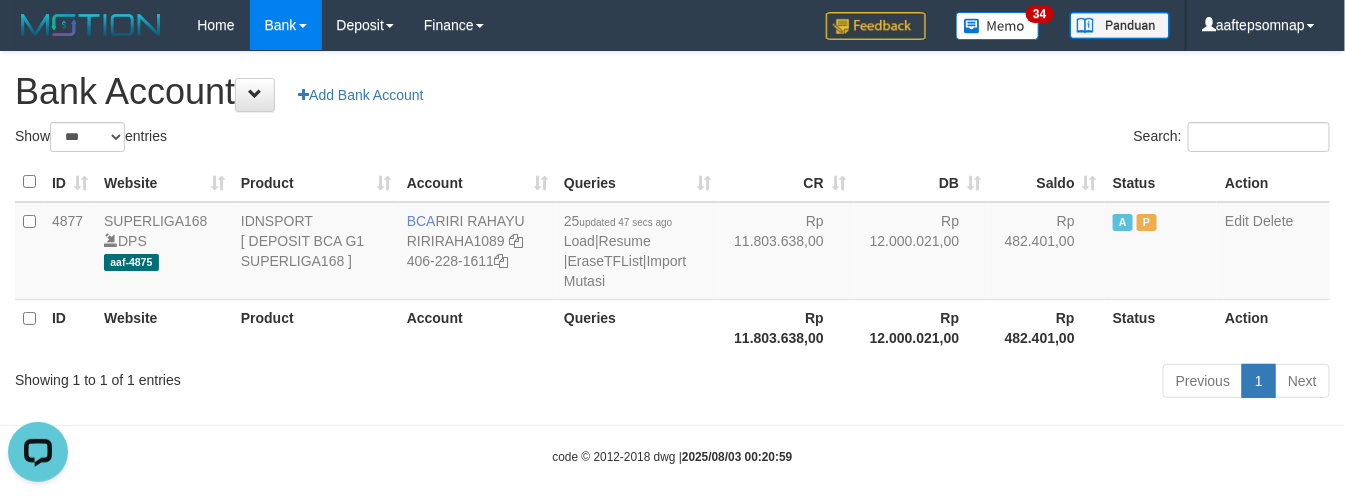 scroll, scrollTop: 0, scrollLeft: 0, axis: both 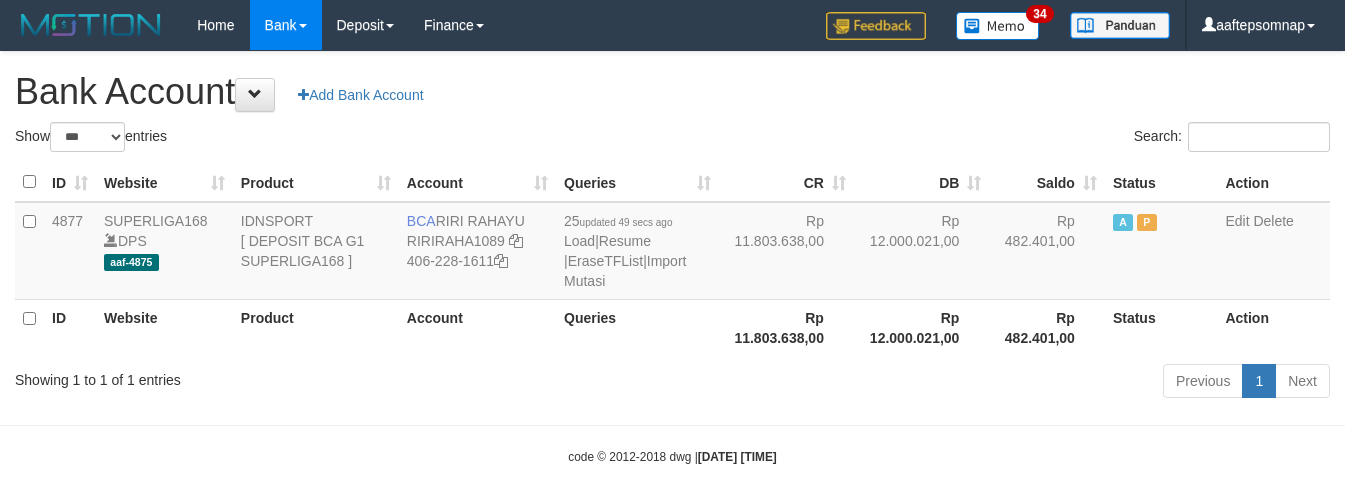 select on "***" 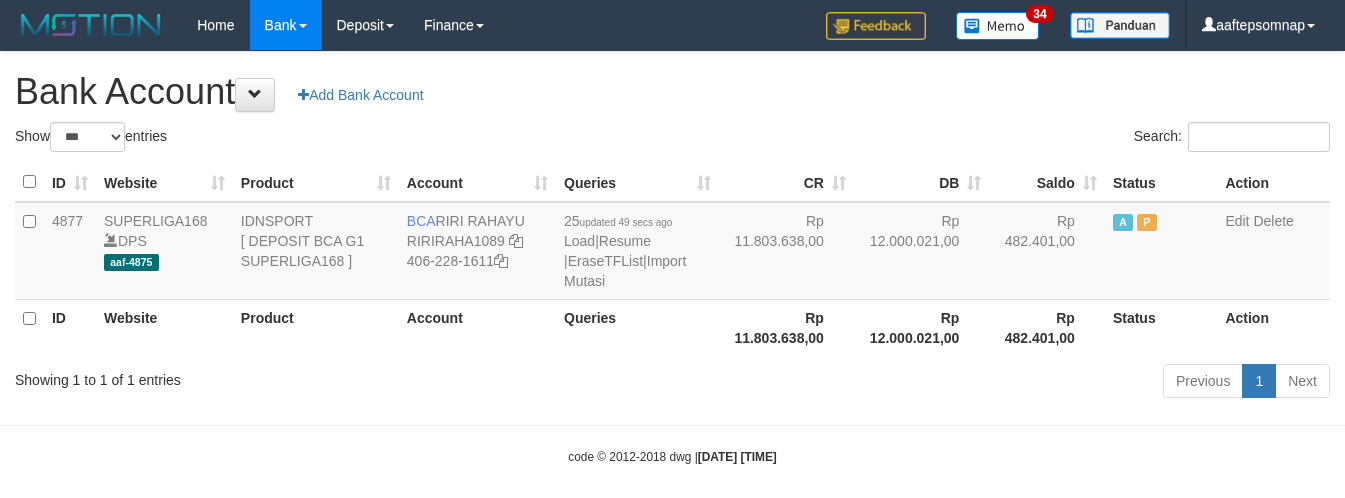 scroll, scrollTop: 0, scrollLeft: 0, axis: both 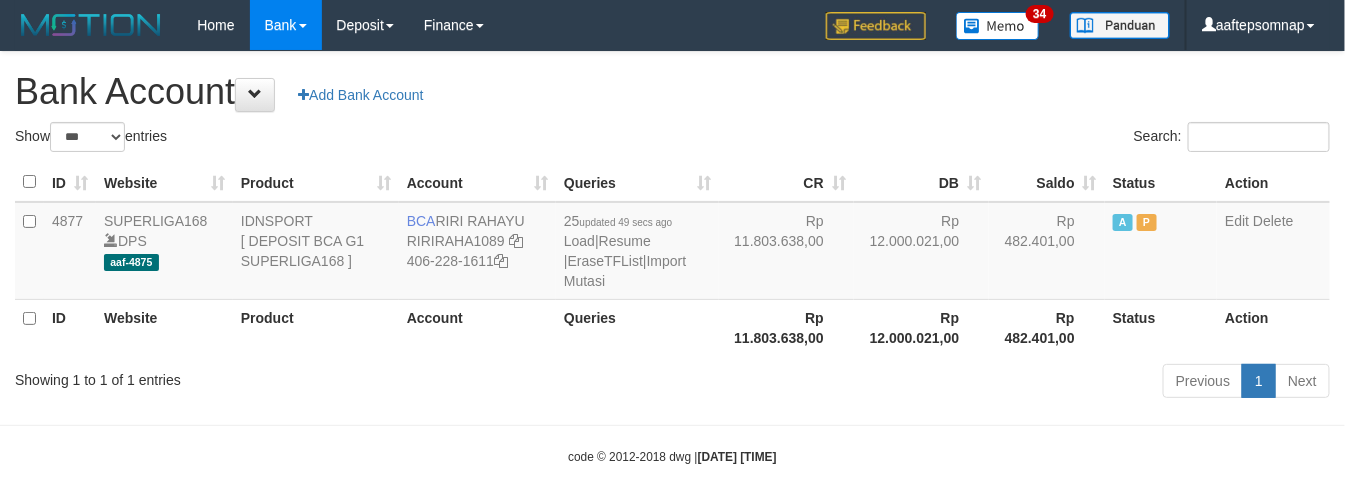click on "**********" at bounding box center (672, 228) 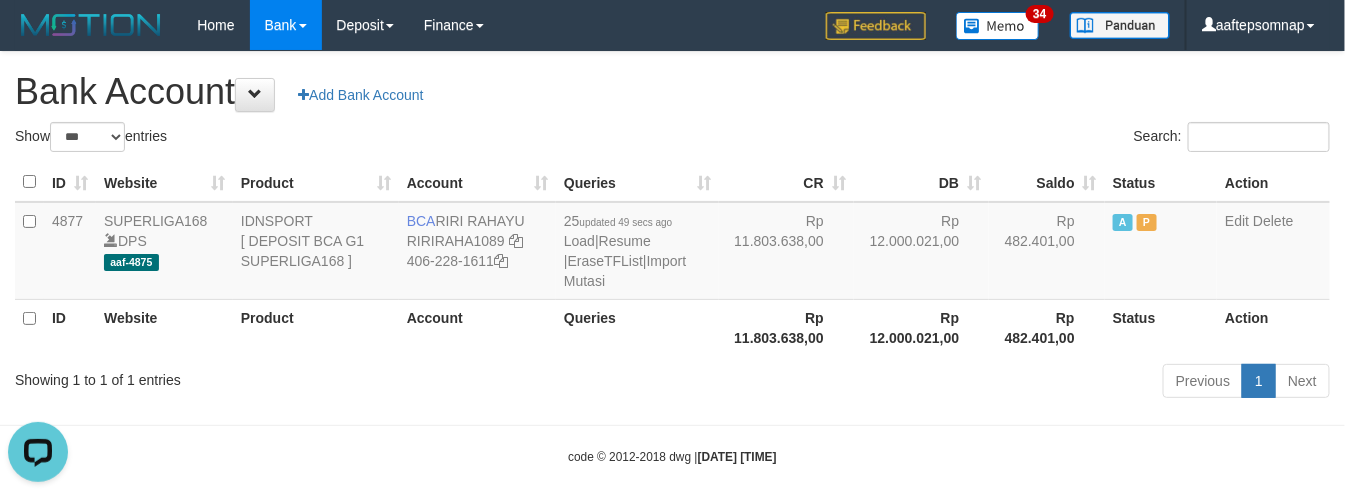 scroll, scrollTop: 0, scrollLeft: 0, axis: both 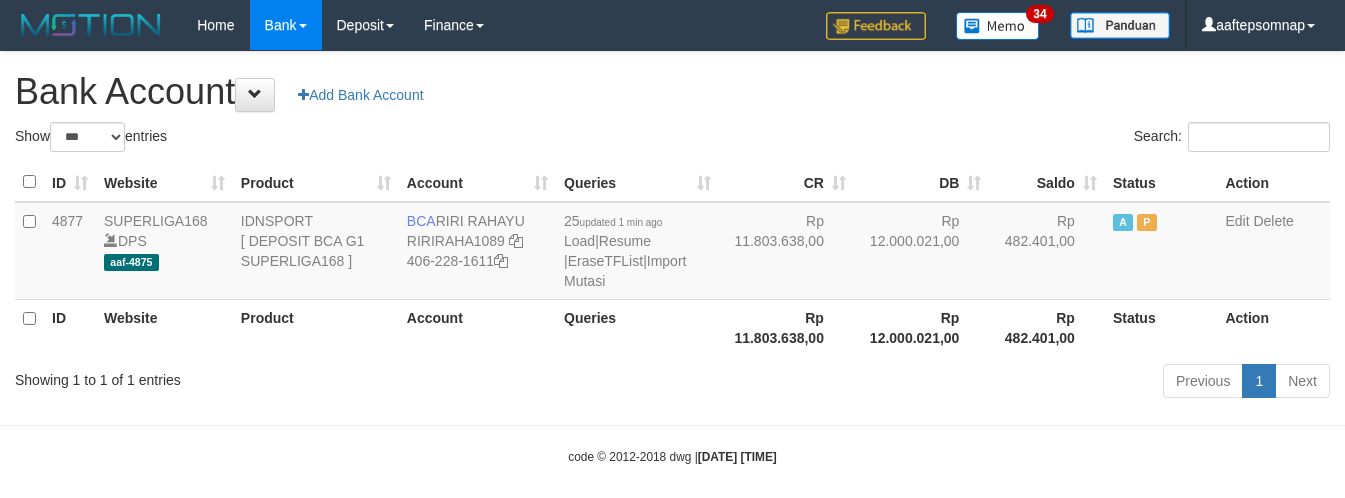 select on "***" 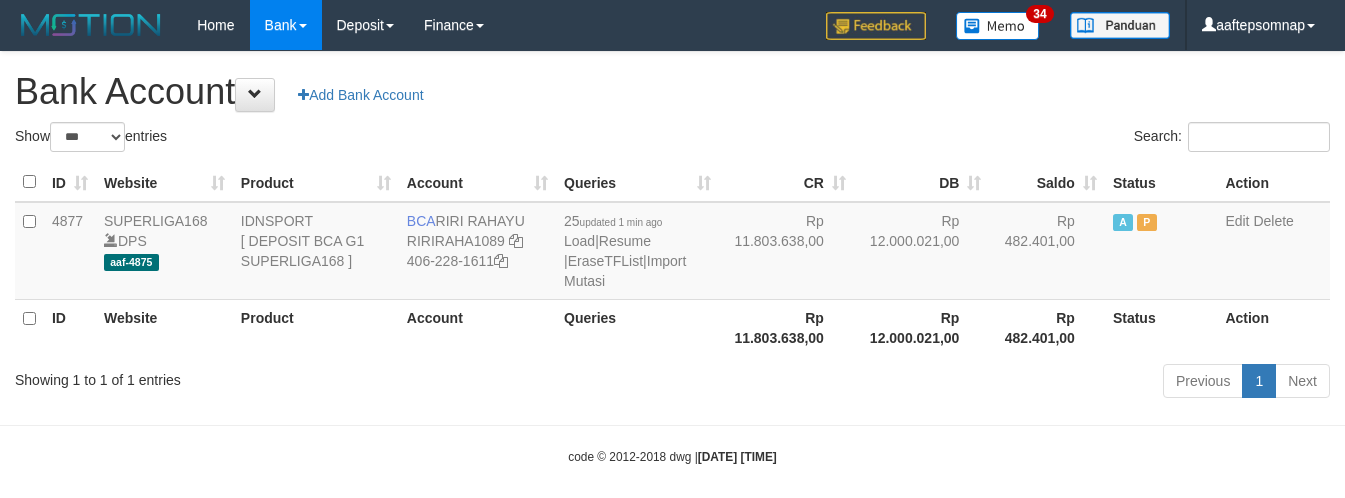 scroll, scrollTop: 0, scrollLeft: 0, axis: both 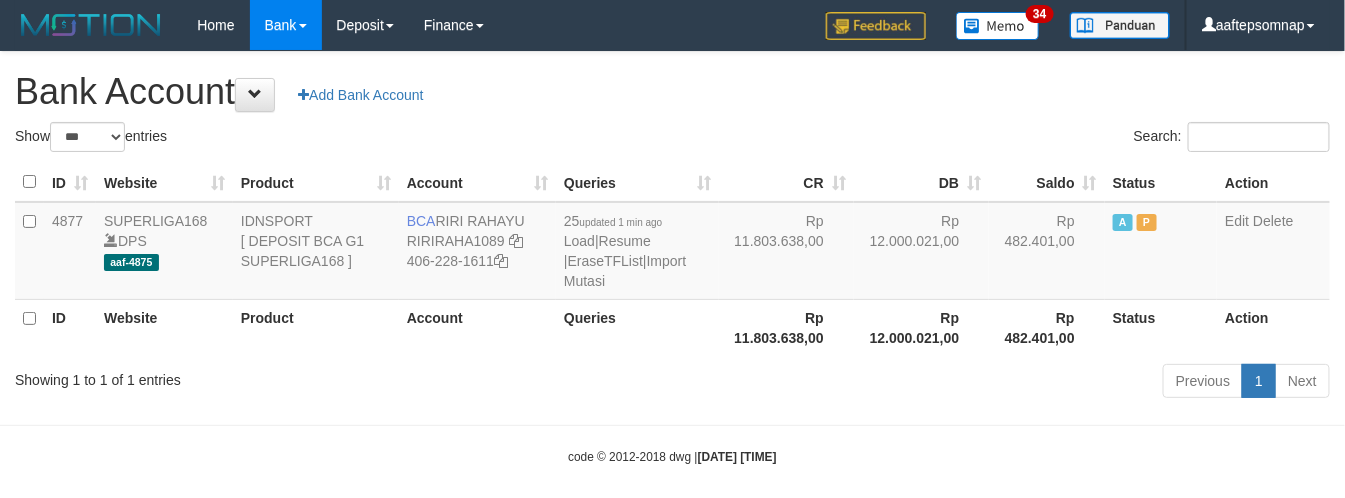 click on "Bank Account
Add Bank Account" at bounding box center (672, 92) 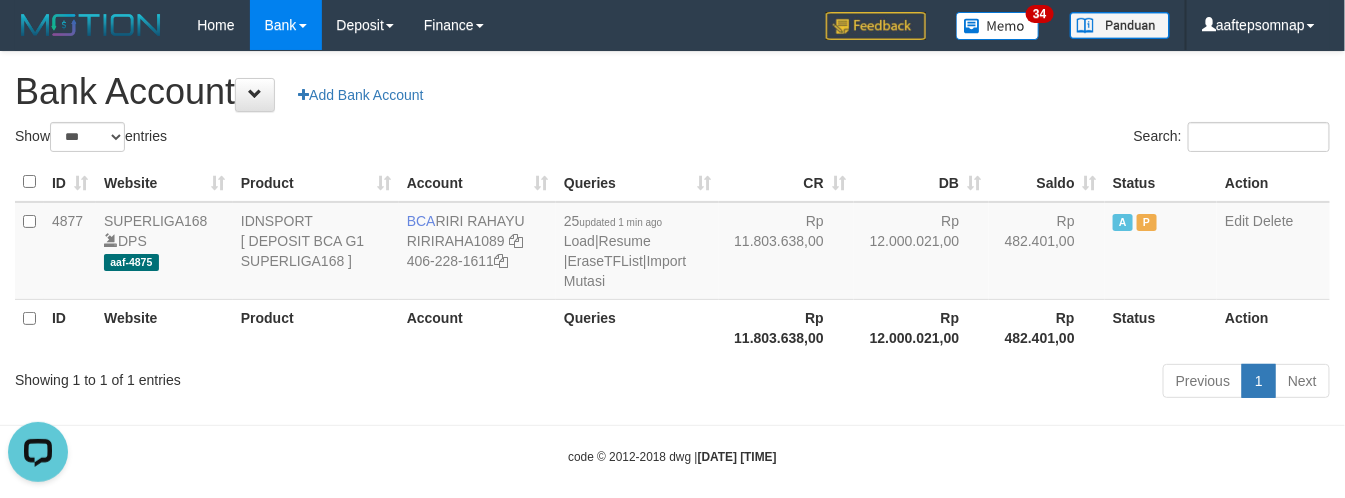 scroll, scrollTop: 0, scrollLeft: 0, axis: both 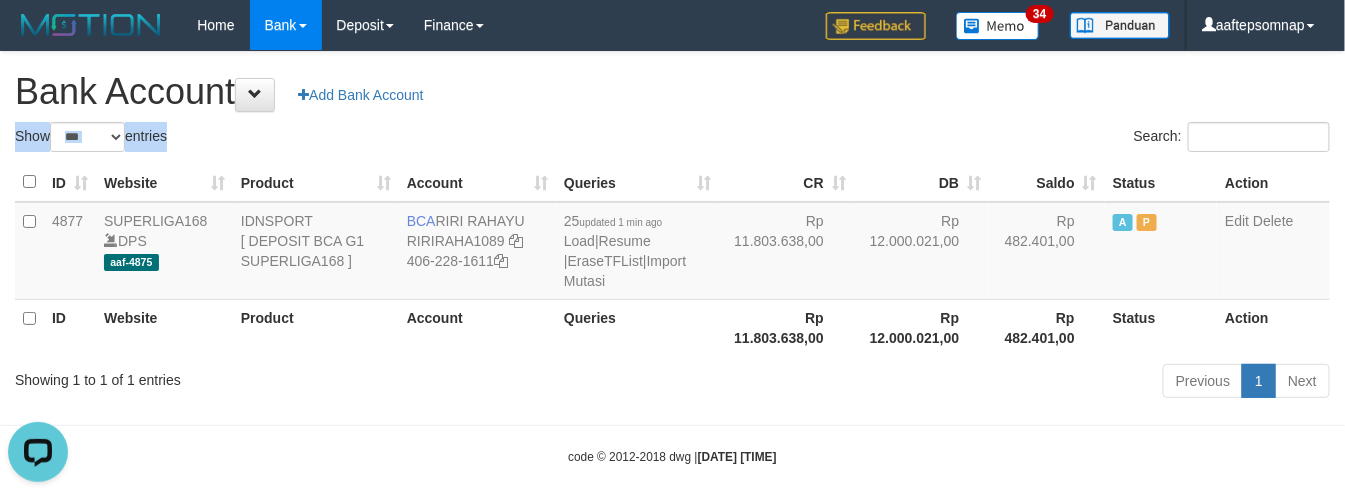 click on "Bank Account
Add Bank Account" at bounding box center (672, 92) 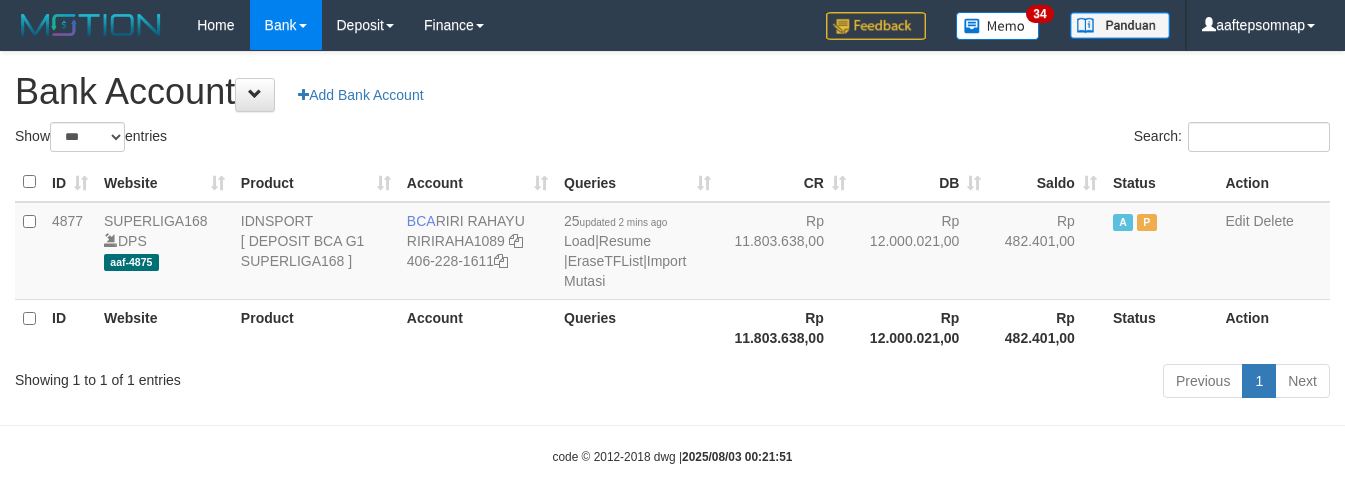 select on "***" 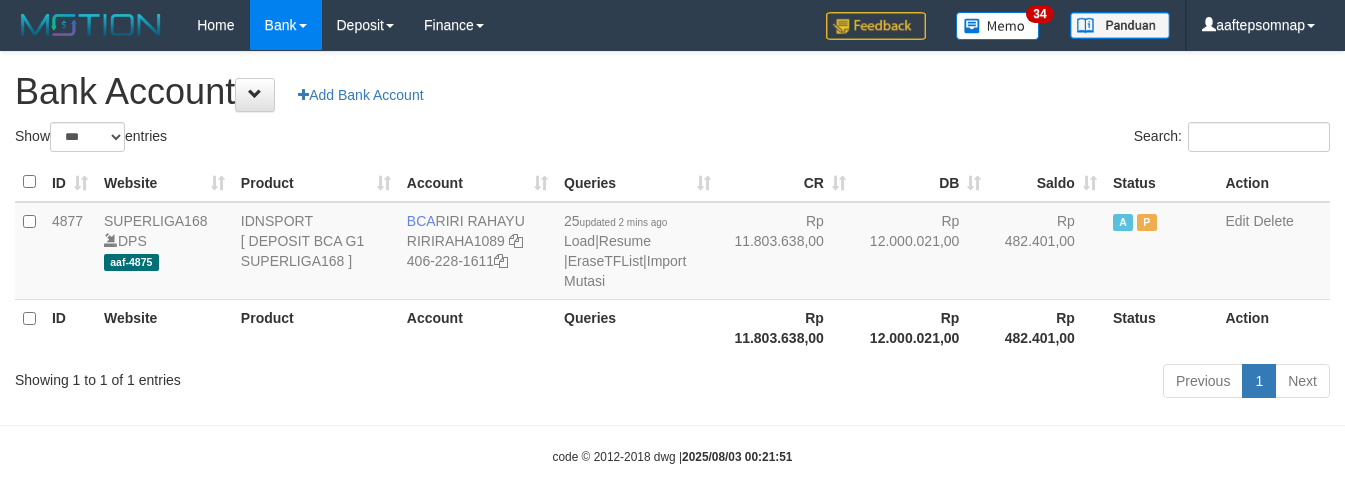 scroll, scrollTop: 0, scrollLeft: 0, axis: both 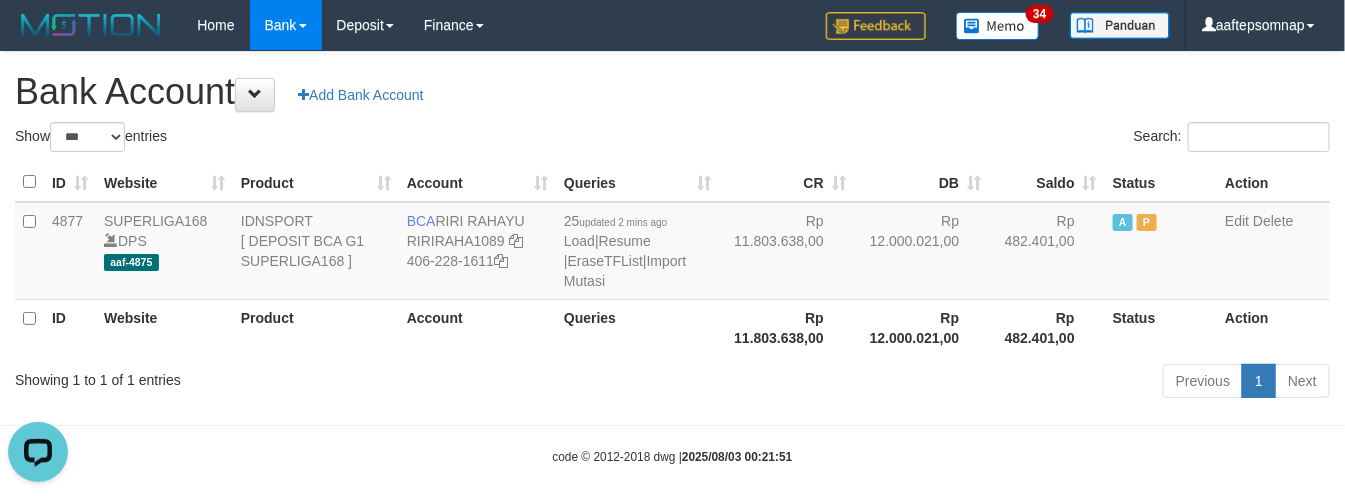 click on "Show  ** ** ** *** ***  entries" at bounding box center (336, 139) 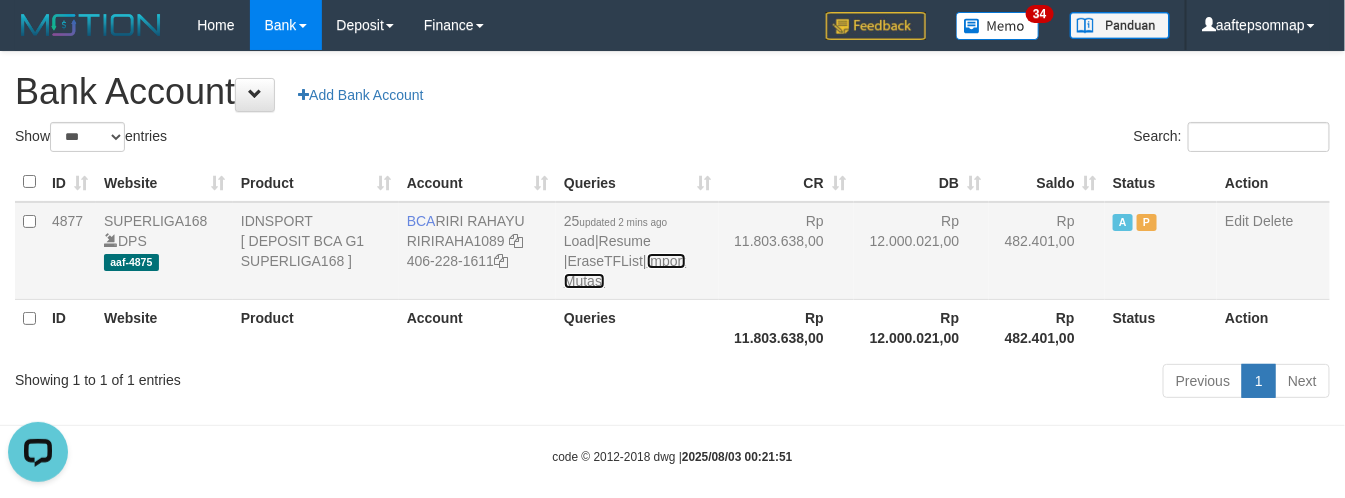 click on "Import Mutasi" at bounding box center [625, 271] 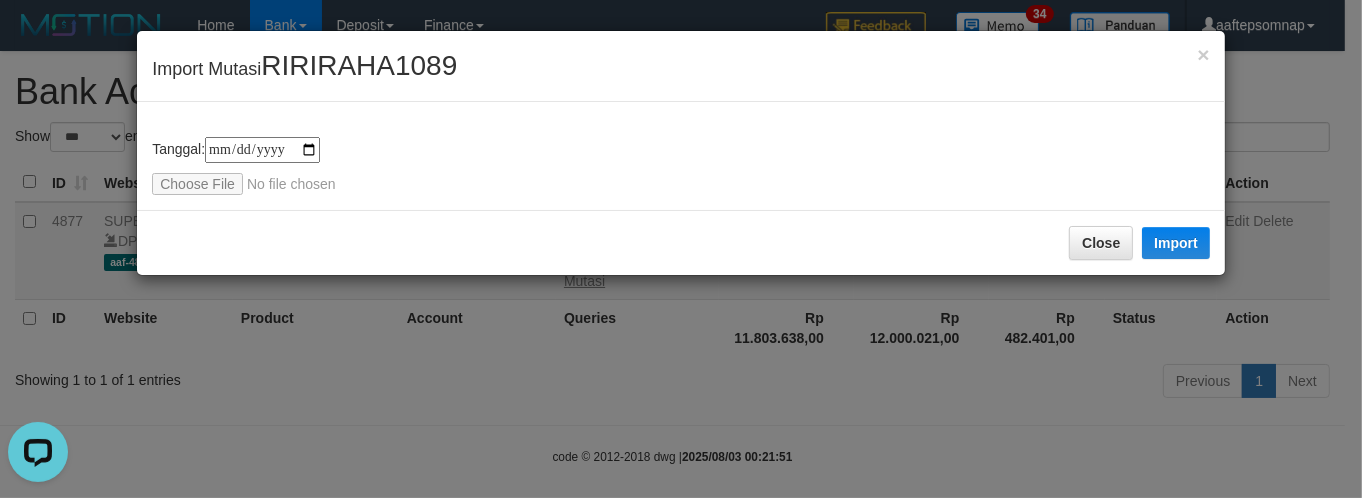 type on "**********" 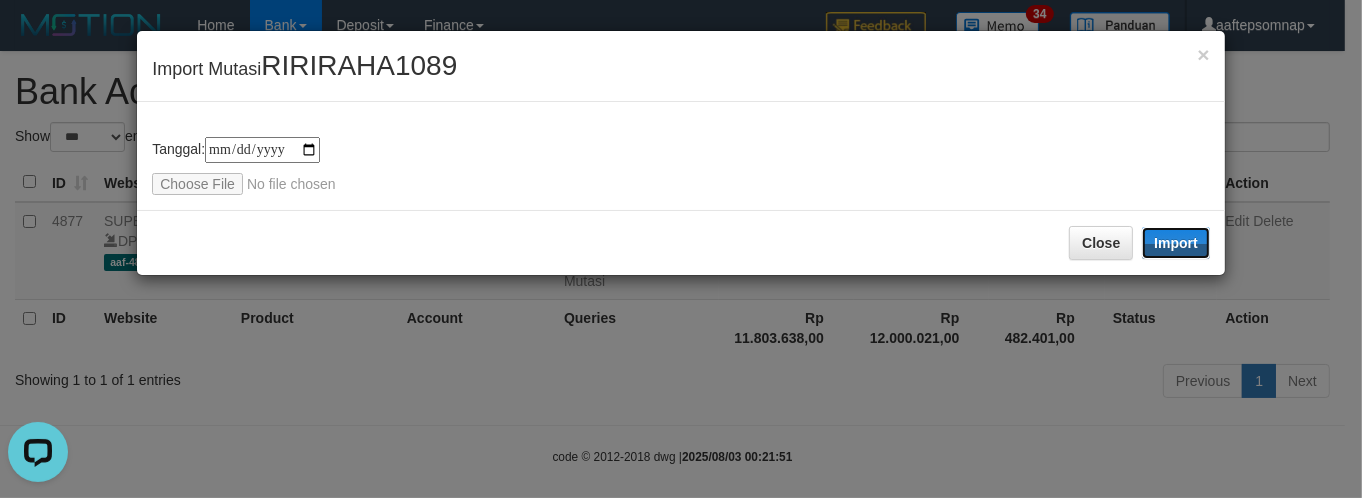 drag, startPoint x: 1167, startPoint y: 252, endPoint x: 656, endPoint y: 1, distance: 569.31714 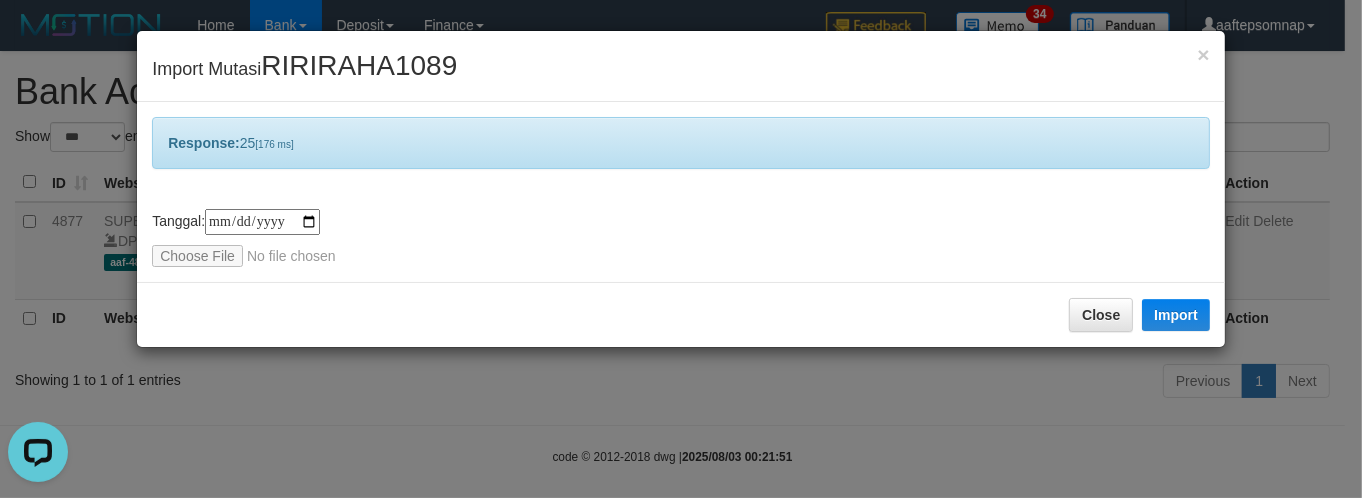 drag, startPoint x: 693, startPoint y: 276, endPoint x: 564, endPoint y: 86, distance: 229.65408 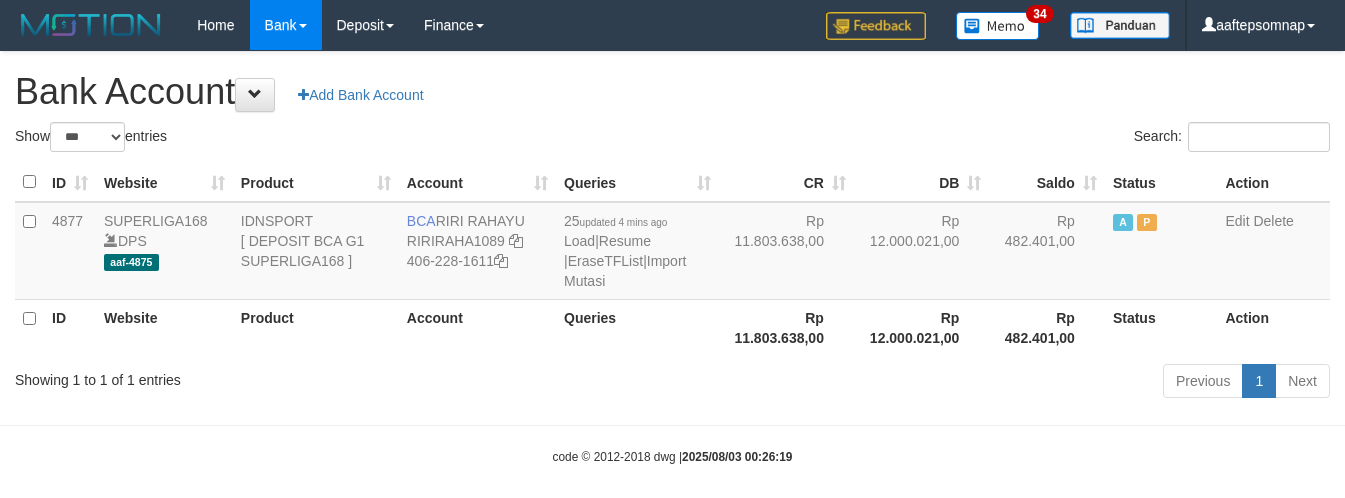 select on "***" 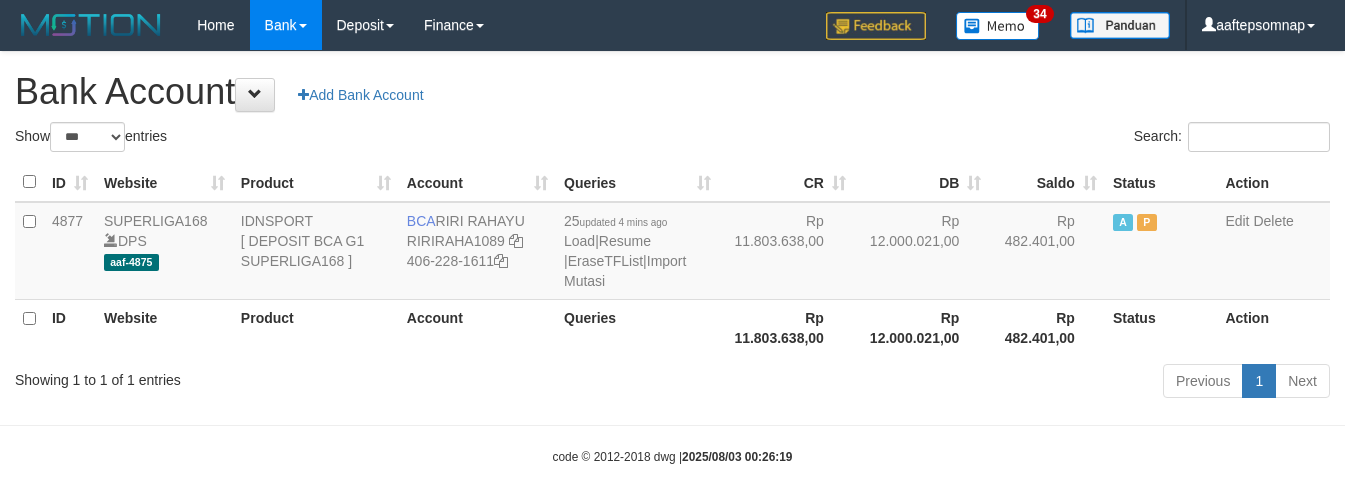 scroll, scrollTop: 0, scrollLeft: 0, axis: both 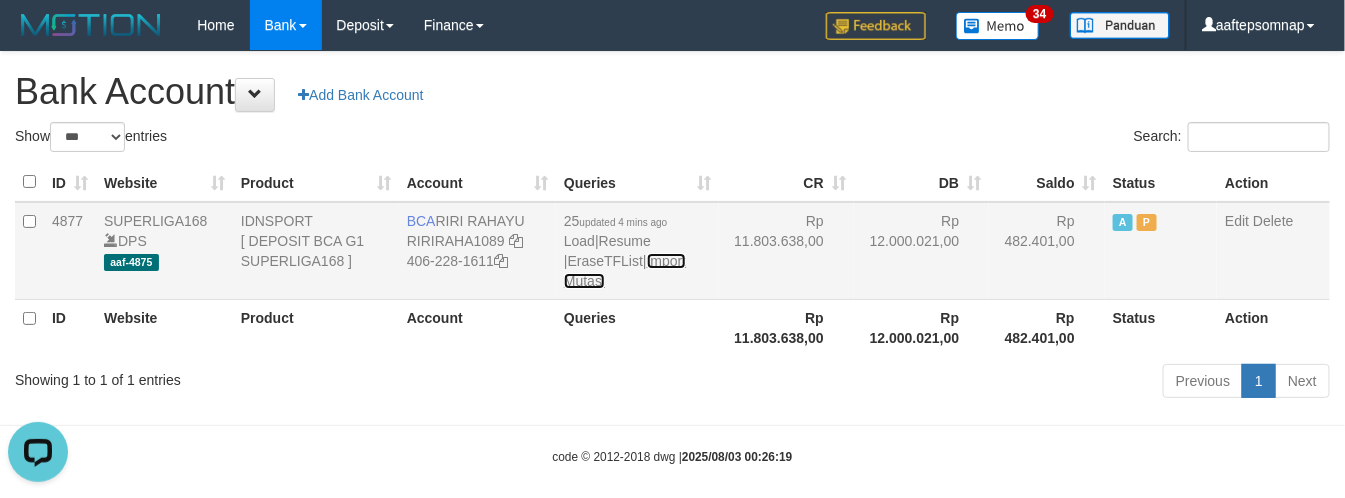 click on "Import Mutasi" at bounding box center [625, 271] 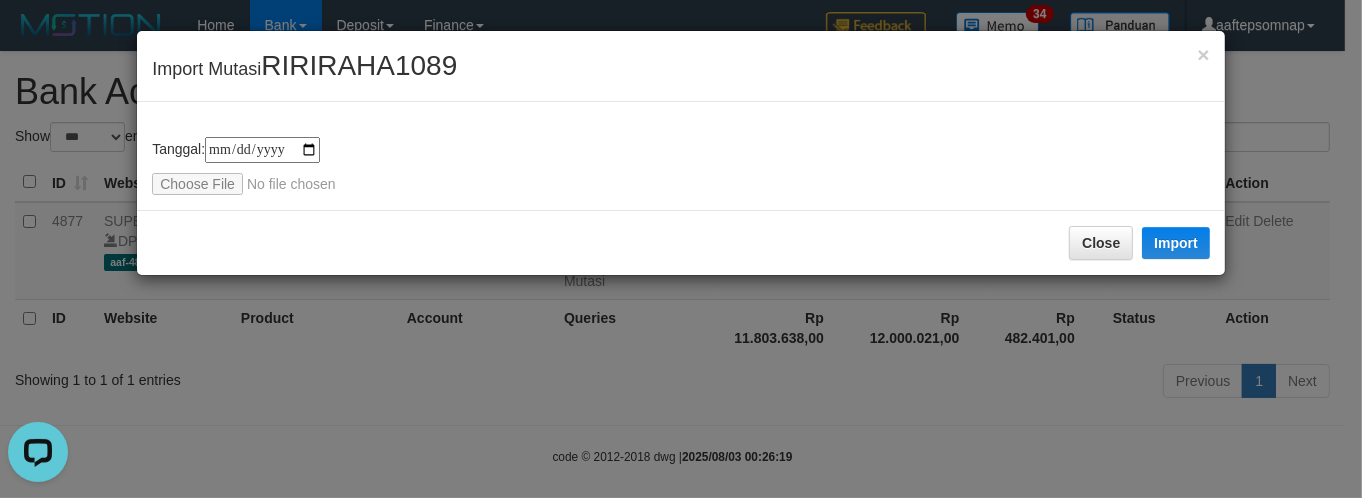 type on "**********" 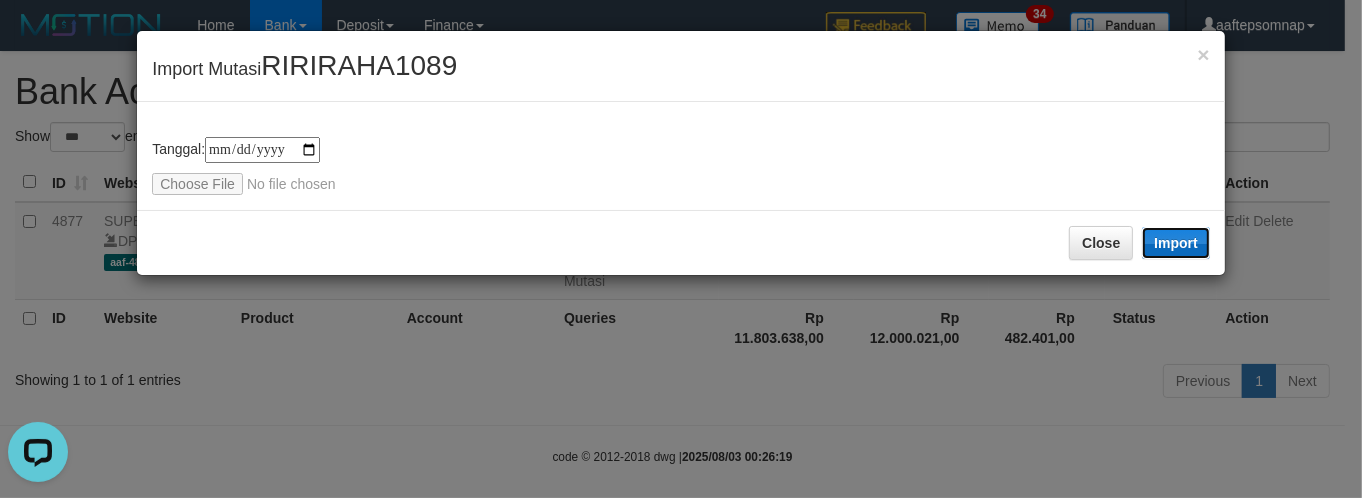 click on "Import" at bounding box center (1176, 243) 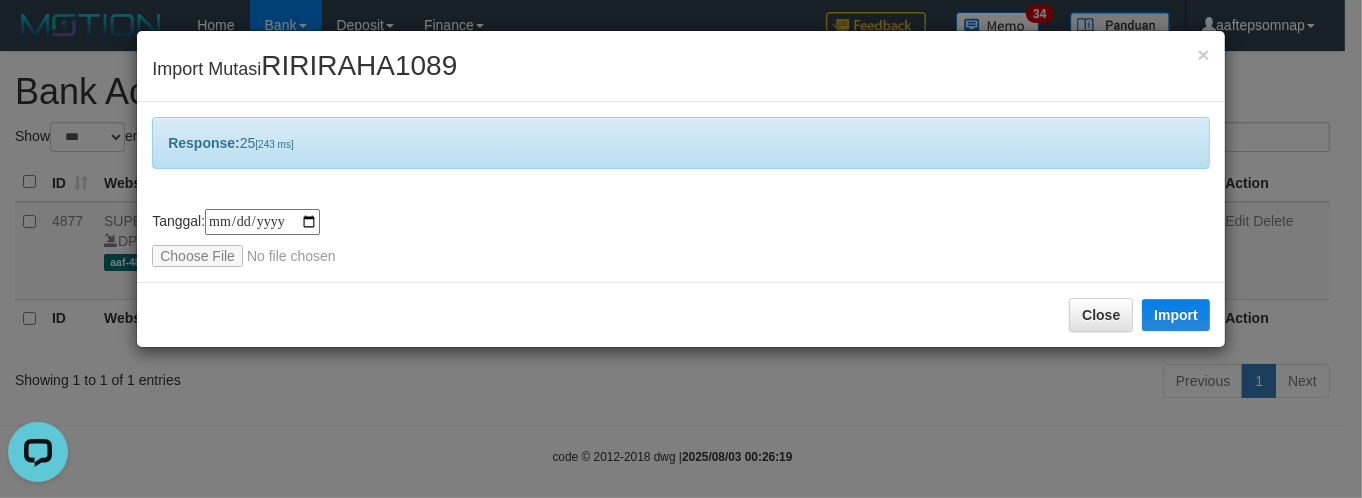 click on "**********" at bounding box center [681, 238] 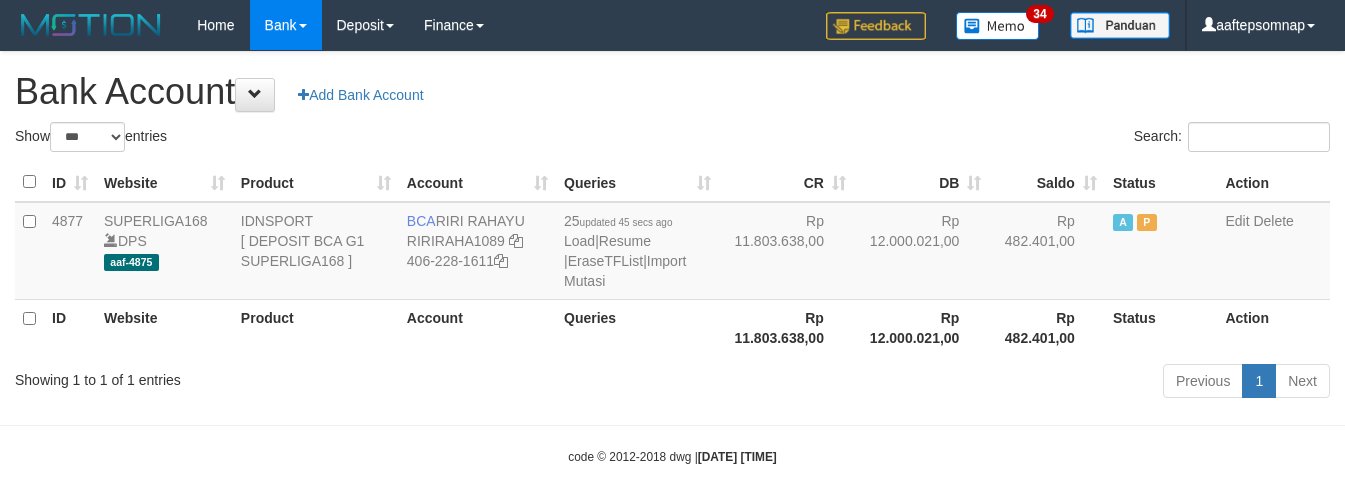 select on "***" 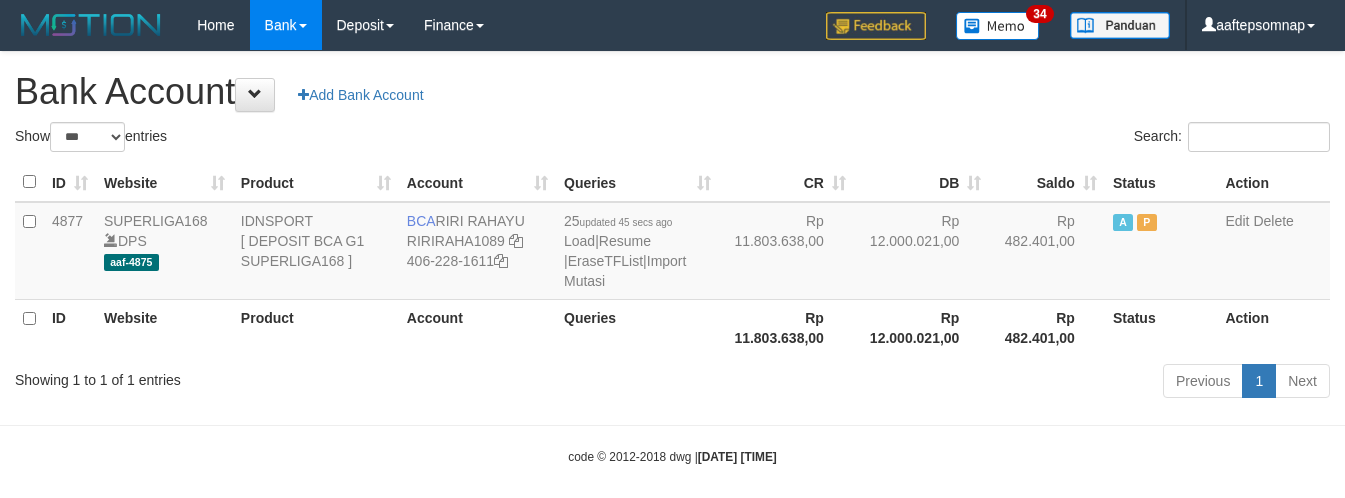 scroll, scrollTop: 0, scrollLeft: 0, axis: both 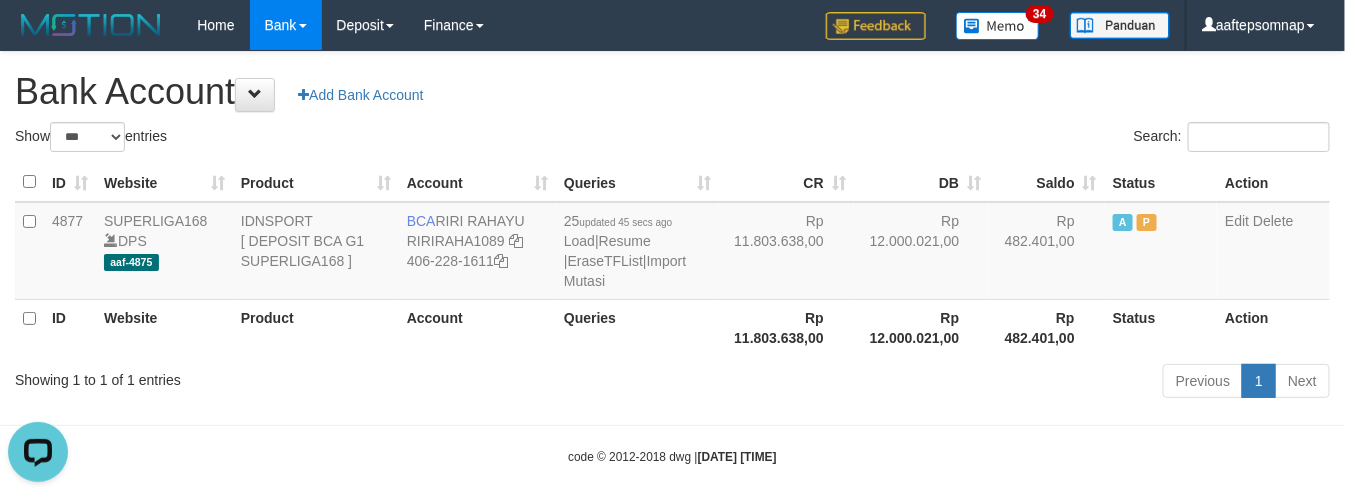 click on "Bank Account
Add Bank Account" at bounding box center [672, 92] 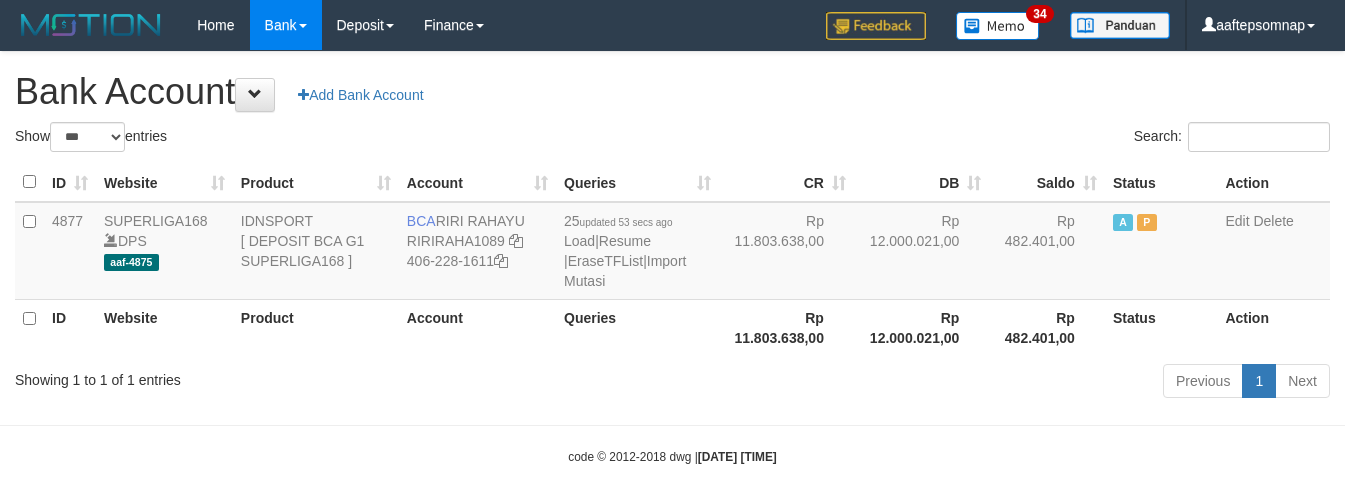 select on "***" 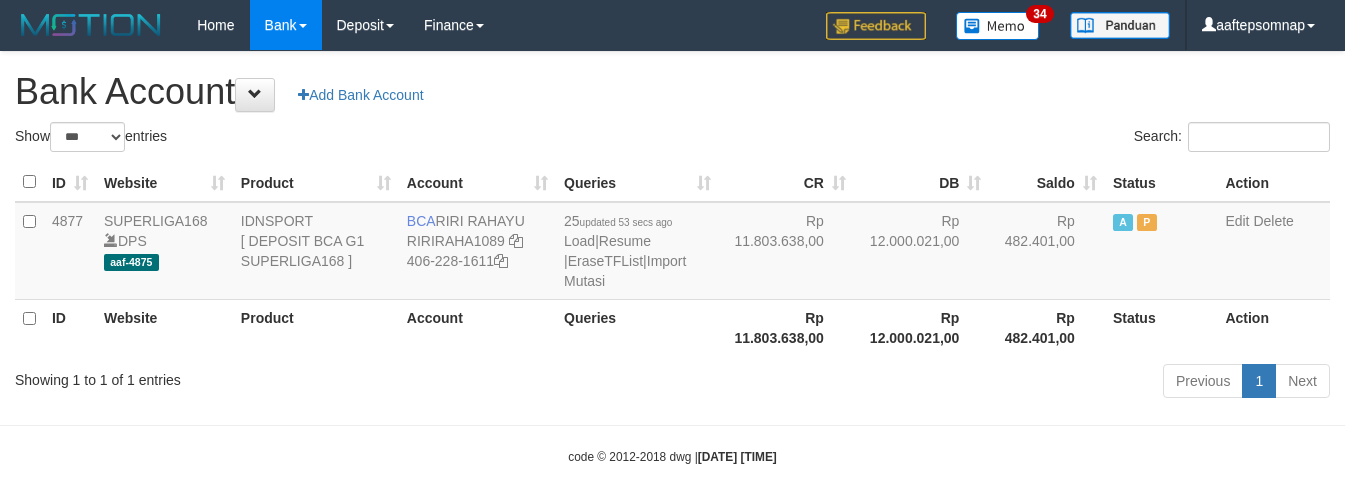 scroll, scrollTop: 0, scrollLeft: 0, axis: both 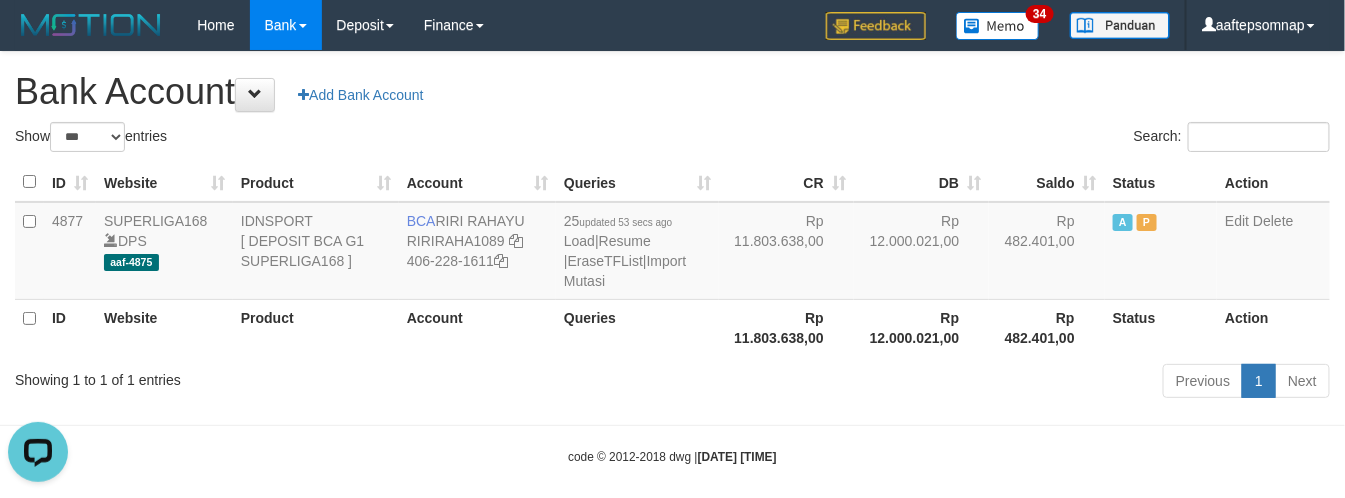 click on "Showing 1 to 1 of 1 entries Previous 1 Next" at bounding box center (672, 383) 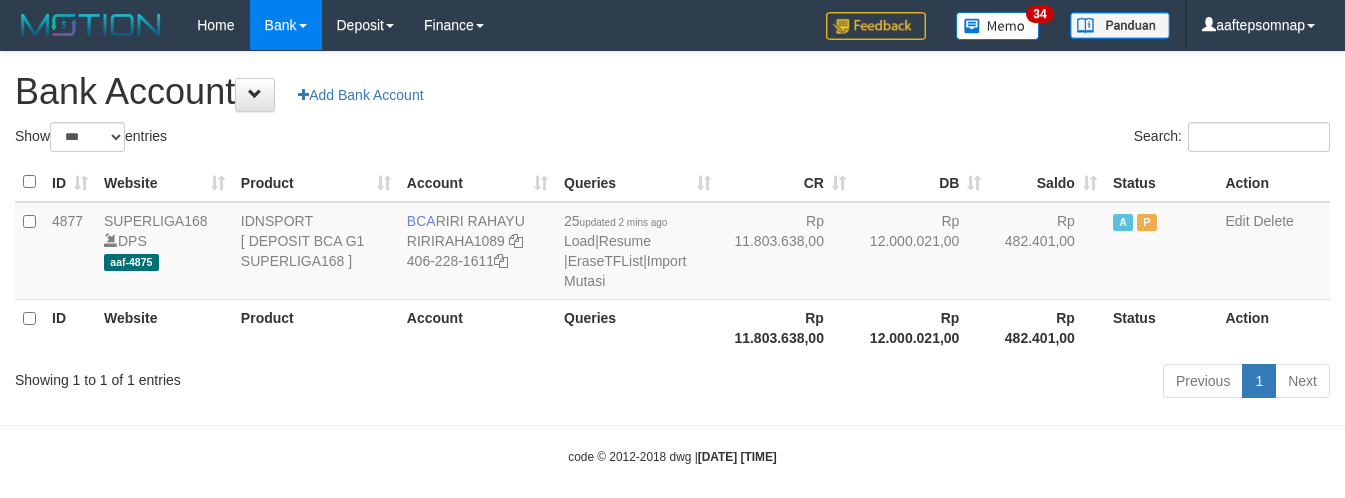 select on "***" 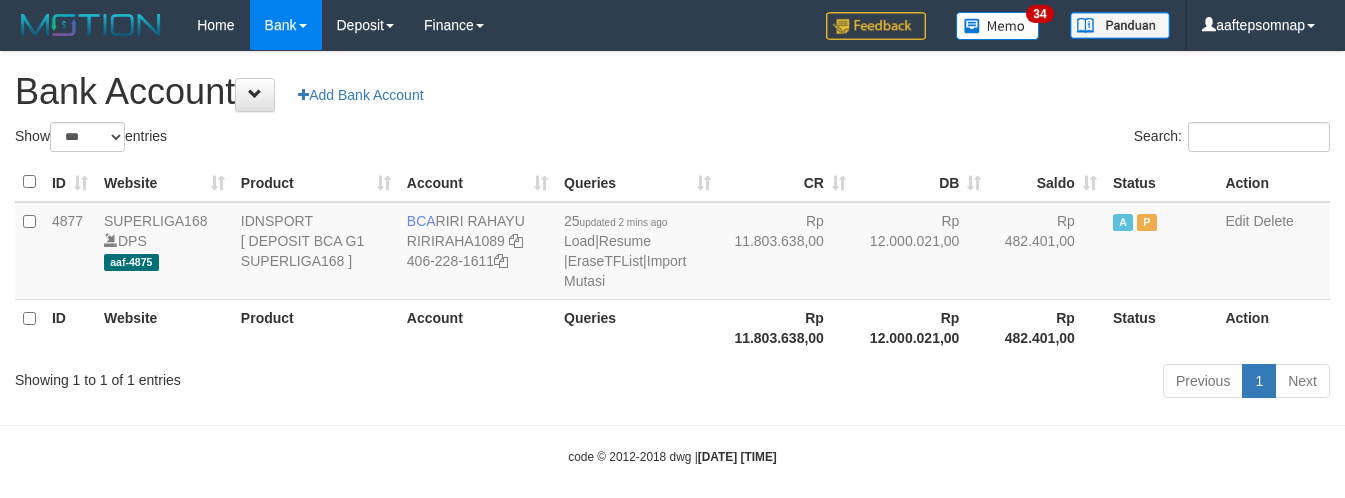 scroll, scrollTop: 0, scrollLeft: 0, axis: both 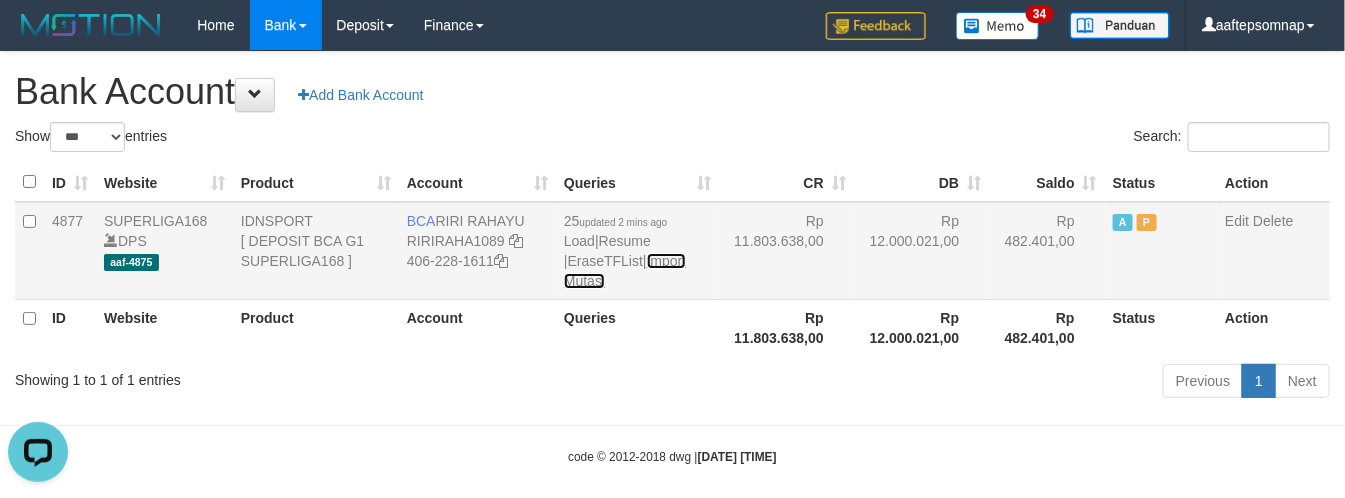 click on "Import Mutasi" at bounding box center [625, 271] 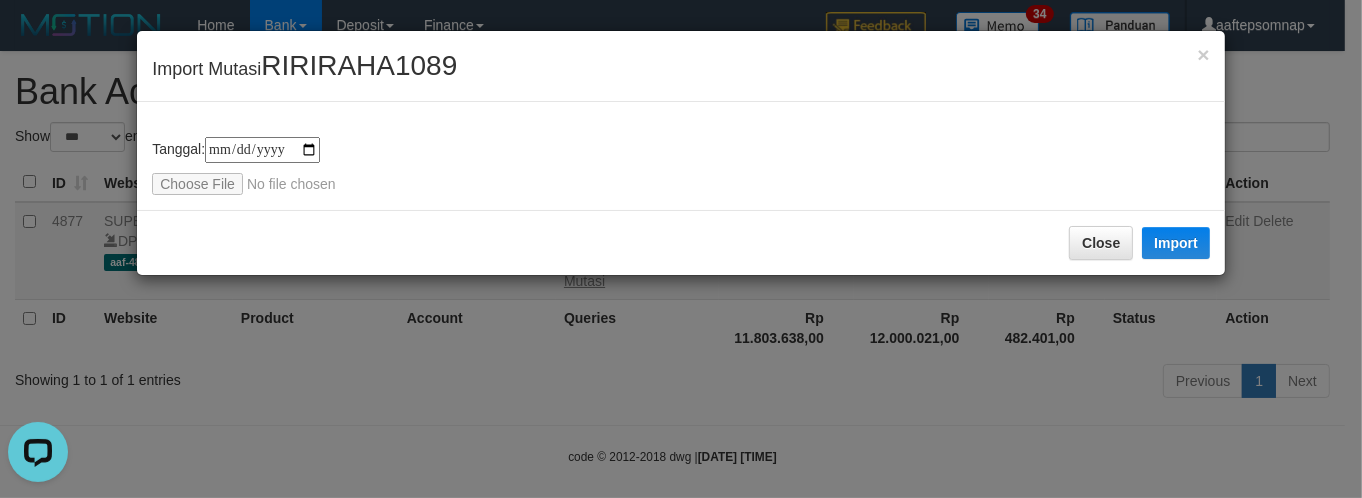 type on "**********" 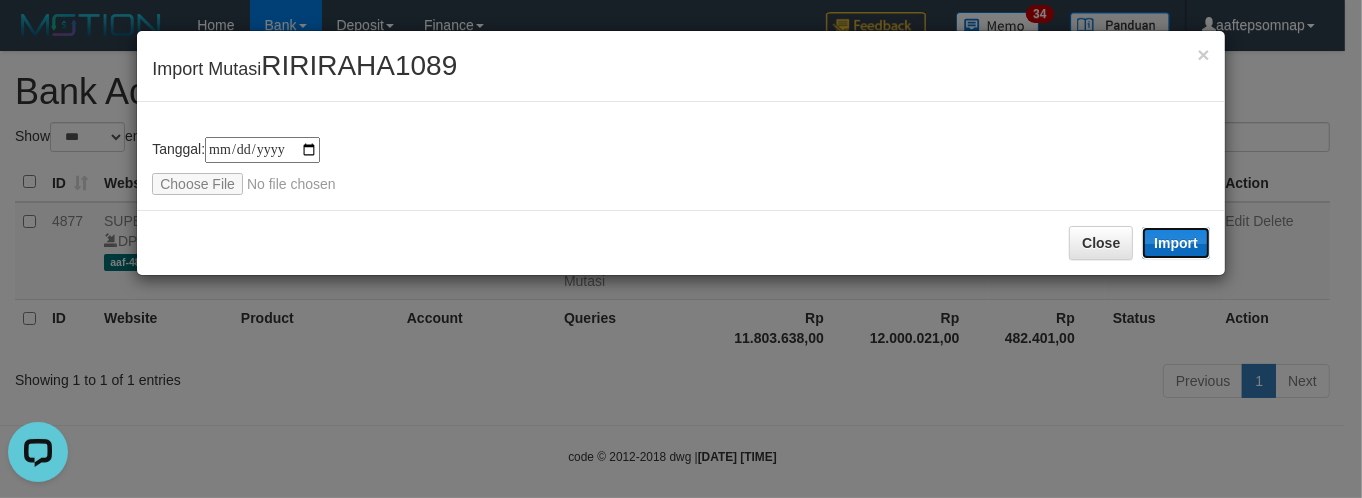 click on "Import" at bounding box center (1176, 243) 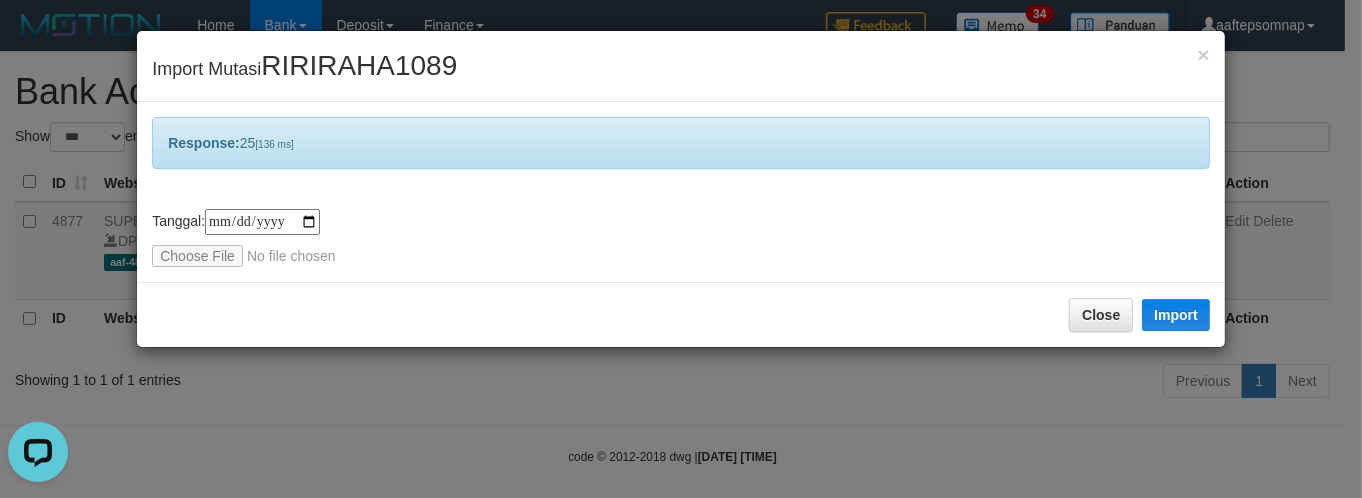 click on "**********" at bounding box center [681, 192] 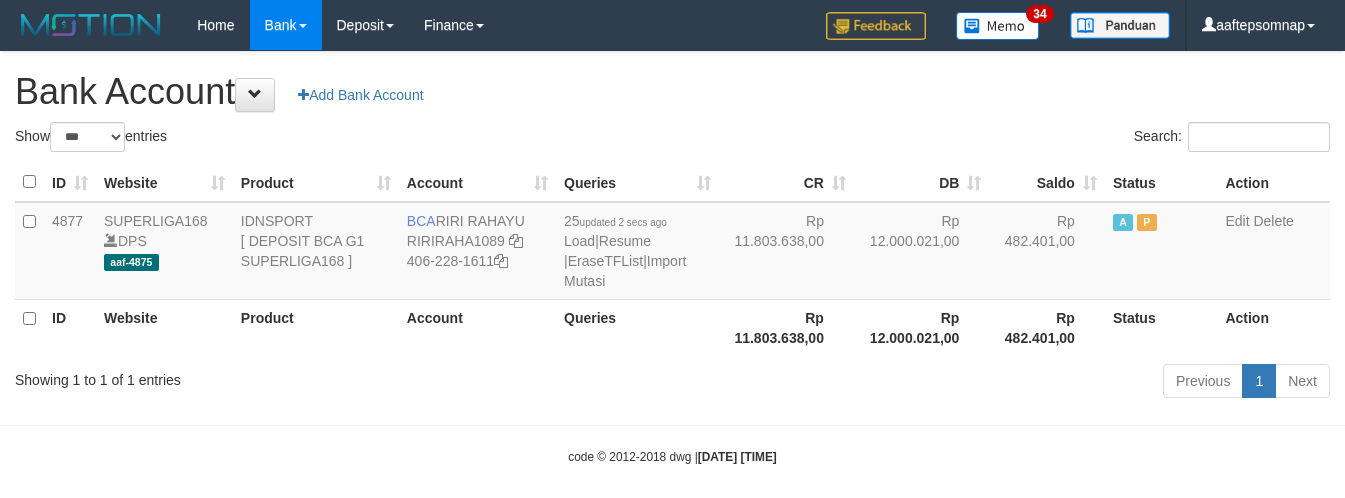 select on "***" 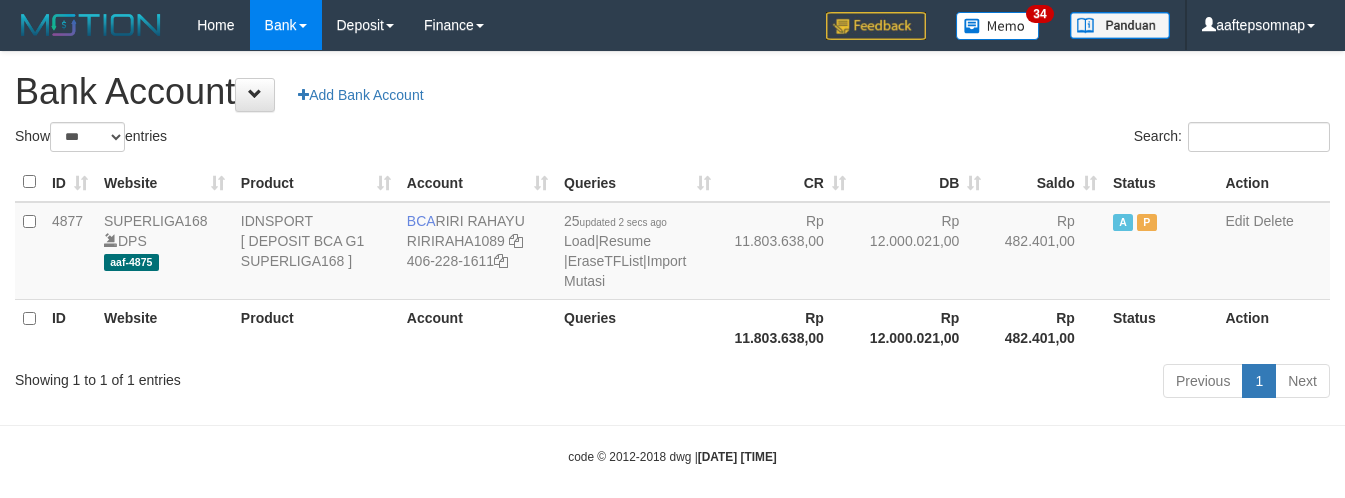 scroll, scrollTop: 0, scrollLeft: 0, axis: both 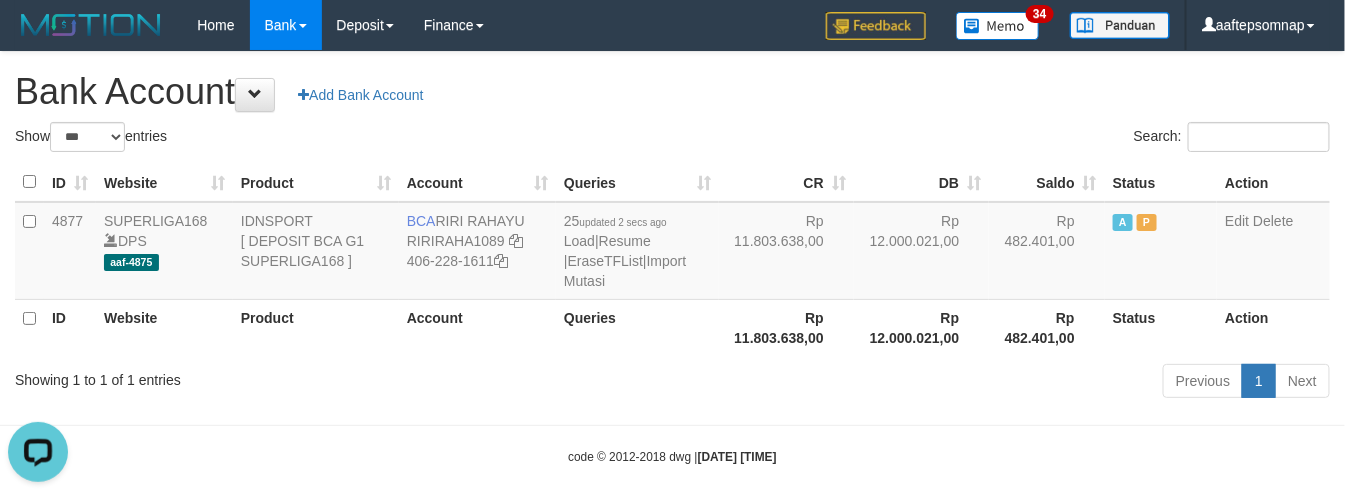 click on "Show  ** ** ** *** ***  entries" at bounding box center (336, 139) 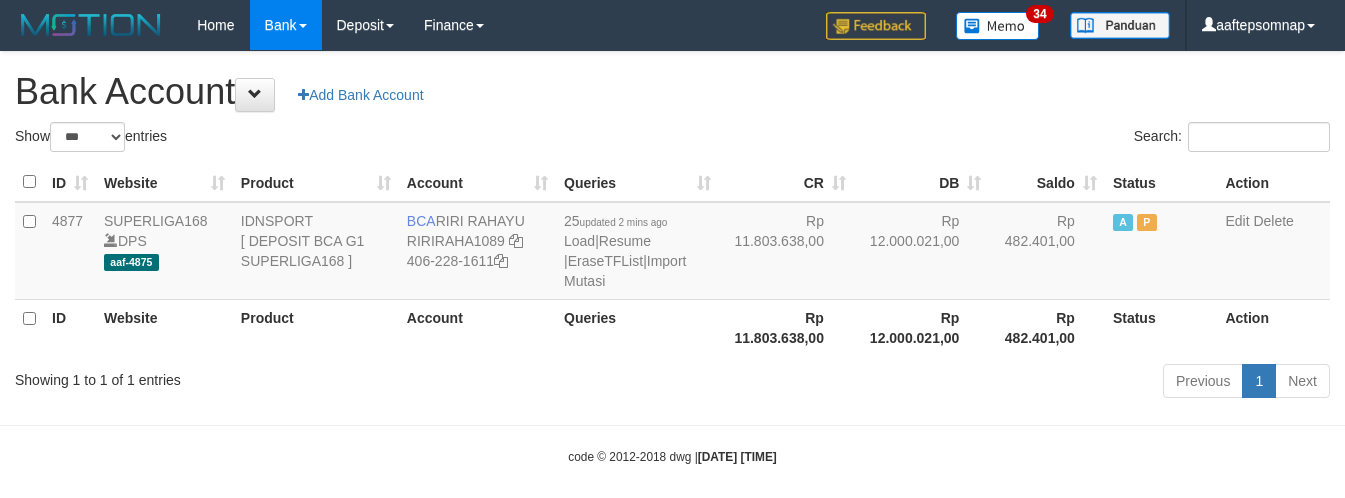 select on "***" 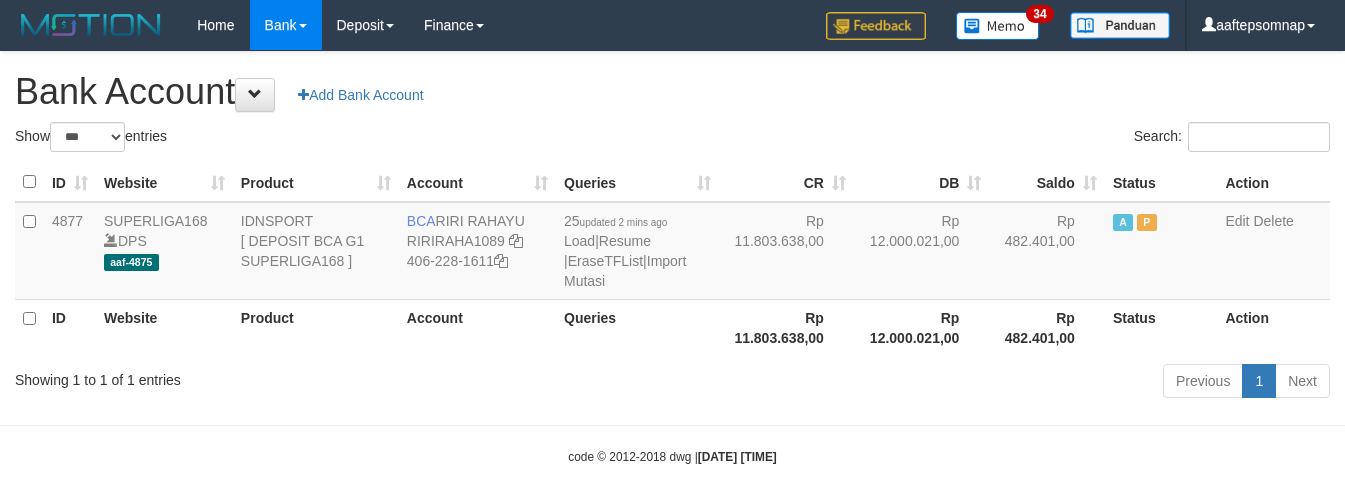 scroll, scrollTop: 0, scrollLeft: 0, axis: both 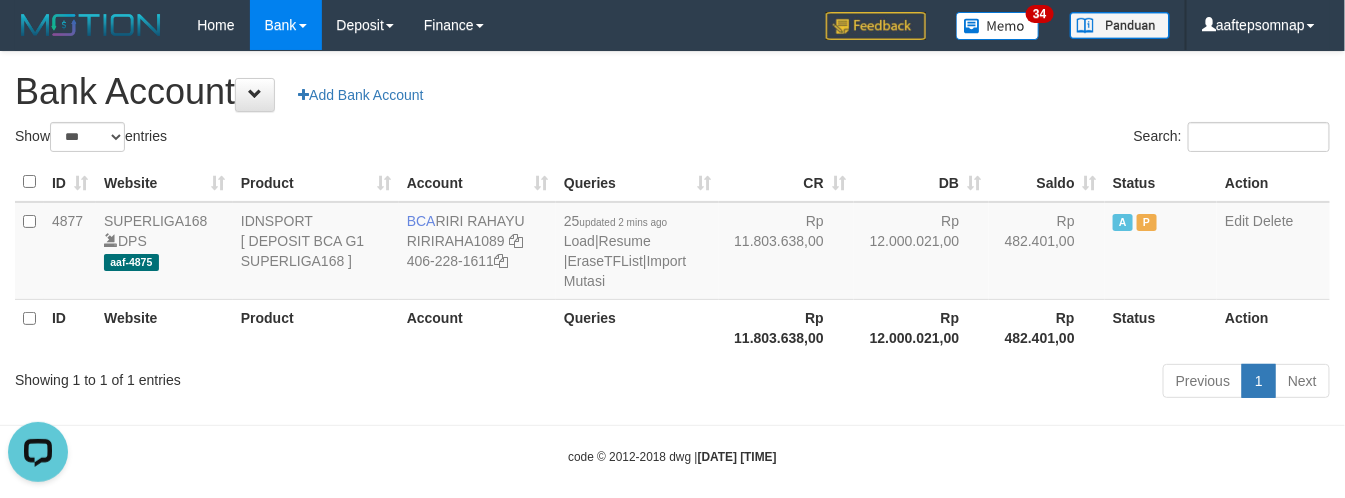 click on "**********" at bounding box center (672, 228) 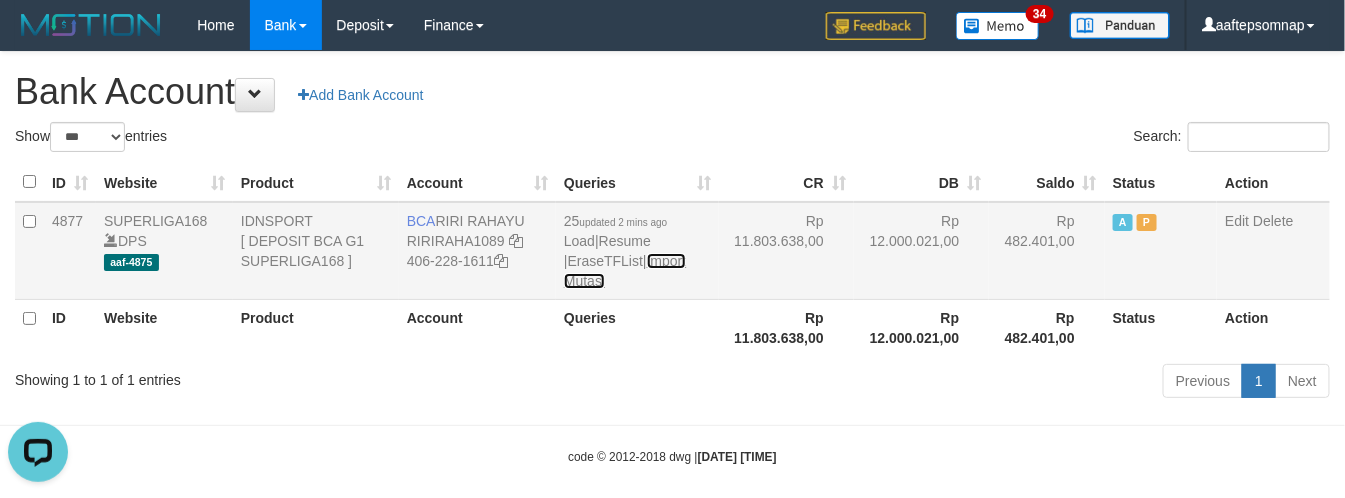 click on "Import Mutasi" at bounding box center [625, 271] 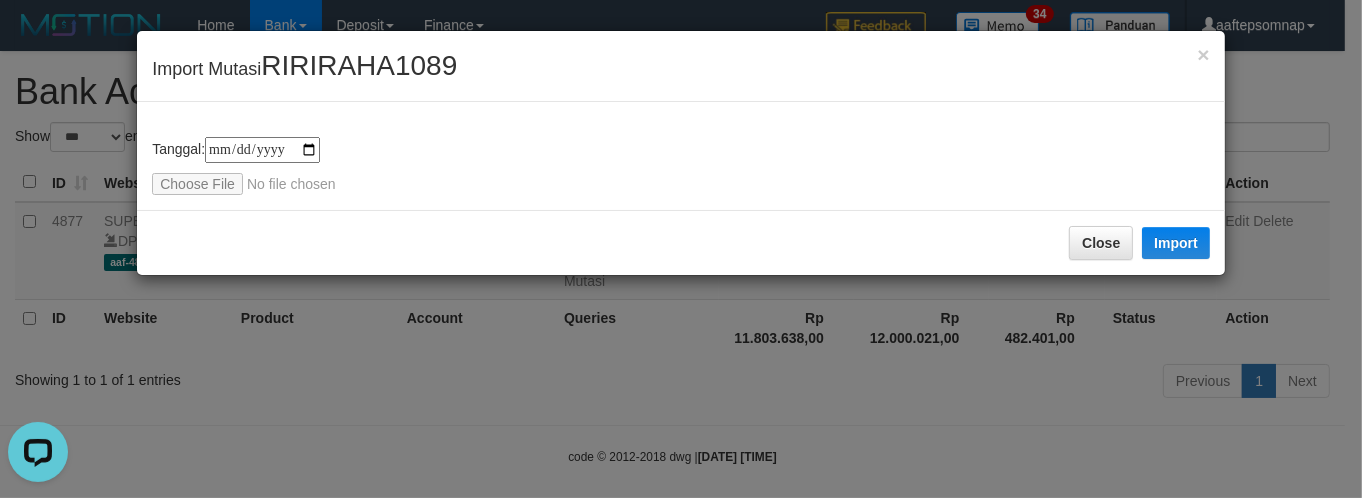 type on "**********" 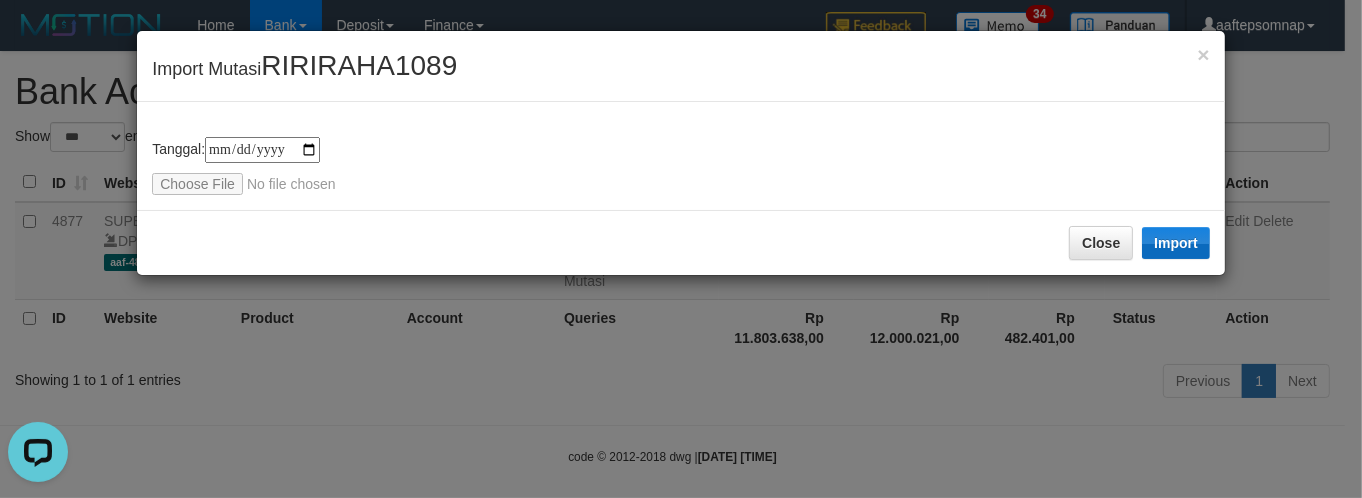 click on "Close
Import" at bounding box center (681, 242) 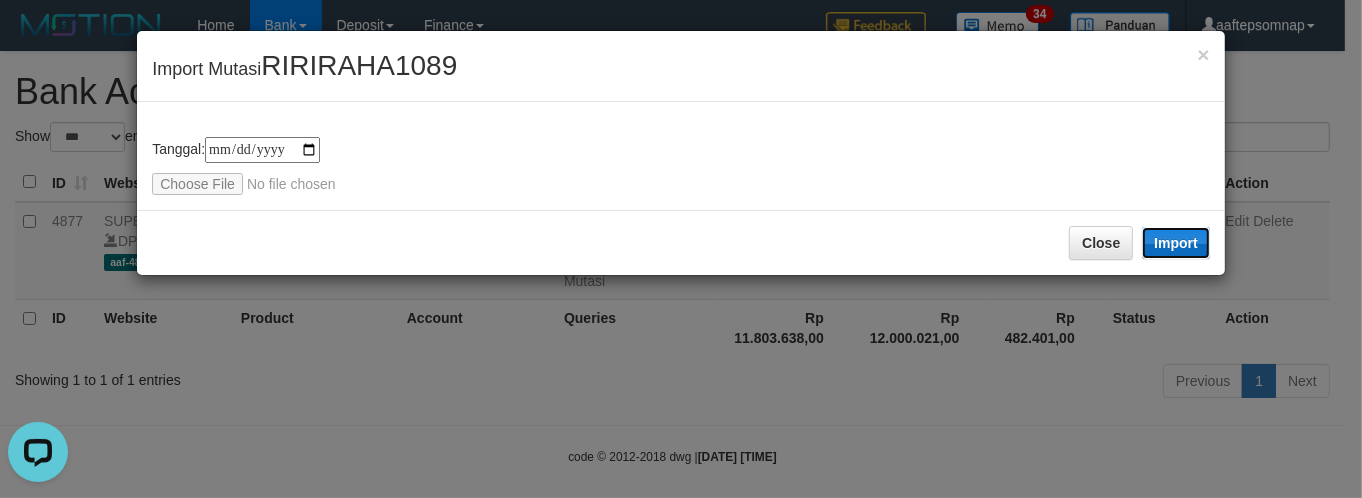 click on "Import" at bounding box center [1176, 243] 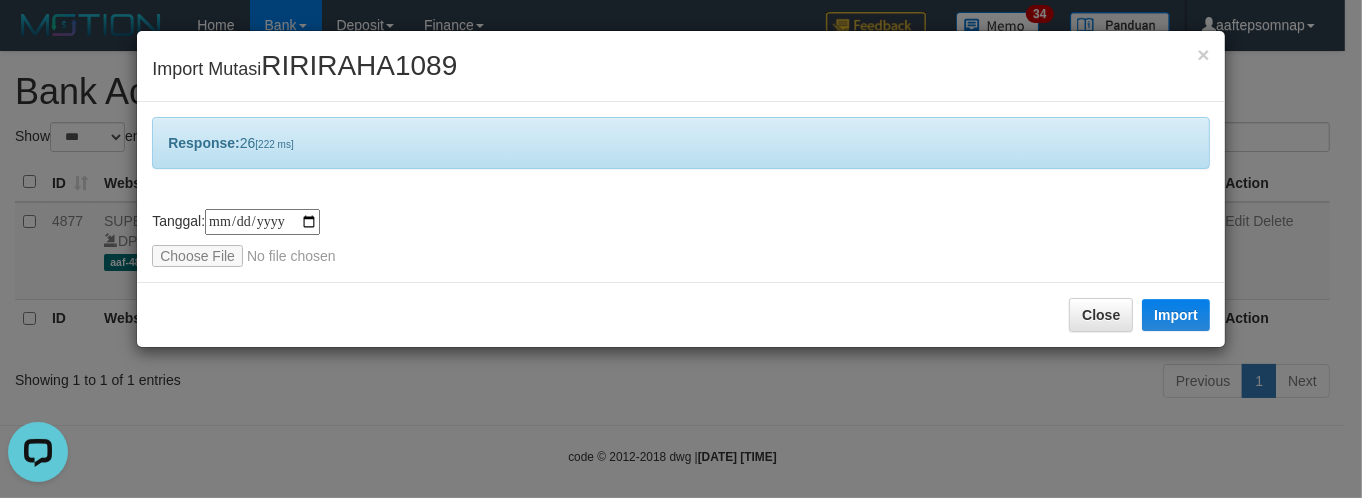 click on "**********" at bounding box center [681, 238] 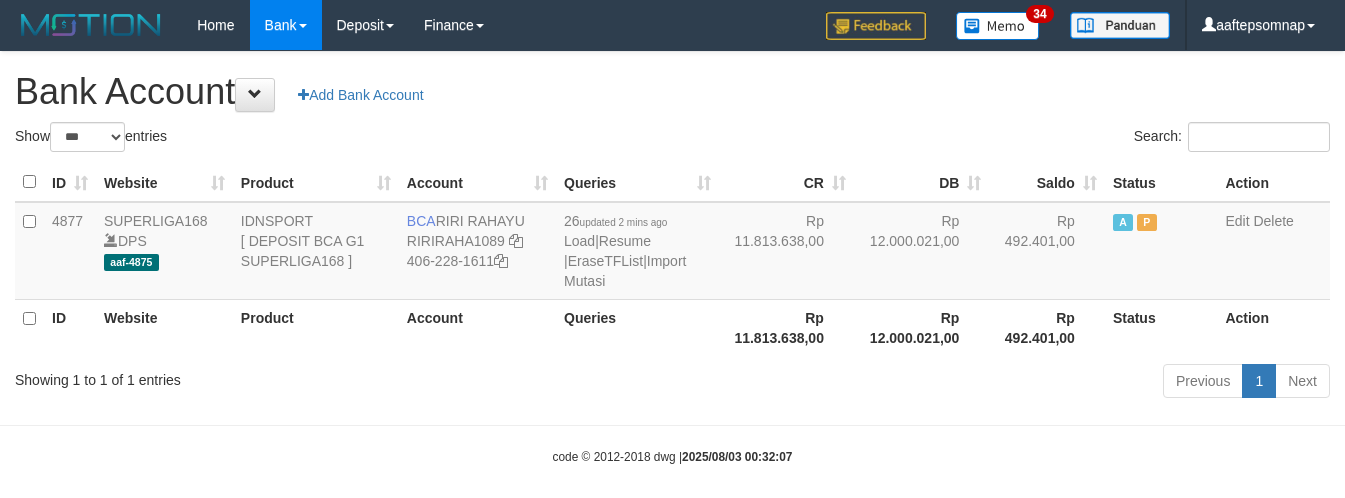select on "***" 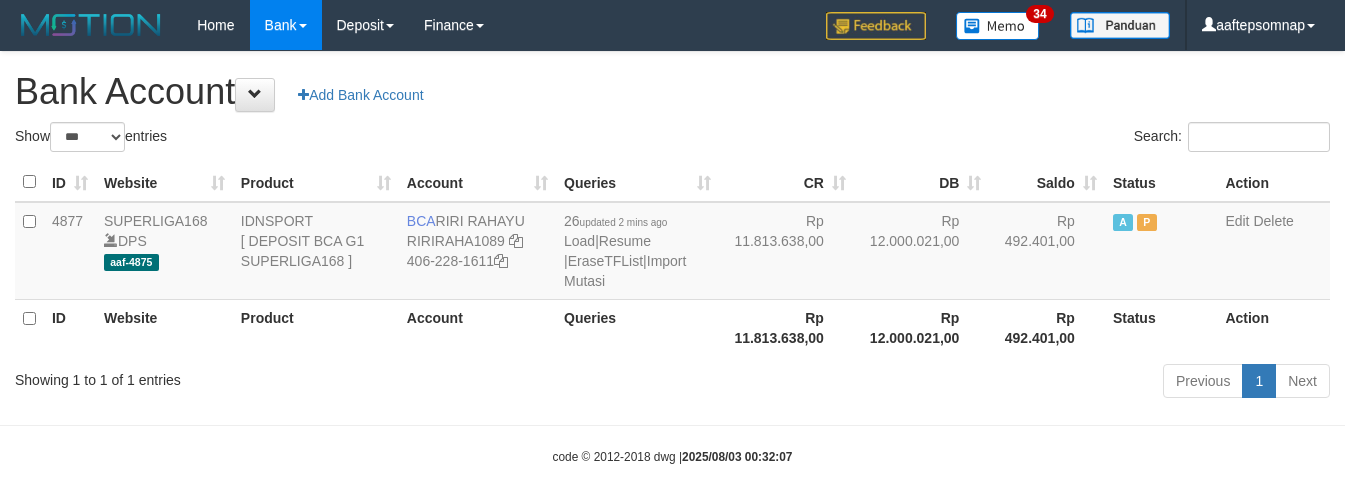 scroll, scrollTop: 0, scrollLeft: 0, axis: both 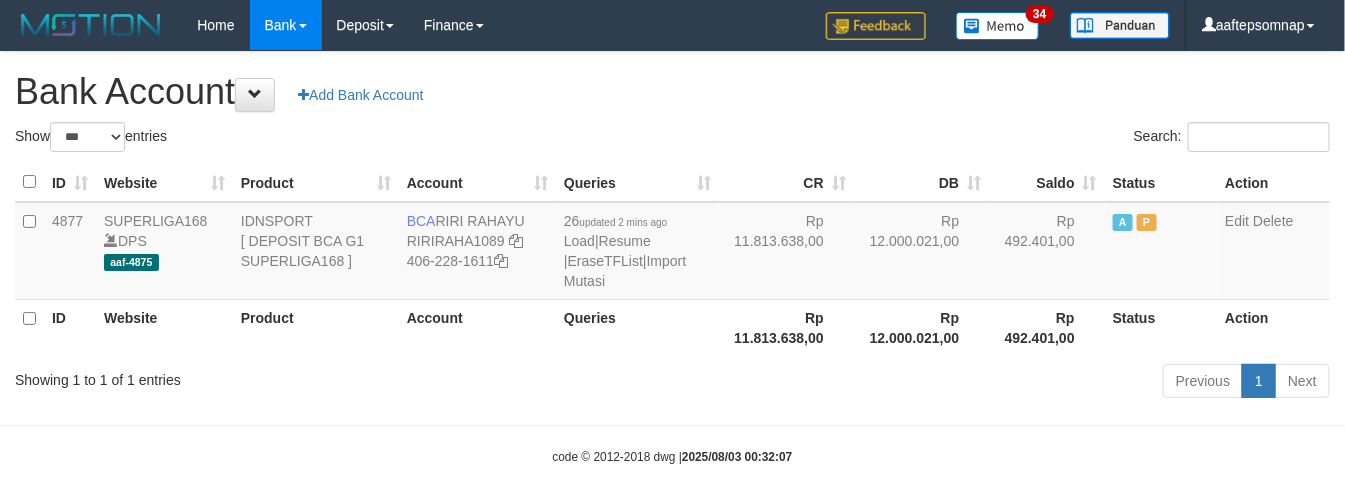 click on "Bank Account
Add Bank Account" at bounding box center [672, 92] 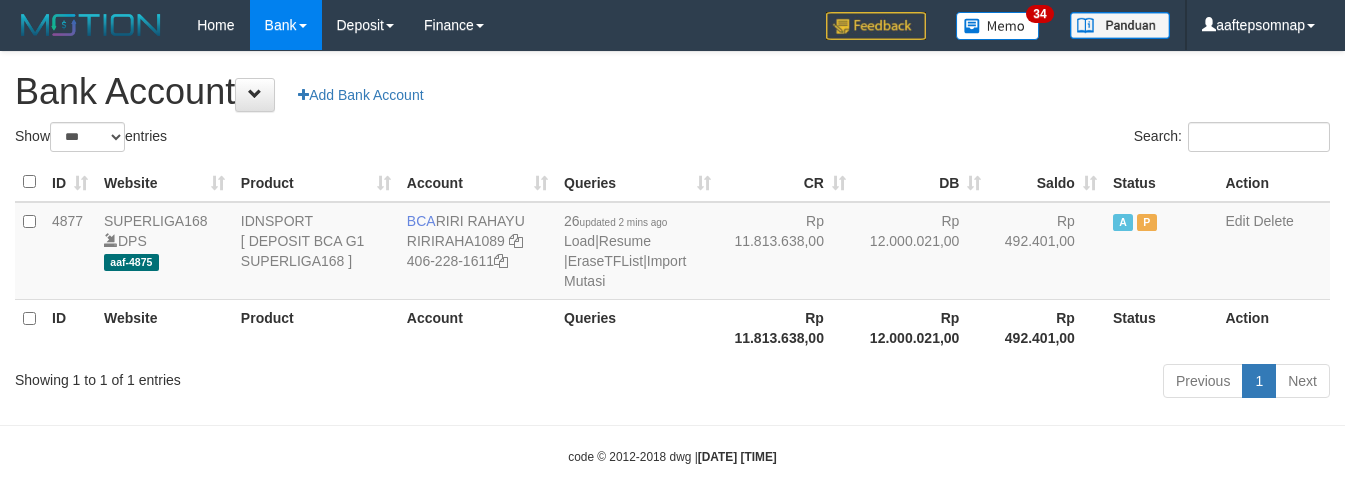 select on "***" 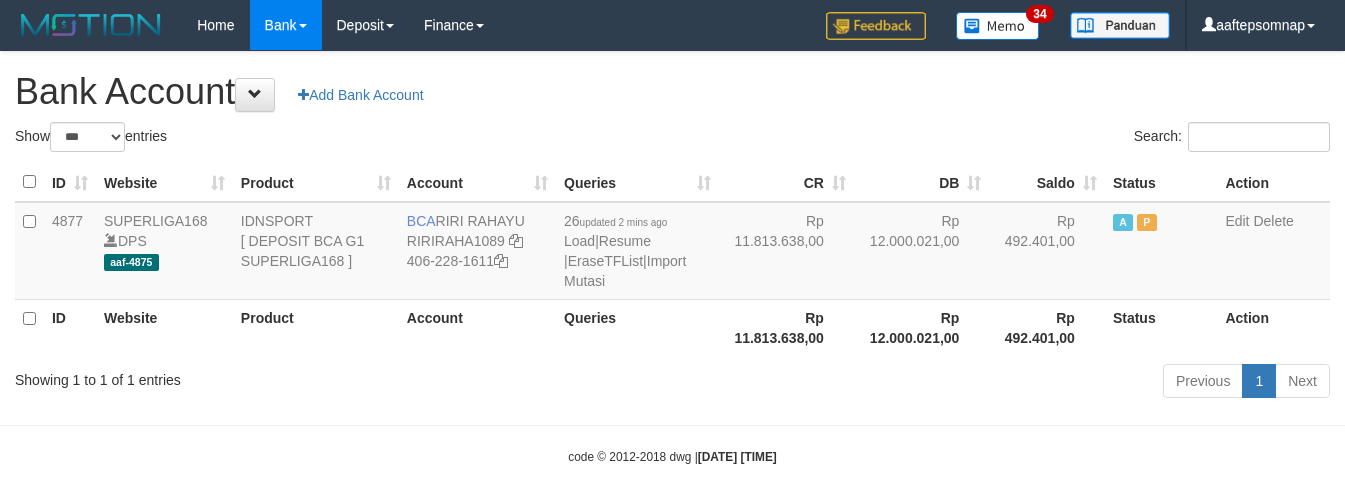 scroll, scrollTop: 0, scrollLeft: 0, axis: both 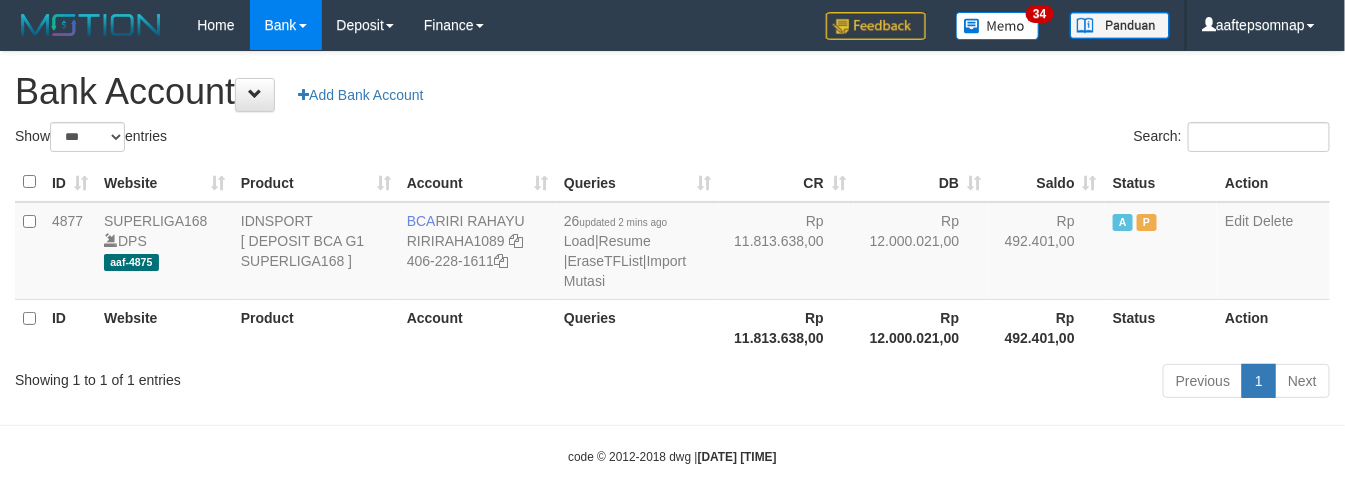 click on "Search:" at bounding box center (1009, 139) 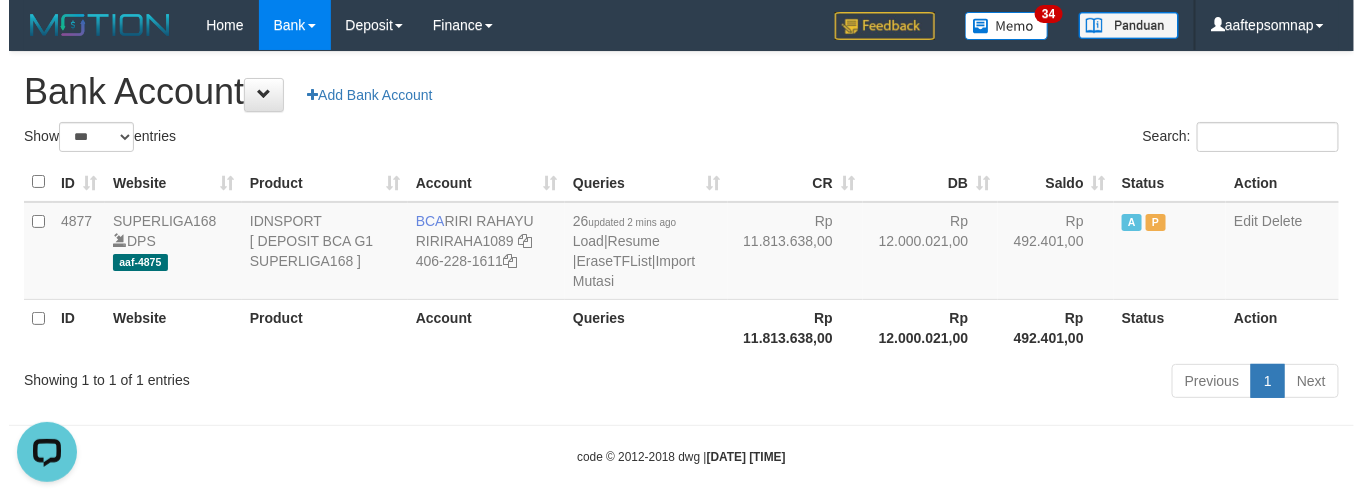 scroll, scrollTop: 0, scrollLeft: 0, axis: both 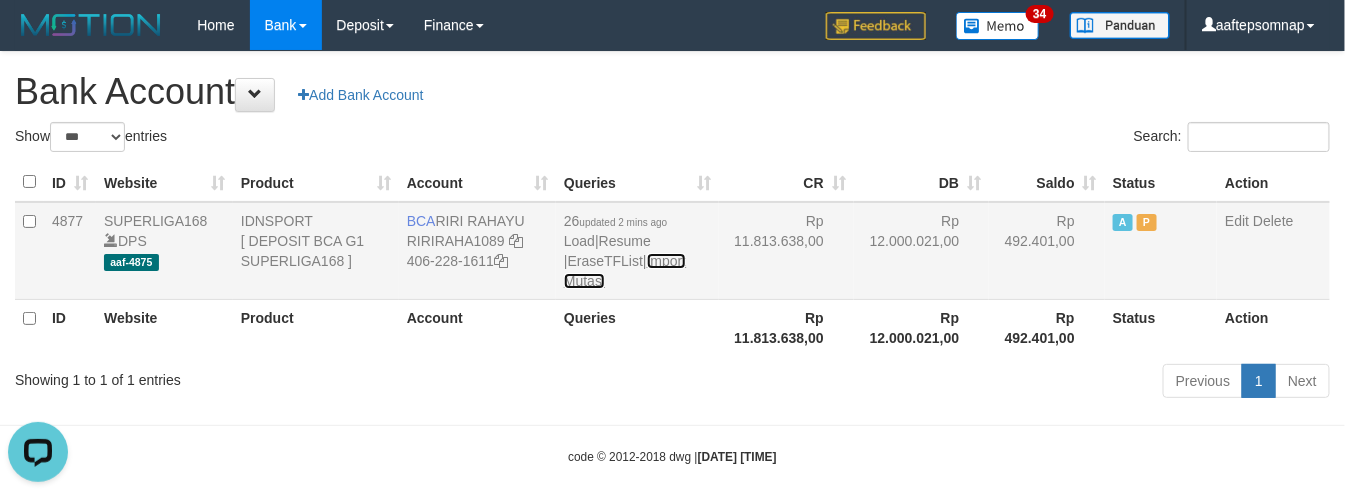 click on "Import Mutasi" at bounding box center (625, 271) 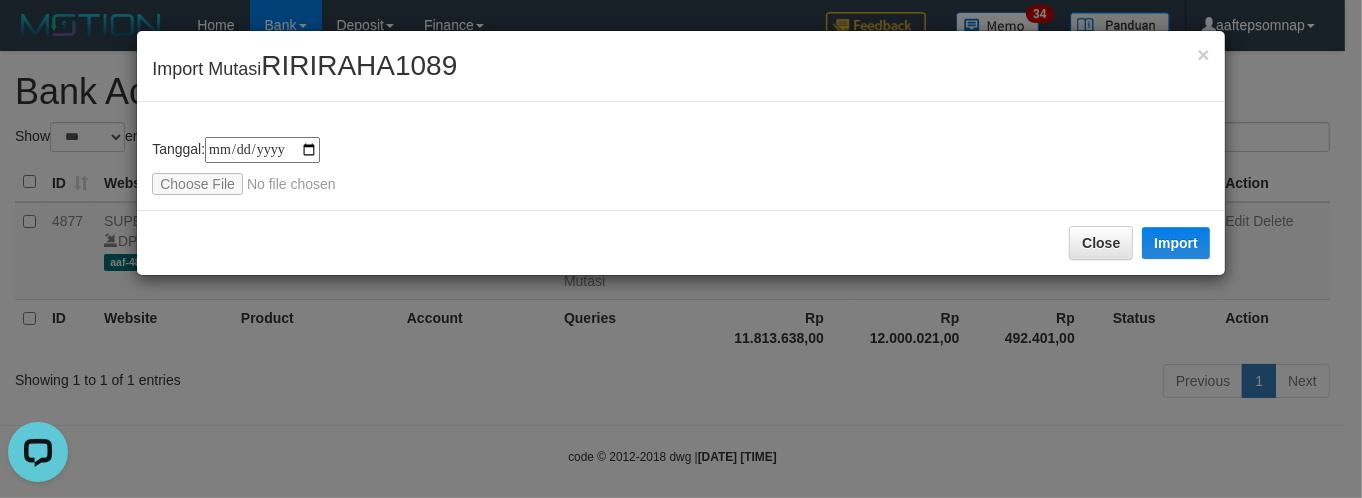 type on "**********" 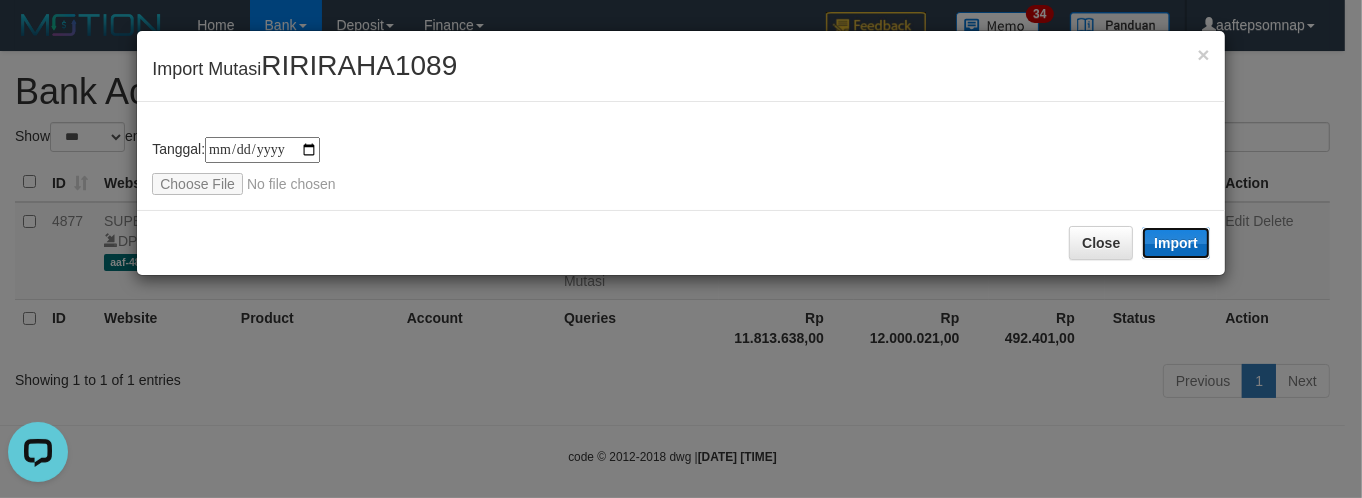 click on "Import" at bounding box center (1176, 243) 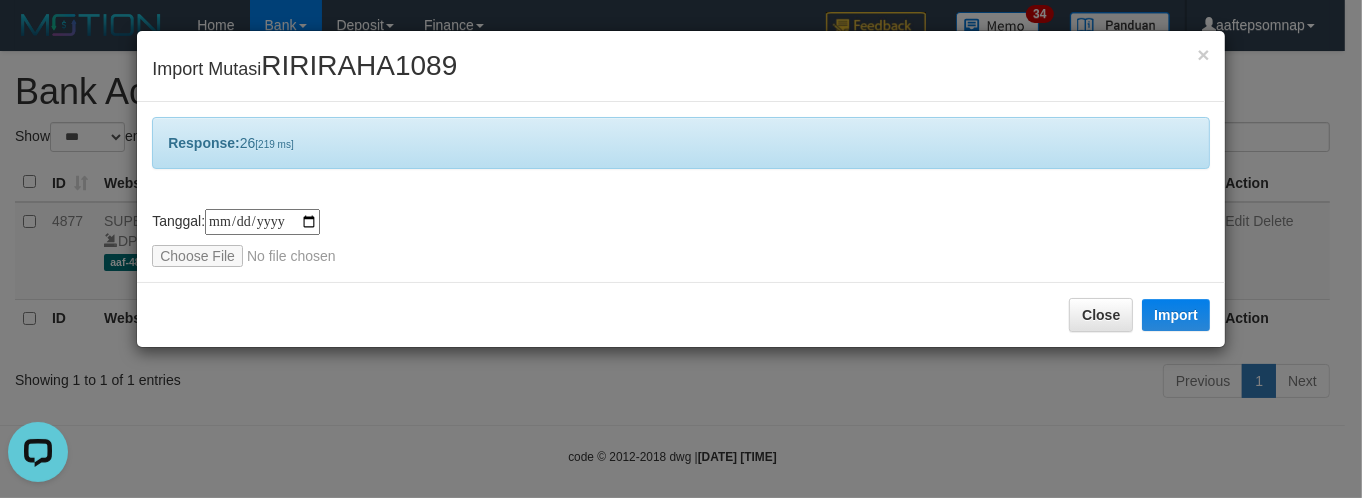 click on "**********" at bounding box center [681, 192] 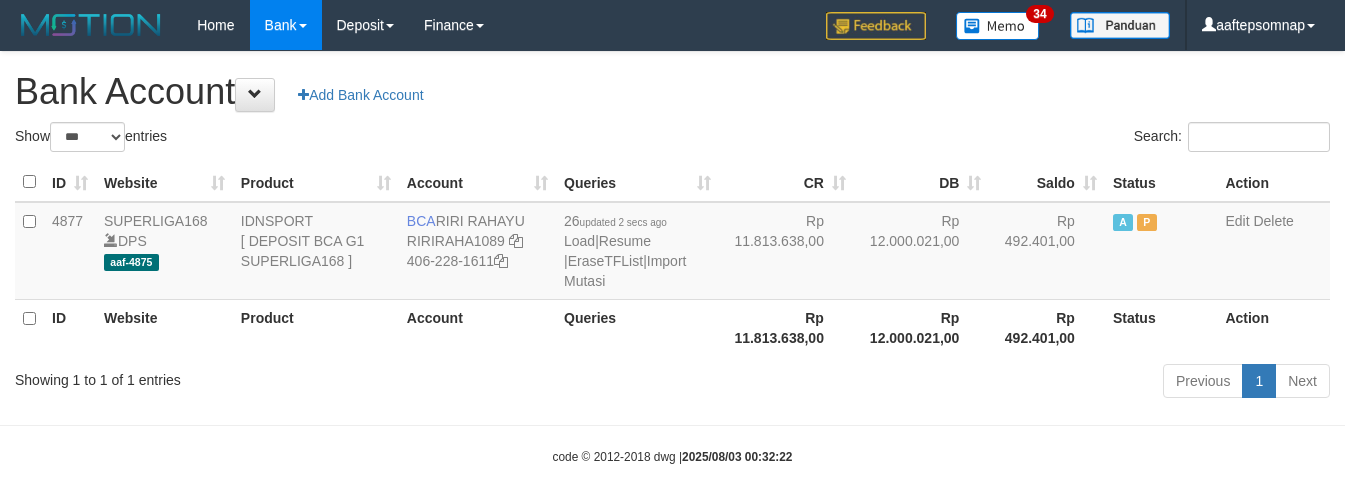 select on "***" 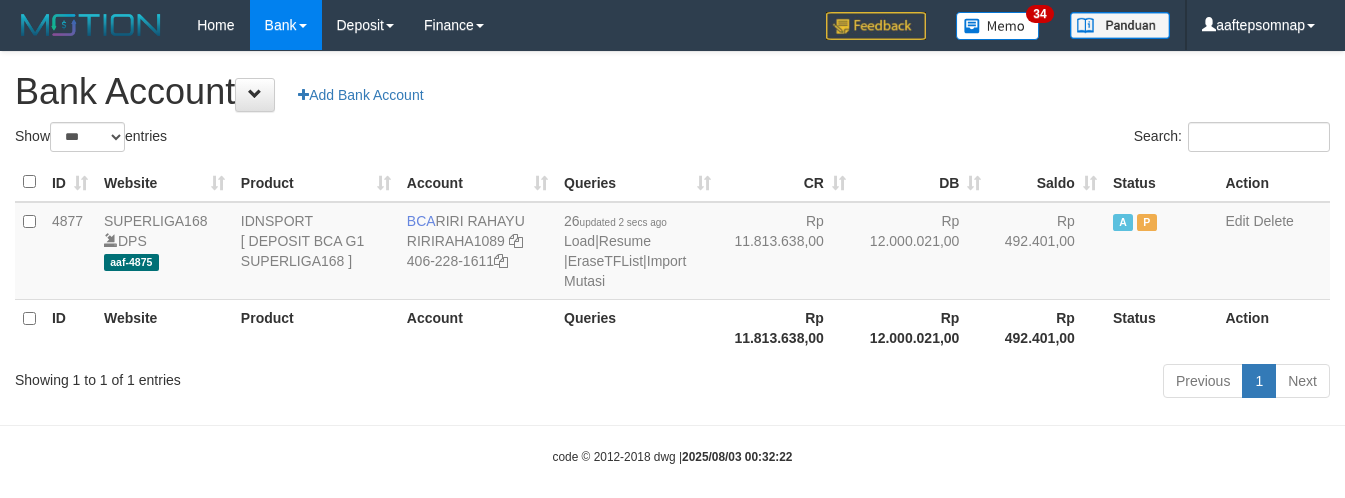 scroll, scrollTop: 0, scrollLeft: 0, axis: both 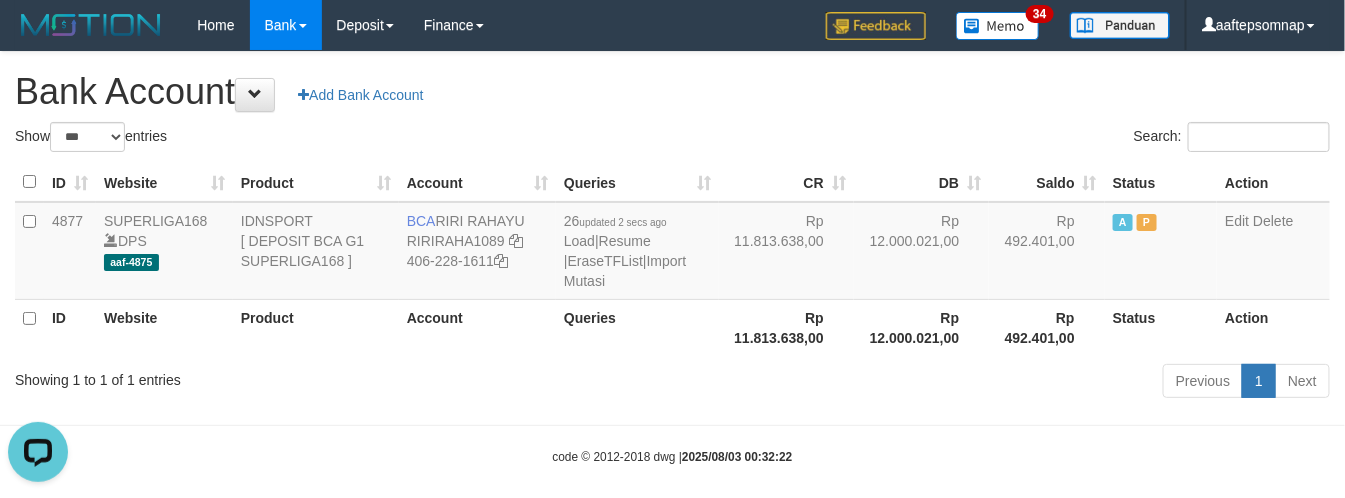 drag, startPoint x: 495, startPoint y: 83, endPoint x: 361, endPoint y: 122, distance: 139.56003 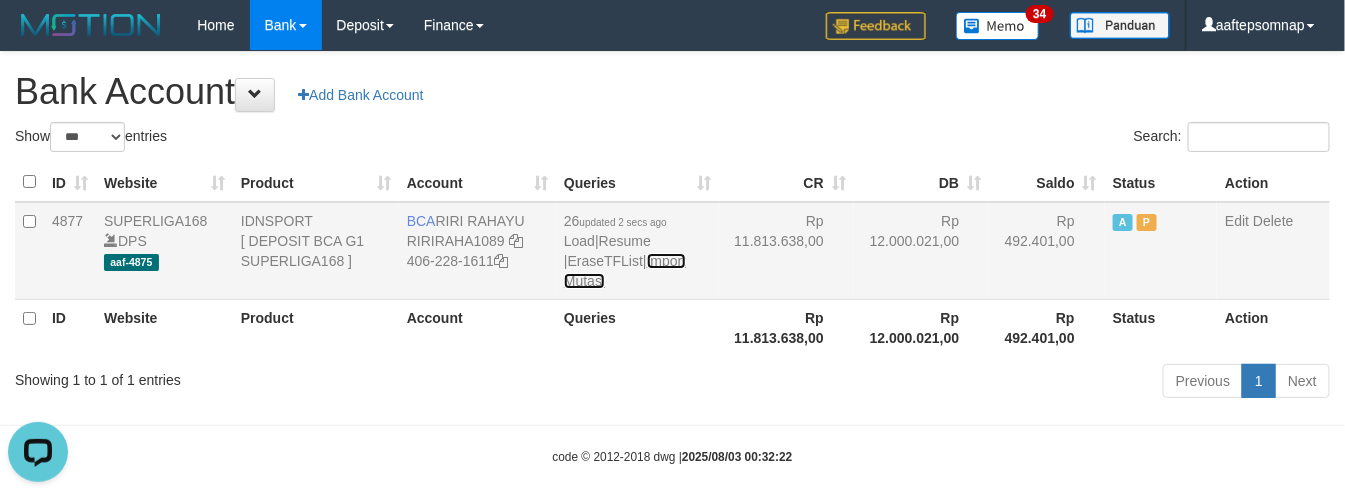 click on "Import Mutasi" at bounding box center [625, 271] 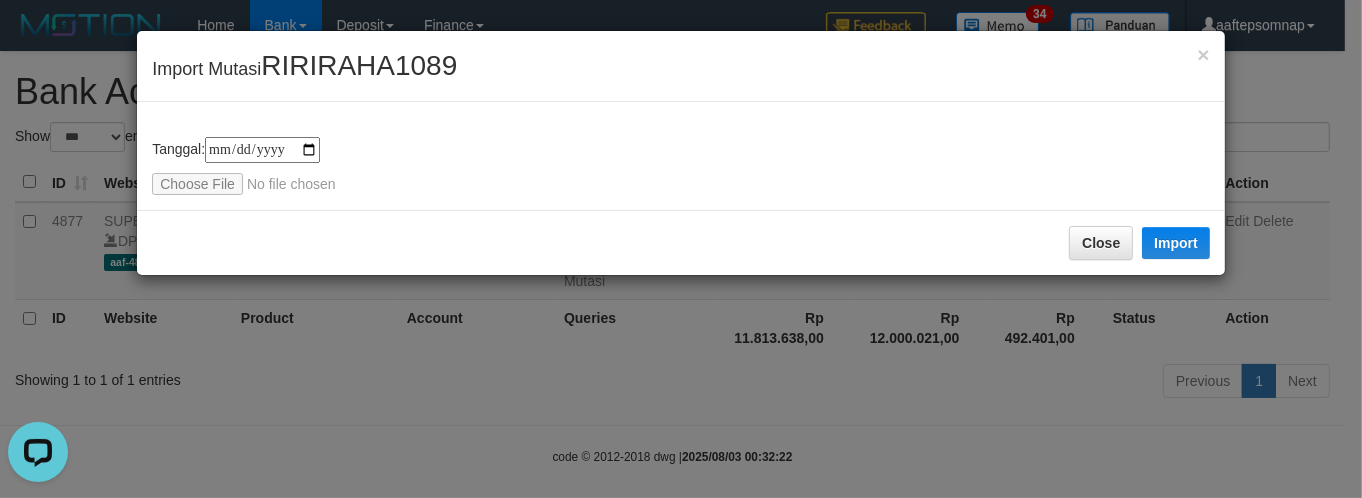 type on "**********" 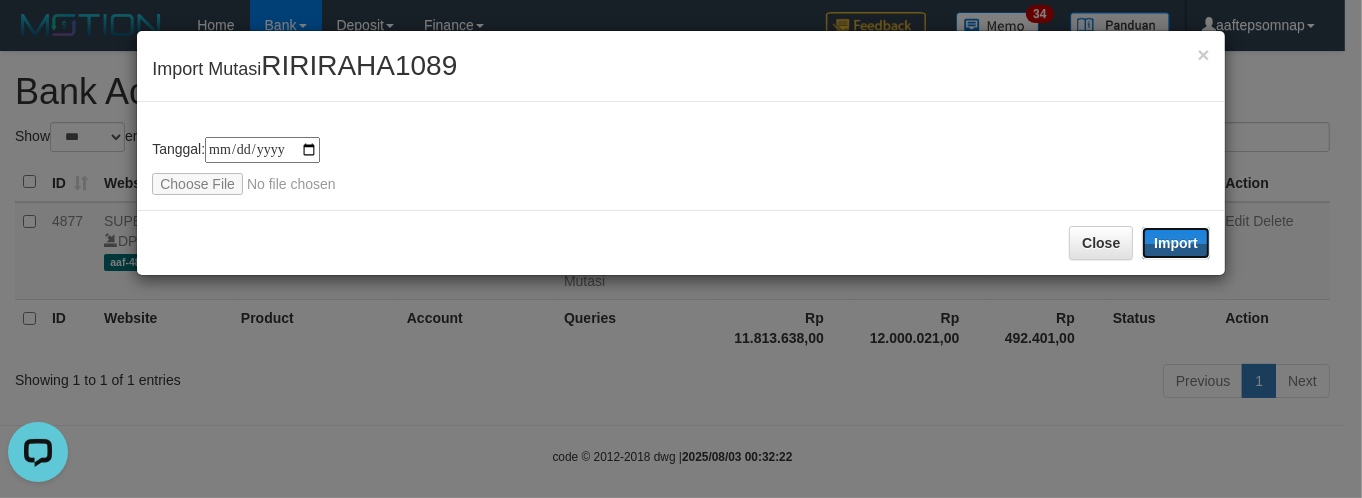 drag, startPoint x: 1170, startPoint y: 233, endPoint x: 182, endPoint y: 2, distance: 1014.64526 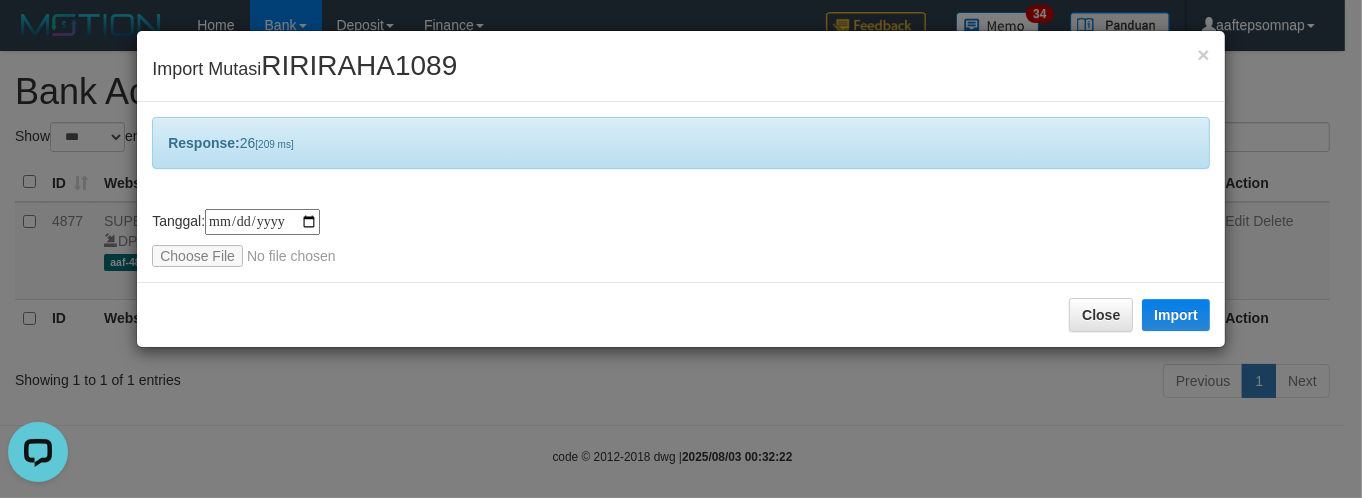 click on "Close
Import" at bounding box center (681, 314) 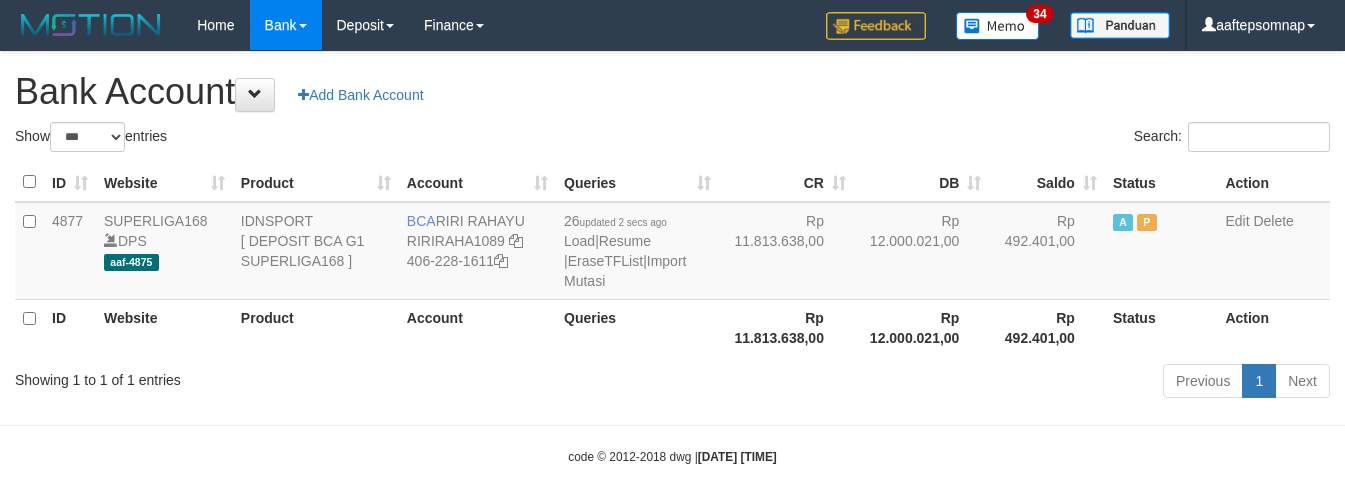select on "***" 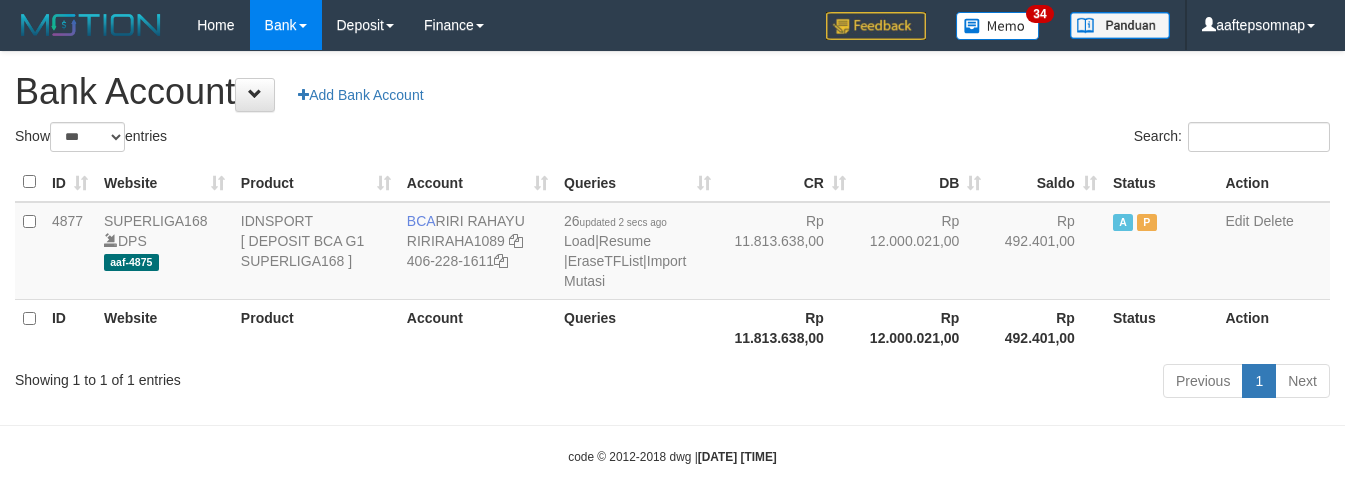 scroll, scrollTop: 0, scrollLeft: 0, axis: both 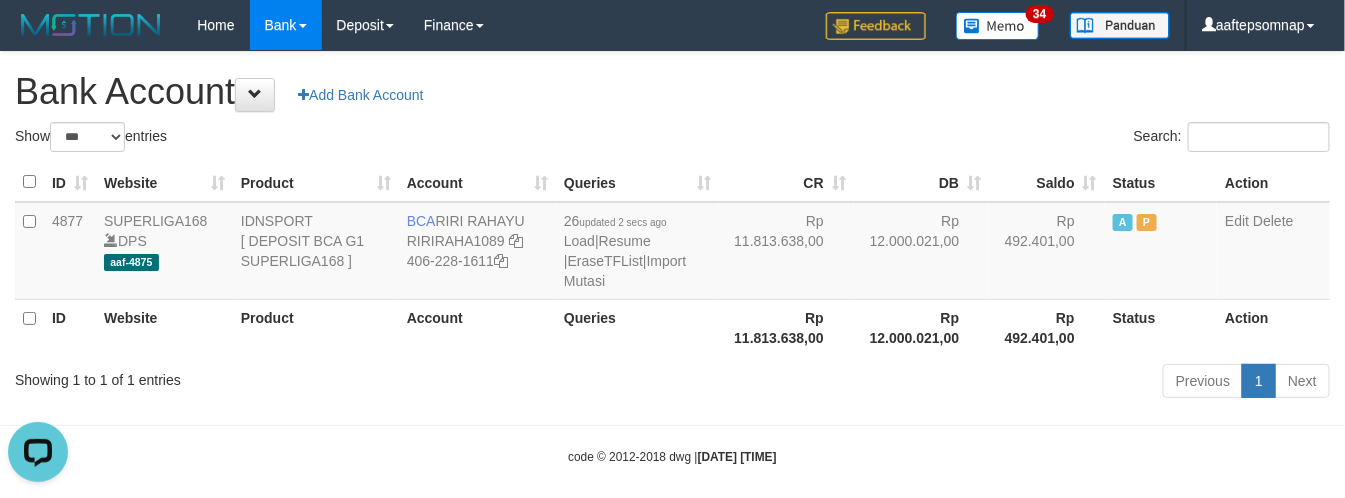 click on "Bank Account
Add Bank Account" at bounding box center [672, 92] 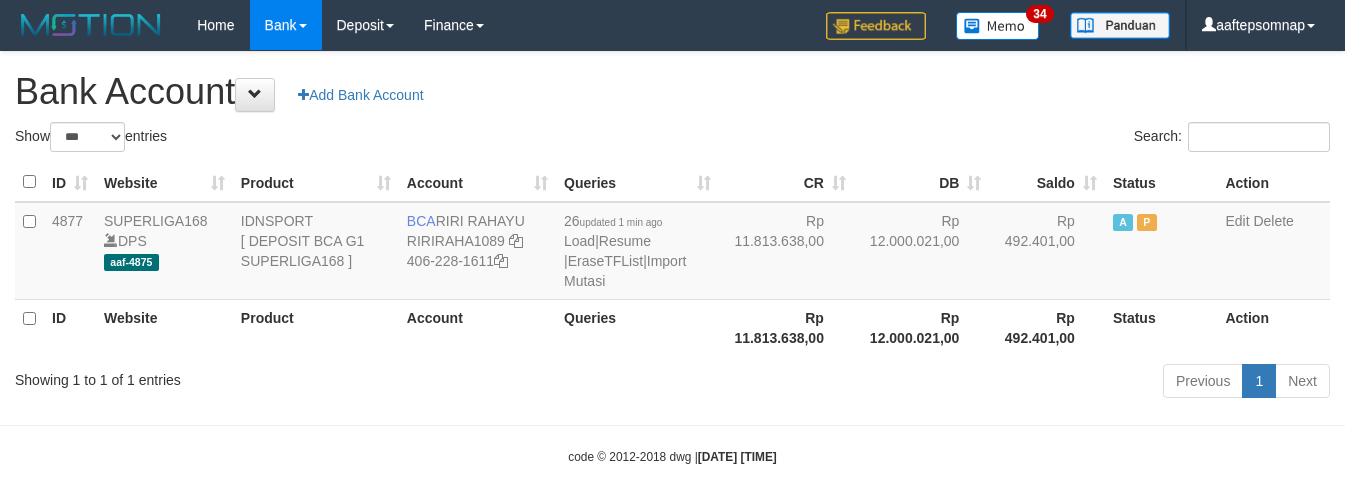 select on "***" 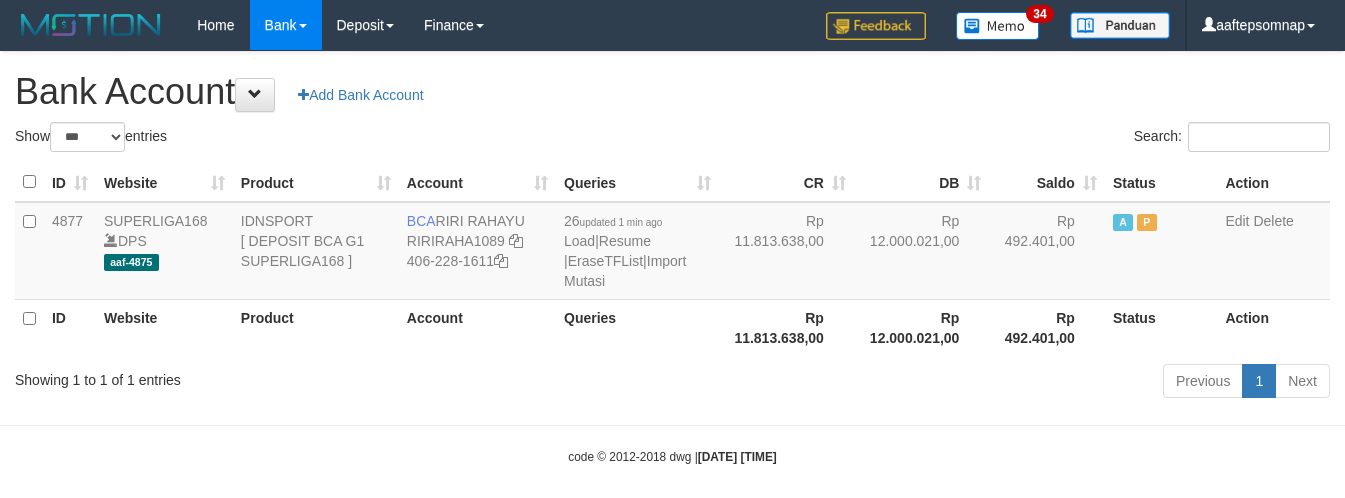 scroll, scrollTop: 0, scrollLeft: 0, axis: both 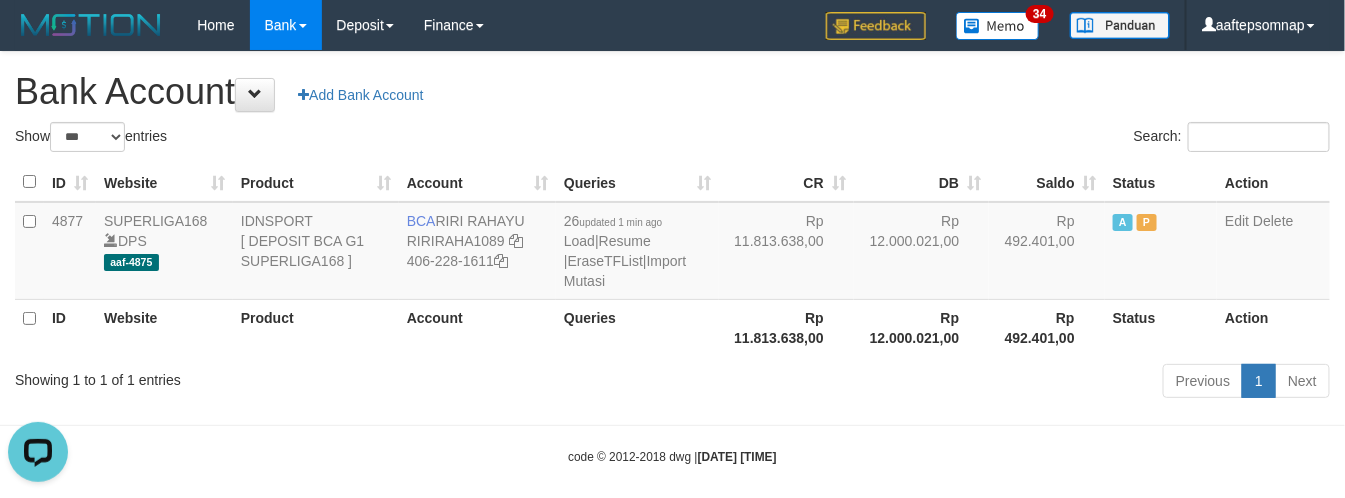 click on "Bank Account
Add Bank Account" at bounding box center [672, 92] 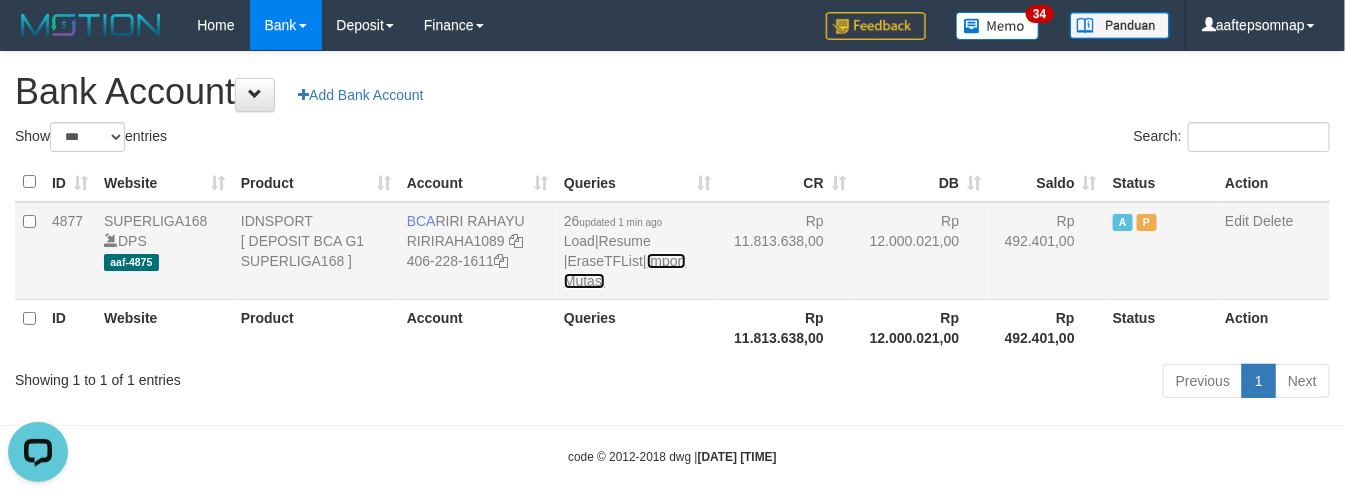 click on "Import Mutasi" at bounding box center [625, 271] 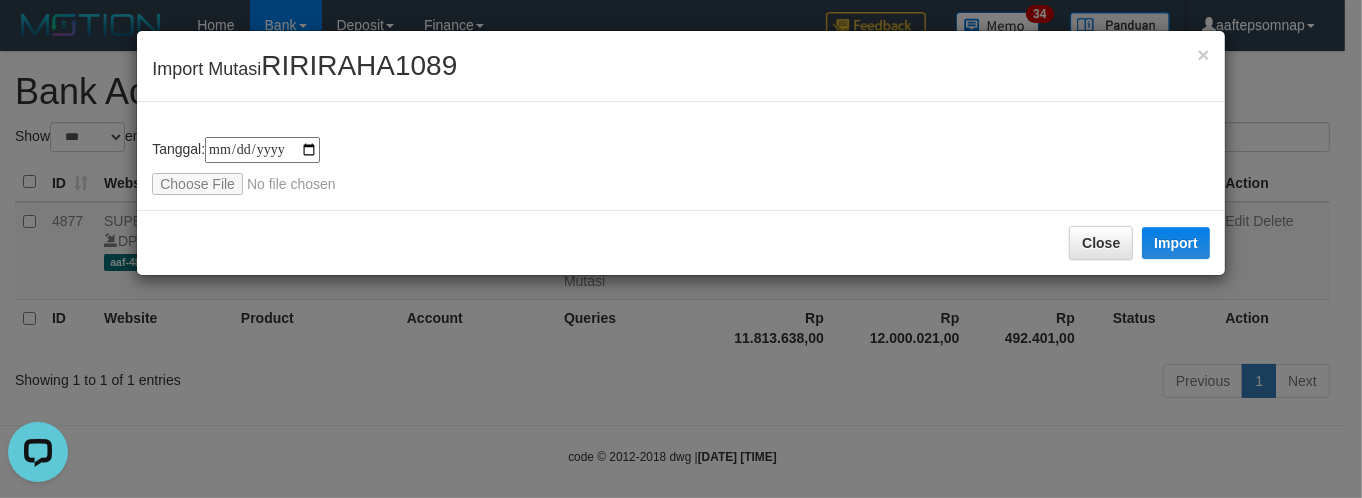 type on "**********" 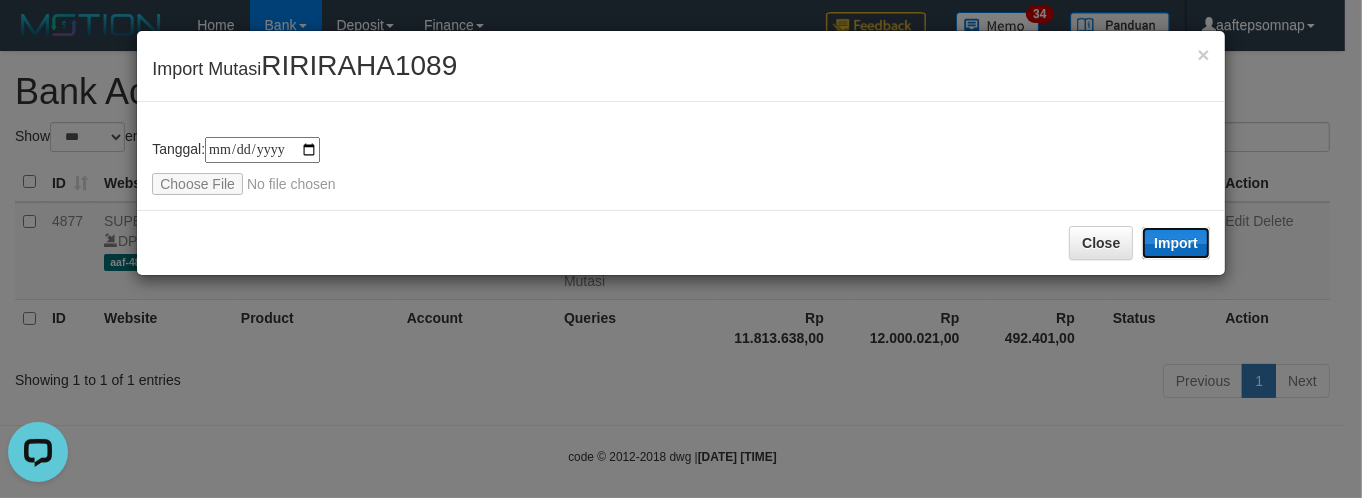 click on "Import" at bounding box center (1176, 243) 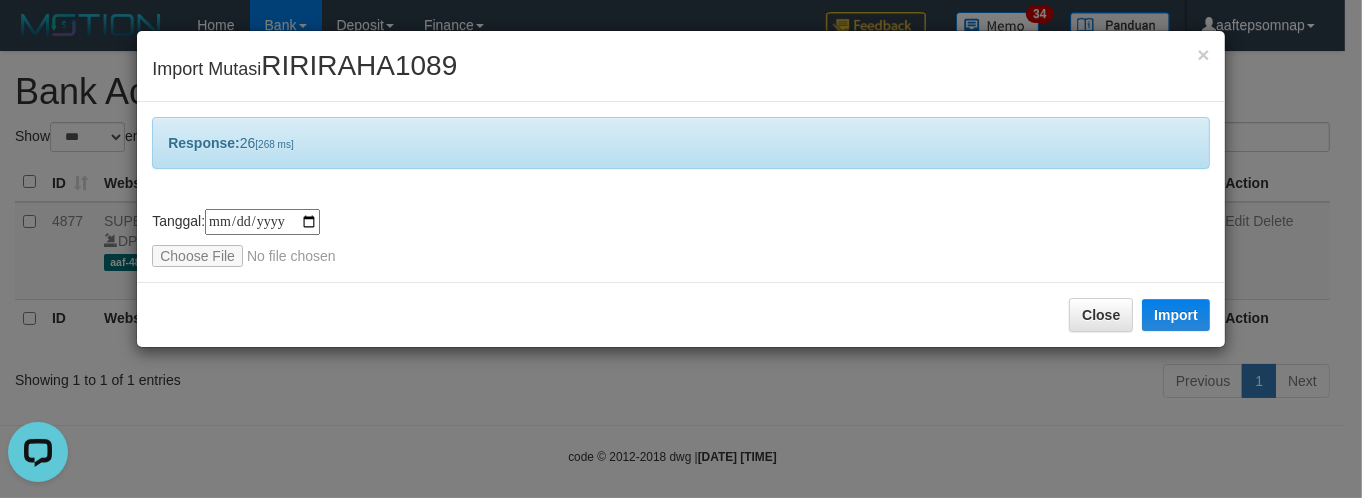 click on "Close
Import" at bounding box center [681, 314] 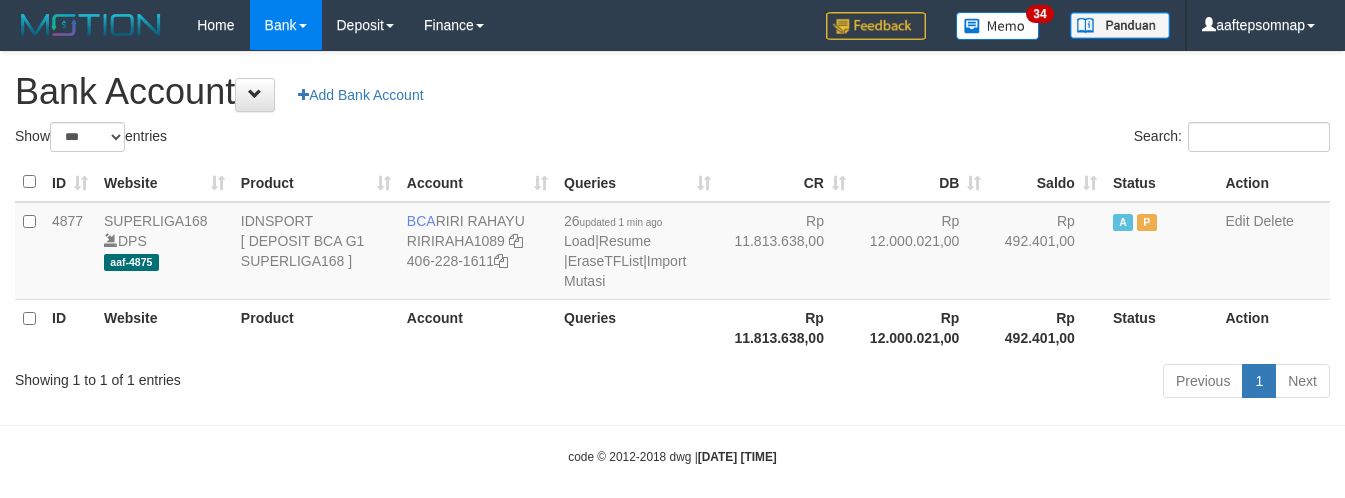 select on "***" 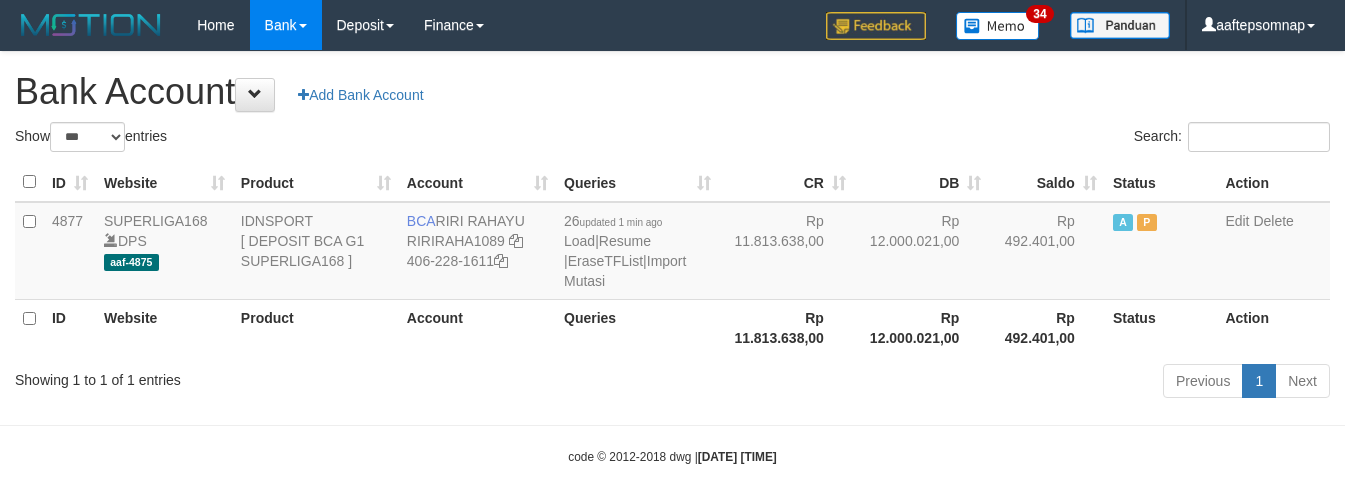 scroll, scrollTop: 0, scrollLeft: 0, axis: both 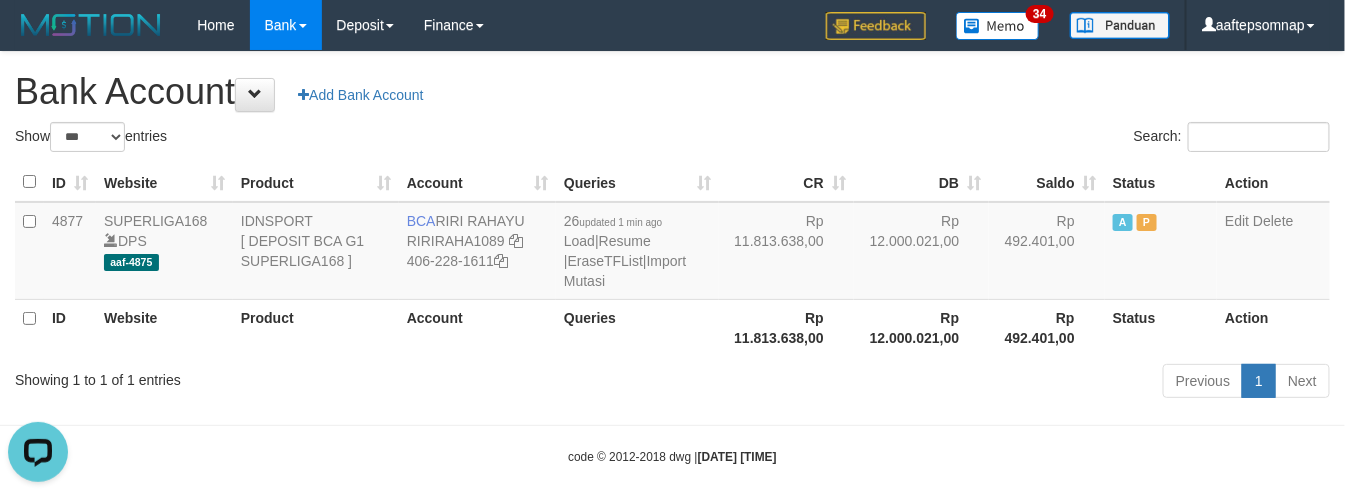 drag, startPoint x: 693, startPoint y: 102, endPoint x: 696, endPoint y: 116, distance: 14.3178215 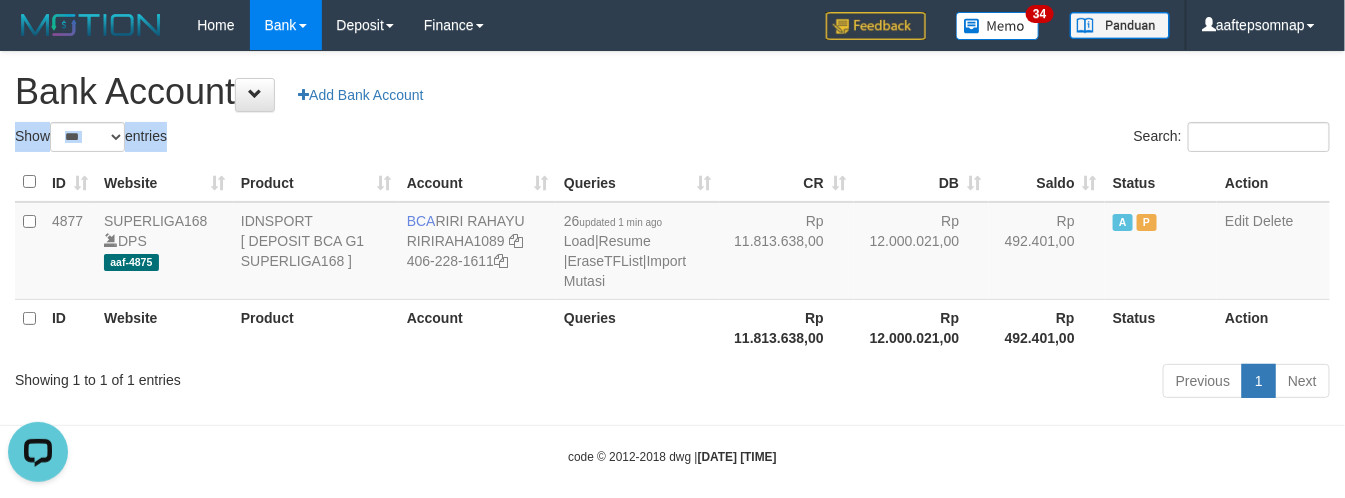 click on "**********" at bounding box center [672, 228] 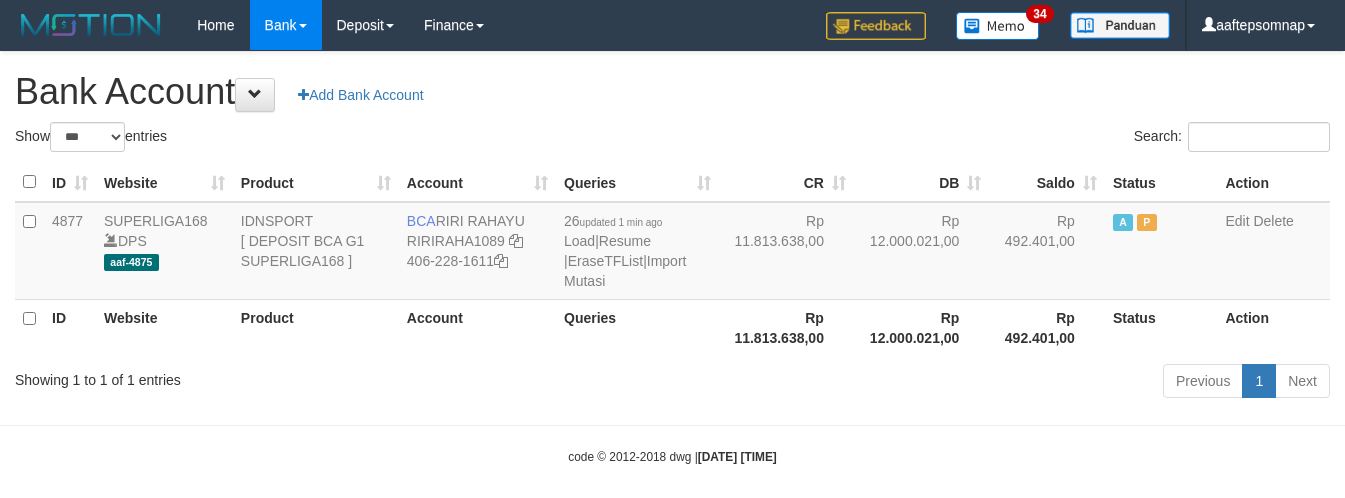select on "***" 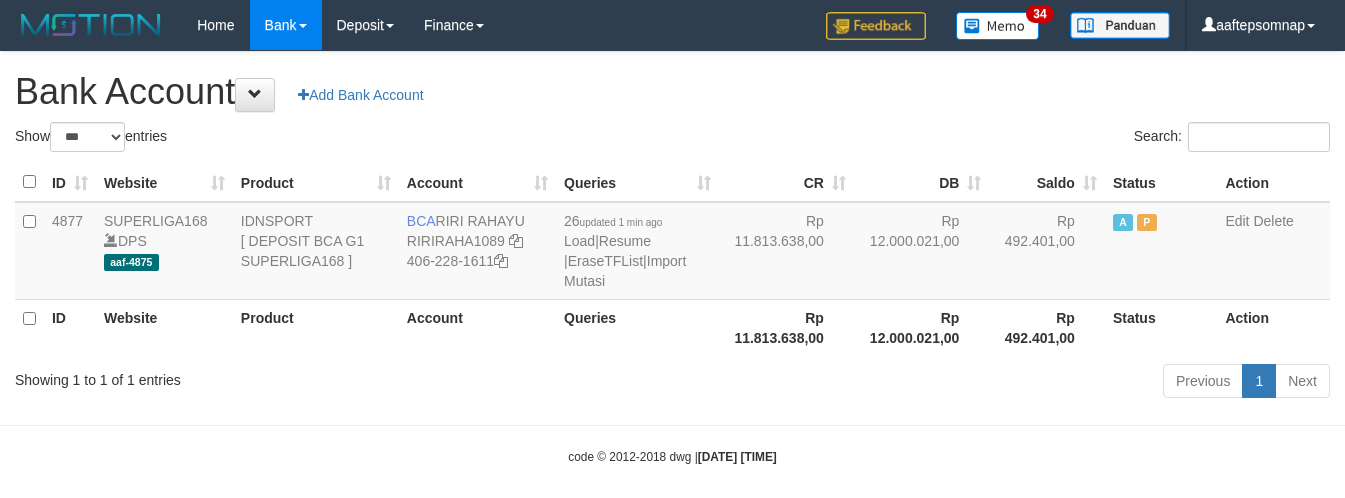 scroll, scrollTop: 0, scrollLeft: 0, axis: both 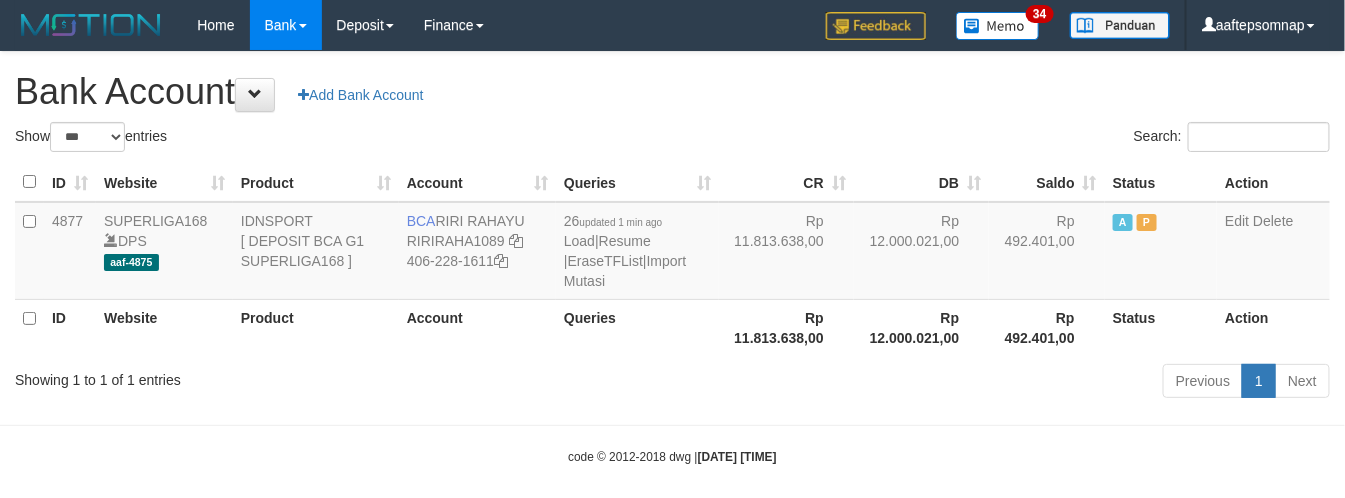 click on "Toggle navigation
Home
Bank
Account List
Load
By Website
Group
[ISPORT]													SUPERLIGA168
By Load Group (DPS)" at bounding box center (672, 258) 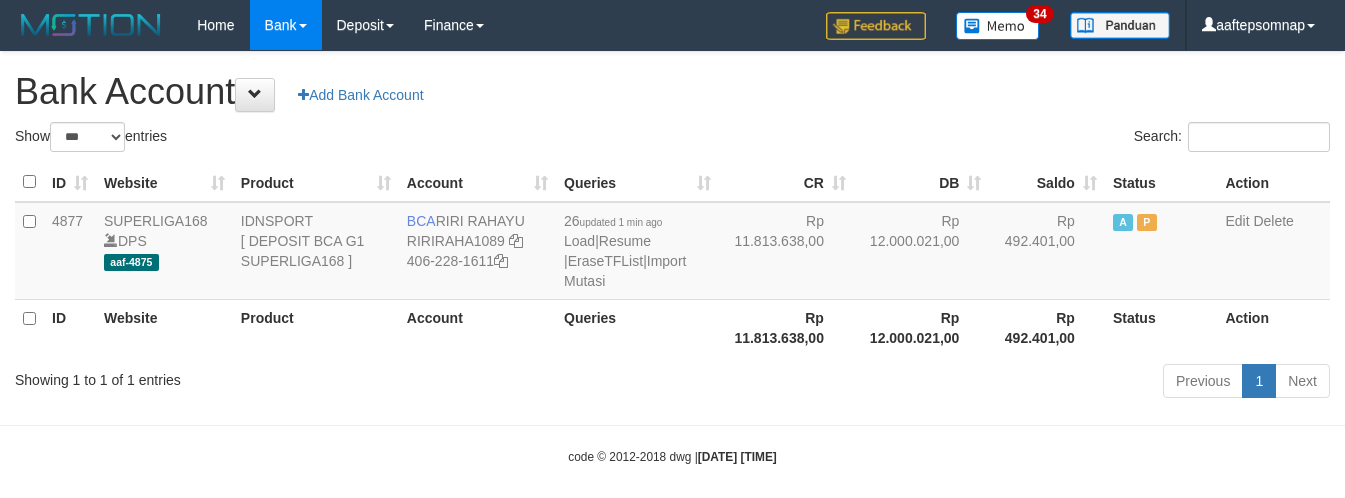 select on "***" 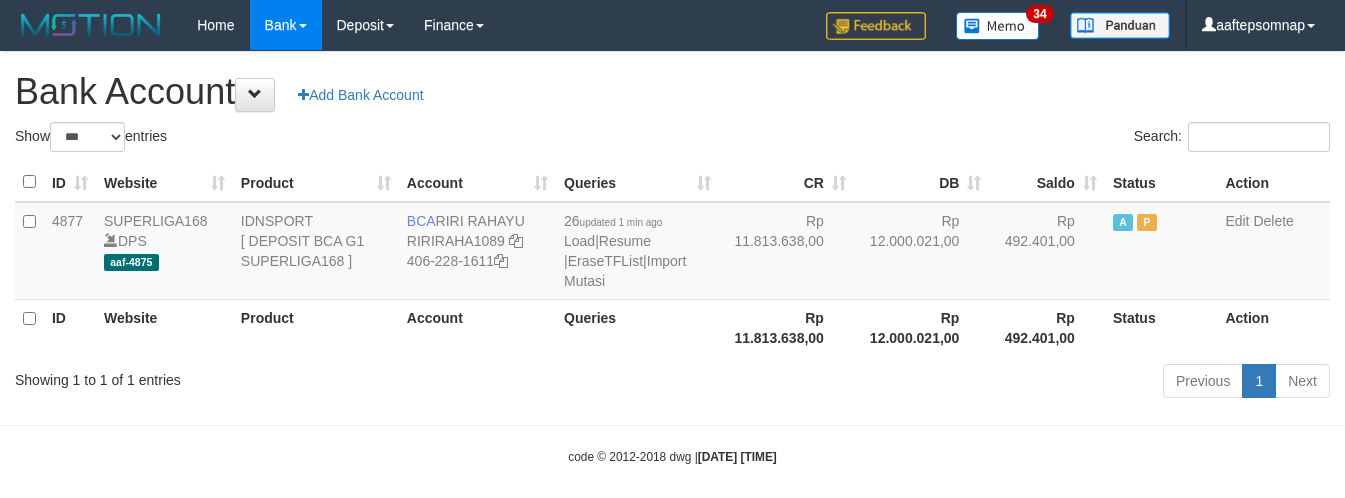 scroll, scrollTop: 0, scrollLeft: 0, axis: both 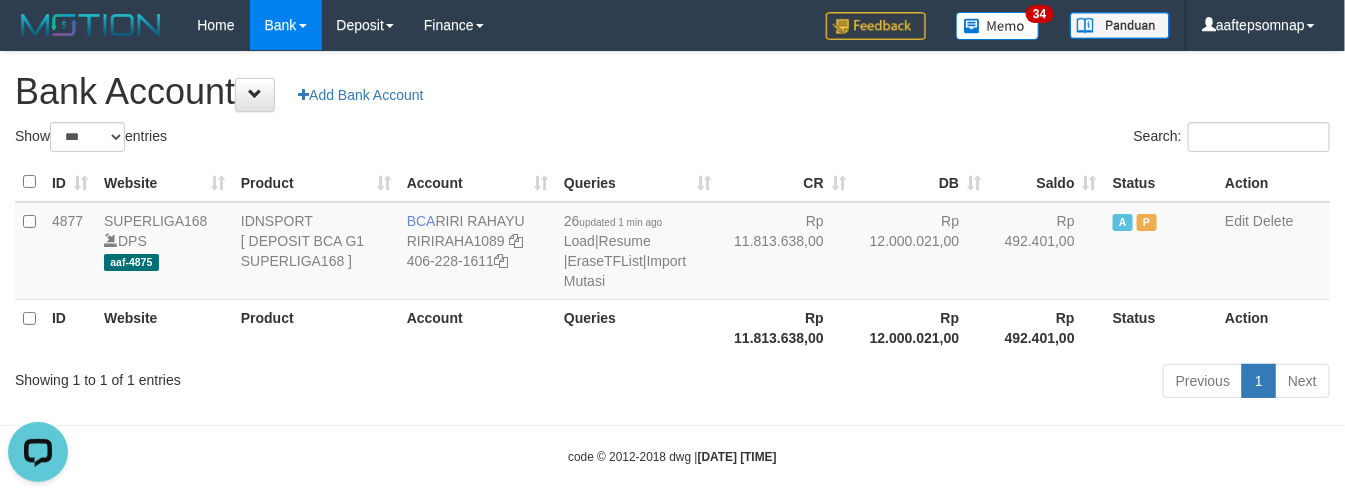 click on "Bank Account
Add Bank Account" at bounding box center (672, 92) 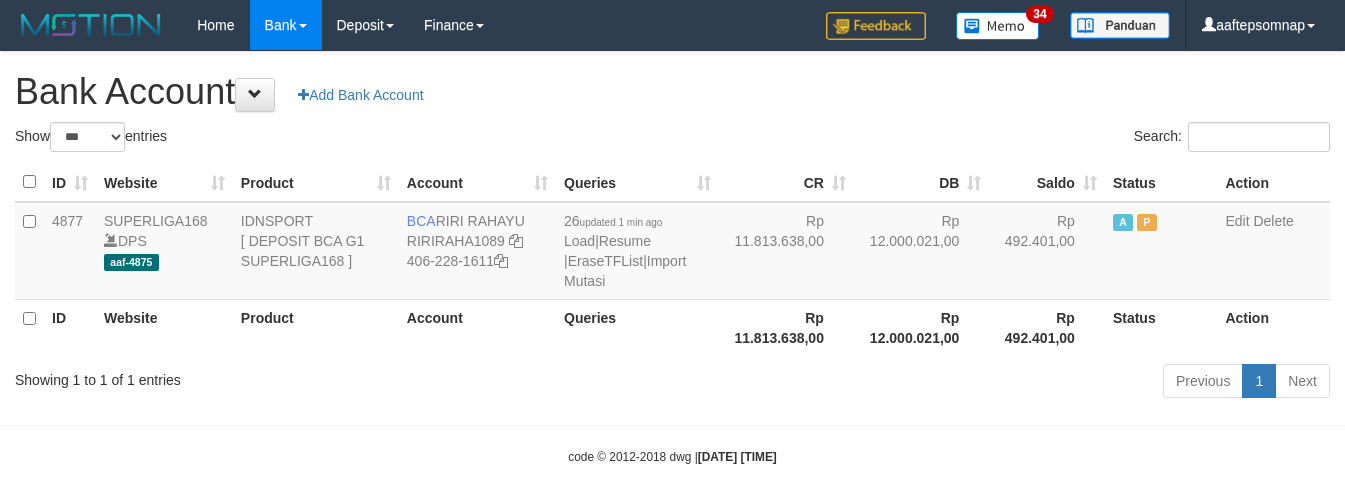 select on "***" 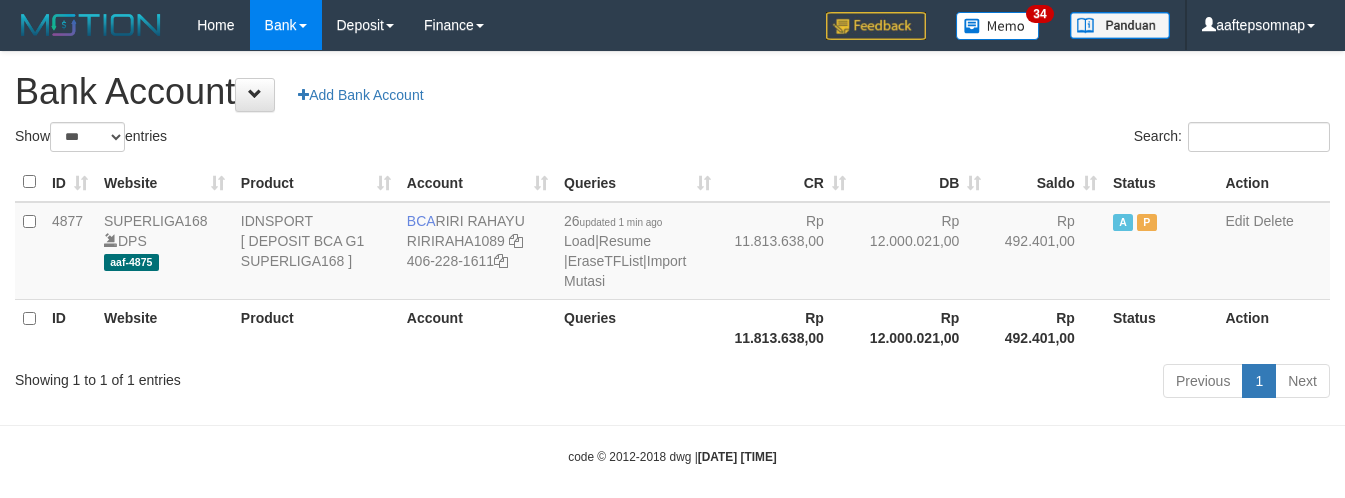 scroll, scrollTop: 0, scrollLeft: 0, axis: both 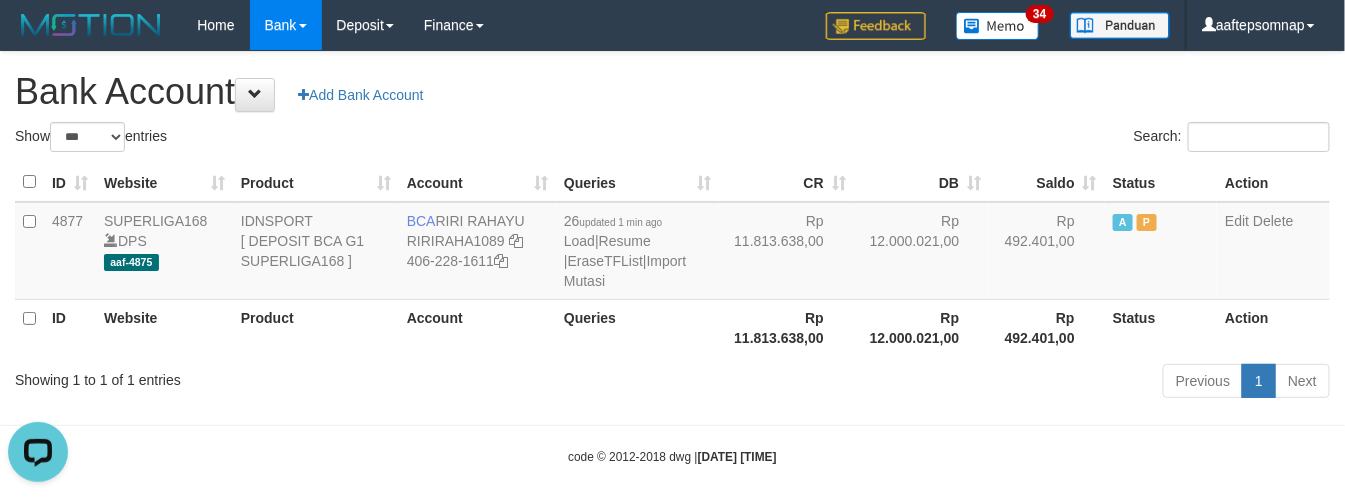 click on "Bank Account
Add Bank Account" at bounding box center [672, 92] 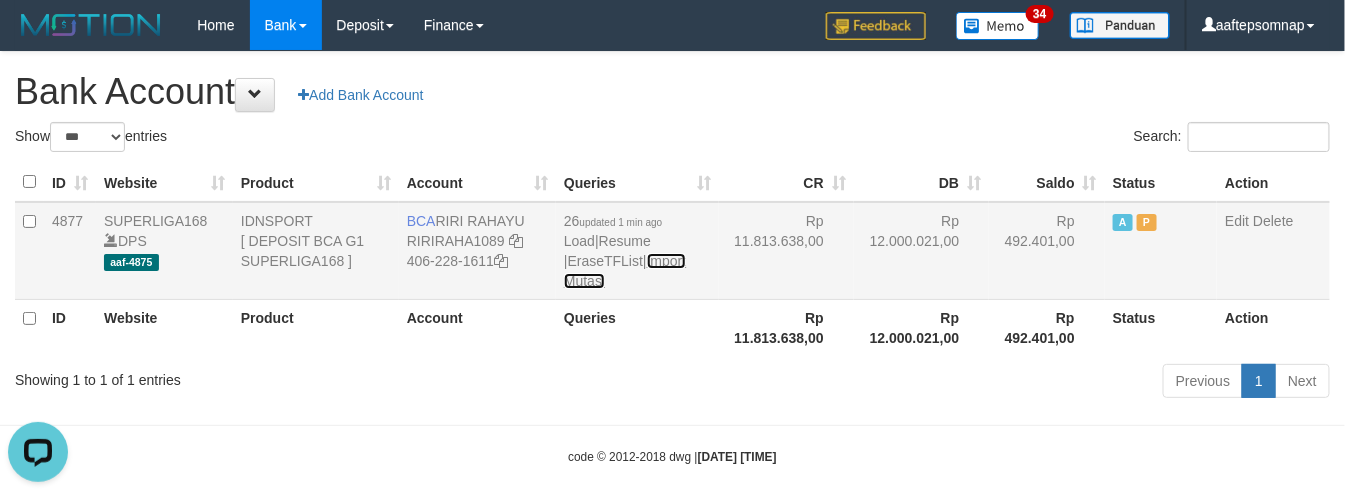 click on "Import Mutasi" at bounding box center (625, 271) 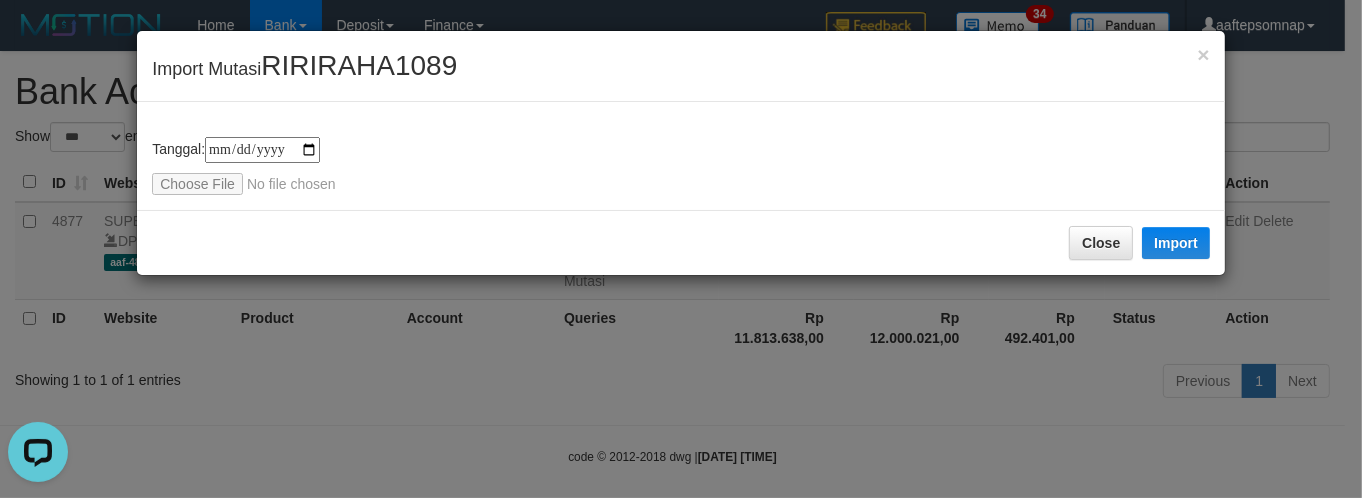 type on "**********" 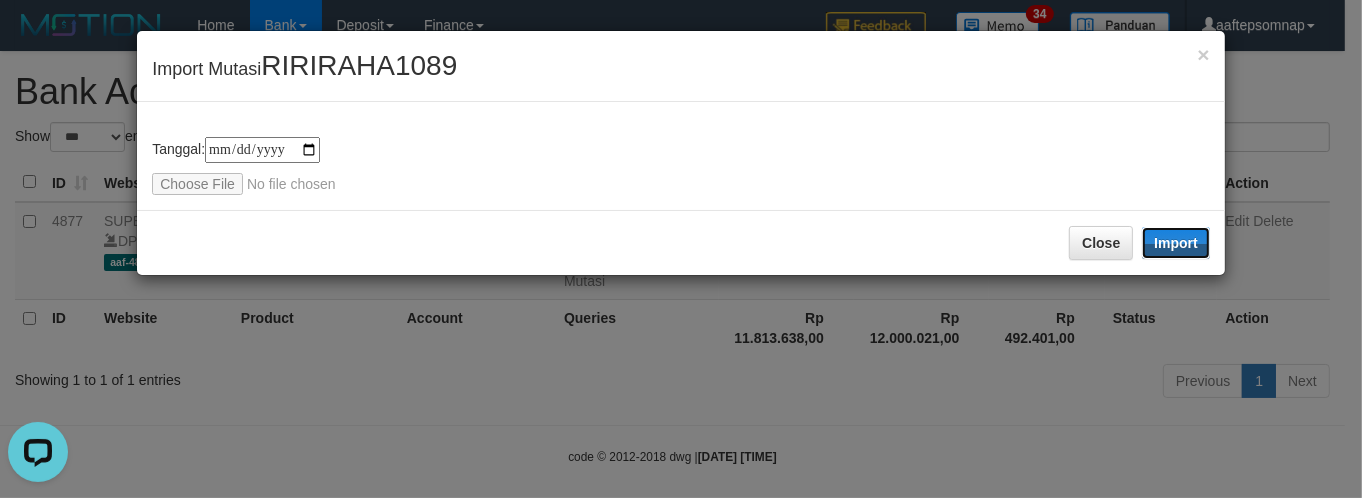 click on "Import" at bounding box center [1176, 243] 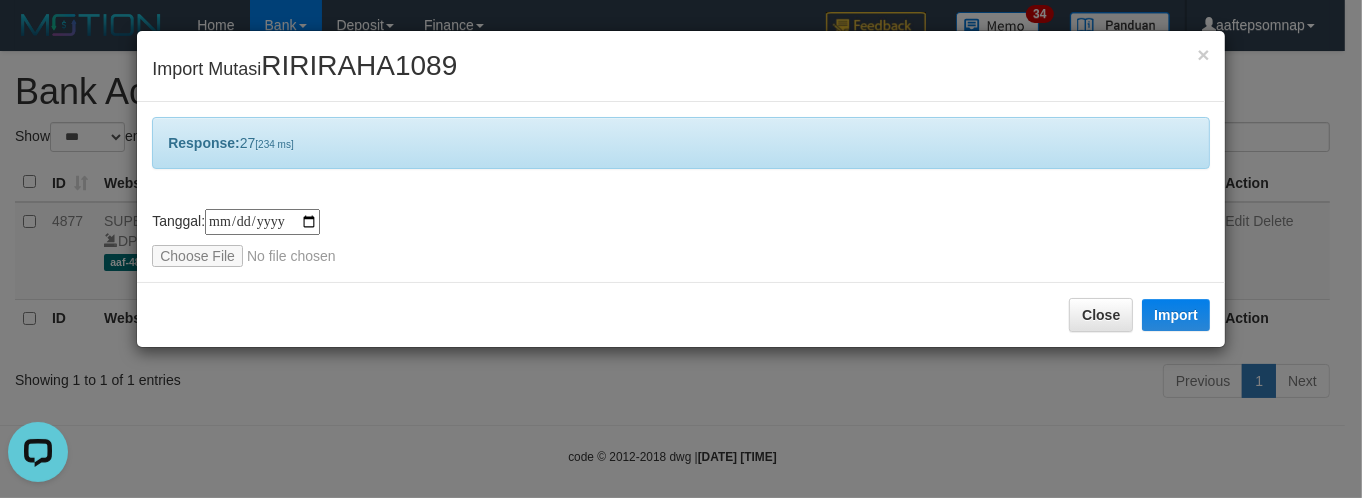 click on "**********" at bounding box center [681, 238] 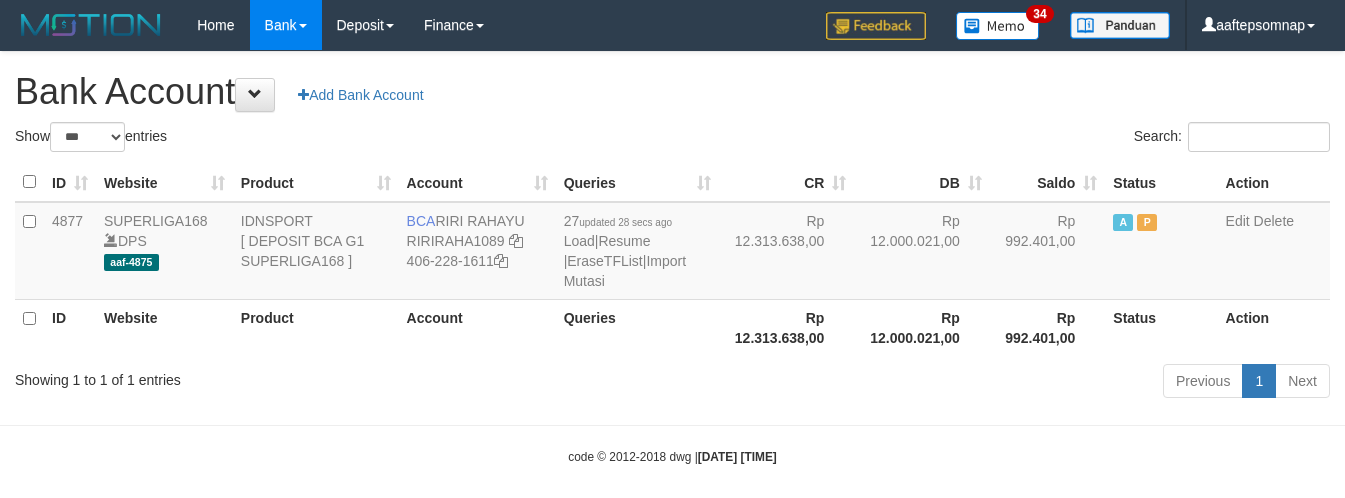 select on "***" 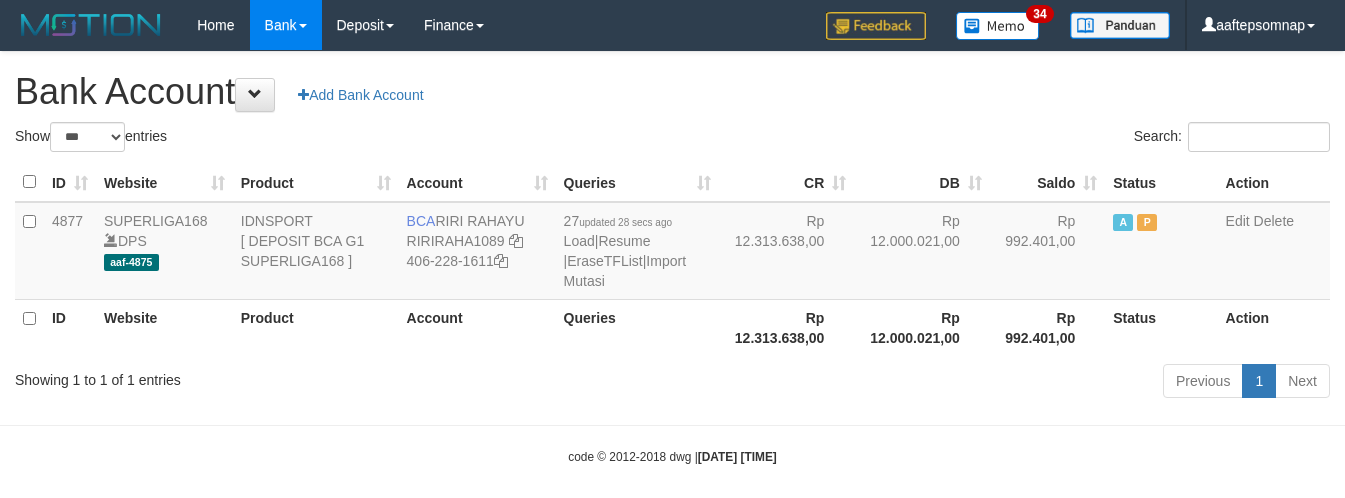 scroll, scrollTop: 0, scrollLeft: 0, axis: both 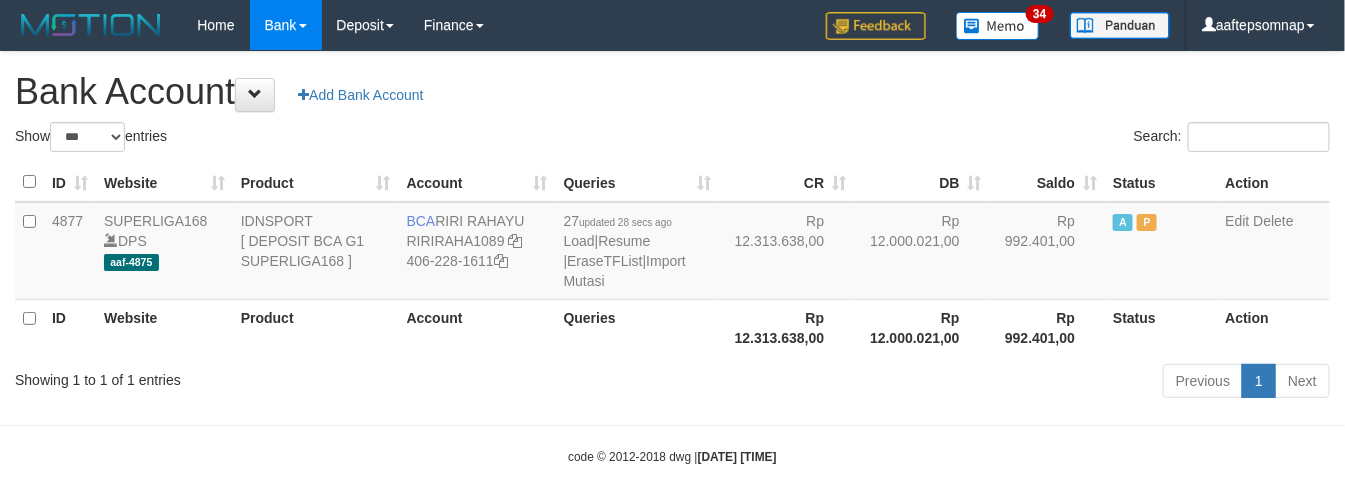 click on "Bank Account
Add Bank Account" at bounding box center [672, 92] 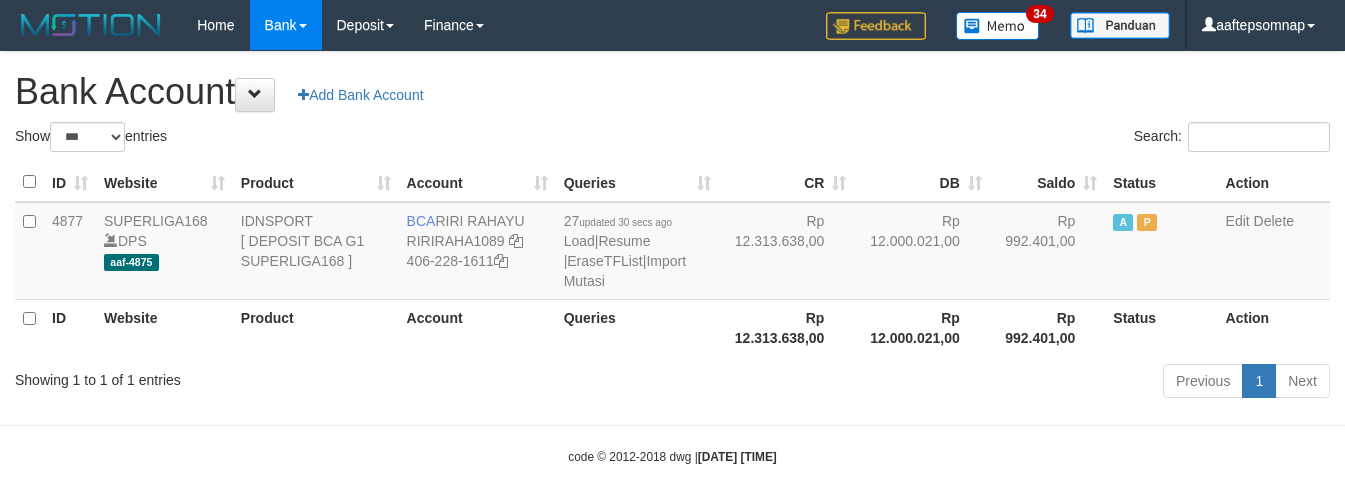 select on "***" 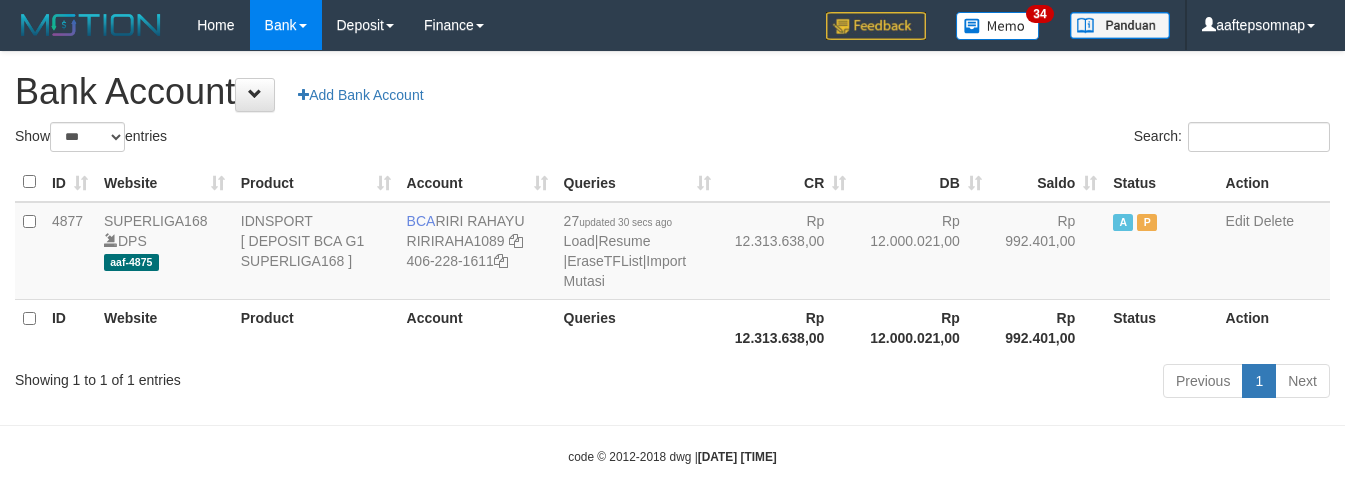 scroll, scrollTop: 0, scrollLeft: 0, axis: both 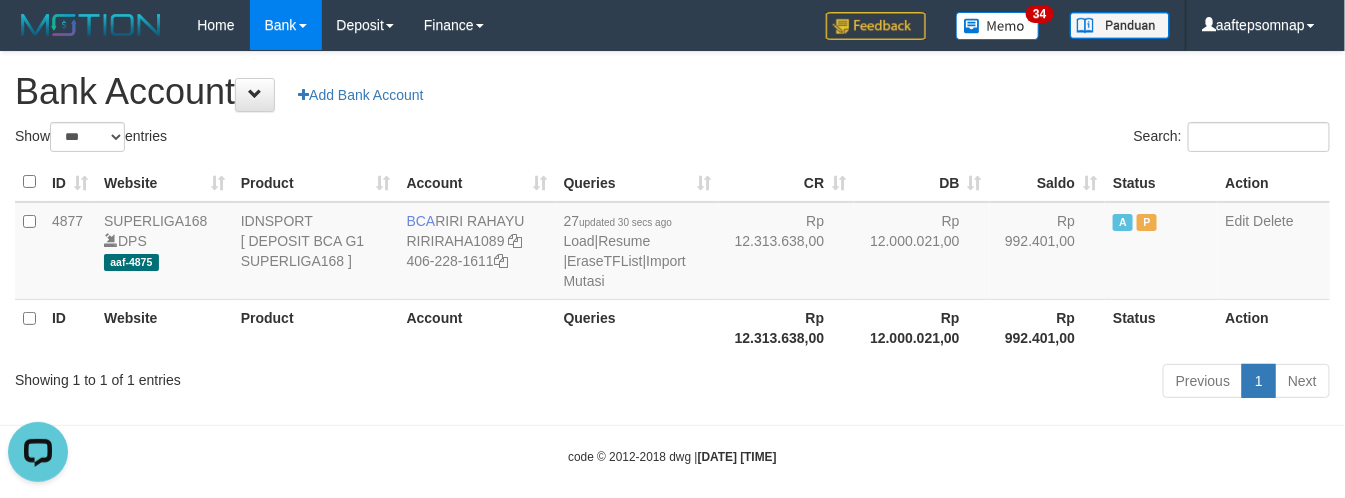 click on "Bank Account
Add Bank Account" at bounding box center [672, 92] 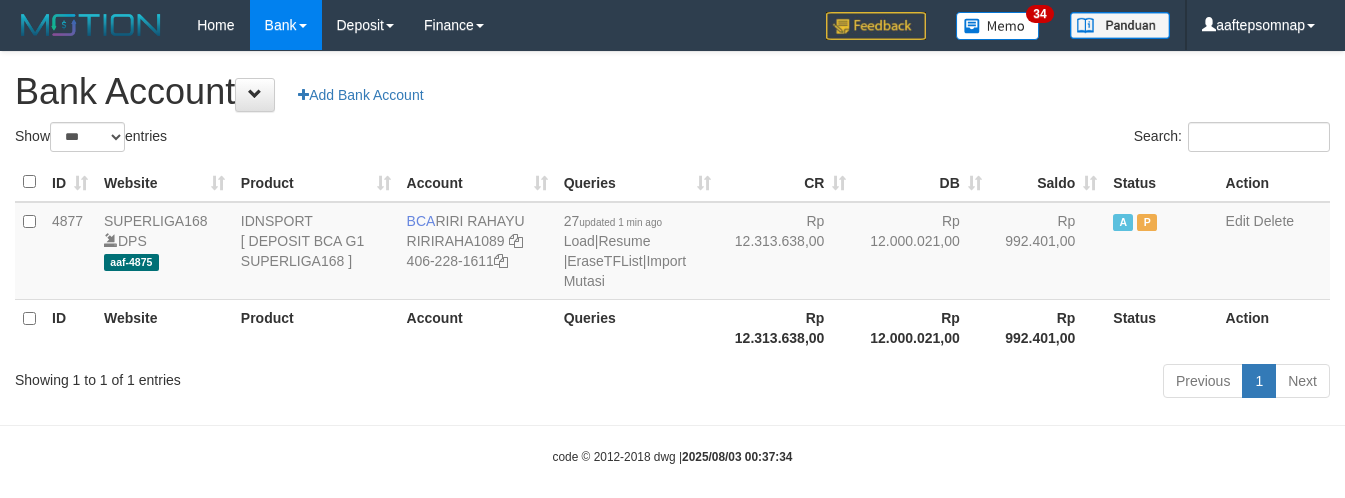 select on "***" 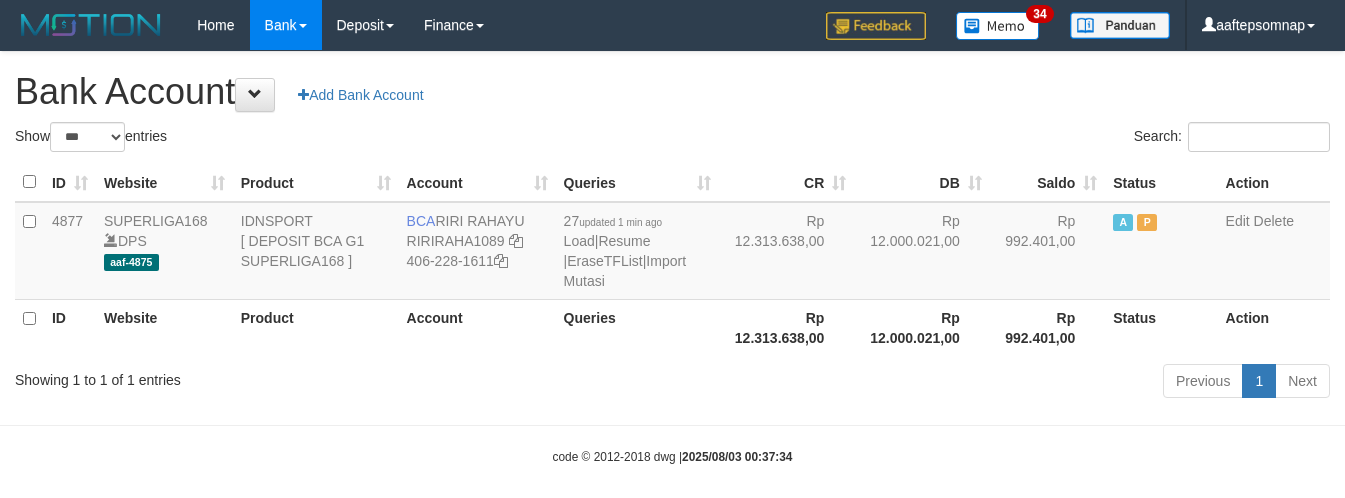 scroll, scrollTop: 0, scrollLeft: 0, axis: both 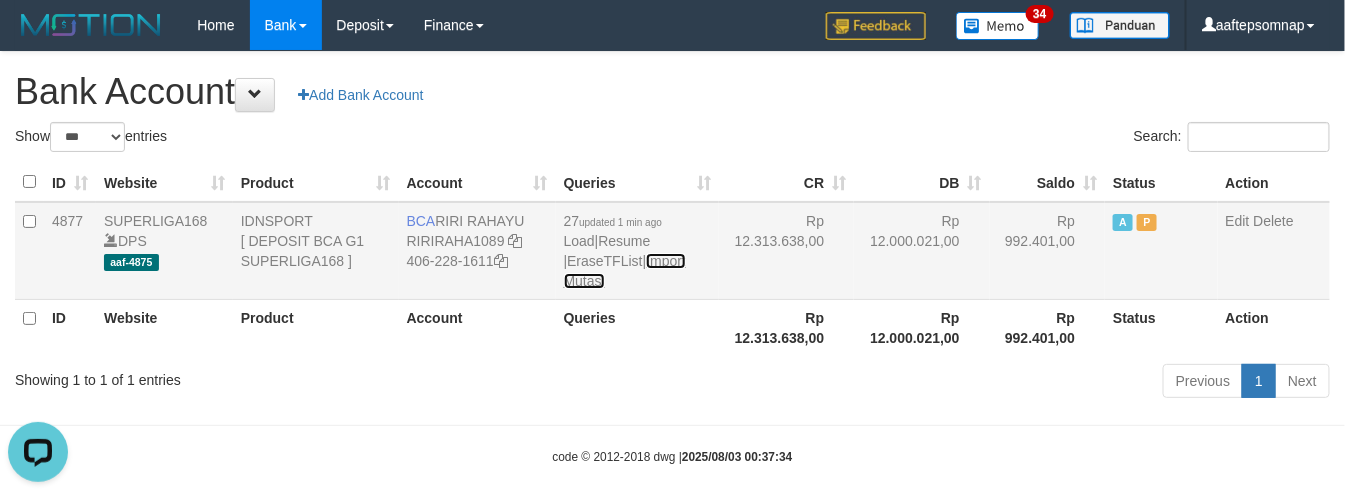 click on "Import Mutasi" at bounding box center [625, 271] 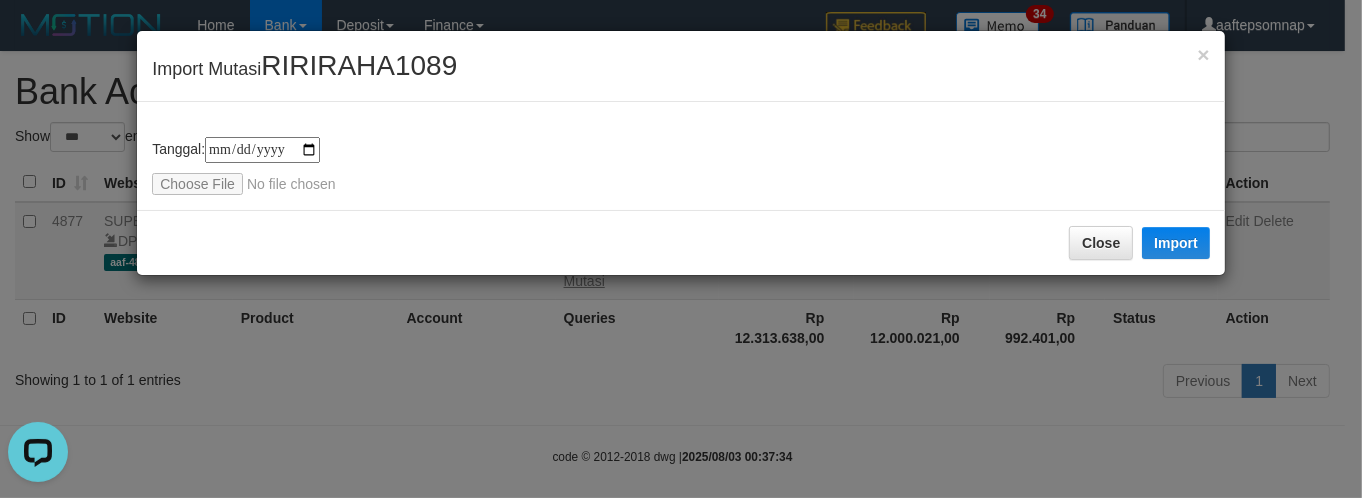 type on "**********" 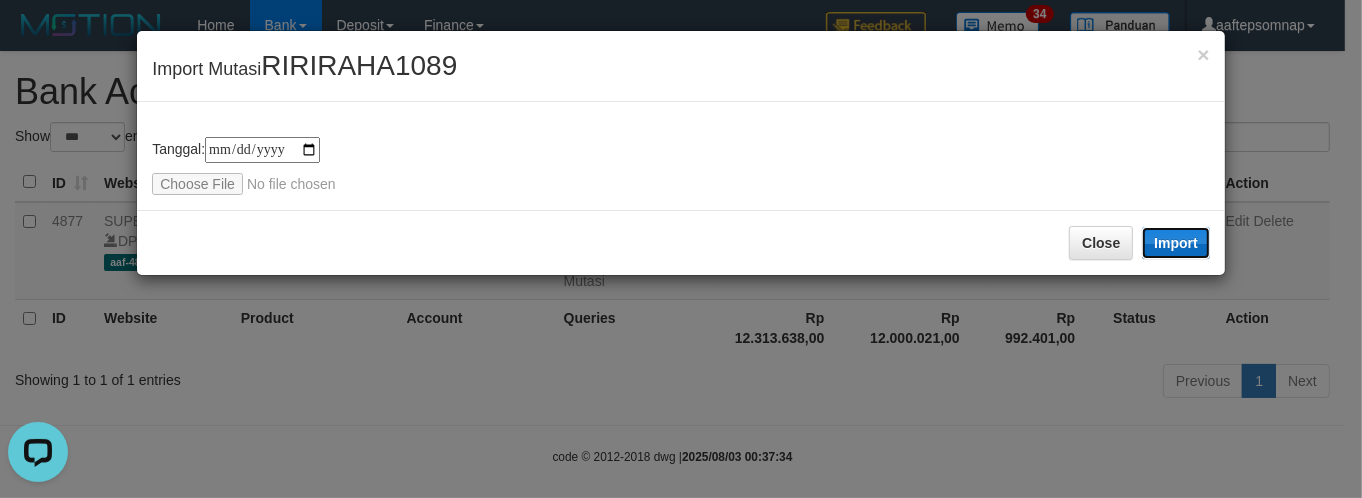click on "Import" at bounding box center [1176, 243] 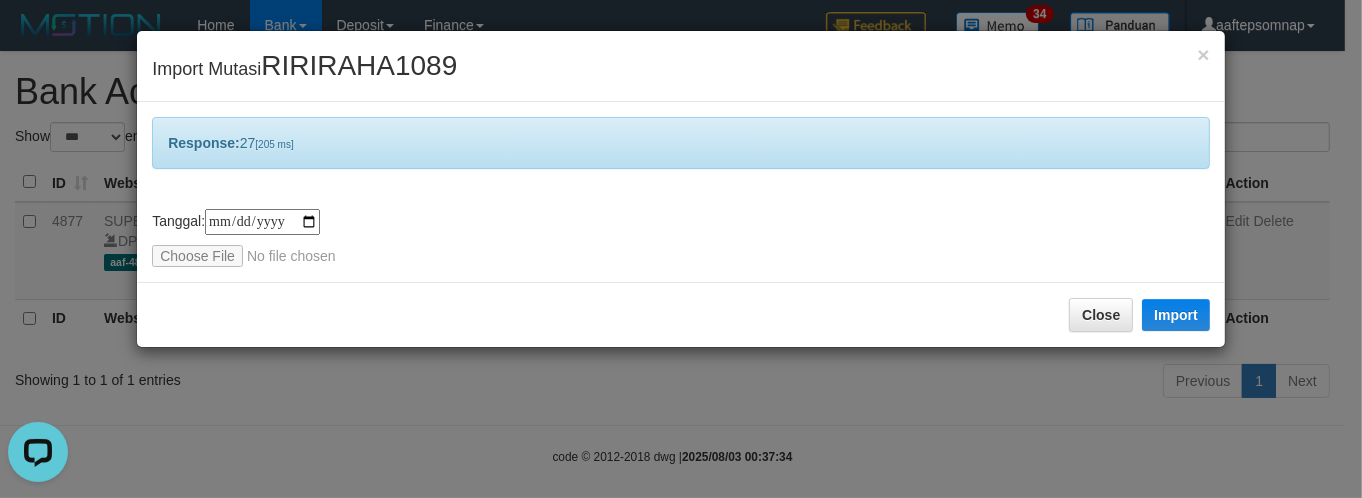 click on "Close
Import" at bounding box center (681, 314) 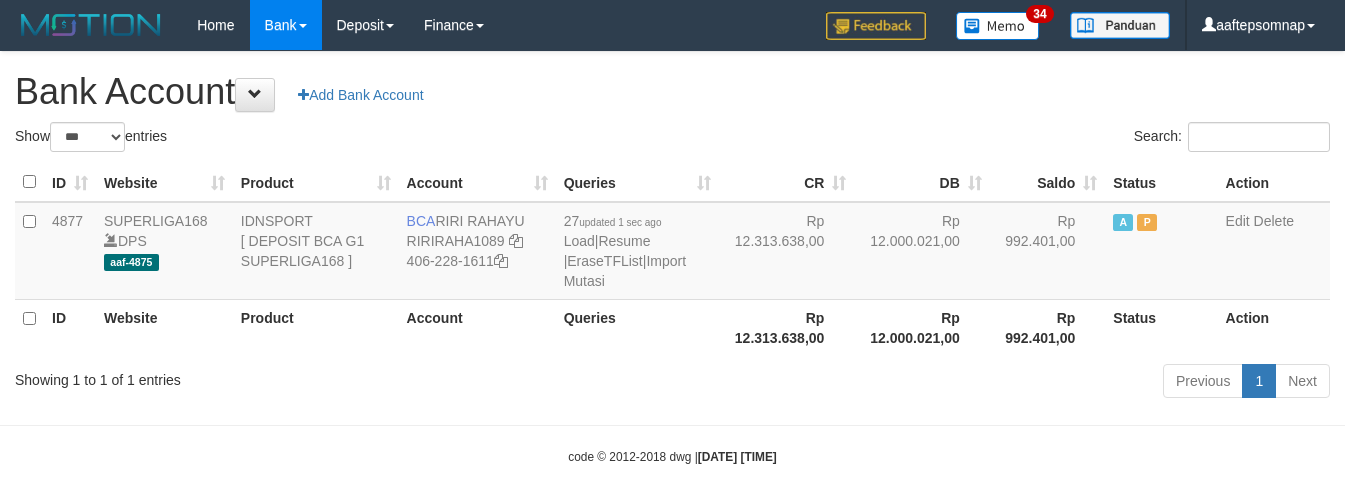 select on "***" 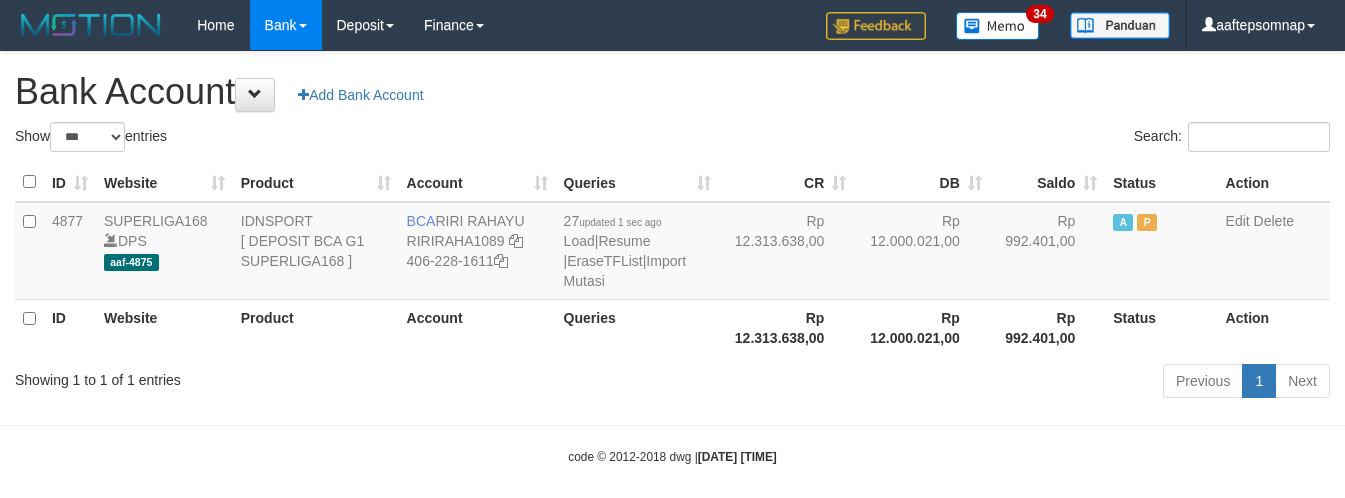 scroll, scrollTop: 0, scrollLeft: 0, axis: both 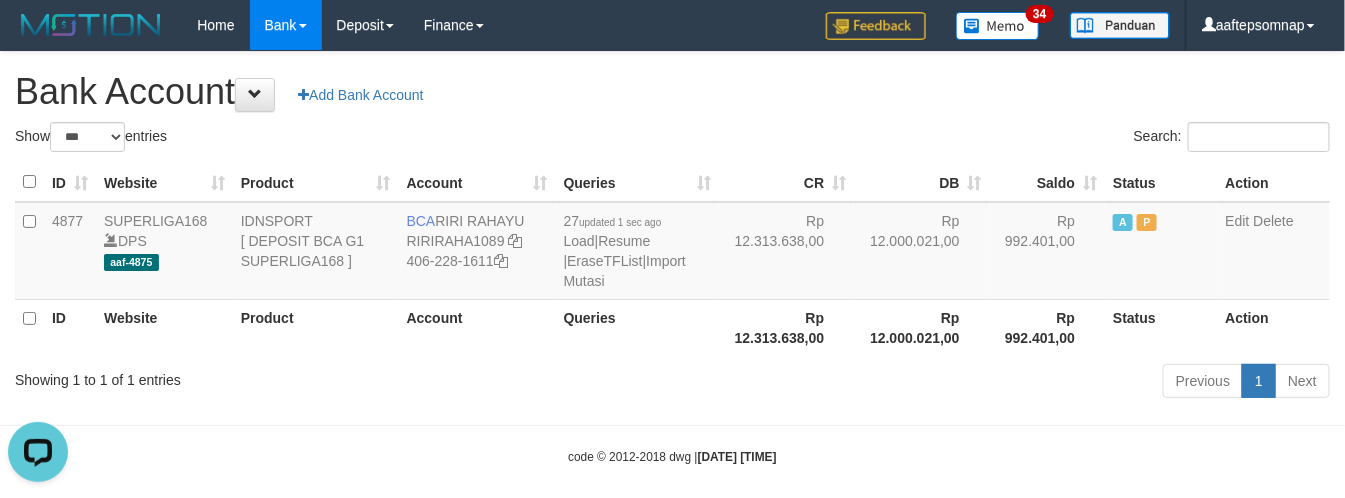drag, startPoint x: 582, startPoint y: 101, endPoint x: 572, endPoint y: 88, distance: 16.40122 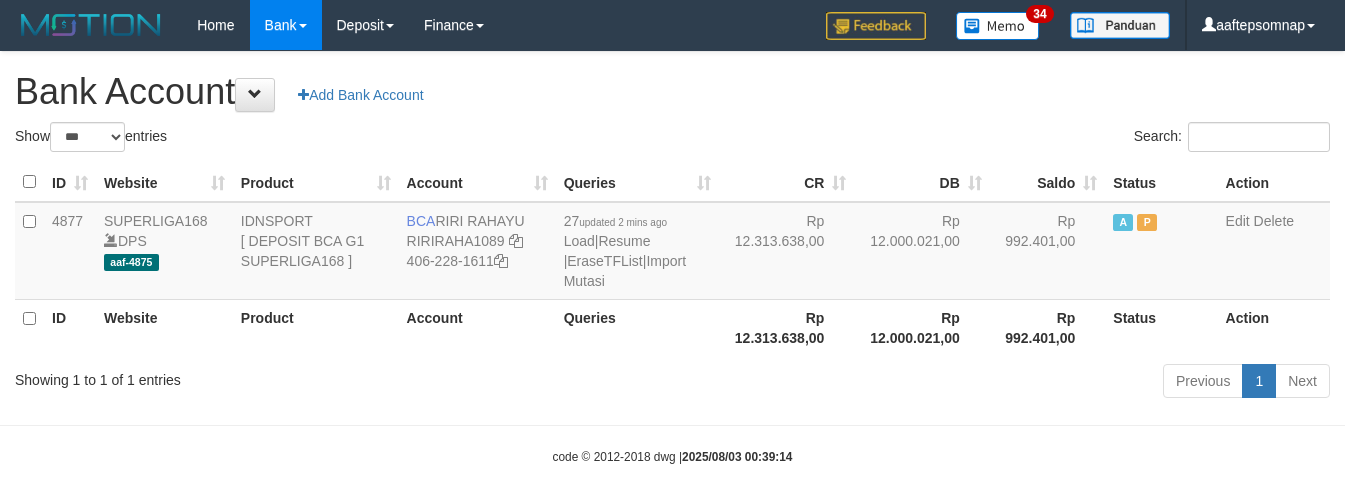 select on "***" 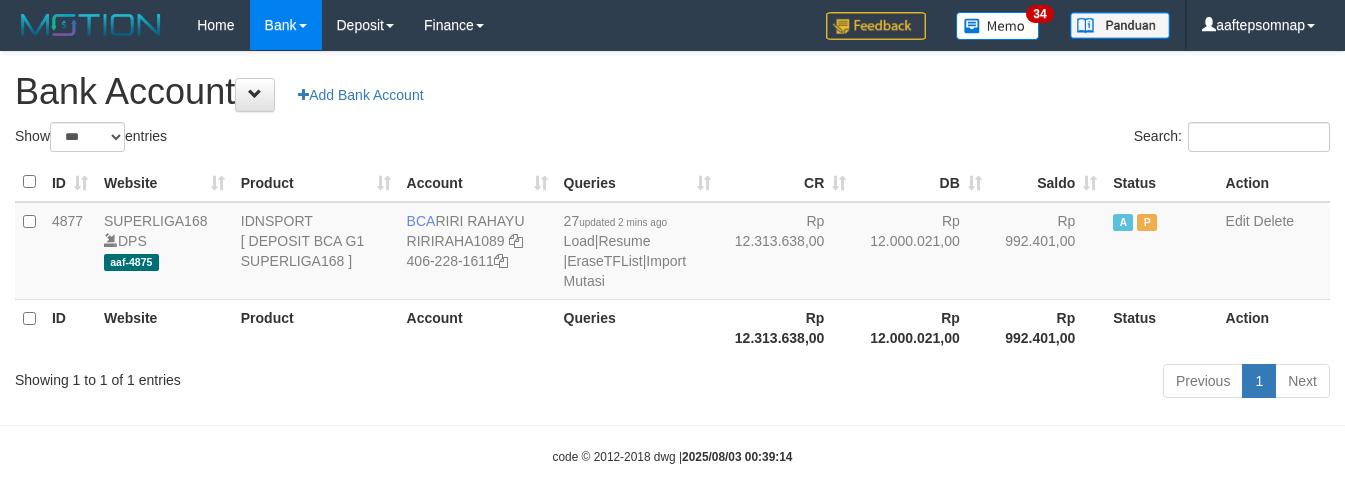 scroll, scrollTop: 0, scrollLeft: 0, axis: both 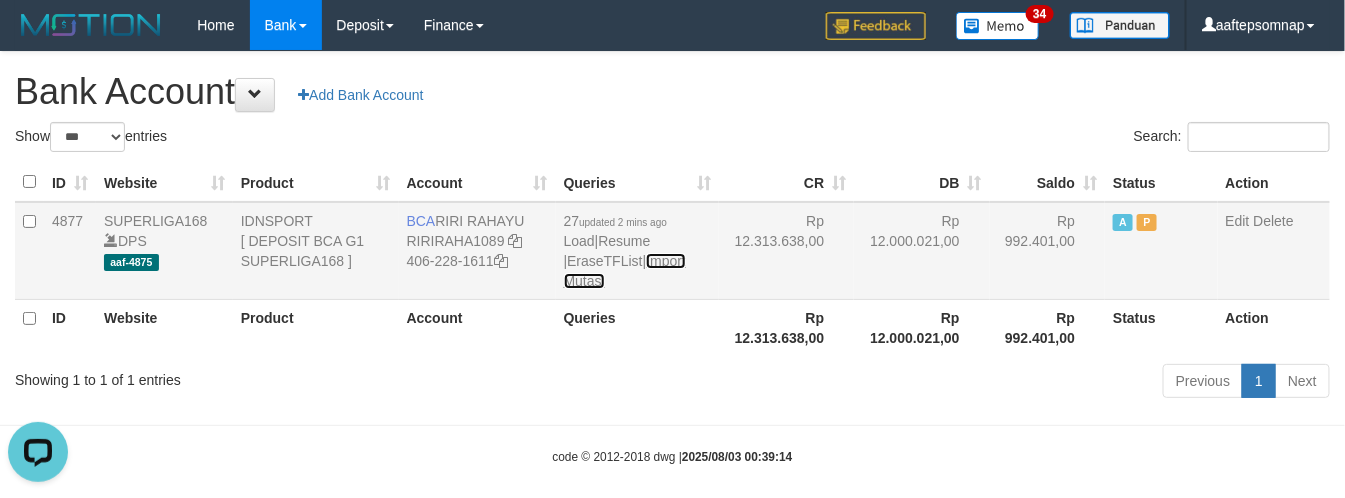 click on "Import Mutasi" at bounding box center (625, 271) 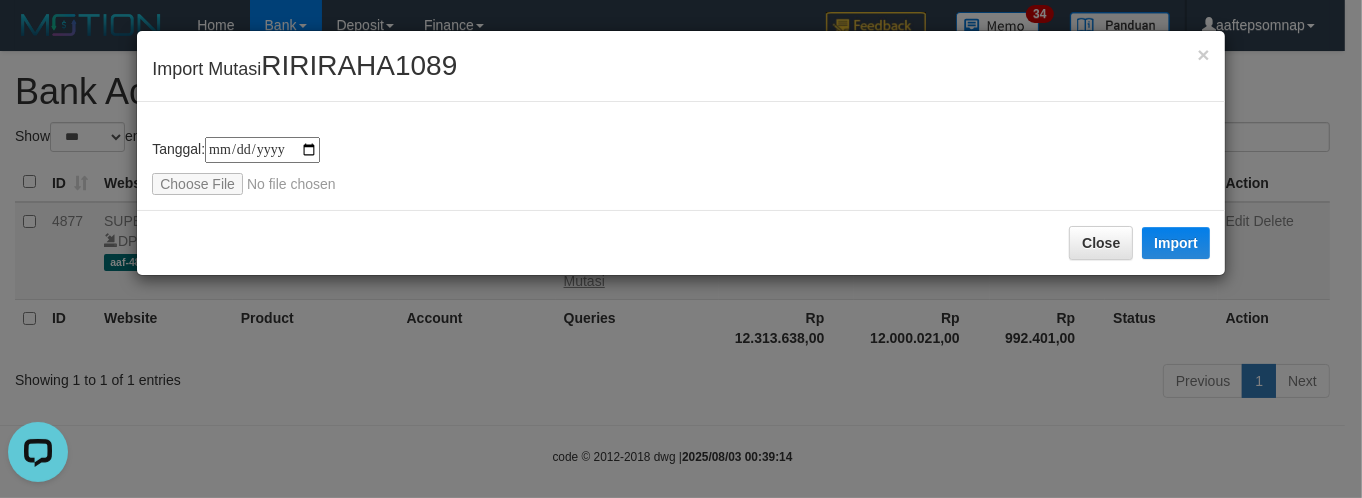 type on "**********" 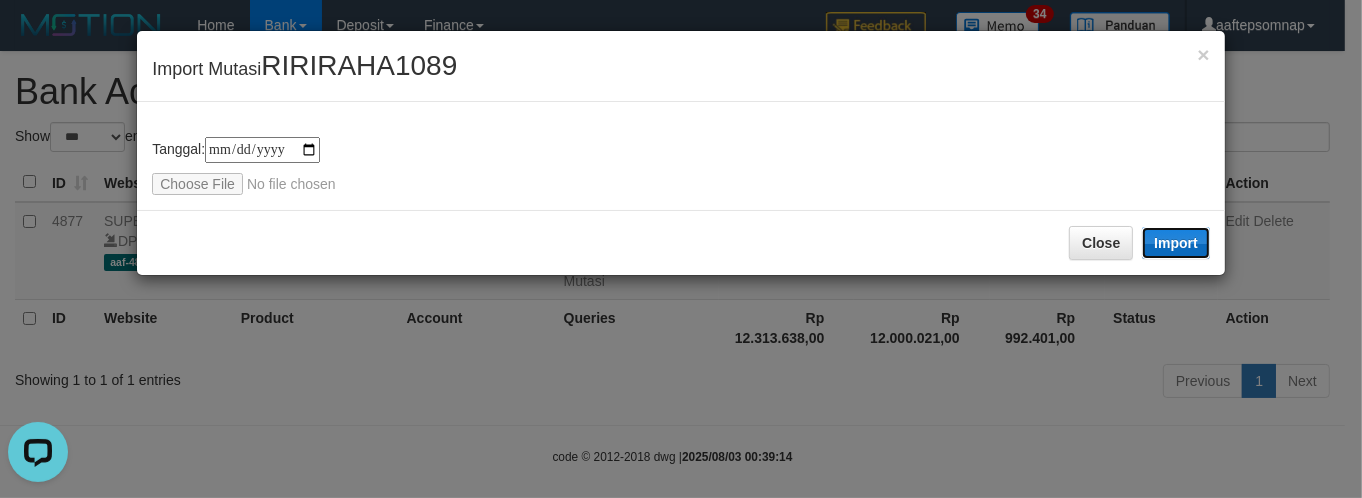 click on "Import" at bounding box center (1176, 243) 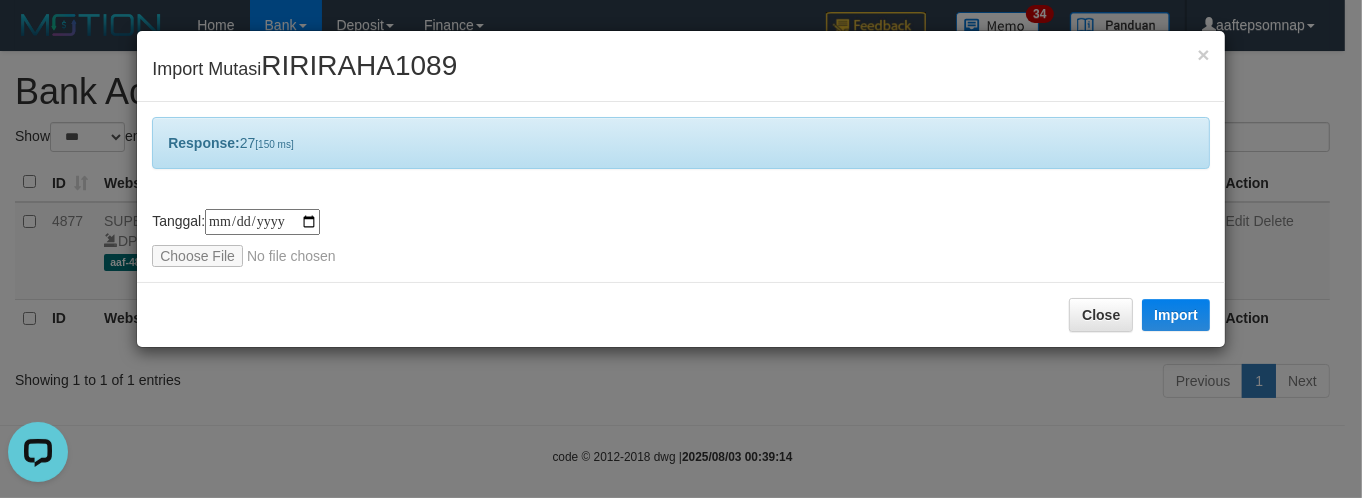 click on "**********" at bounding box center [681, 192] 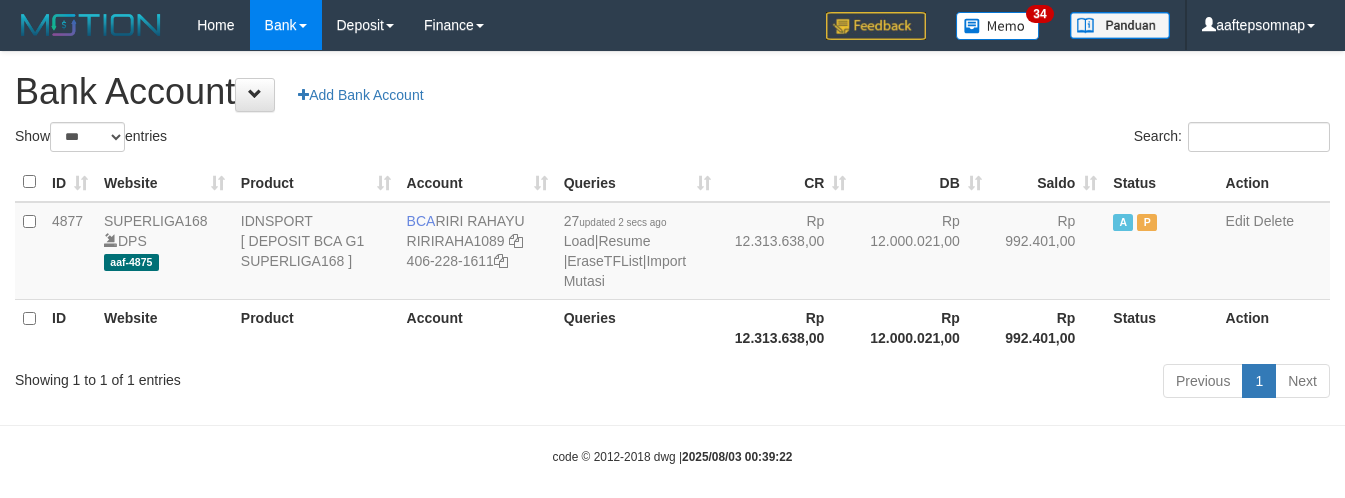 select on "***" 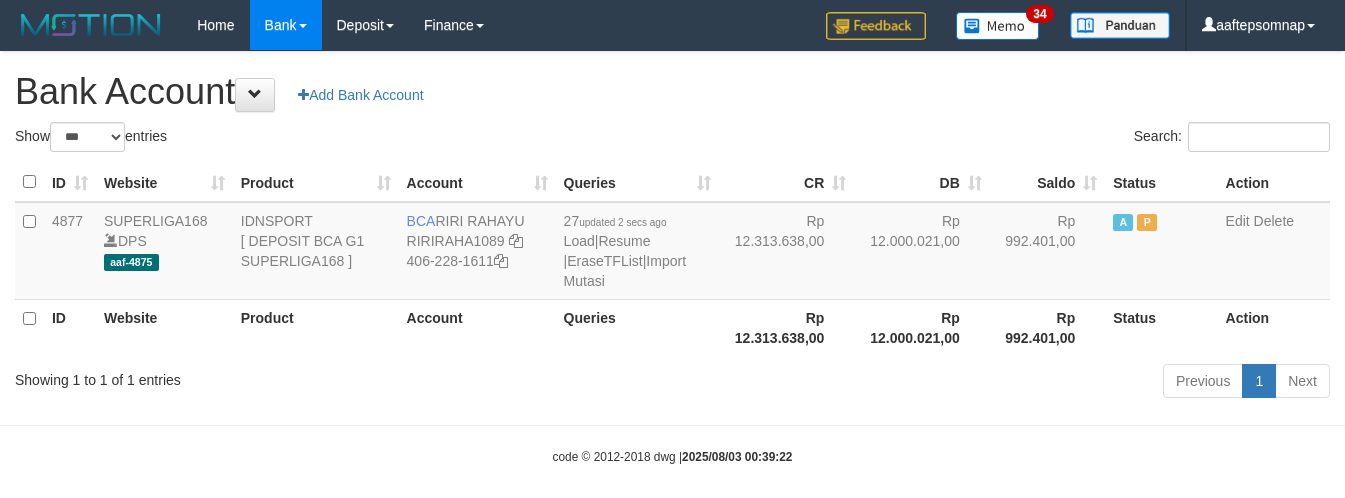 scroll, scrollTop: 0, scrollLeft: 0, axis: both 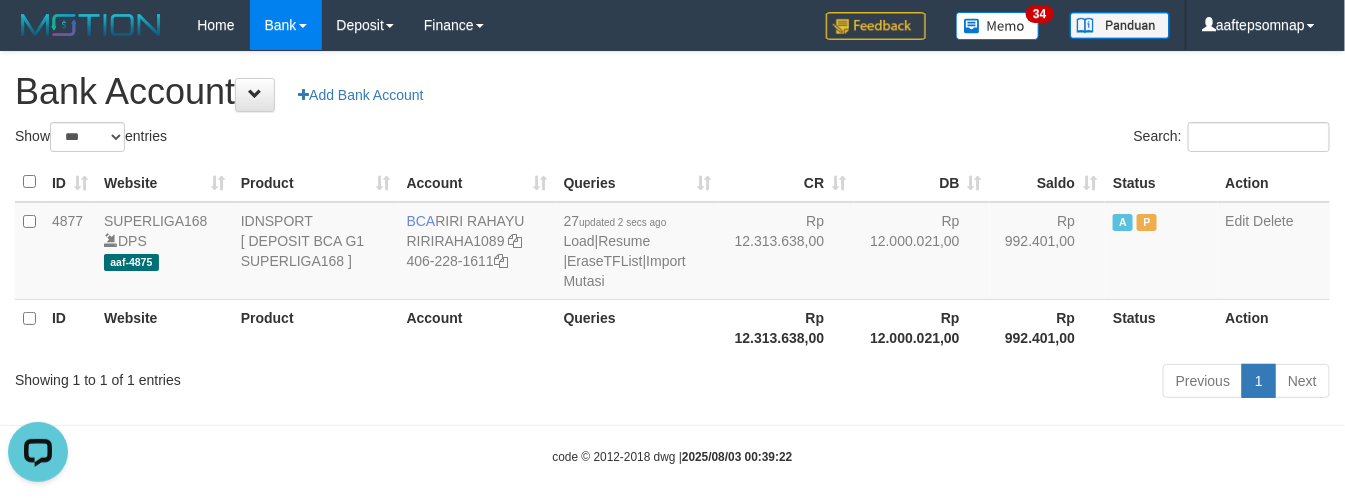 click on "Show  ** ** ** *** ***  entries" at bounding box center [336, 139] 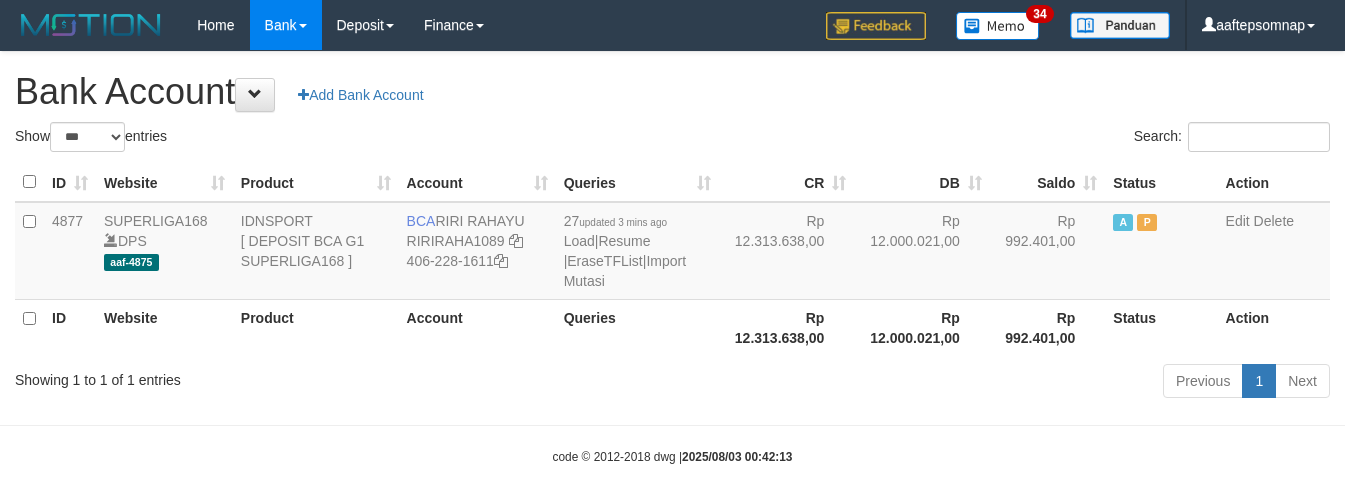 select on "***" 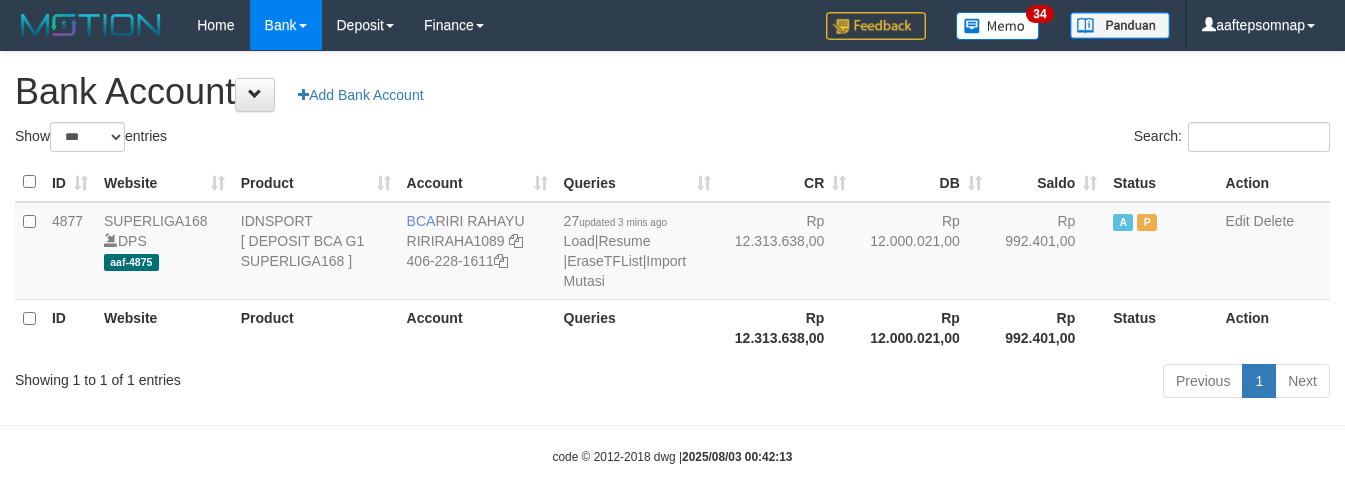 scroll, scrollTop: 0, scrollLeft: 0, axis: both 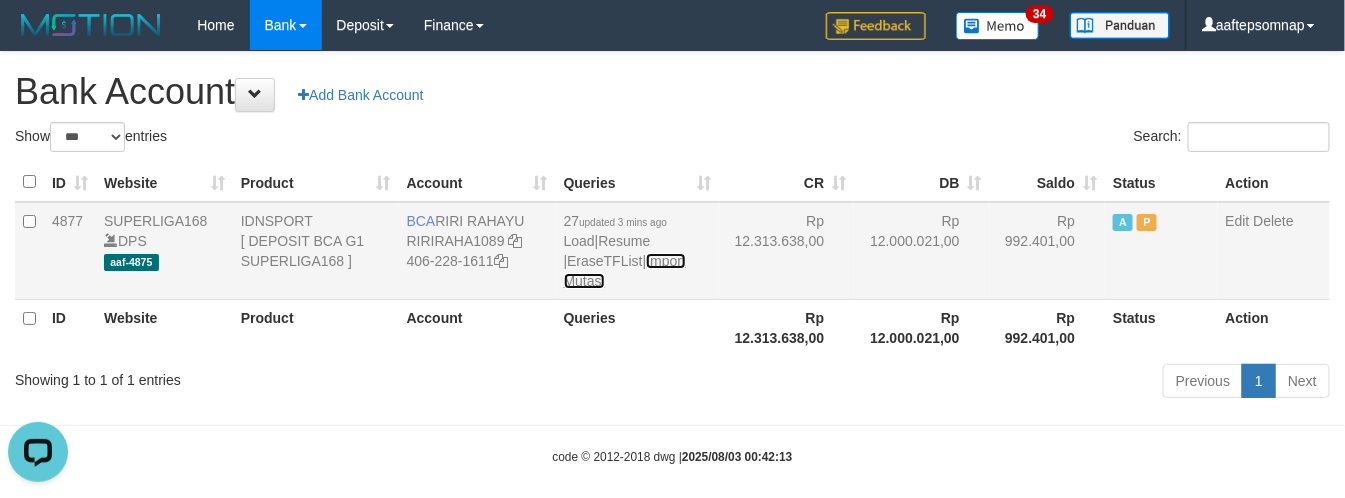 click on "Import Mutasi" at bounding box center [625, 271] 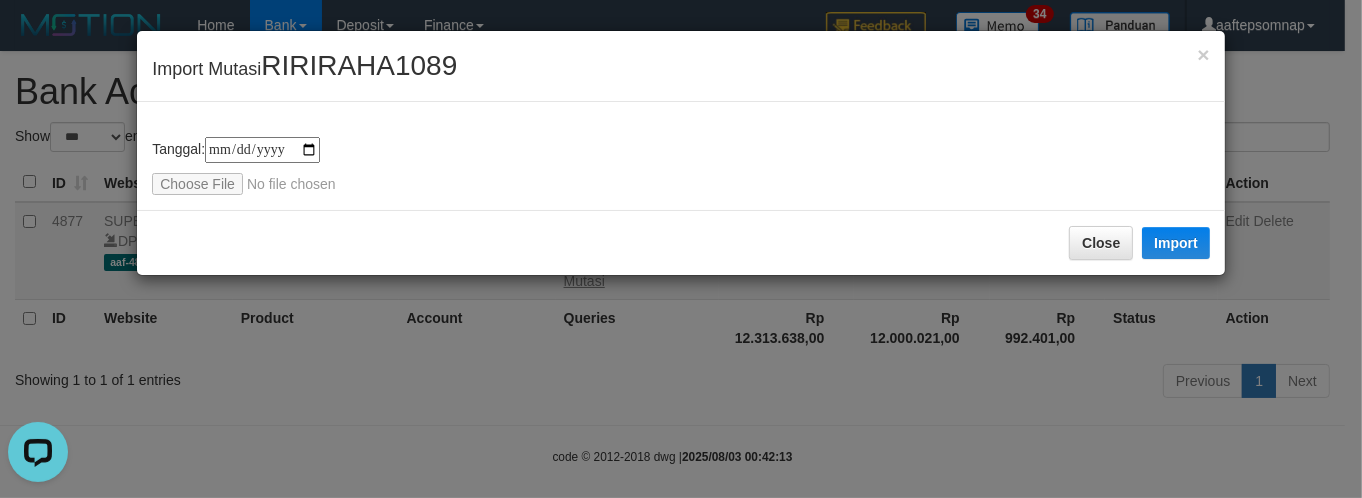 type on "**********" 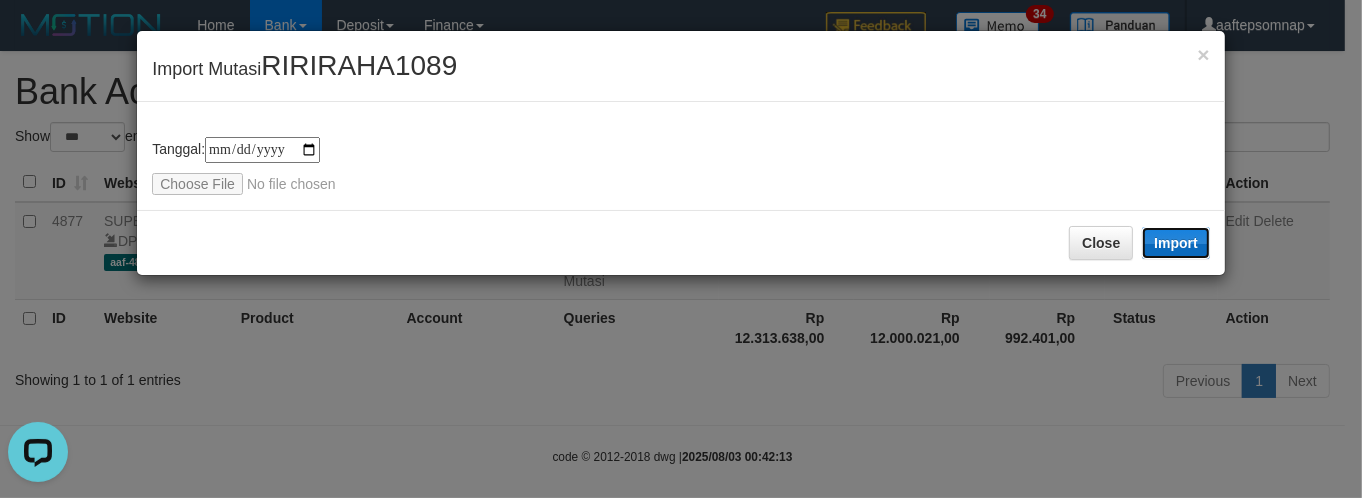 click on "Import" at bounding box center (1176, 243) 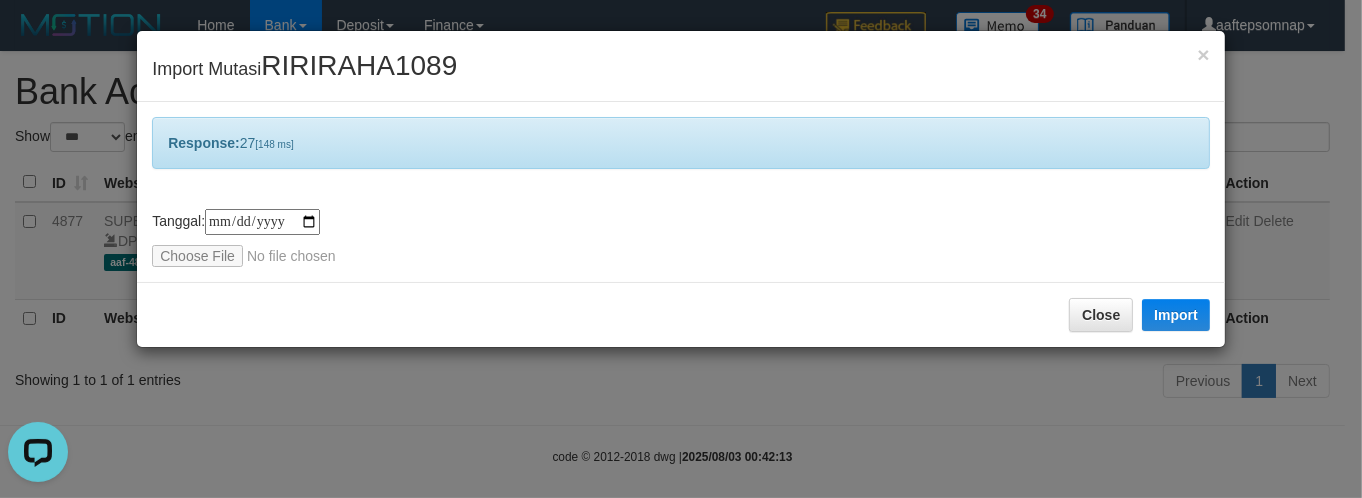 click on "**********" at bounding box center (681, 192) 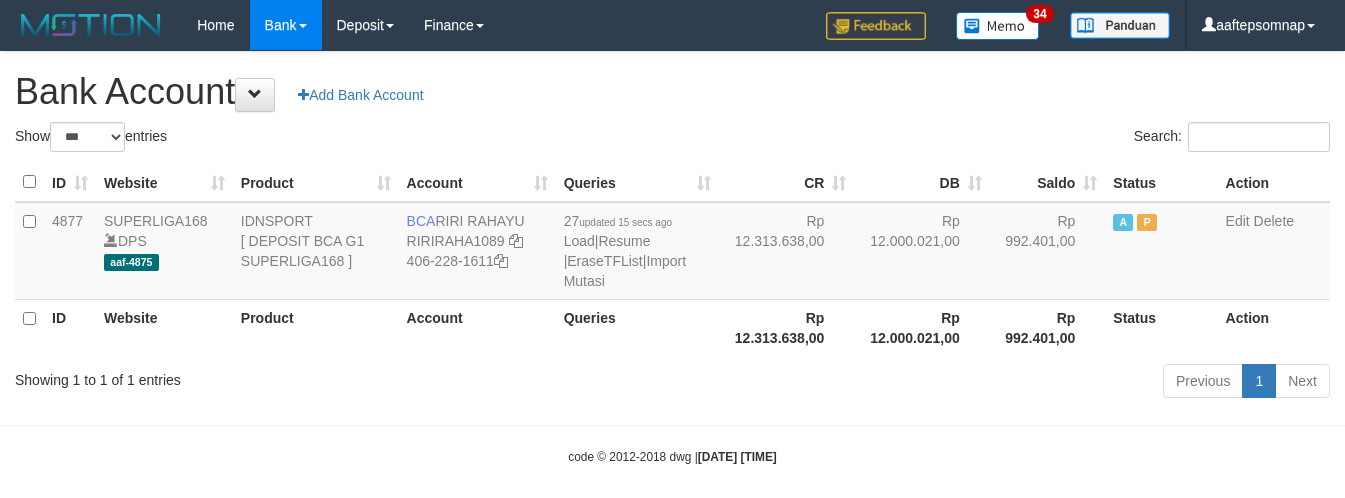 select on "***" 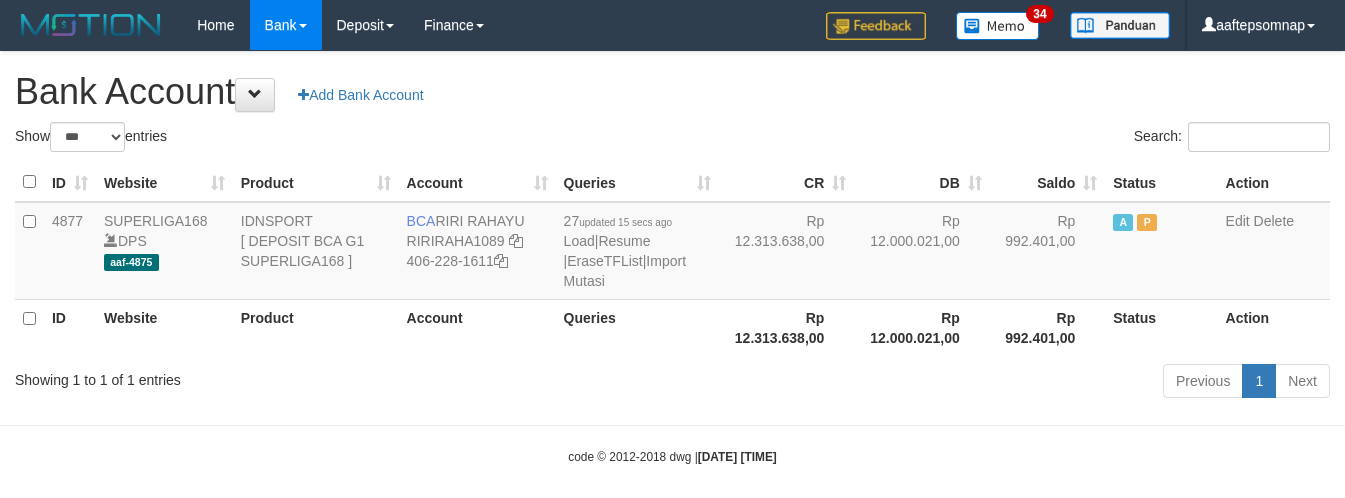 scroll, scrollTop: 0, scrollLeft: 0, axis: both 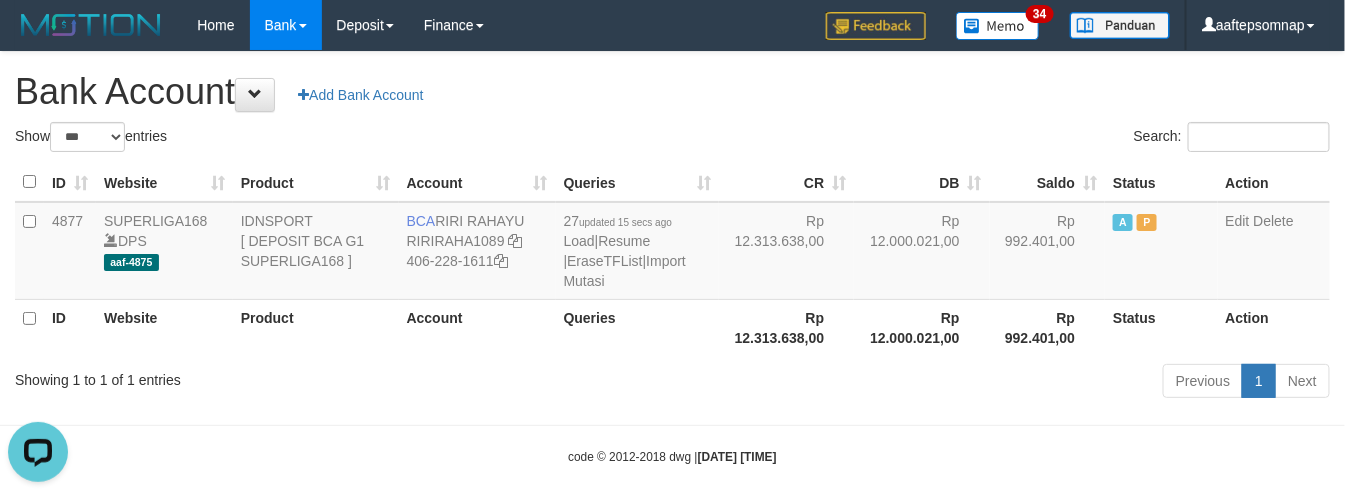click on "Bank Account
Add Bank Account" at bounding box center (672, 92) 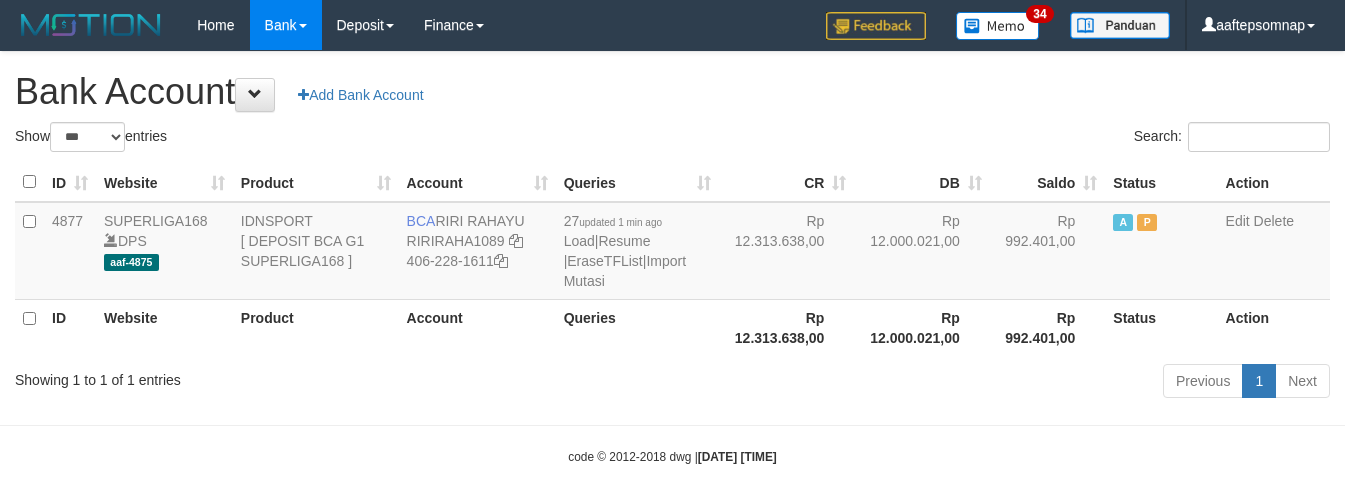 select on "***" 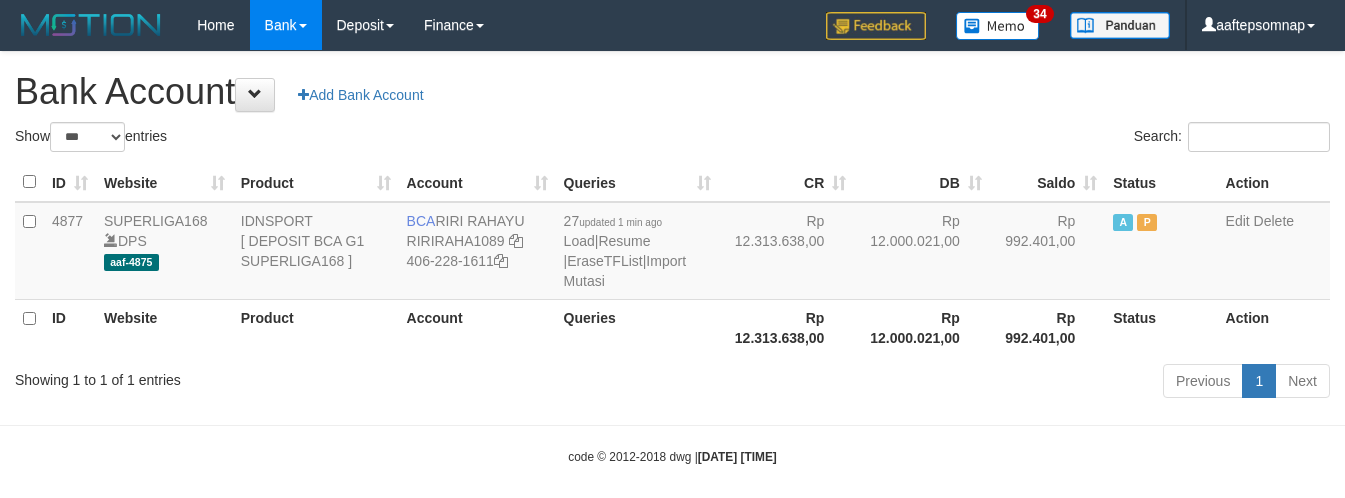 scroll, scrollTop: 0, scrollLeft: 0, axis: both 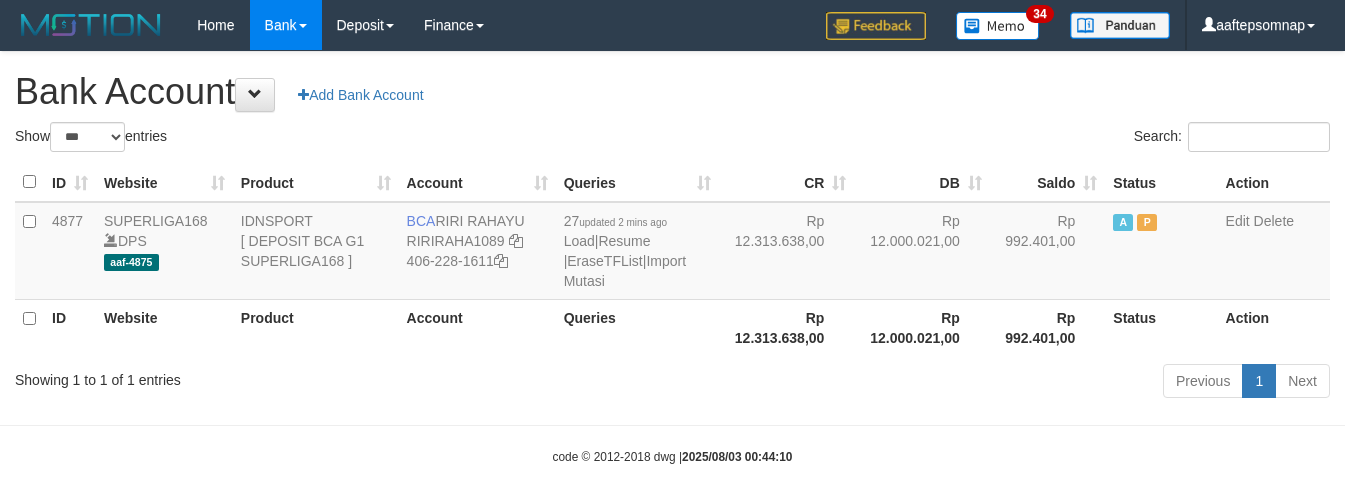 select on "***" 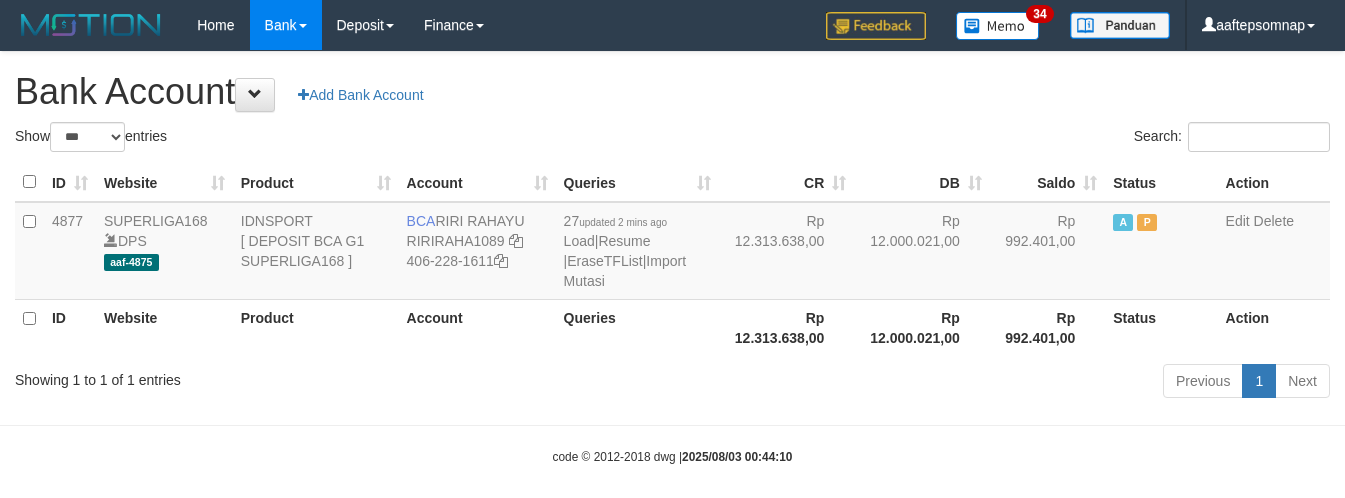 scroll, scrollTop: 0, scrollLeft: 0, axis: both 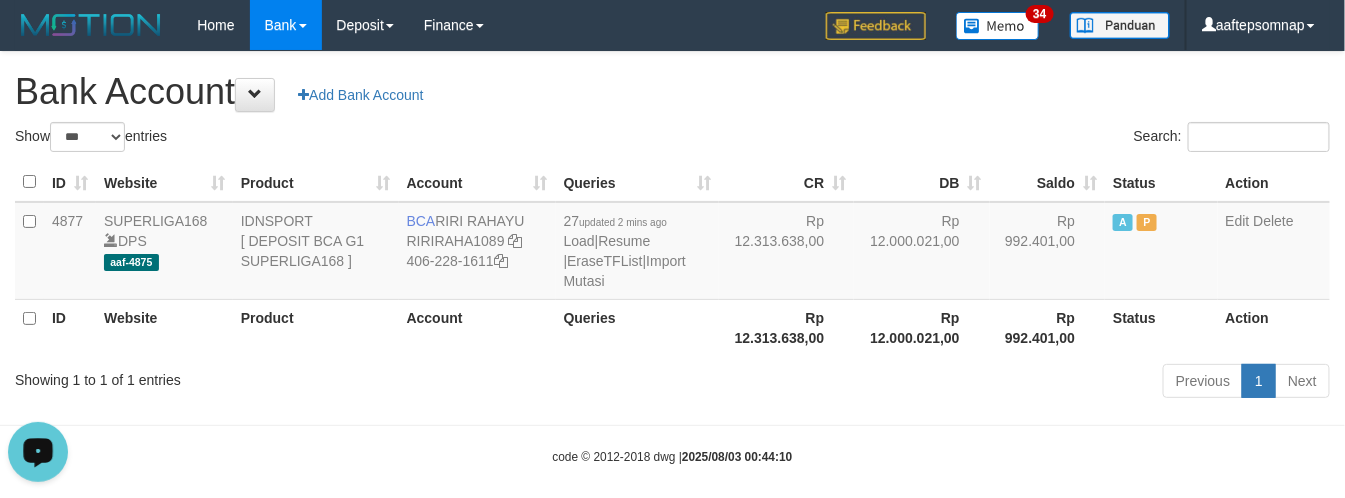 drag, startPoint x: 731, startPoint y: 144, endPoint x: 715, endPoint y: 140, distance: 16.492422 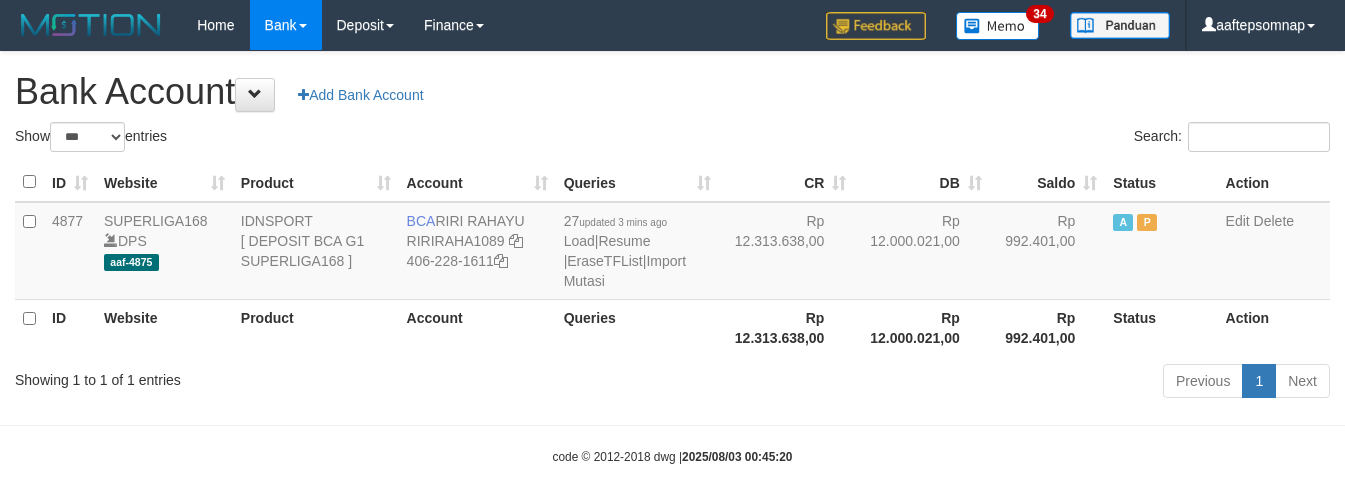 select on "***" 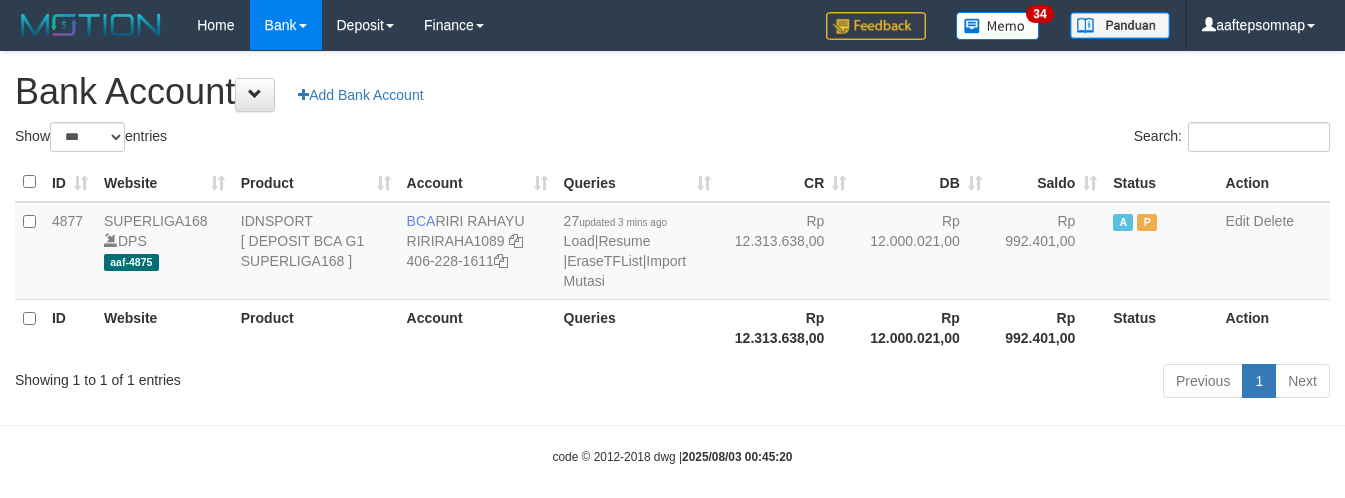 scroll, scrollTop: 0, scrollLeft: 0, axis: both 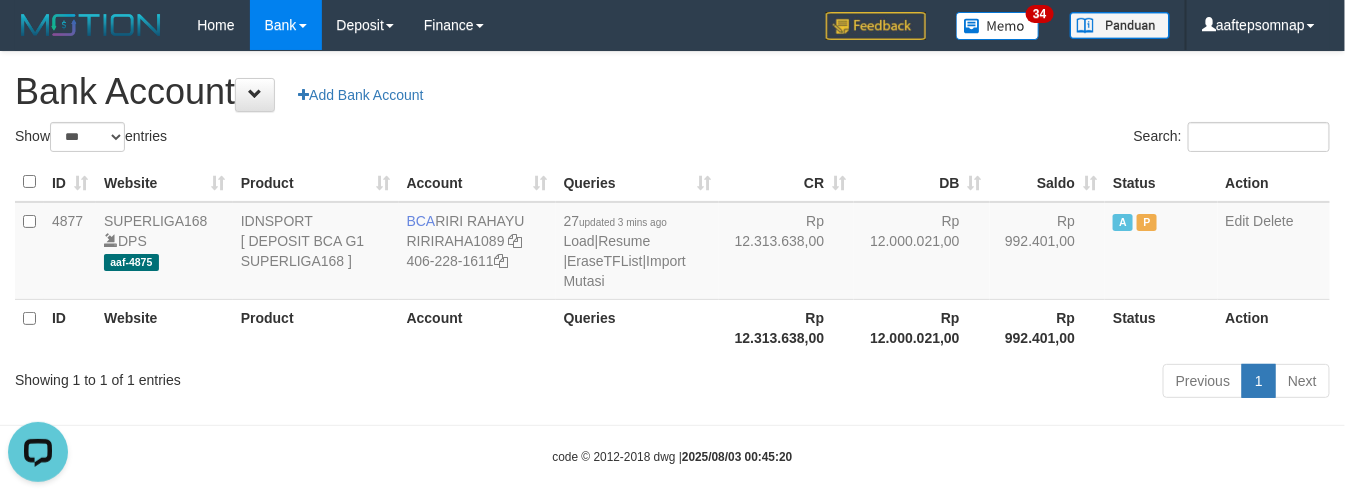 click on "**********" at bounding box center (672, 228) 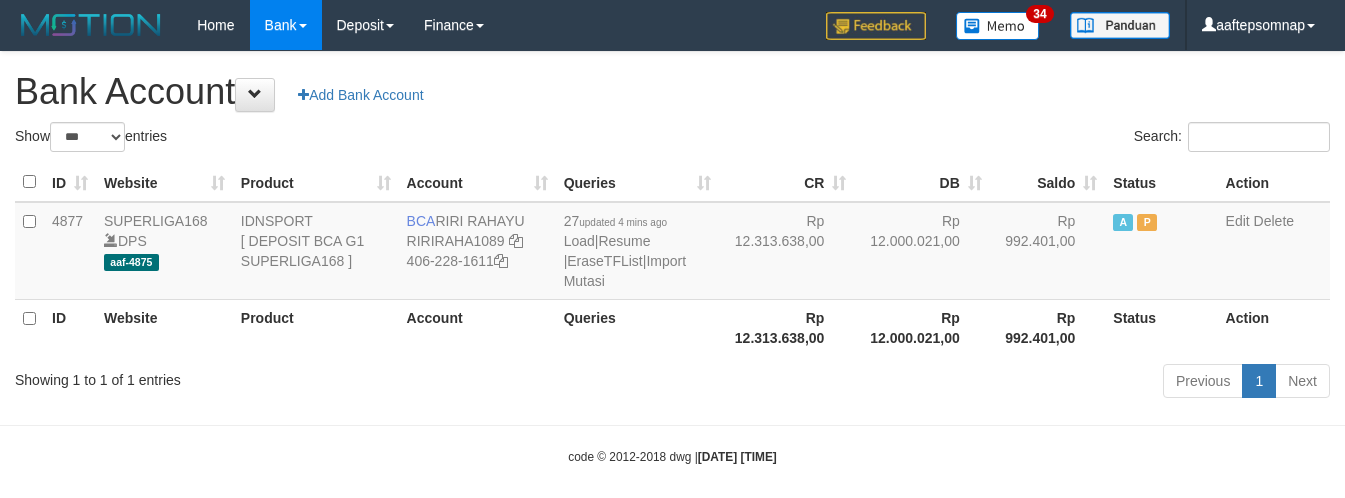 select on "***" 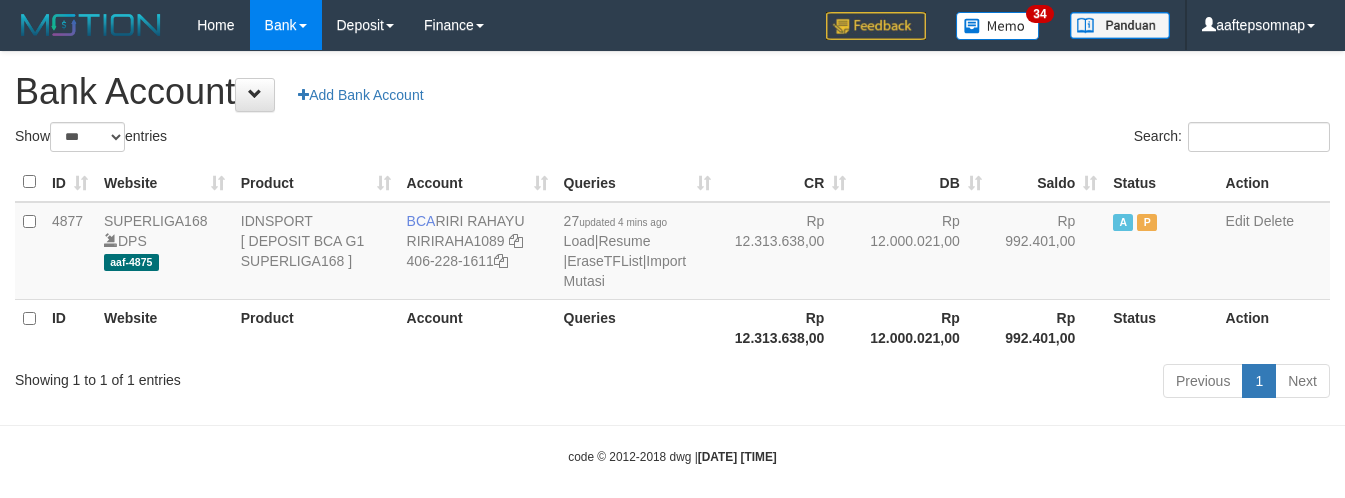 scroll, scrollTop: 0, scrollLeft: 0, axis: both 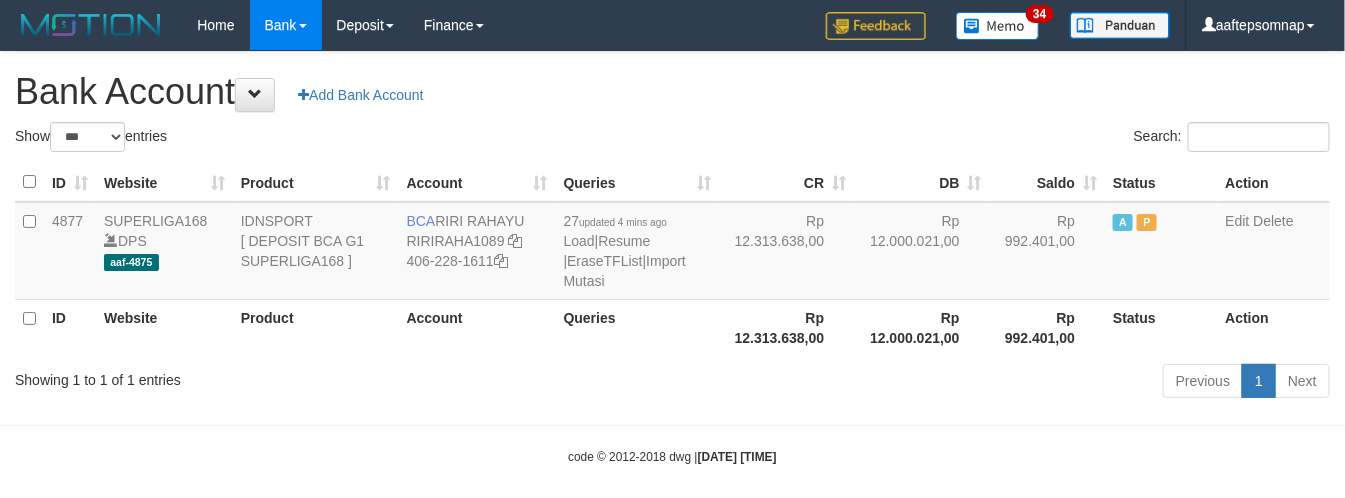drag, startPoint x: 708, startPoint y: 108, endPoint x: 696, endPoint y: 94, distance: 18.439089 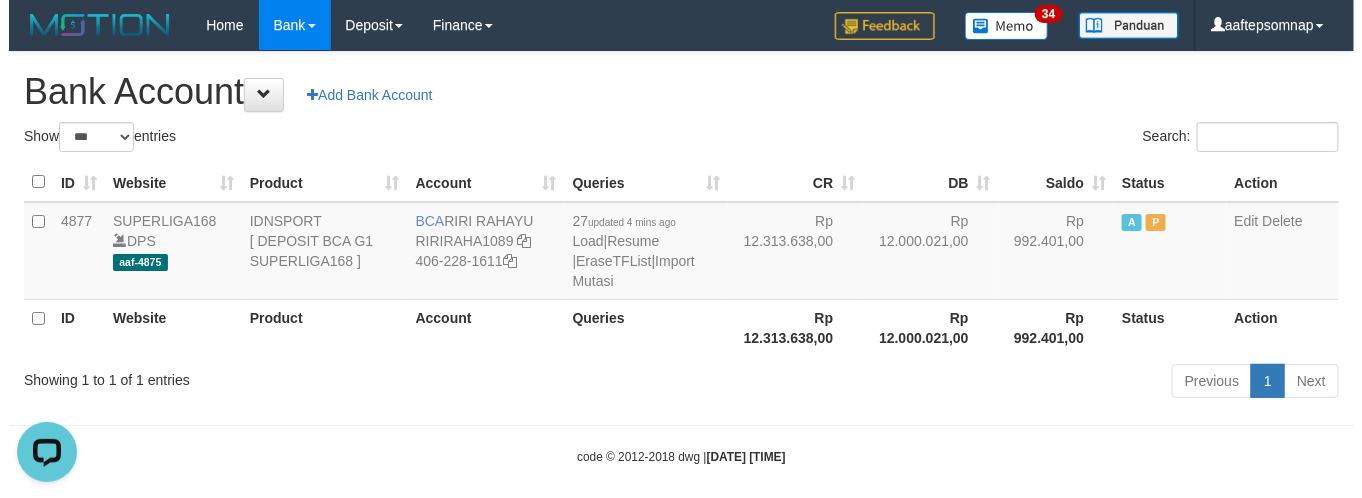 scroll, scrollTop: 0, scrollLeft: 0, axis: both 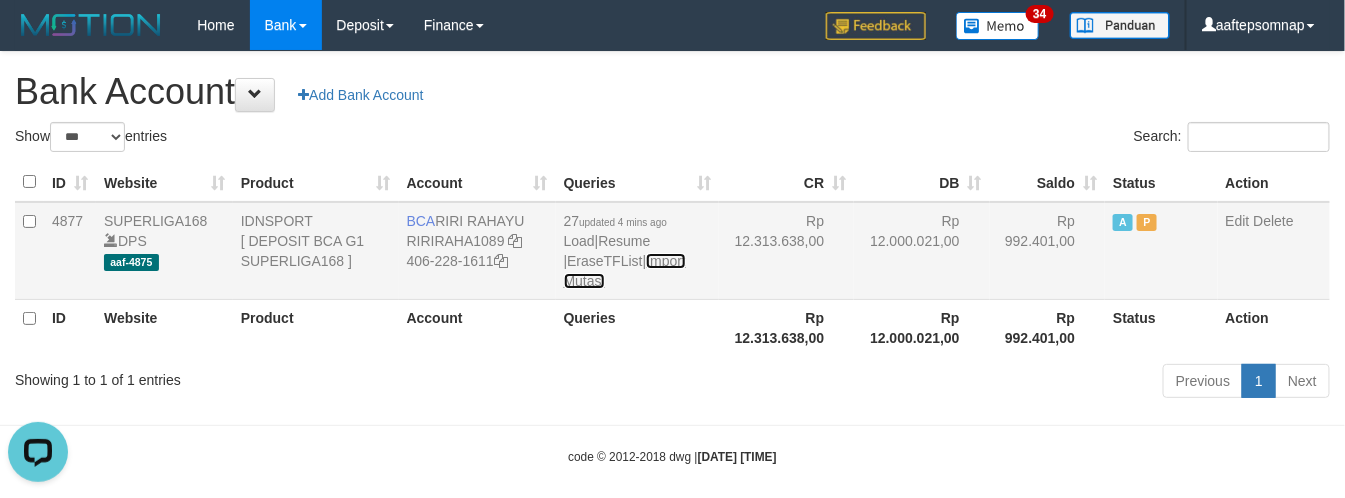 click on "Import Mutasi" at bounding box center (625, 271) 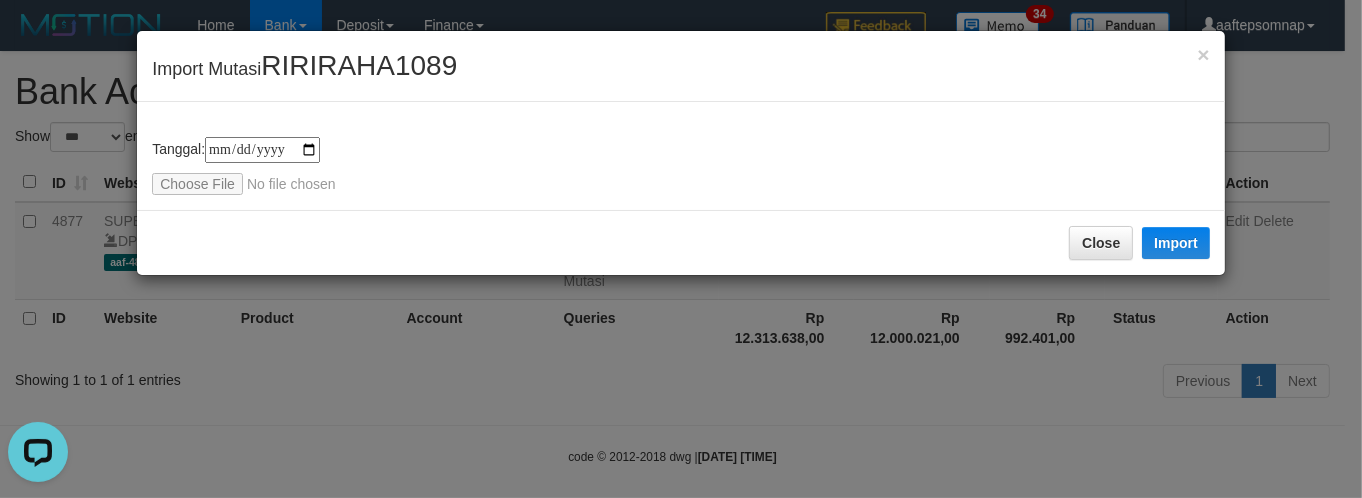 click on "**********" at bounding box center [681, 249] 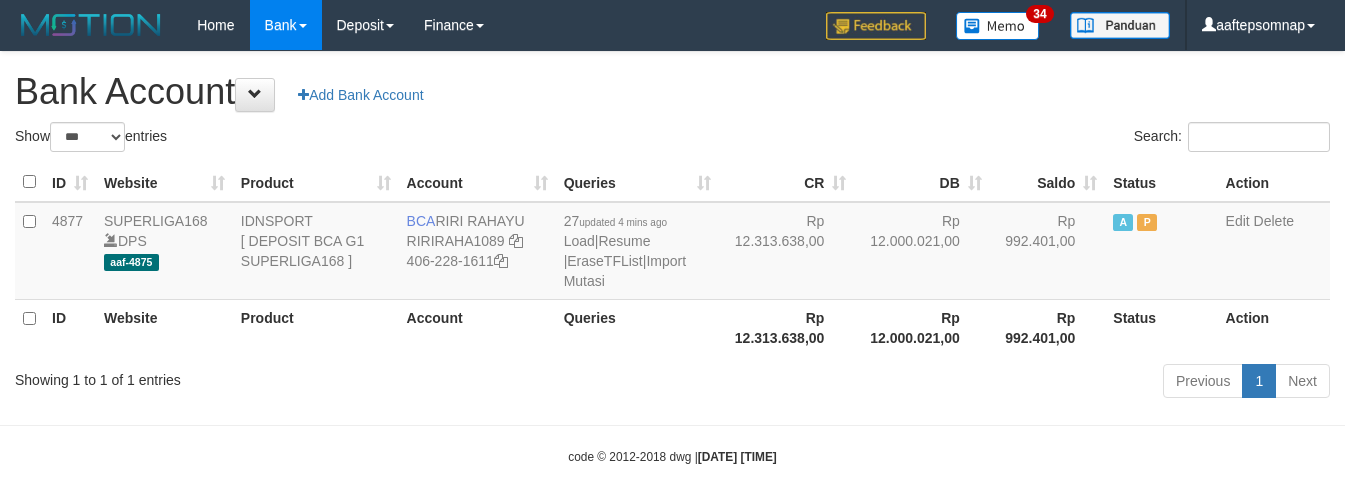 select on "***" 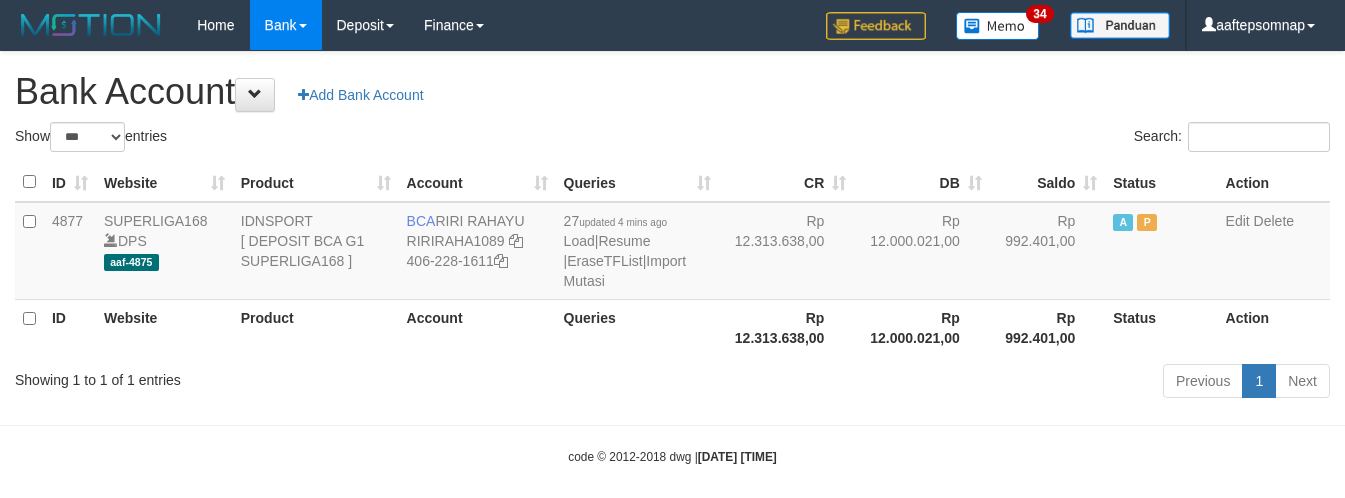 scroll, scrollTop: 0, scrollLeft: 0, axis: both 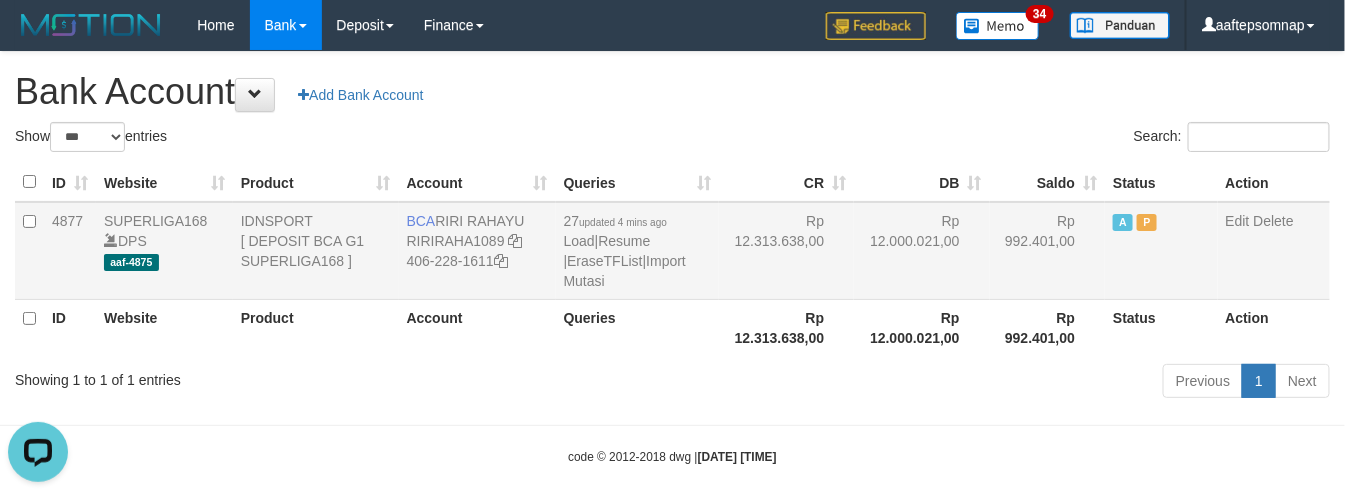 click on "Rp 12.000.021,00" at bounding box center [921, 251] 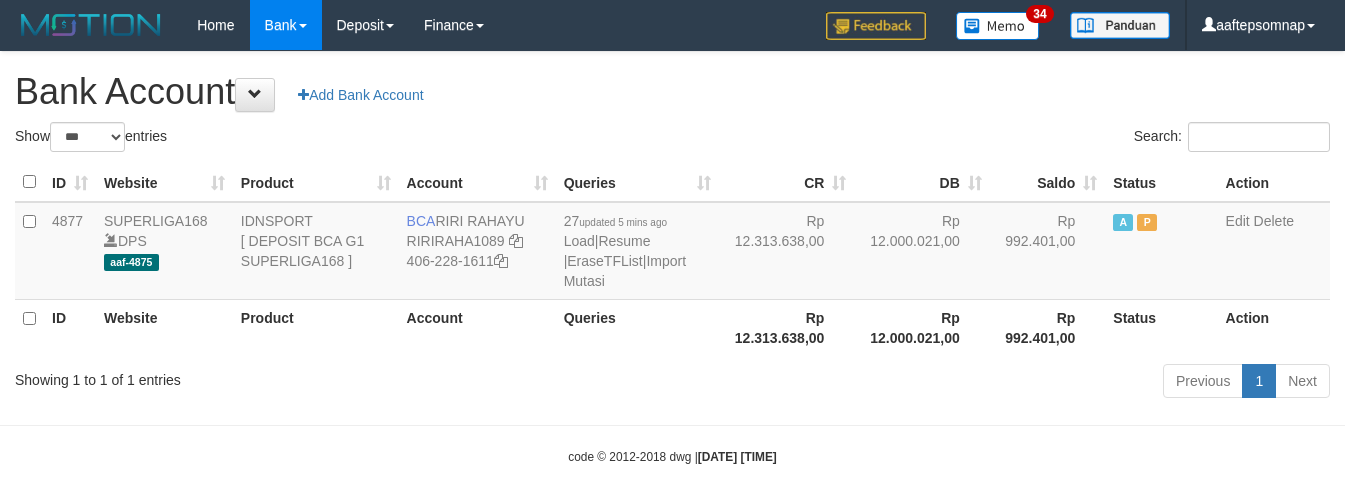 select on "***" 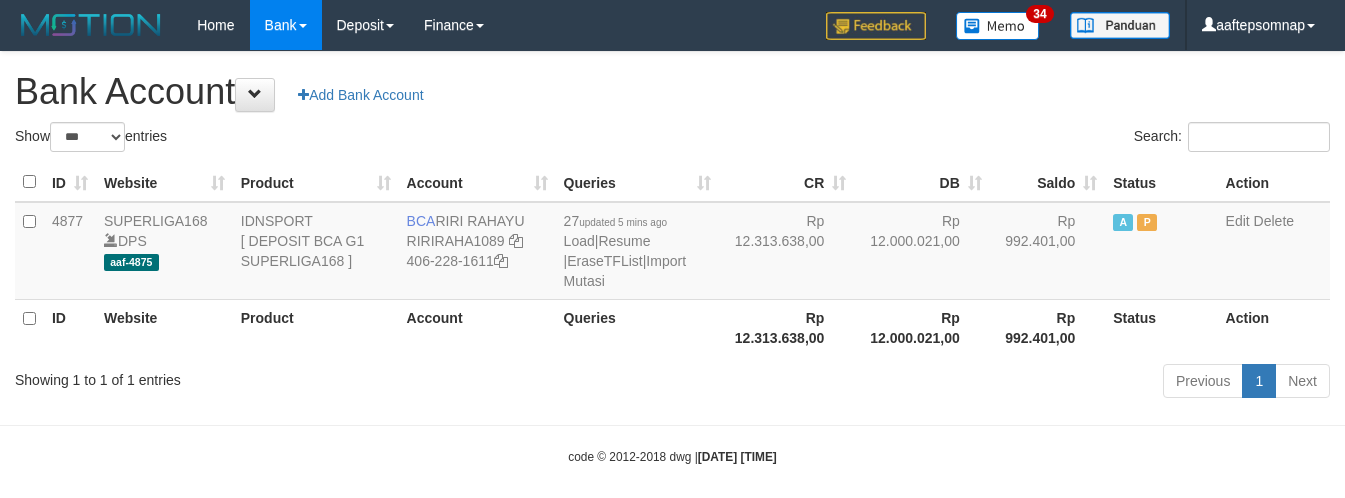 scroll, scrollTop: 0, scrollLeft: 0, axis: both 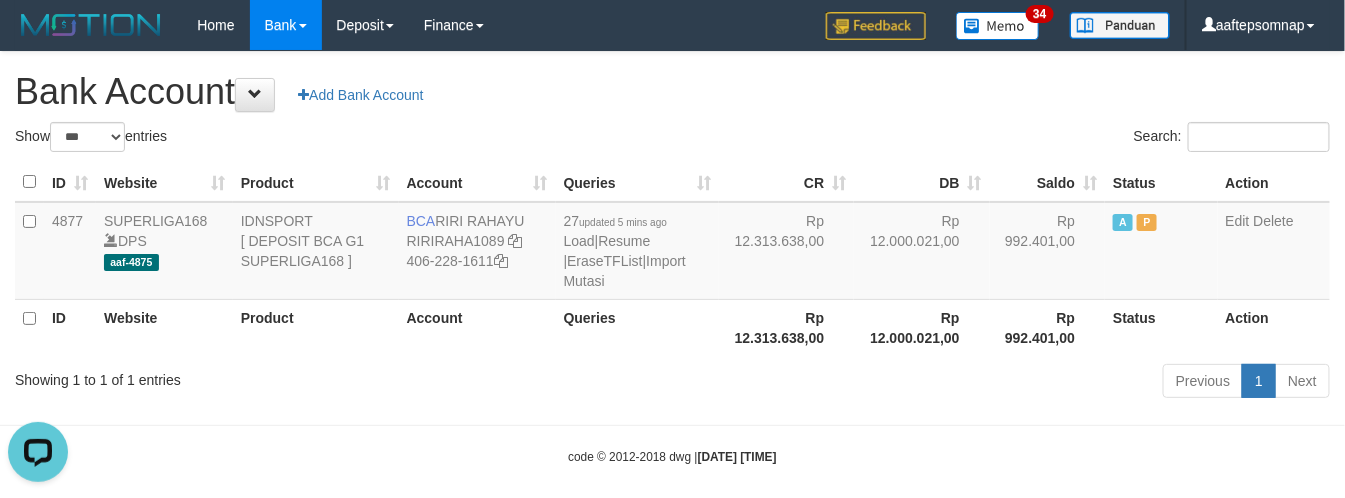 click on "**********" at bounding box center (672, 228) 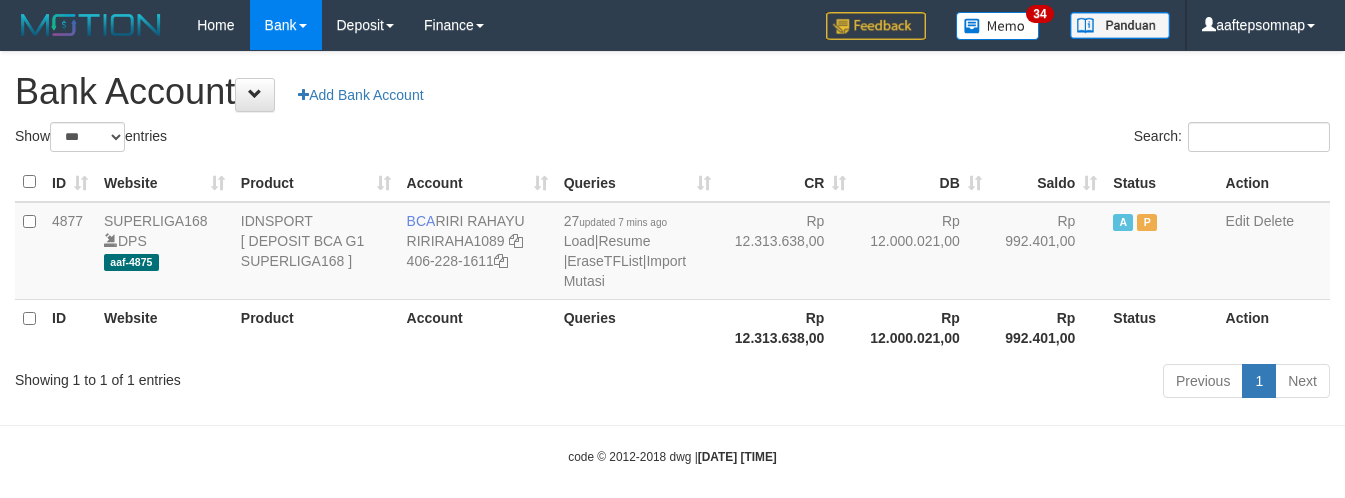 select on "***" 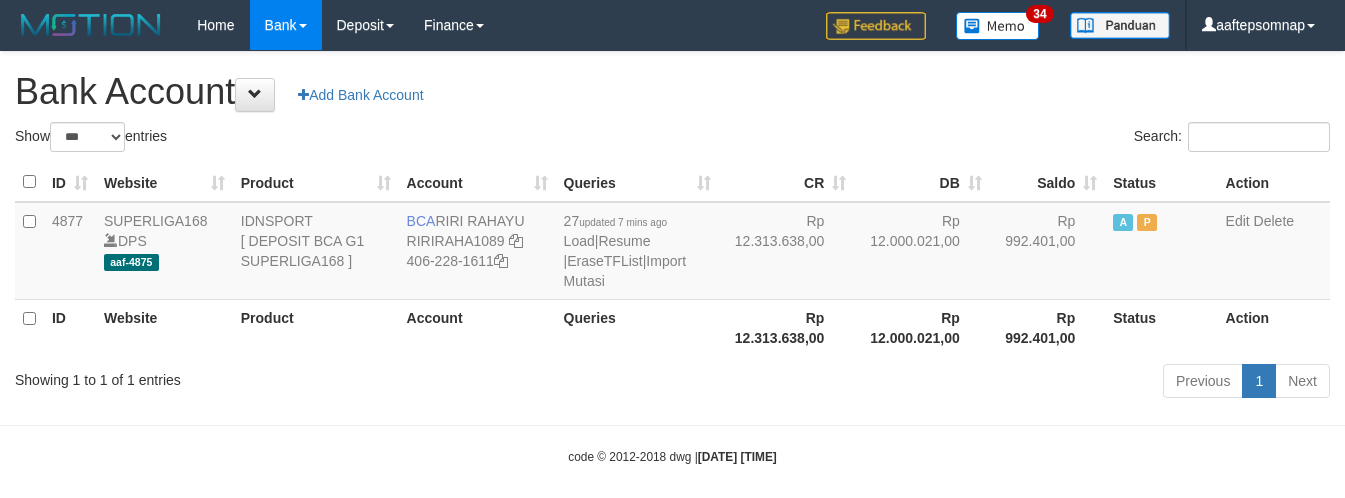 scroll, scrollTop: 0, scrollLeft: 0, axis: both 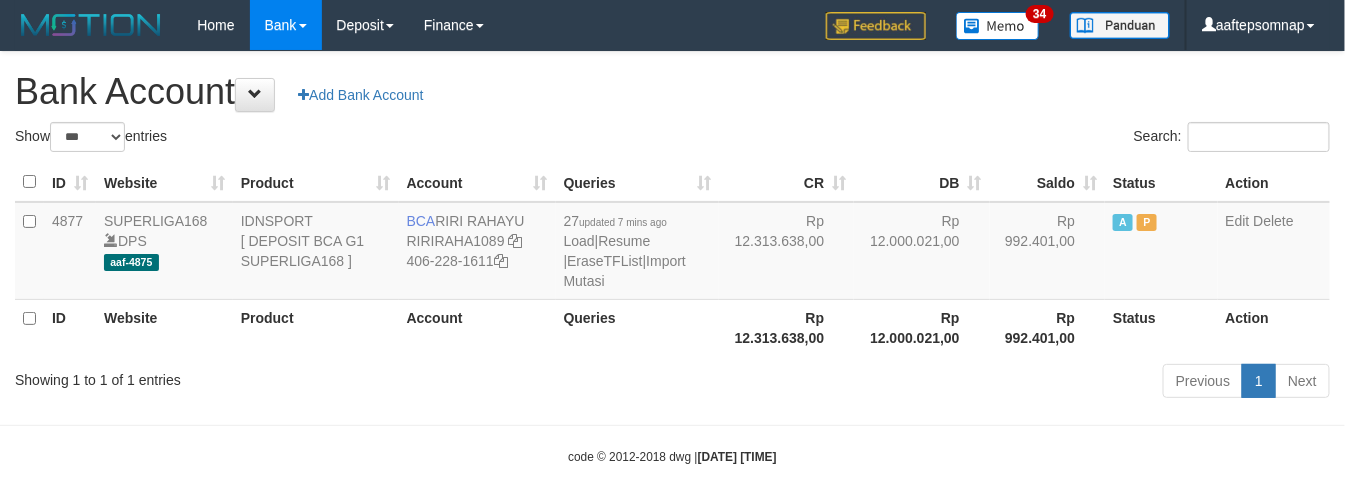 click on "Bank Account
Add Bank Account" at bounding box center (672, 92) 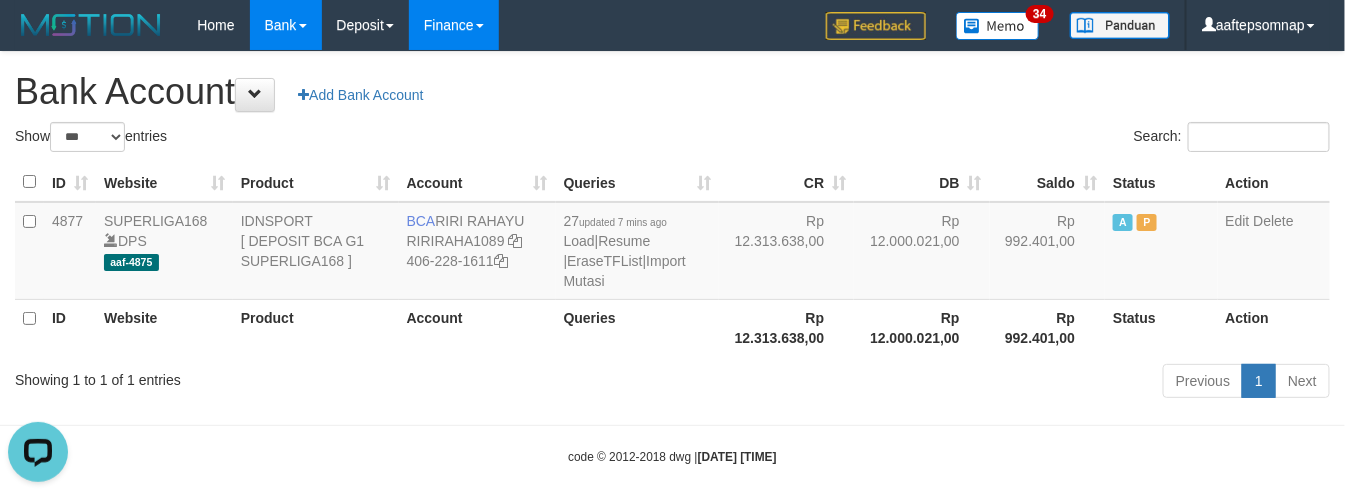 scroll, scrollTop: 0, scrollLeft: 0, axis: both 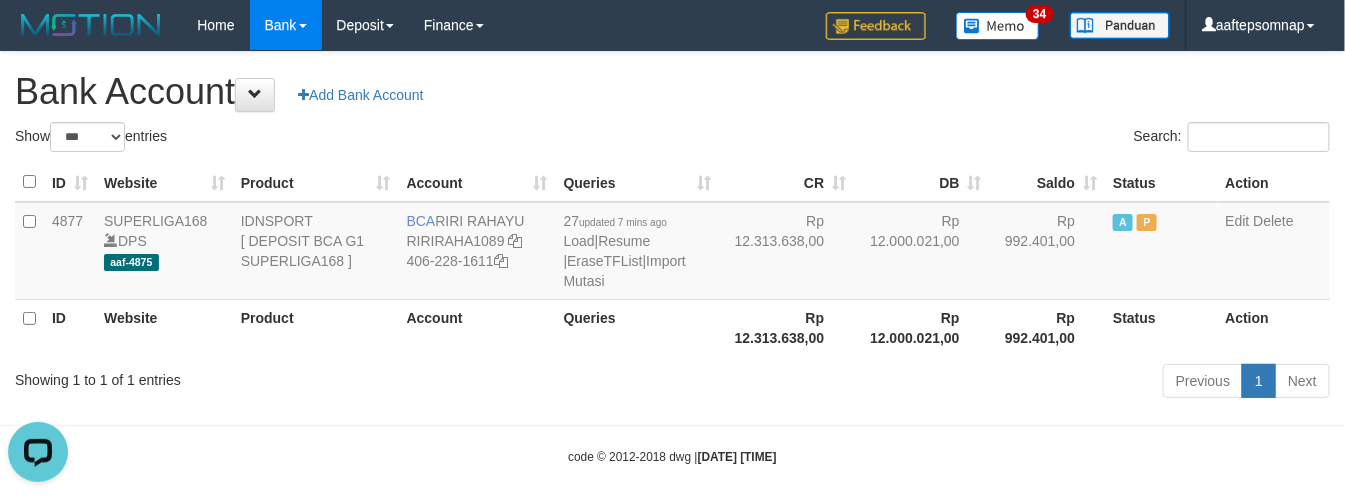 click on "Bank Account
Add Bank Account" at bounding box center (672, 92) 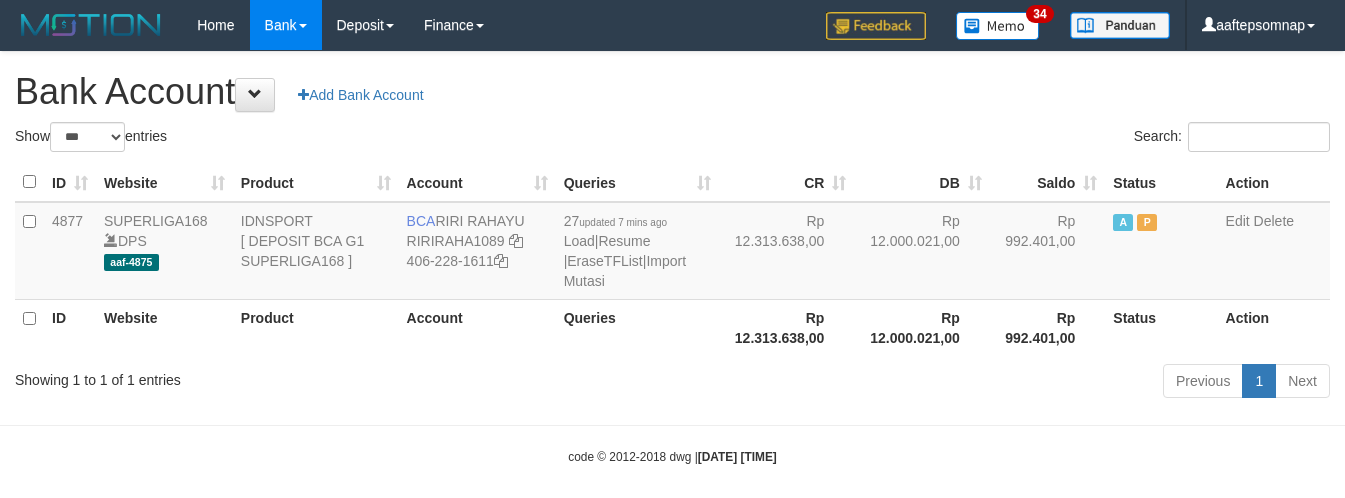 select on "***" 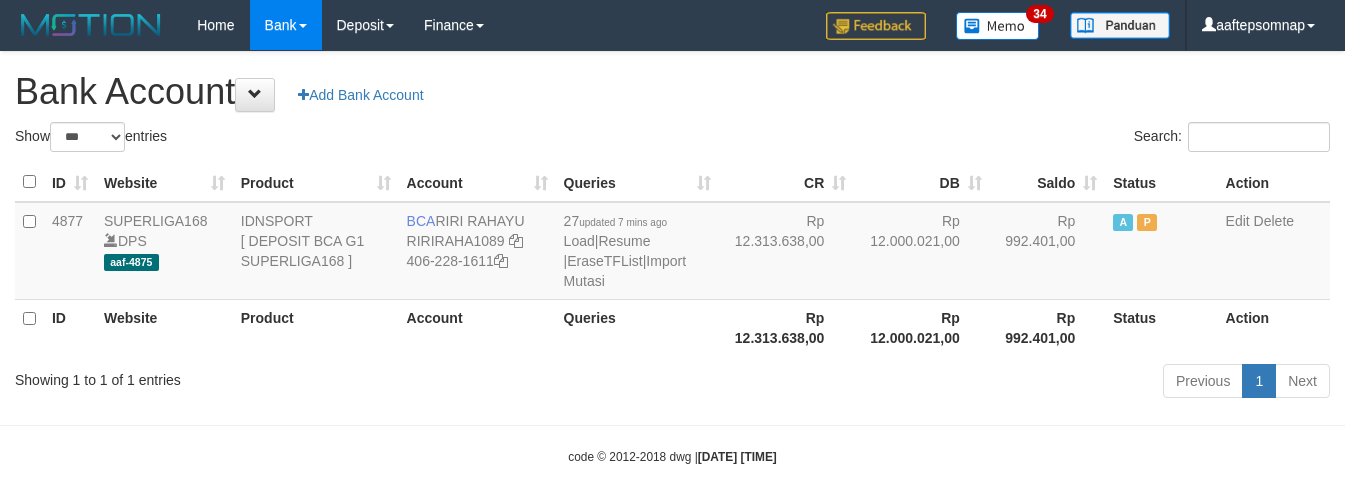 scroll, scrollTop: 0, scrollLeft: 0, axis: both 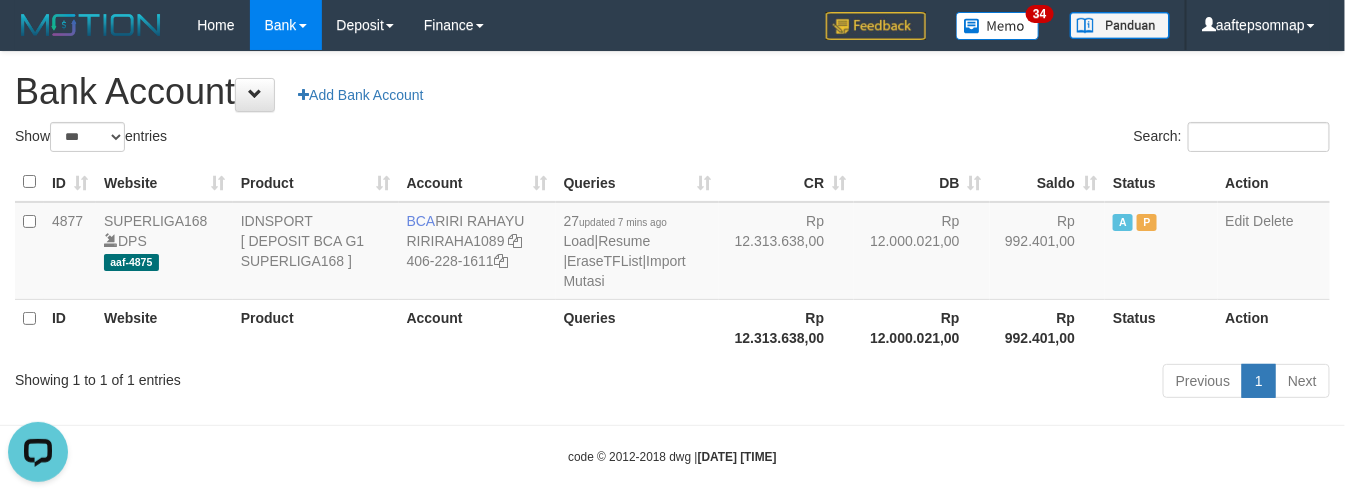 click on "**********" at bounding box center (672, 228) 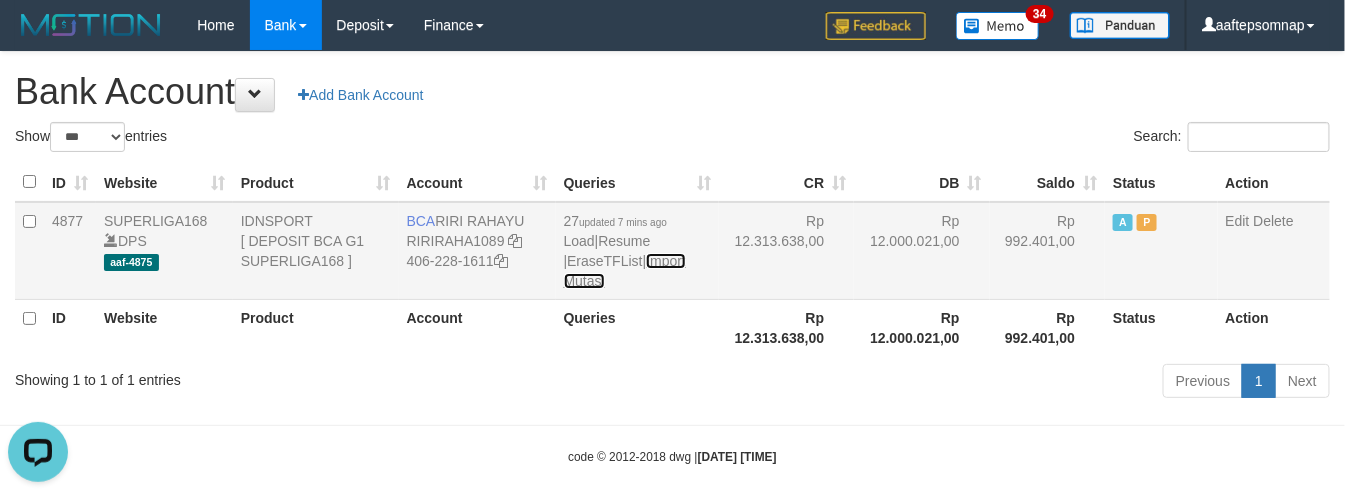 click on "Import Mutasi" at bounding box center (625, 271) 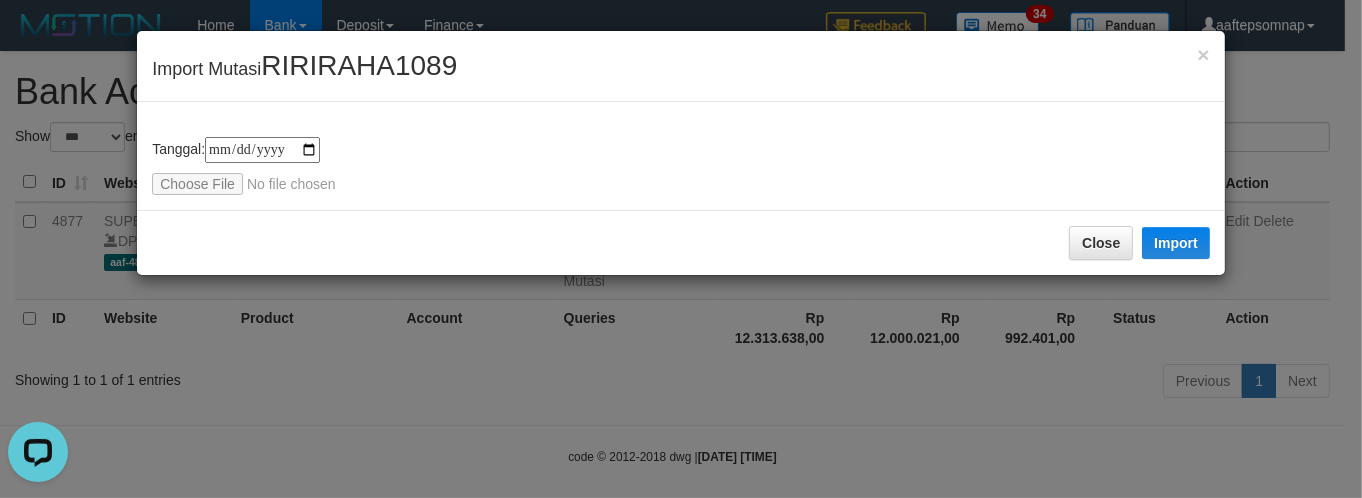 type on "**********" 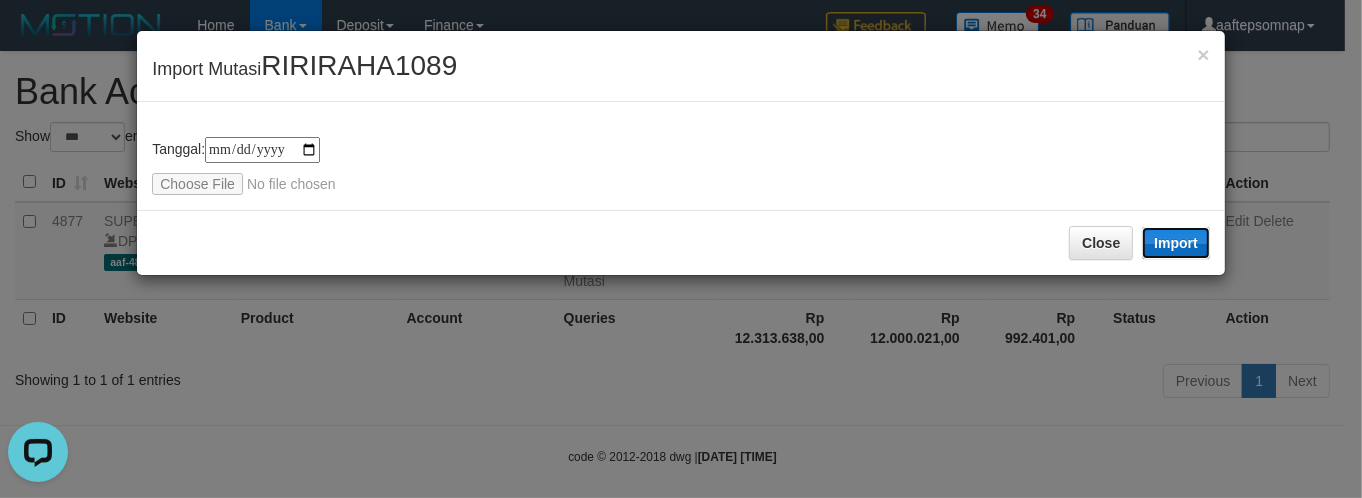 click on "Import" at bounding box center (1176, 243) 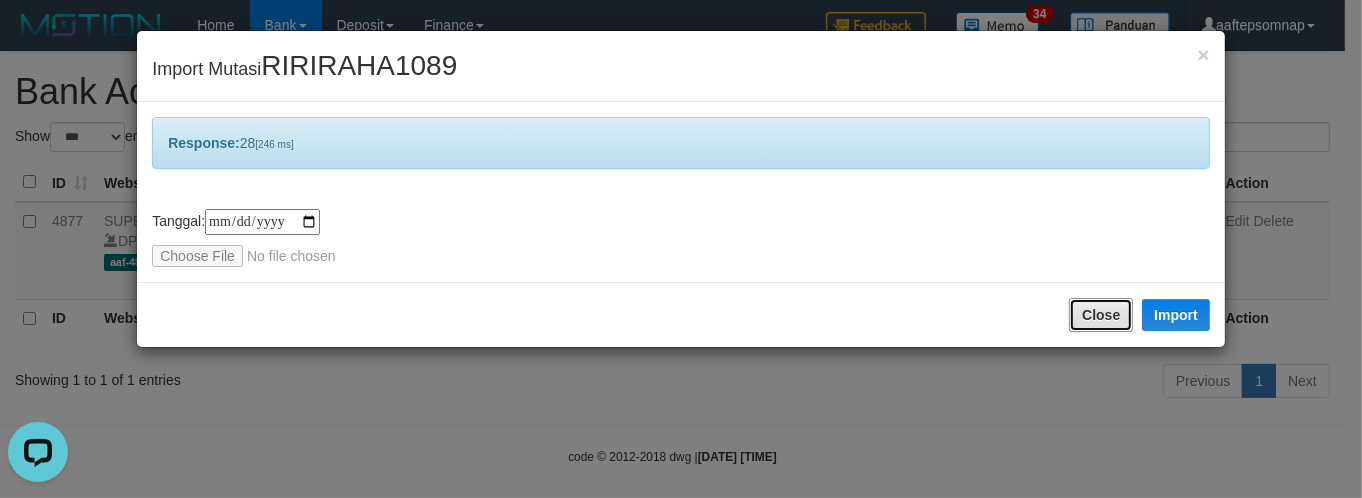 drag, startPoint x: 1091, startPoint y: 316, endPoint x: 881, endPoint y: 310, distance: 210.0857 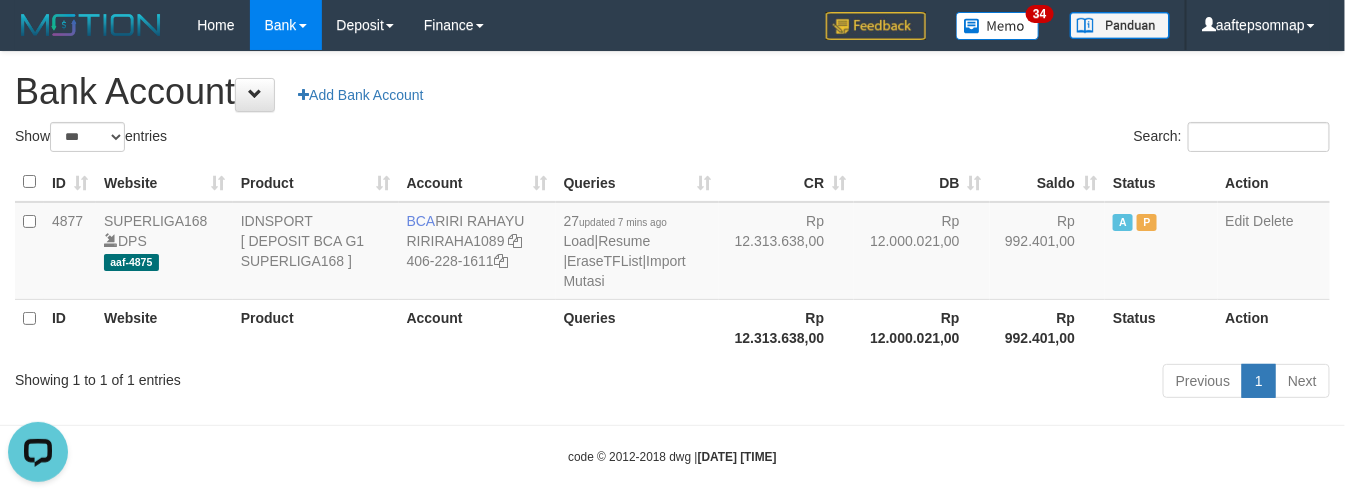 click on "**********" at bounding box center (672, 228) 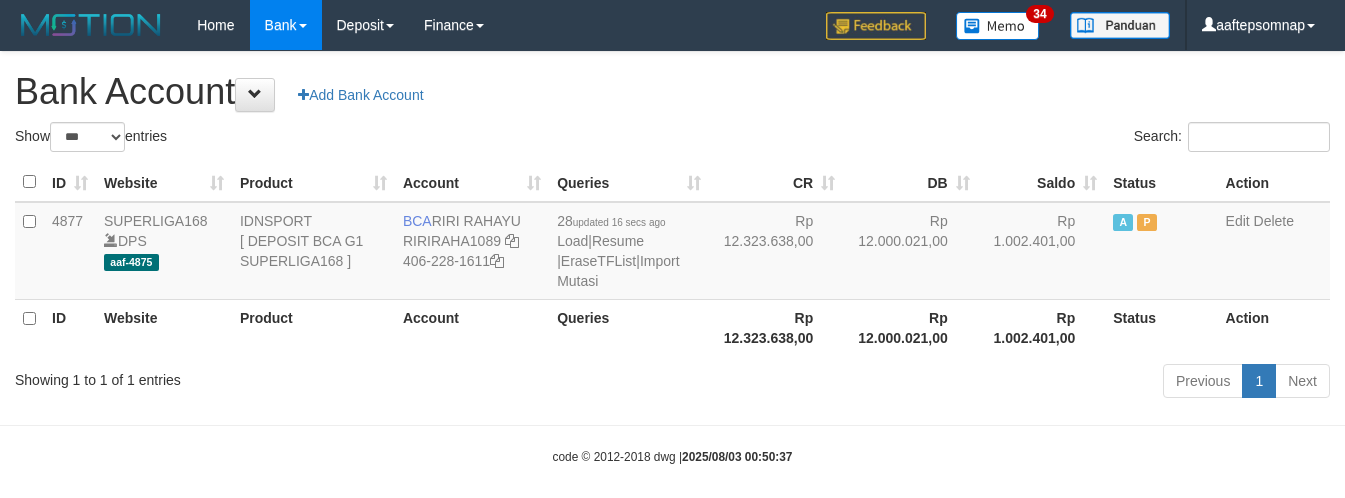 select on "***" 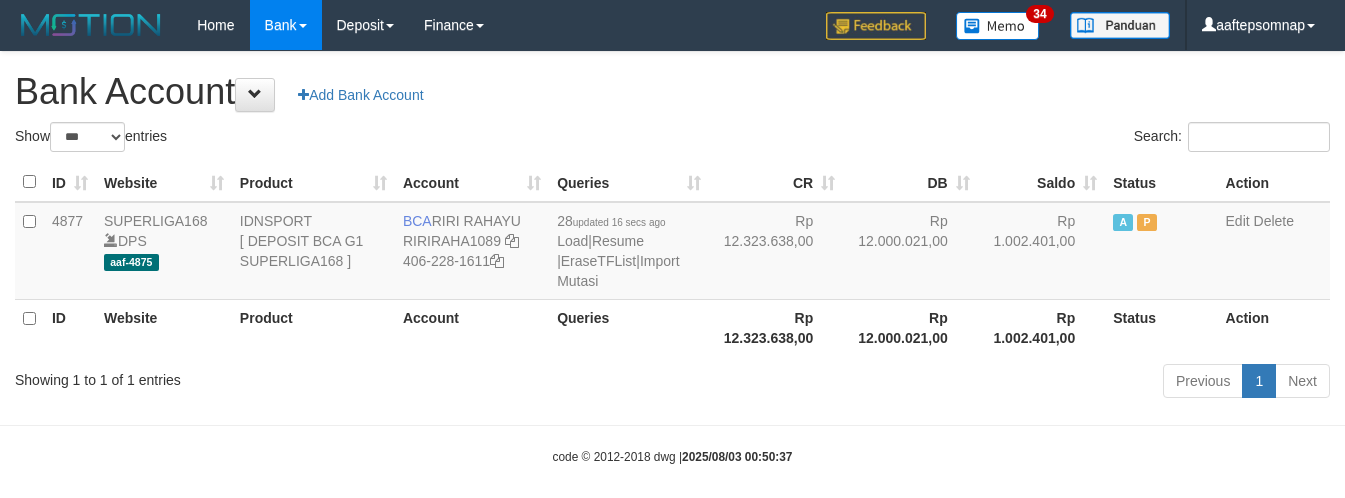scroll, scrollTop: 0, scrollLeft: 0, axis: both 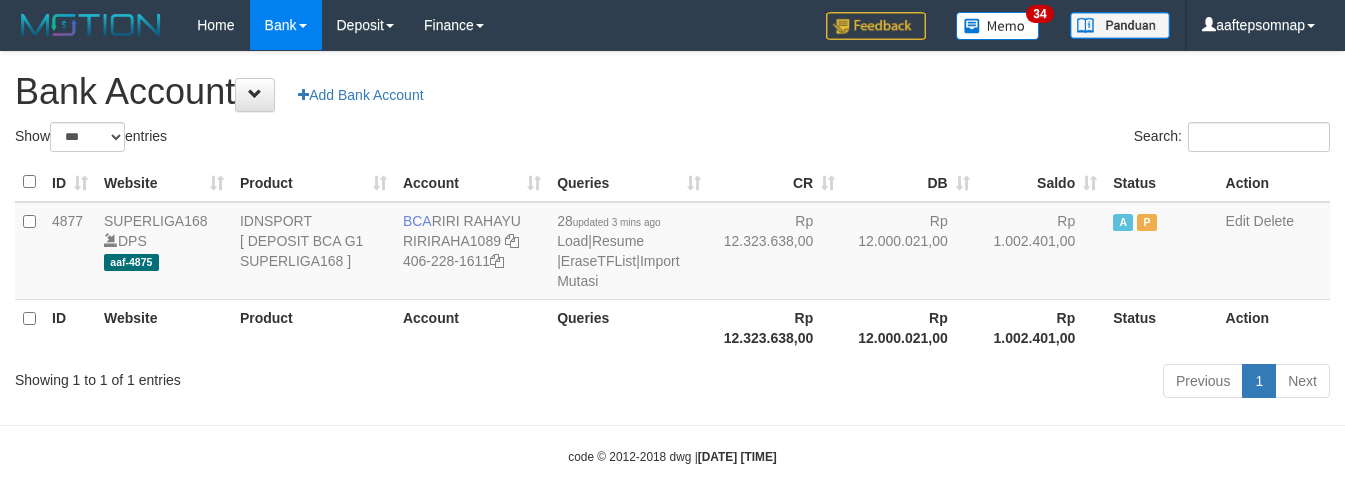 select on "***" 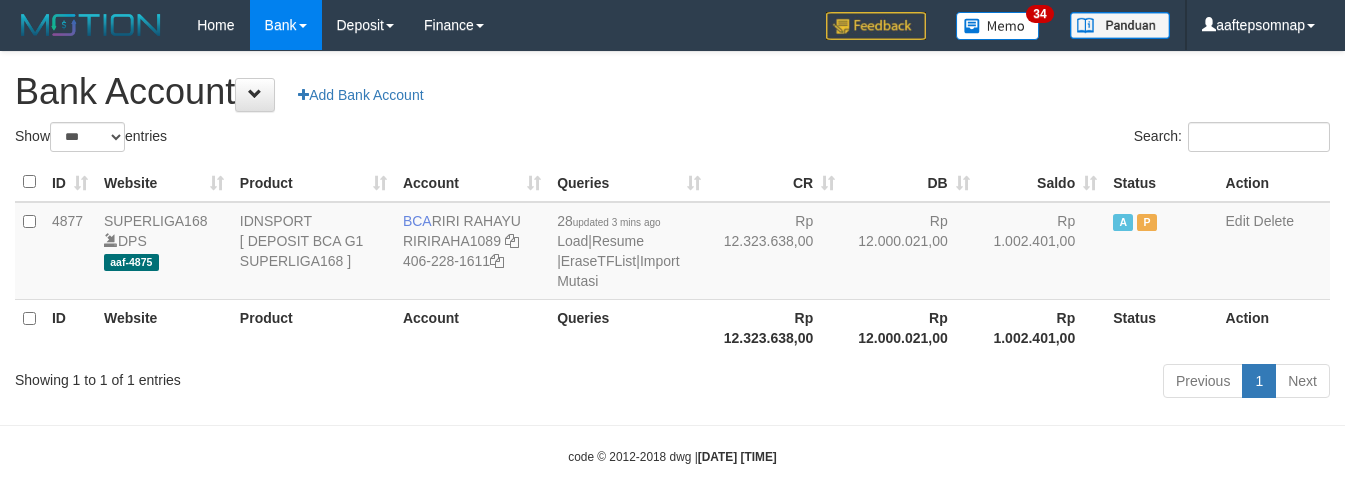 scroll, scrollTop: 0, scrollLeft: 0, axis: both 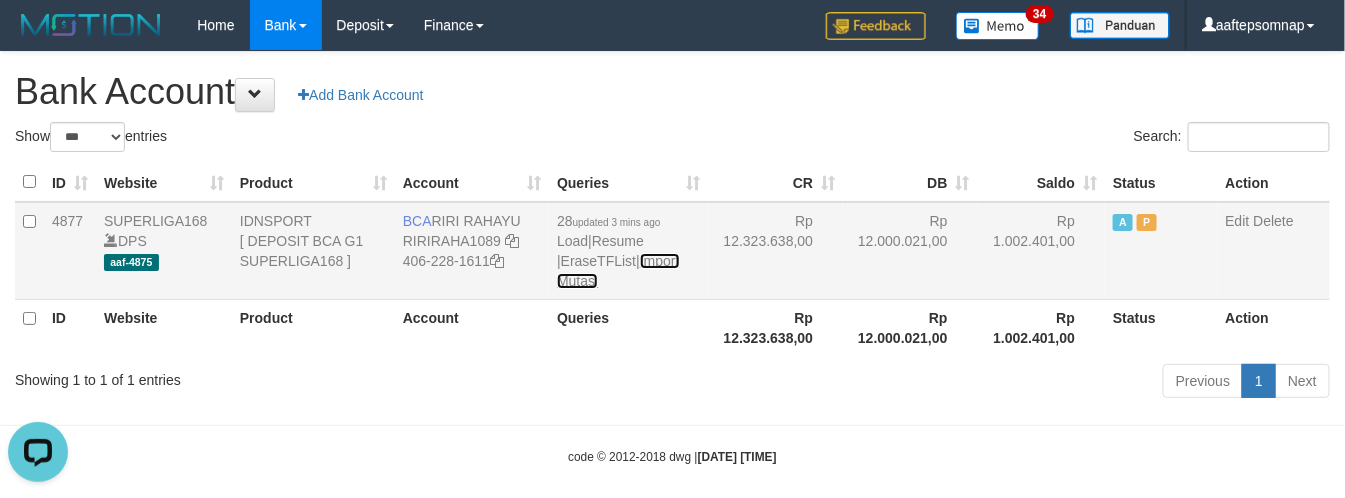 click on "Import Mutasi" at bounding box center [618, 271] 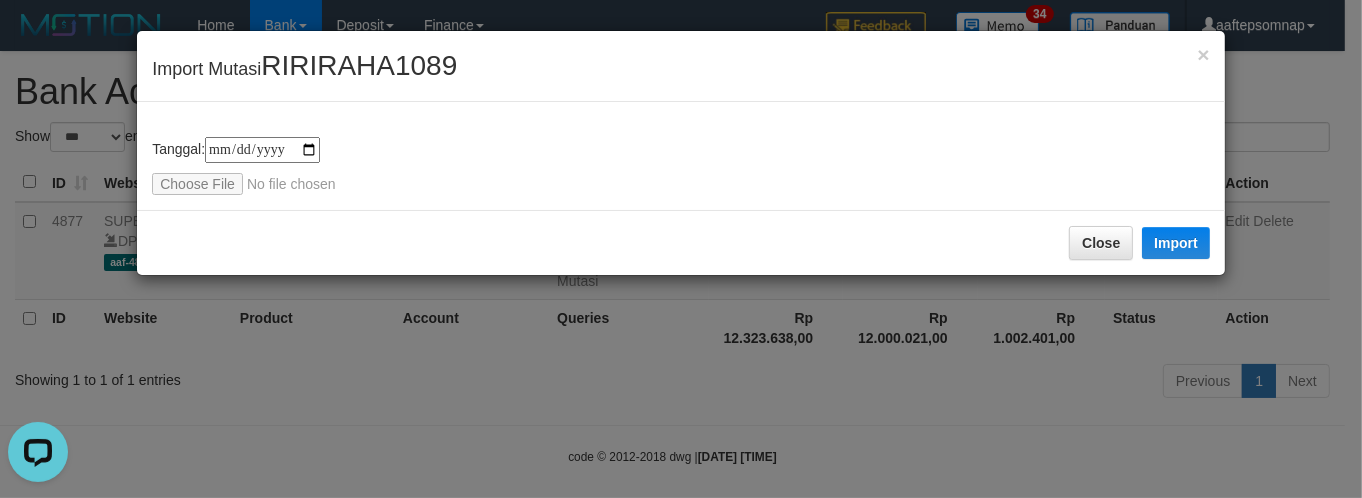 type on "**********" 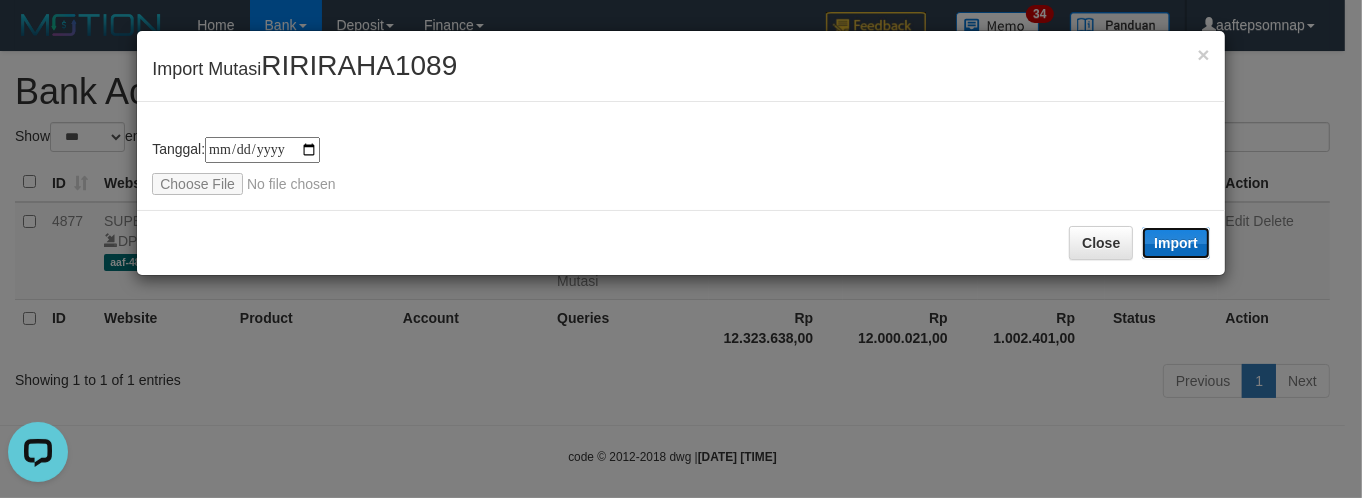 click on "Import" at bounding box center (1176, 243) 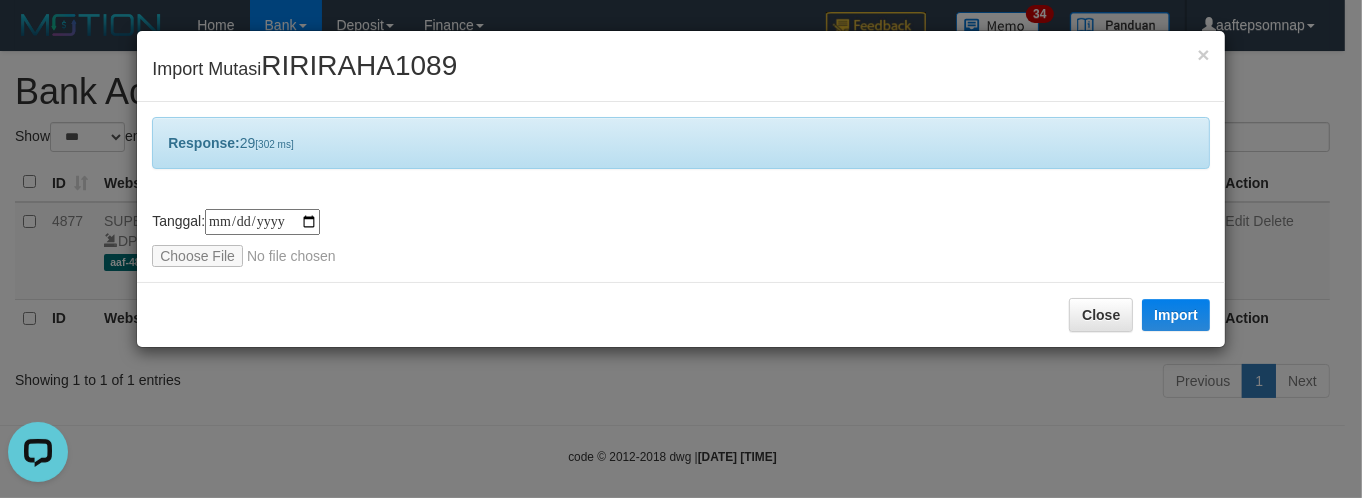 click on "Close
Import" at bounding box center [681, 314] 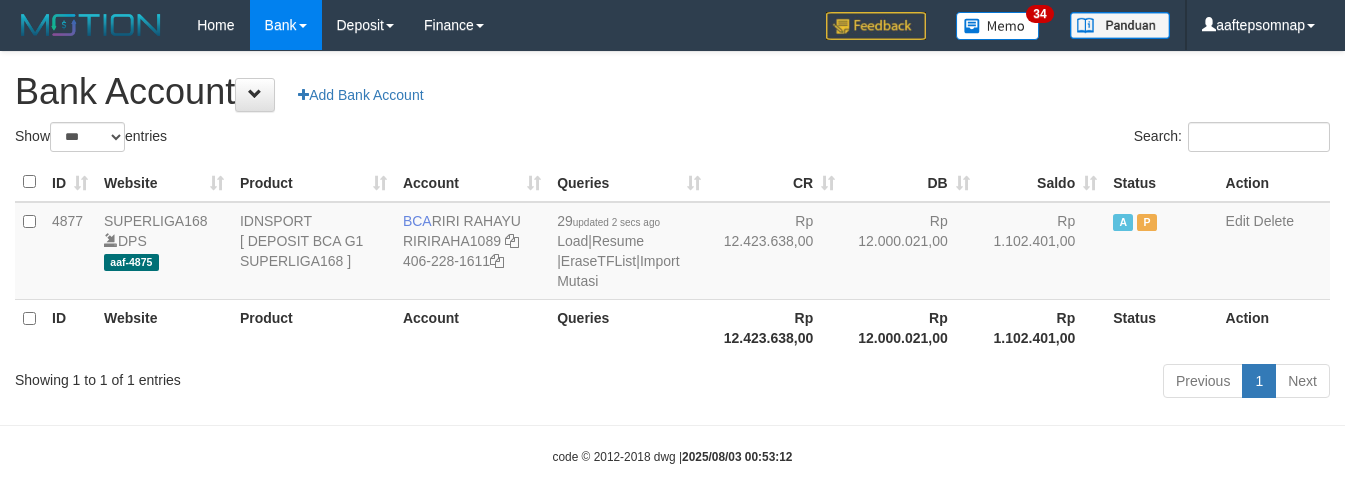 select on "***" 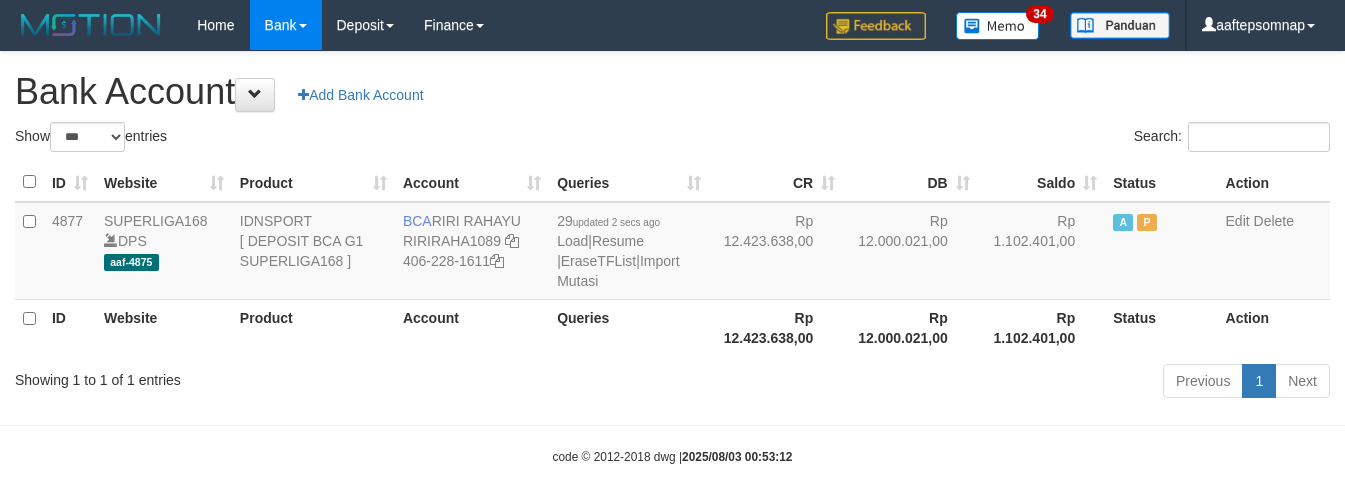 scroll, scrollTop: 0, scrollLeft: 0, axis: both 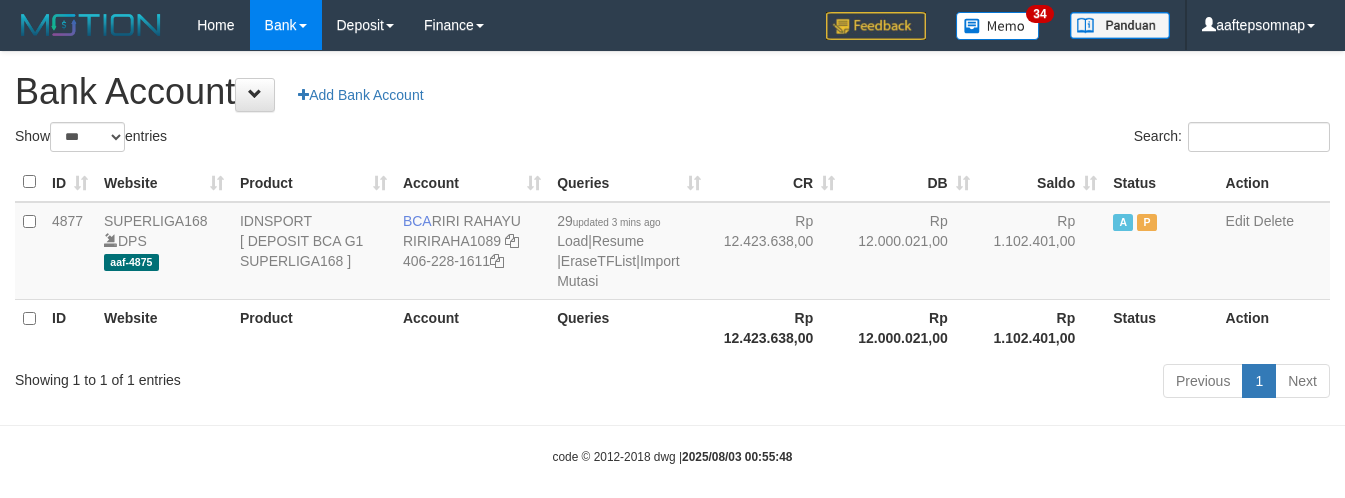 select on "***" 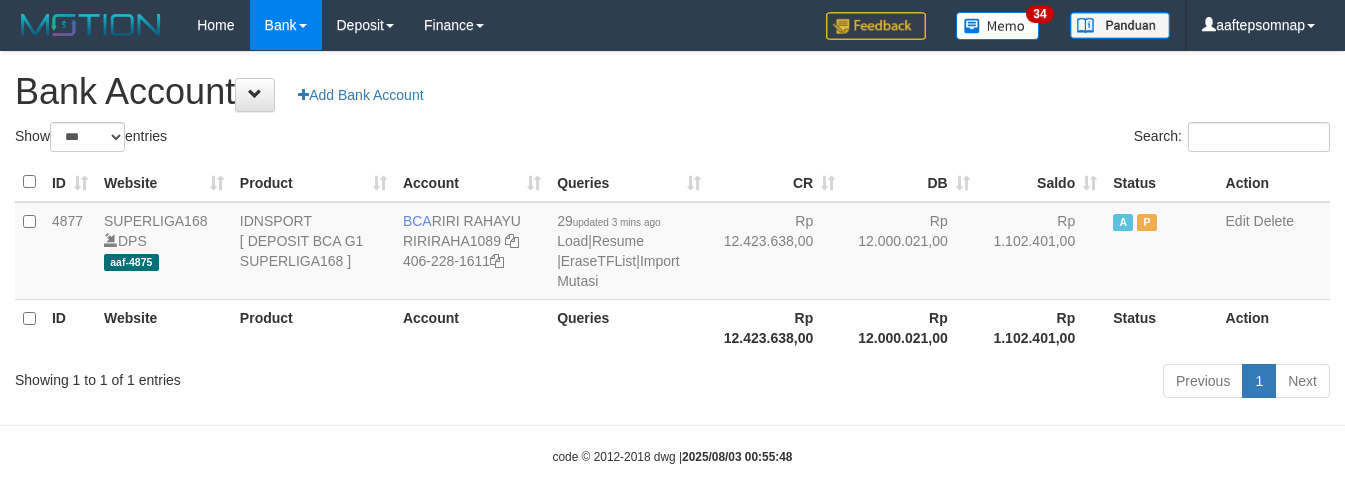 scroll, scrollTop: 0, scrollLeft: 0, axis: both 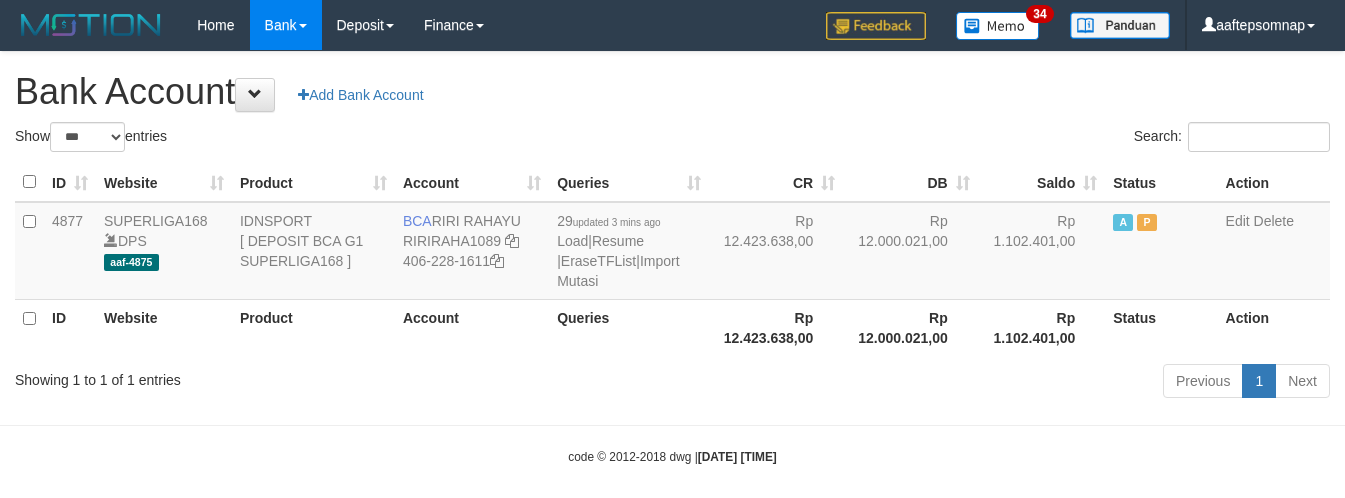 select on "***" 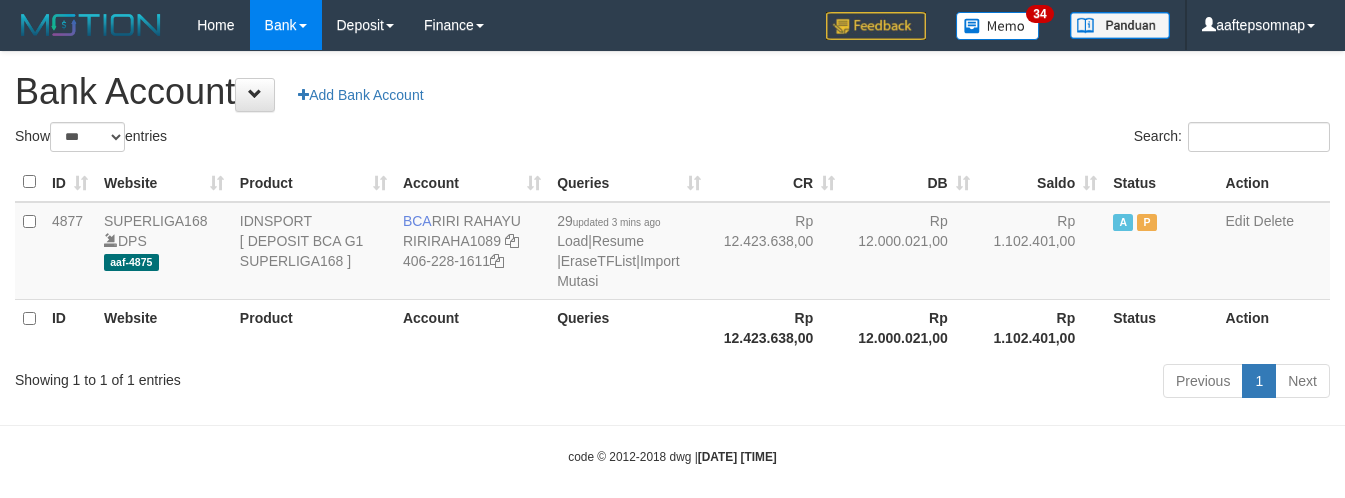 scroll, scrollTop: 0, scrollLeft: 0, axis: both 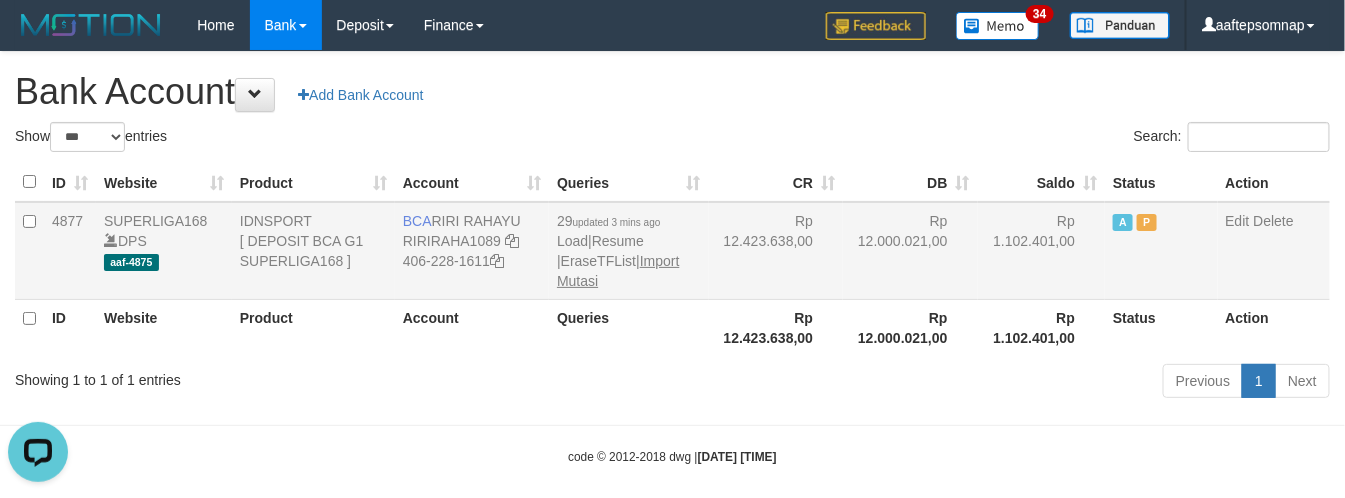 click on "29  updated 3 mins ago
Load
|
Resume
|
EraseTFList
|
Import Mutasi" at bounding box center (629, 251) 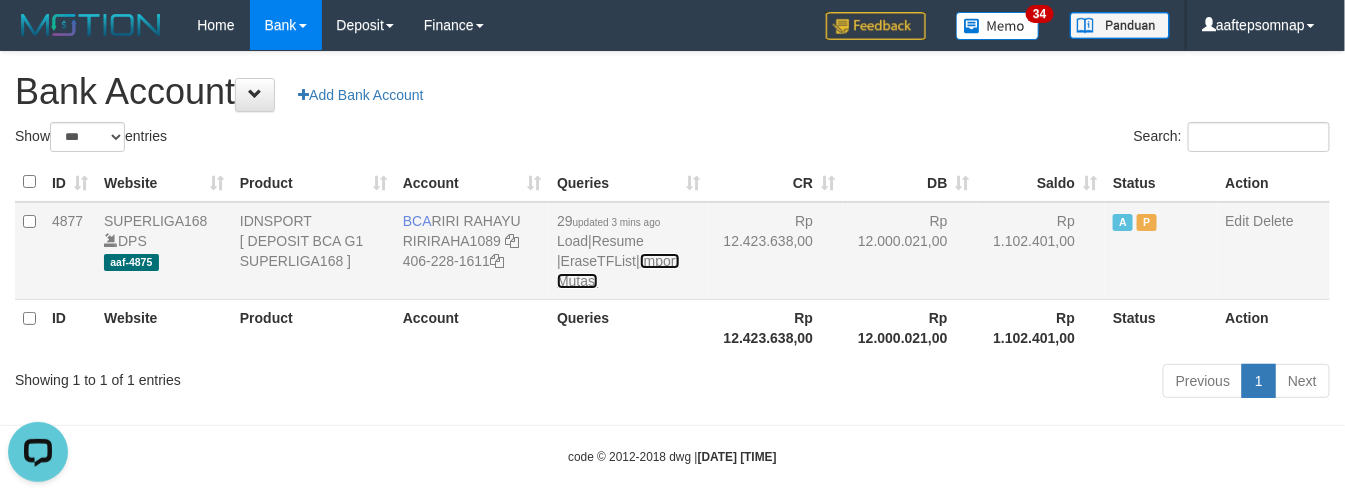 click on "Import Mutasi" at bounding box center [618, 271] 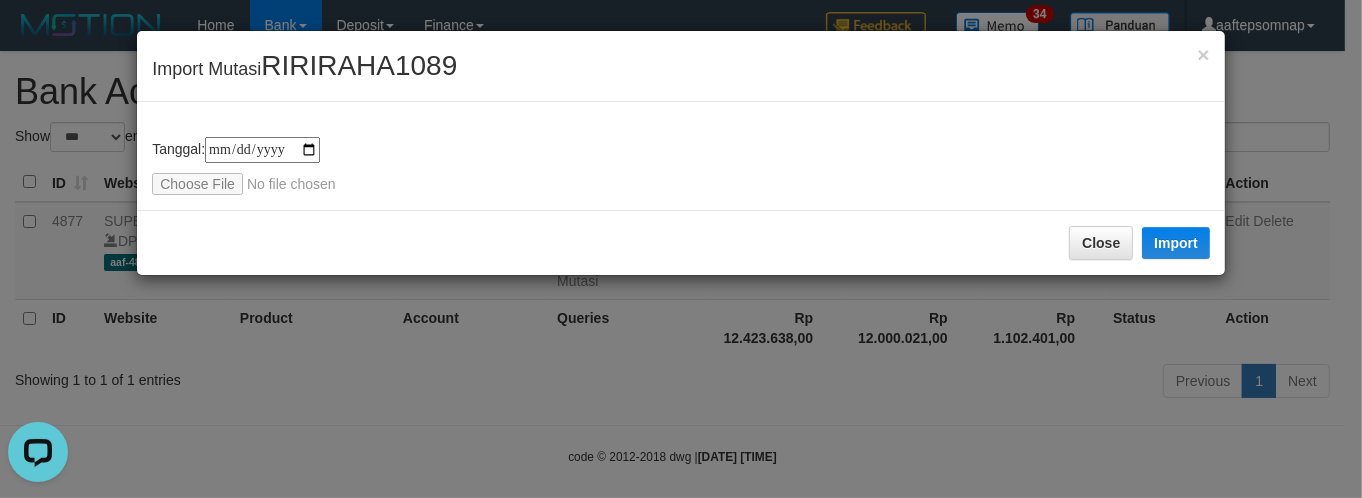 type on "**********" 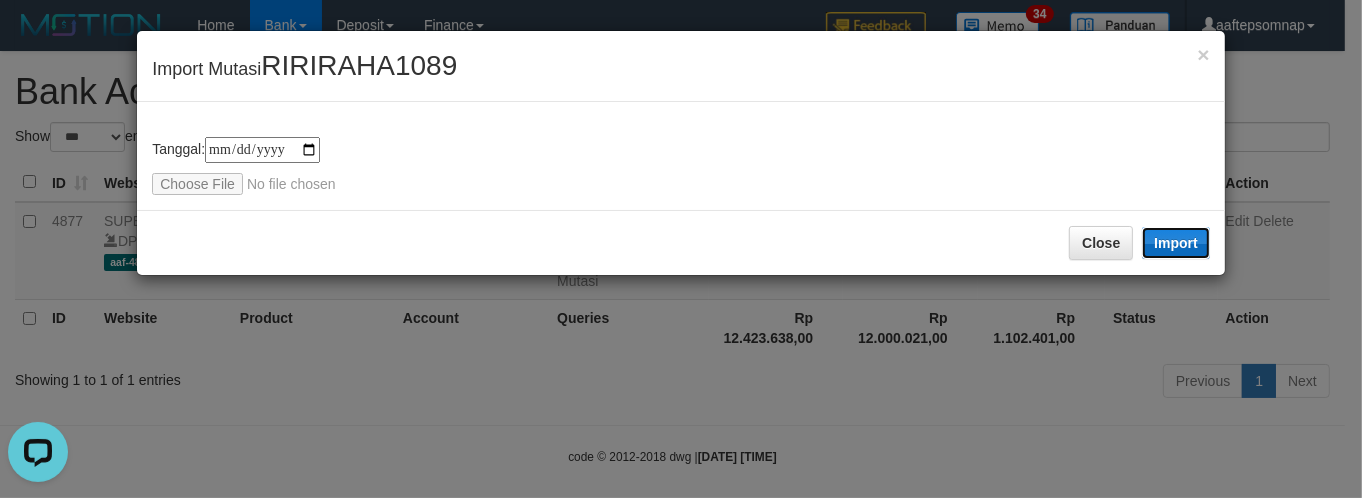 click on "Import" at bounding box center (1176, 243) 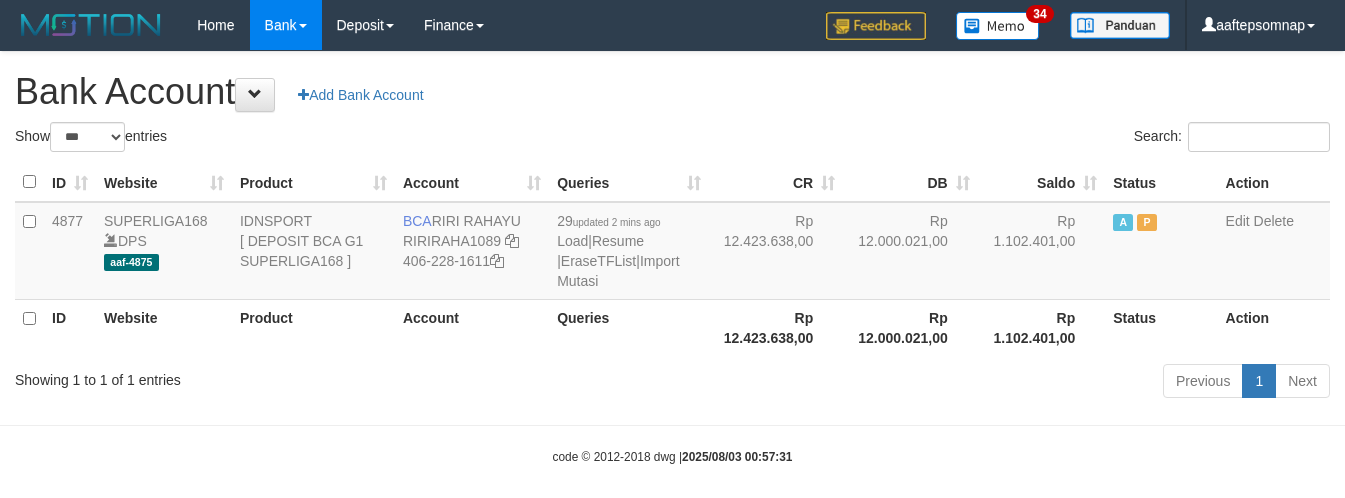 select on "***" 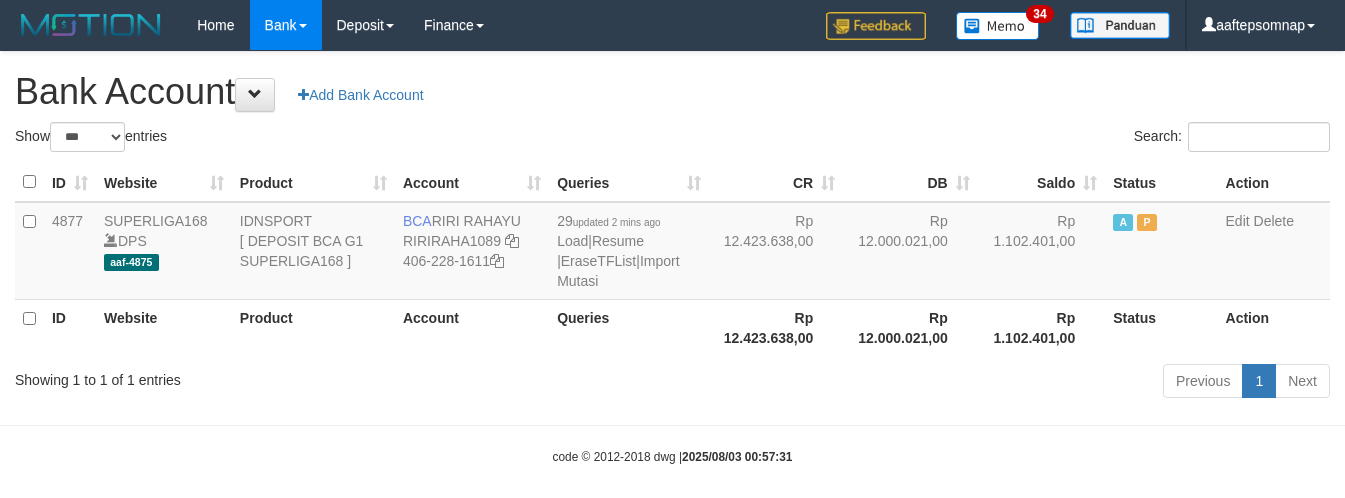 scroll, scrollTop: 0, scrollLeft: 0, axis: both 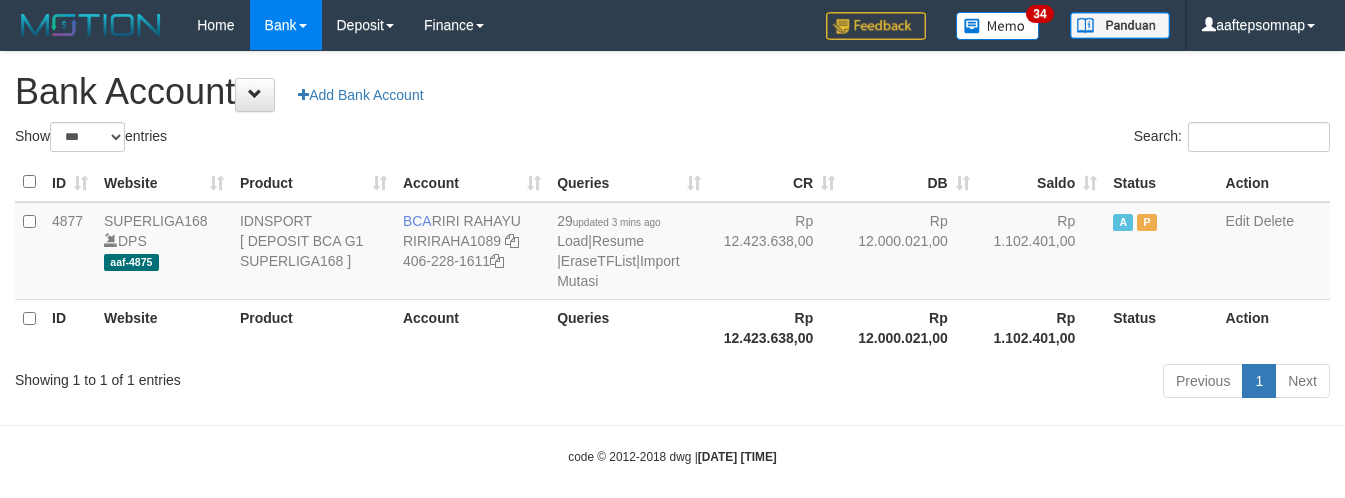 select on "***" 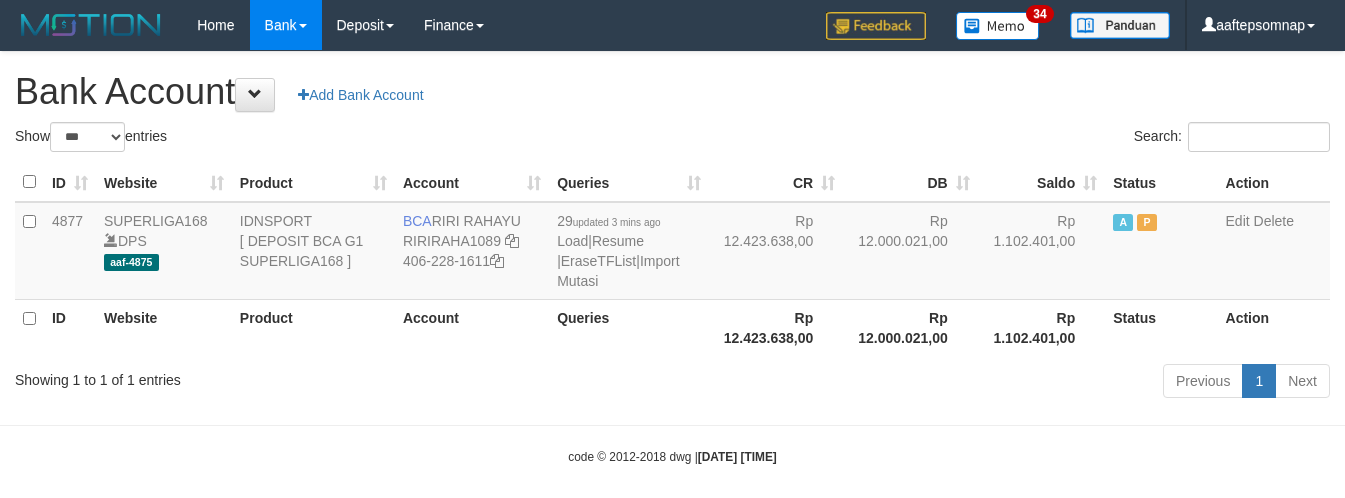 scroll, scrollTop: 0, scrollLeft: 0, axis: both 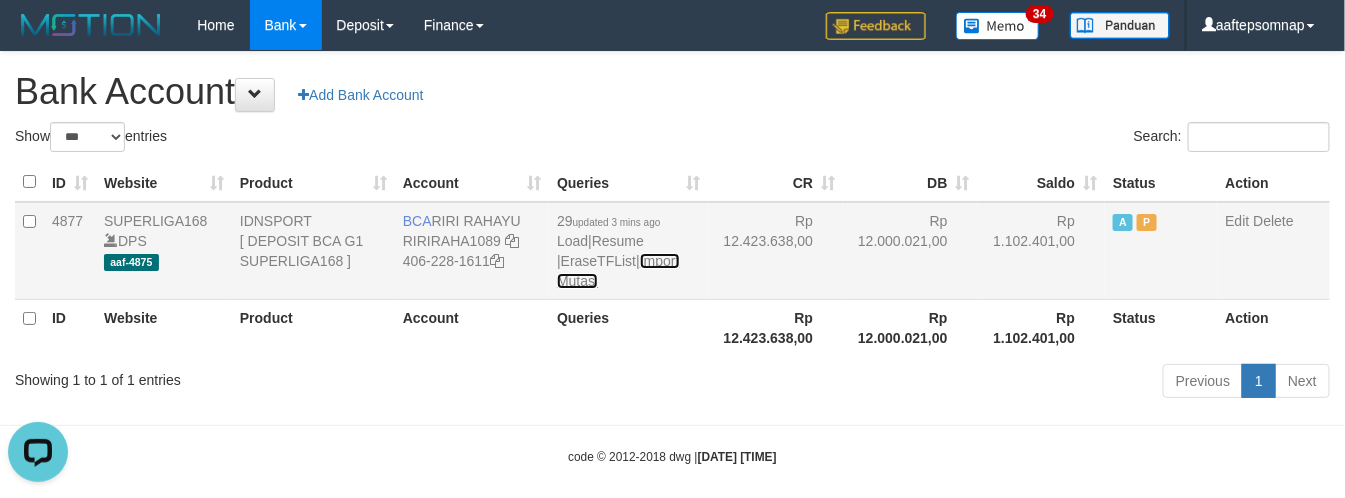 click on "Import Mutasi" at bounding box center [618, 271] 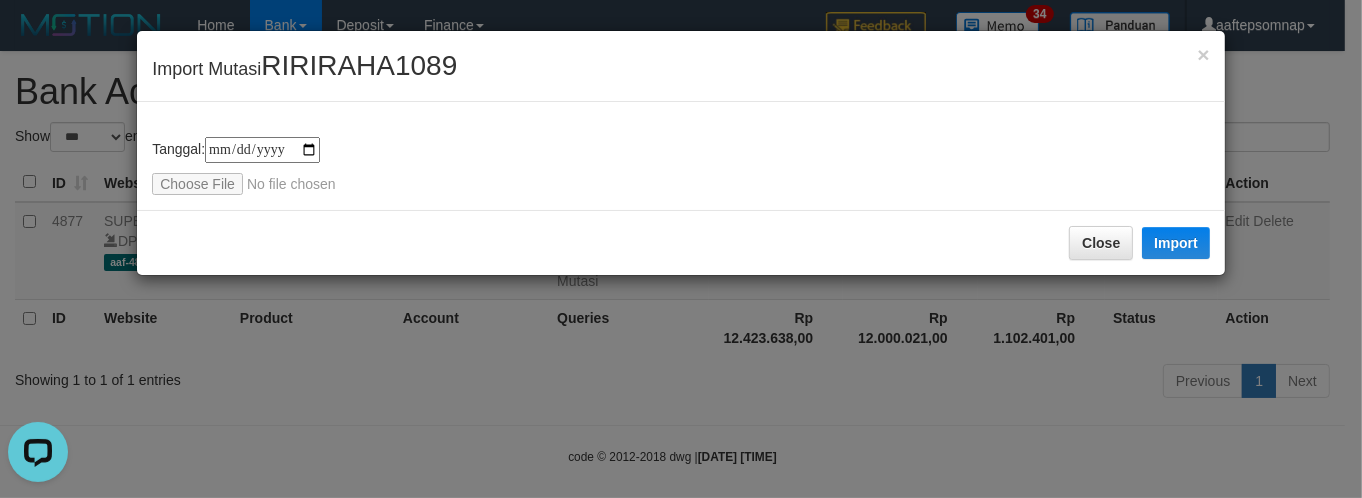 type on "**********" 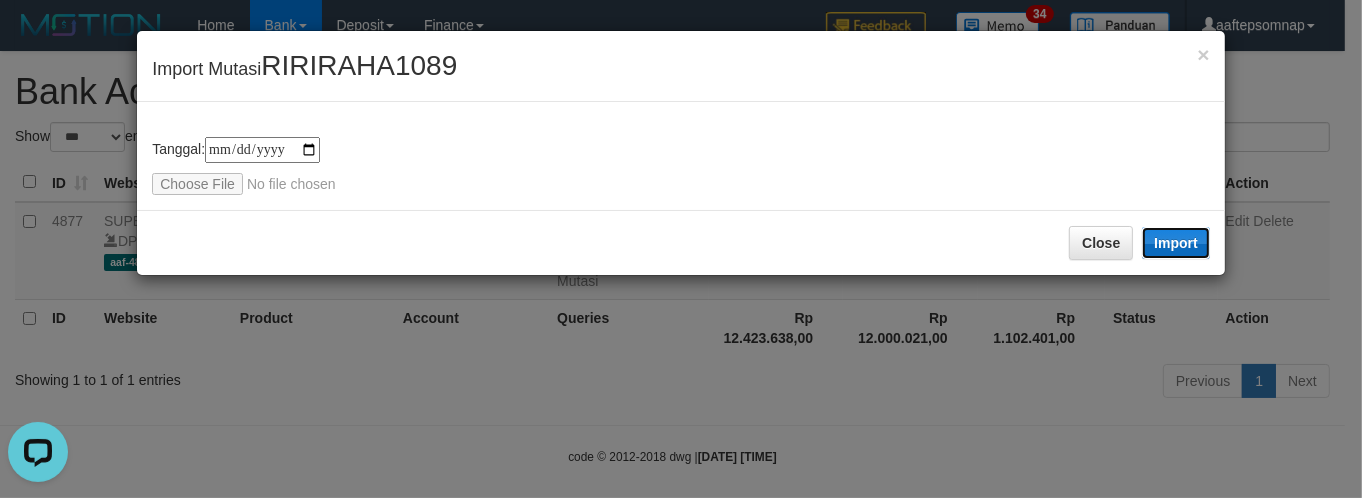 click on "Import" at bounding box center [1176, 243] 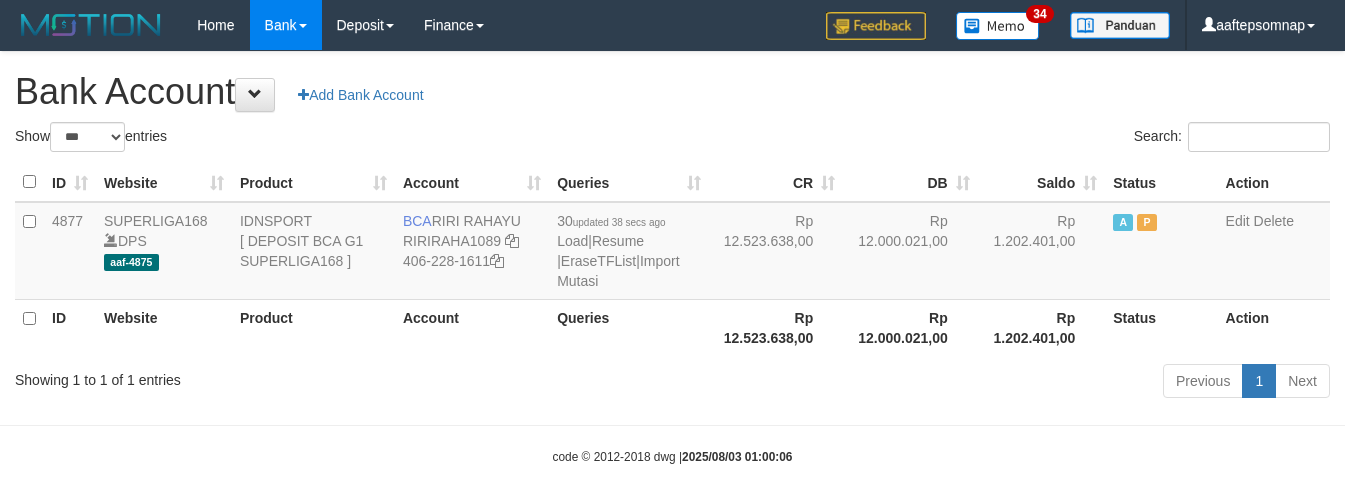 select on "***" 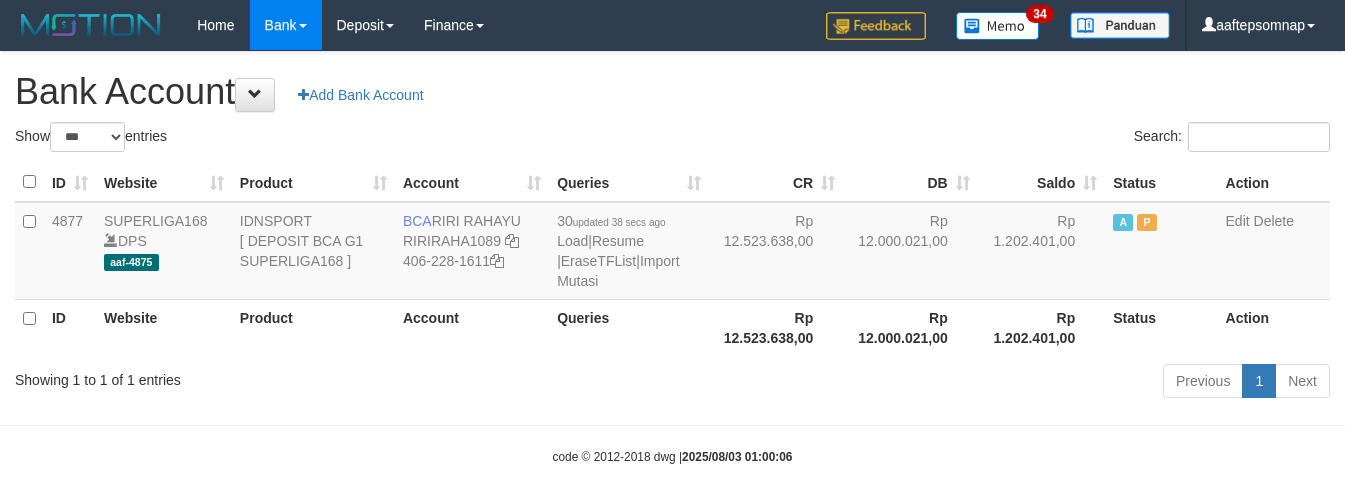 scroll, scrollTop: 0, scrollLeft: 0, axis: both 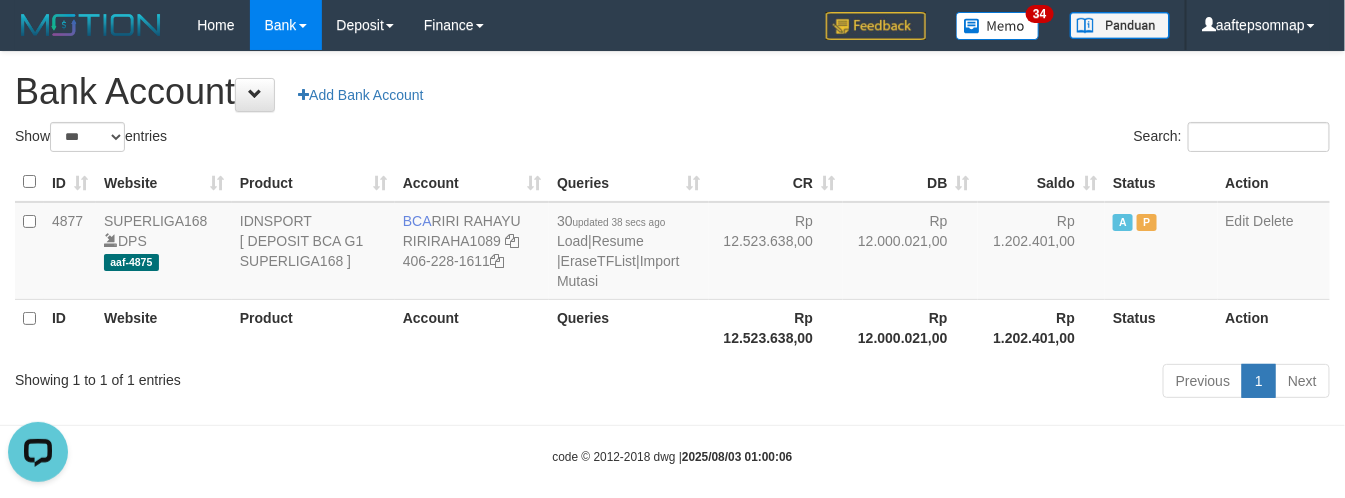click on "Bank Account
Add Bank Account" at bounding box center (672, 92) 